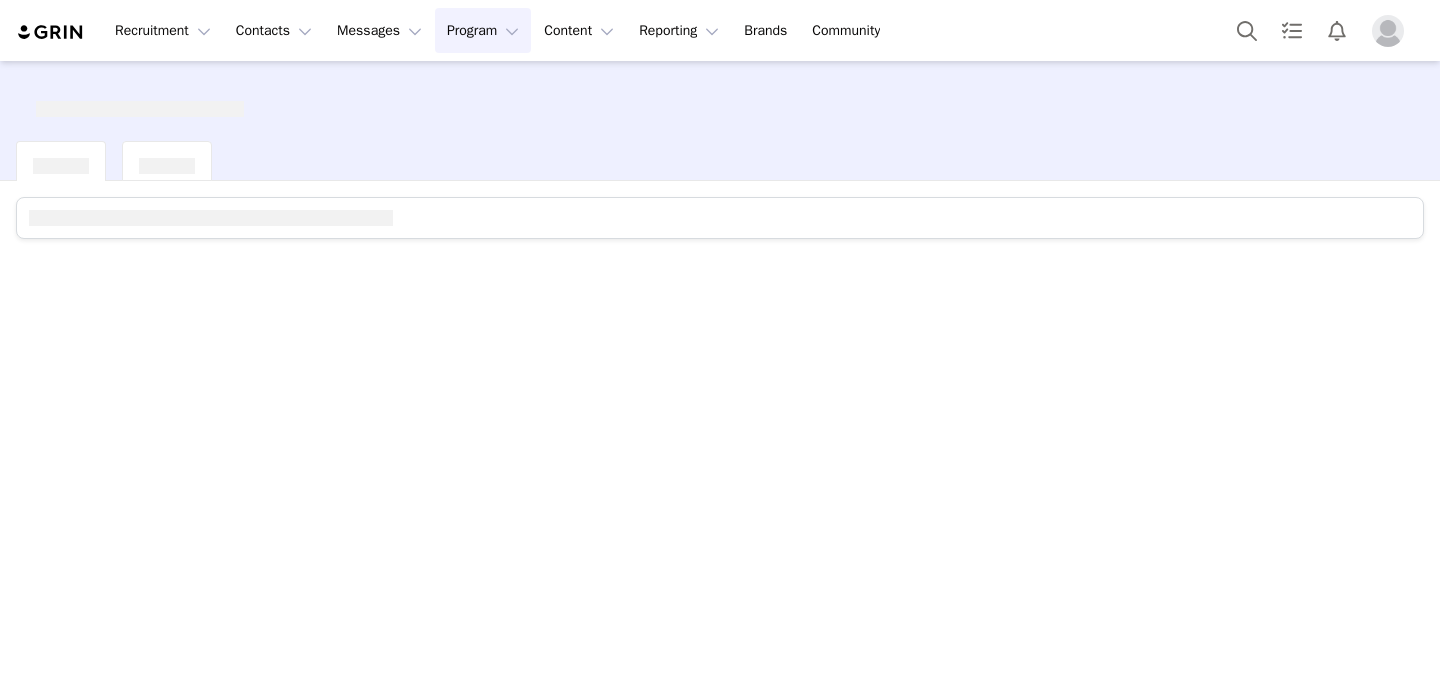 scroll, scrollTop: 0, scrollLeft: 0, axis: both 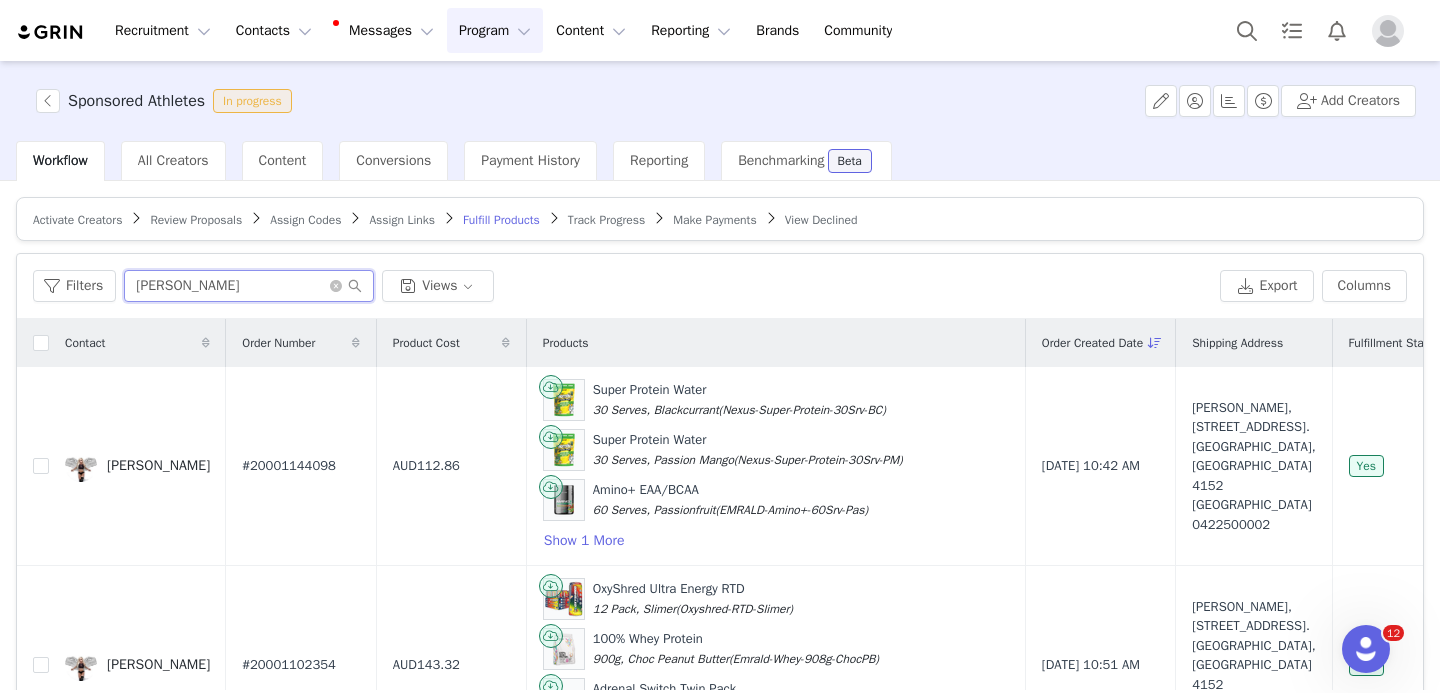 click on "[PERSON_NAME]" at bounding box center (249, 286) 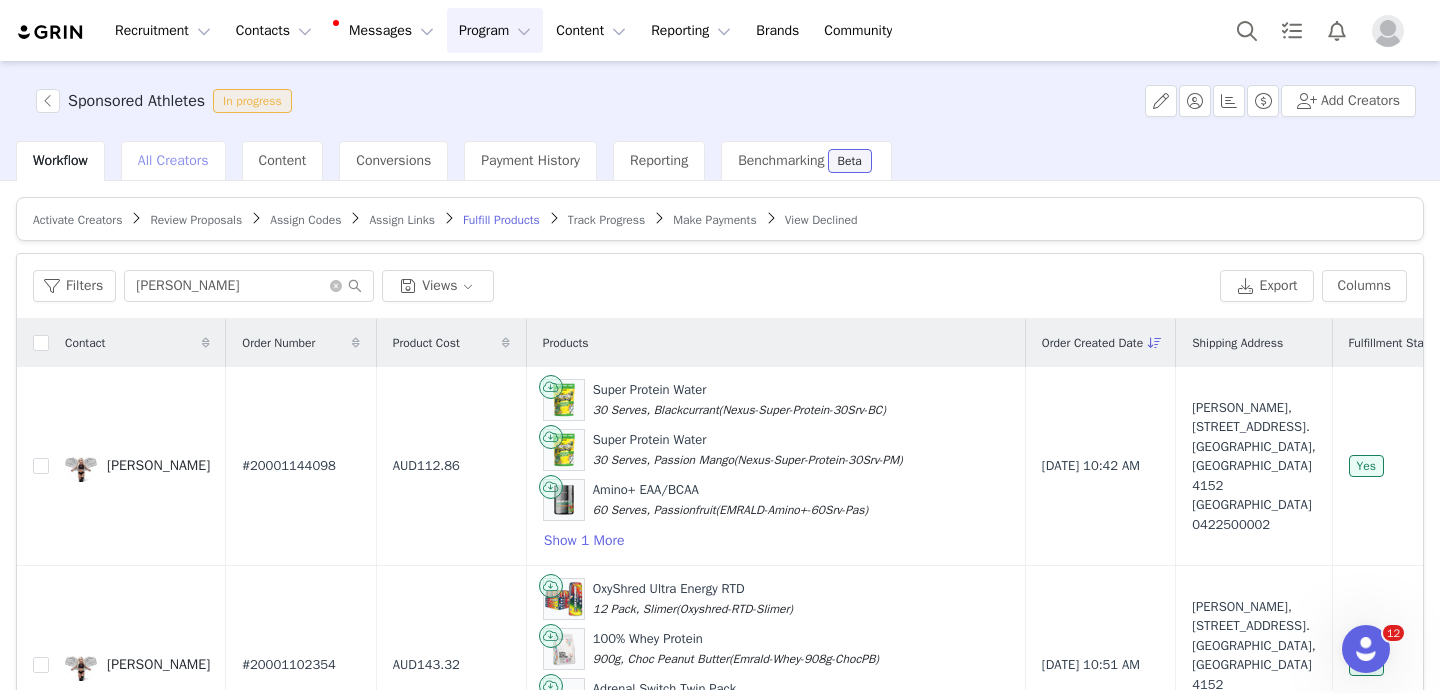 click on "All Creators" at bounding box center [173, 161] 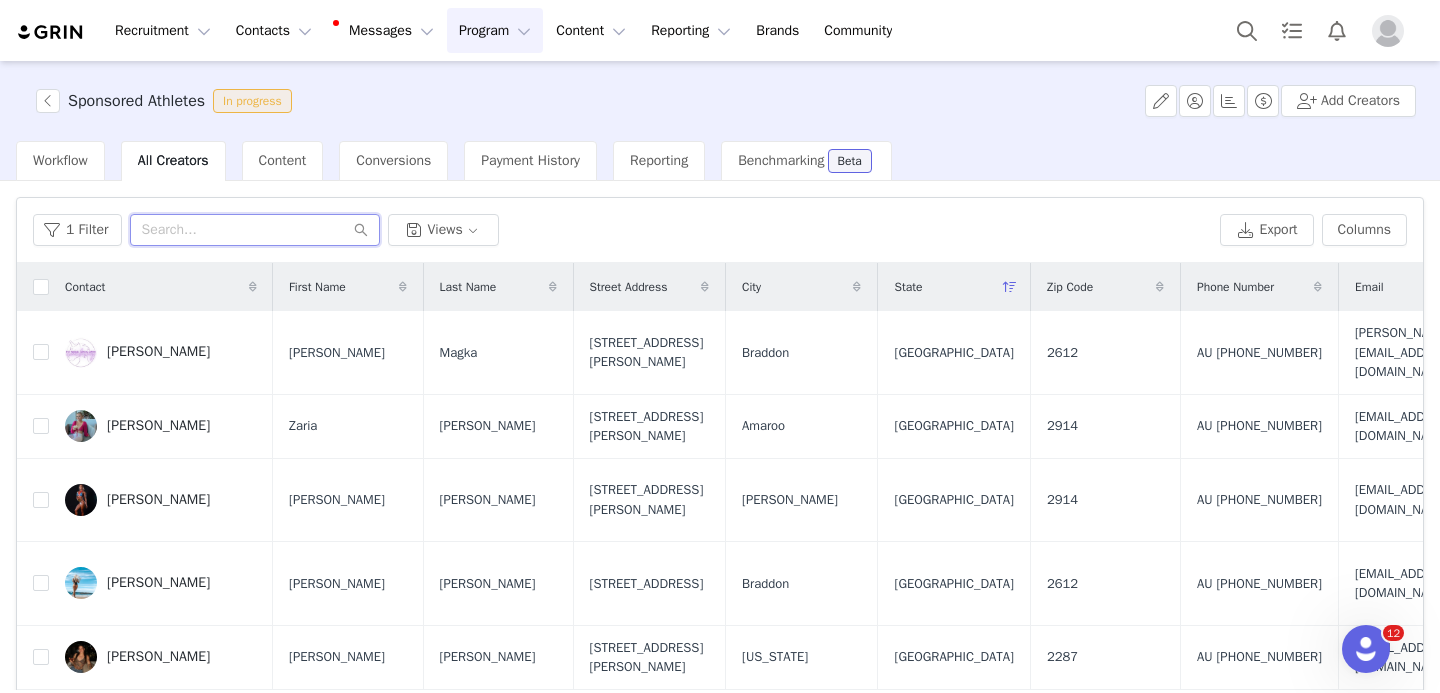 click at bounding box center [255, 230] 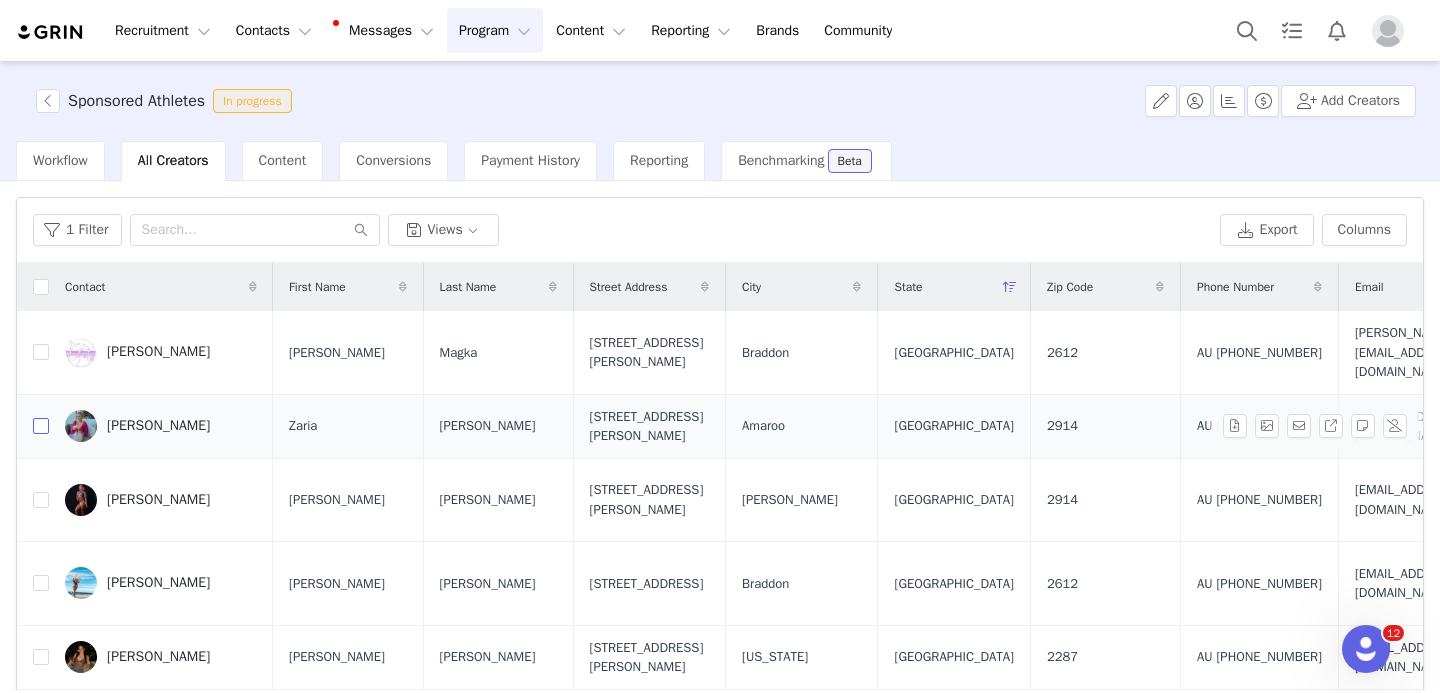 click at bounding box center [41, 426] 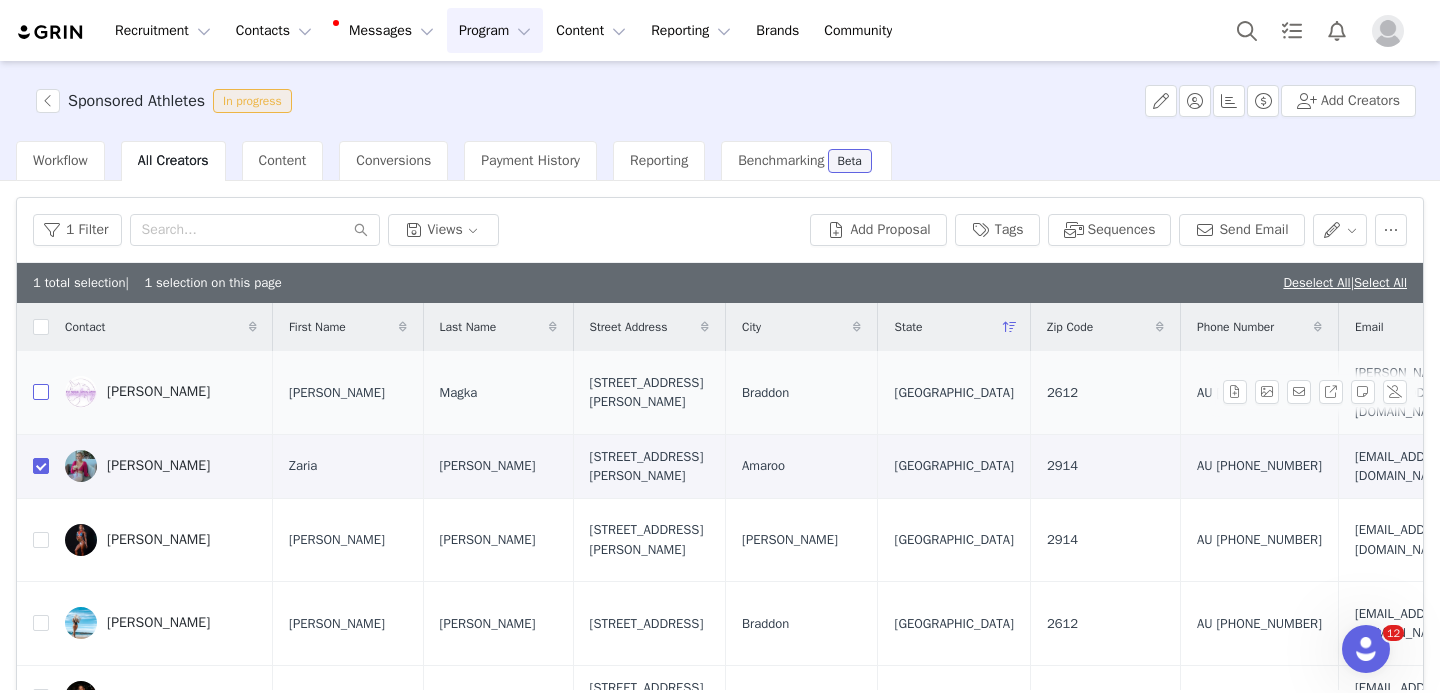 click at bounding box center (41, 392) 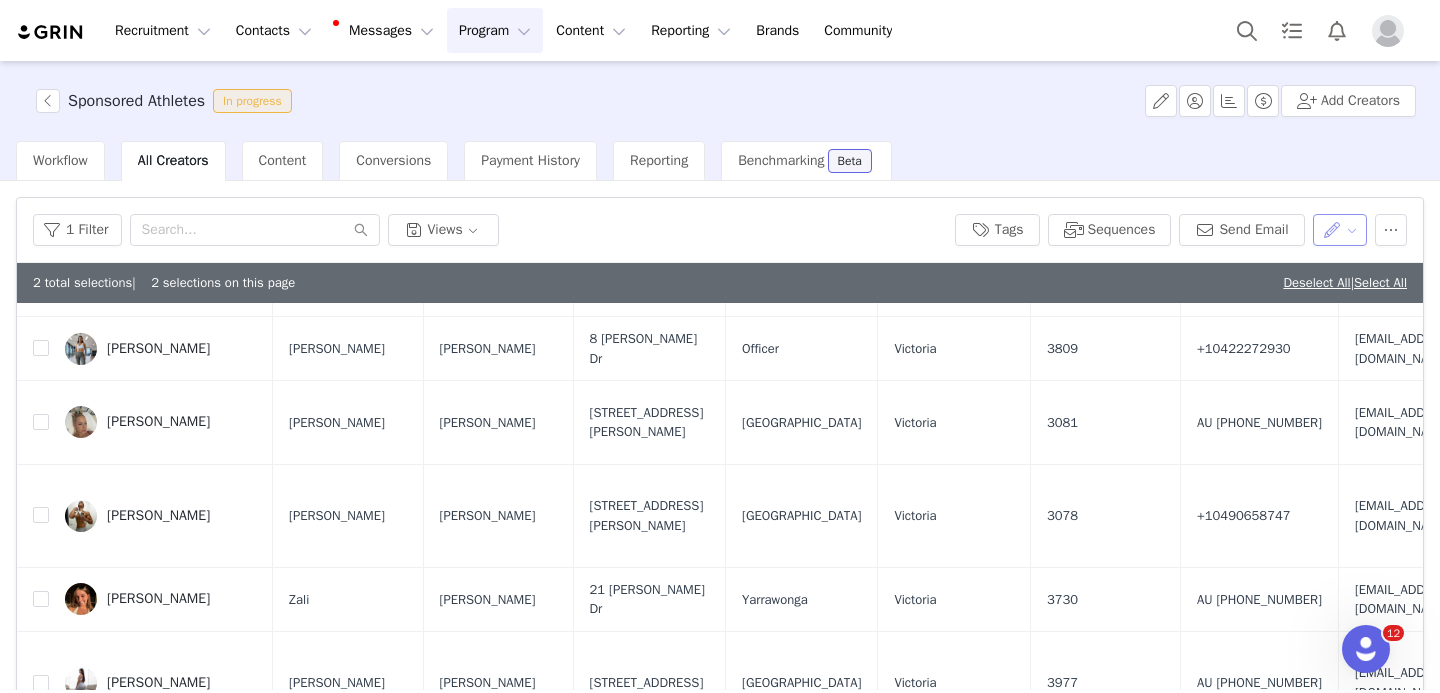 scroll, scrollTop: 2155, scrollLeft: 0, axis: vertical 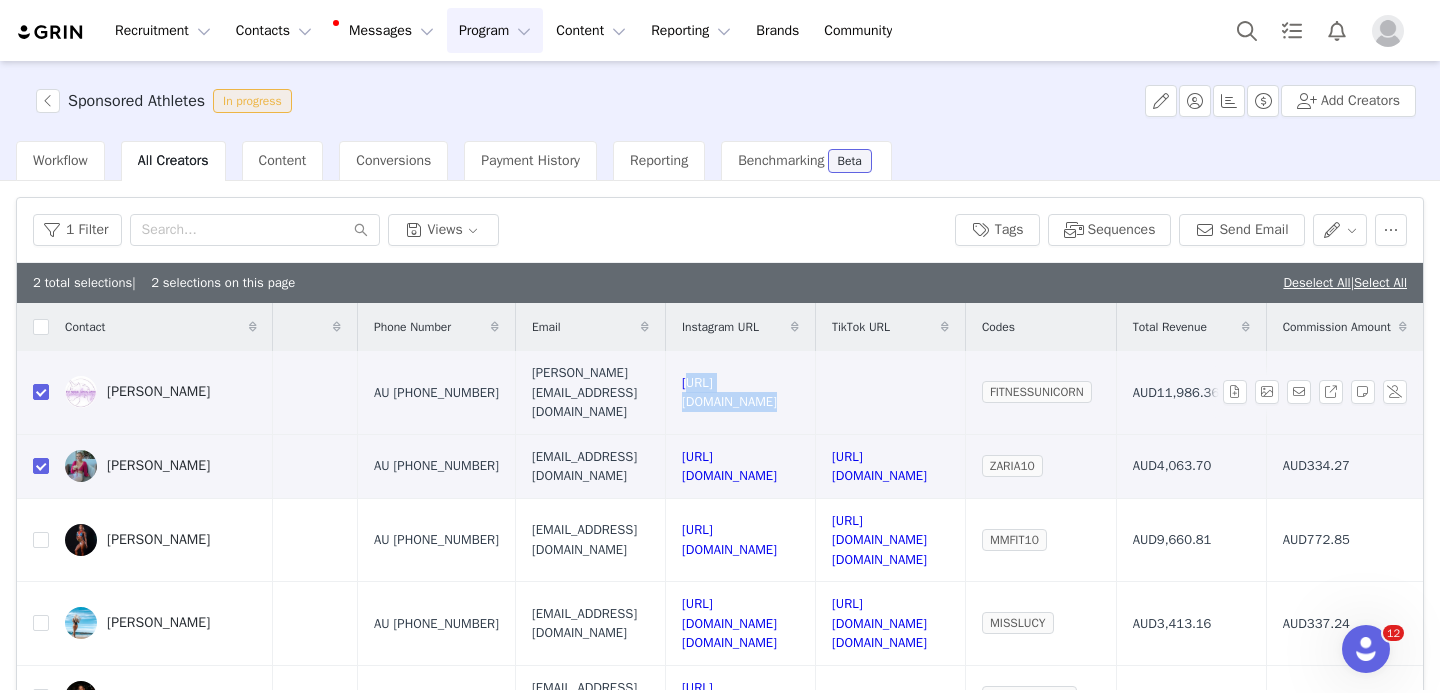 drag, startPoint x: 1061, startPoint y: 390, endPoint x: 878, endPoint y: 397, distance: 183.13383 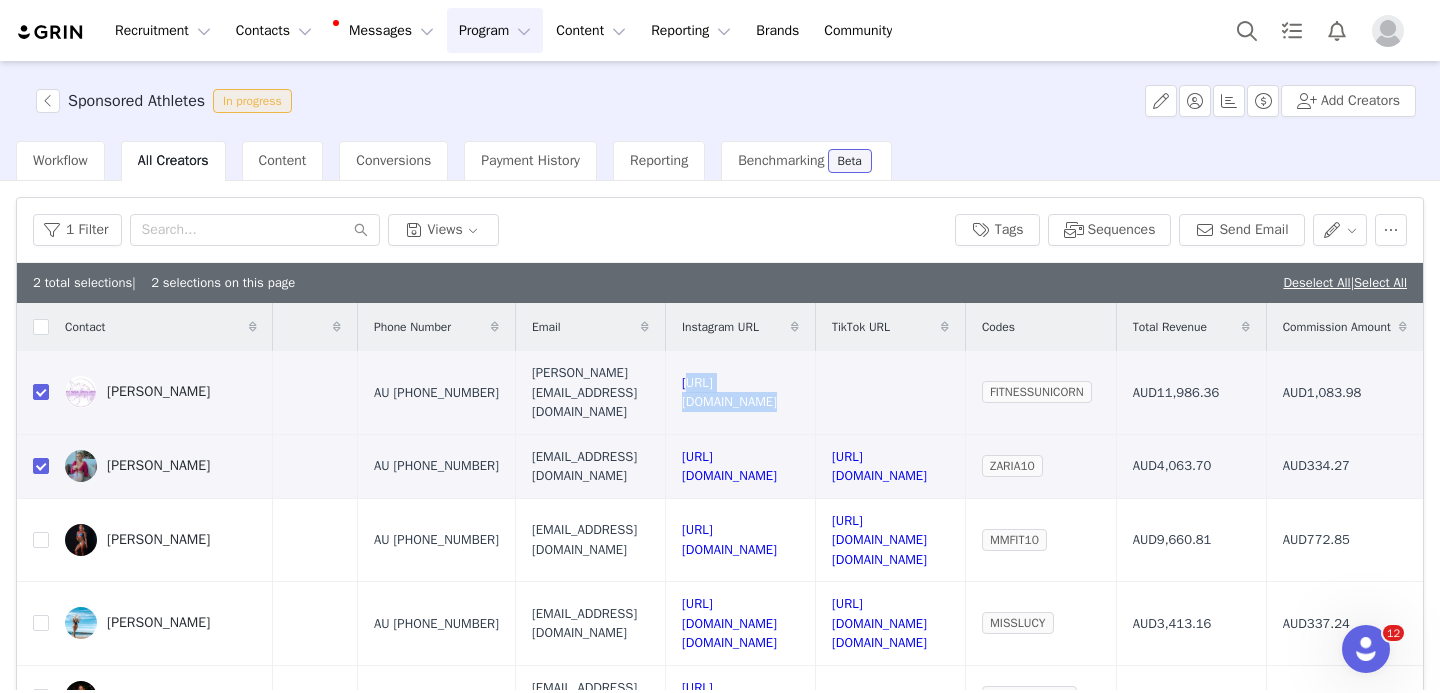 copy on "[URL][DOMAIN_NAME]" 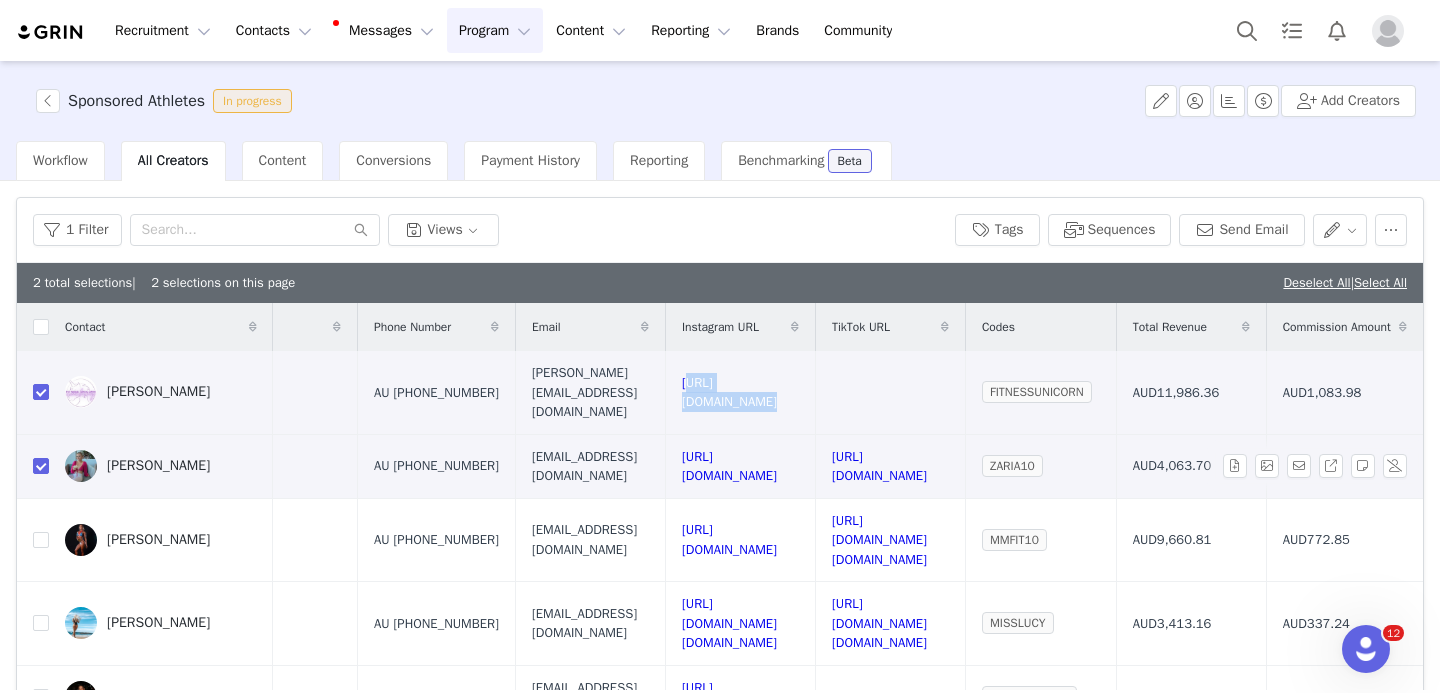 drag, startPoint x: 590, startPoint y: 449, endPoint x: 290, endPoint y: 447, distance: 300.00665 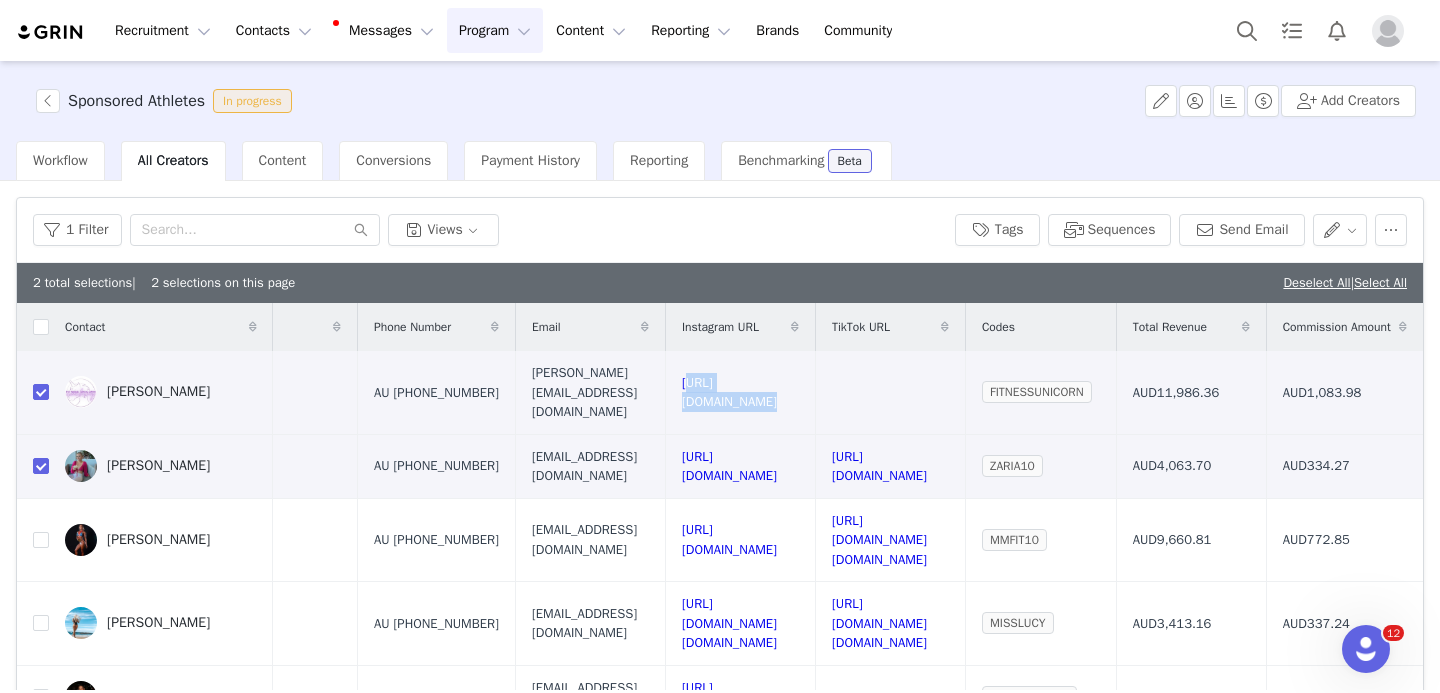 copy on "[URL][DOMAIN_NAME]" 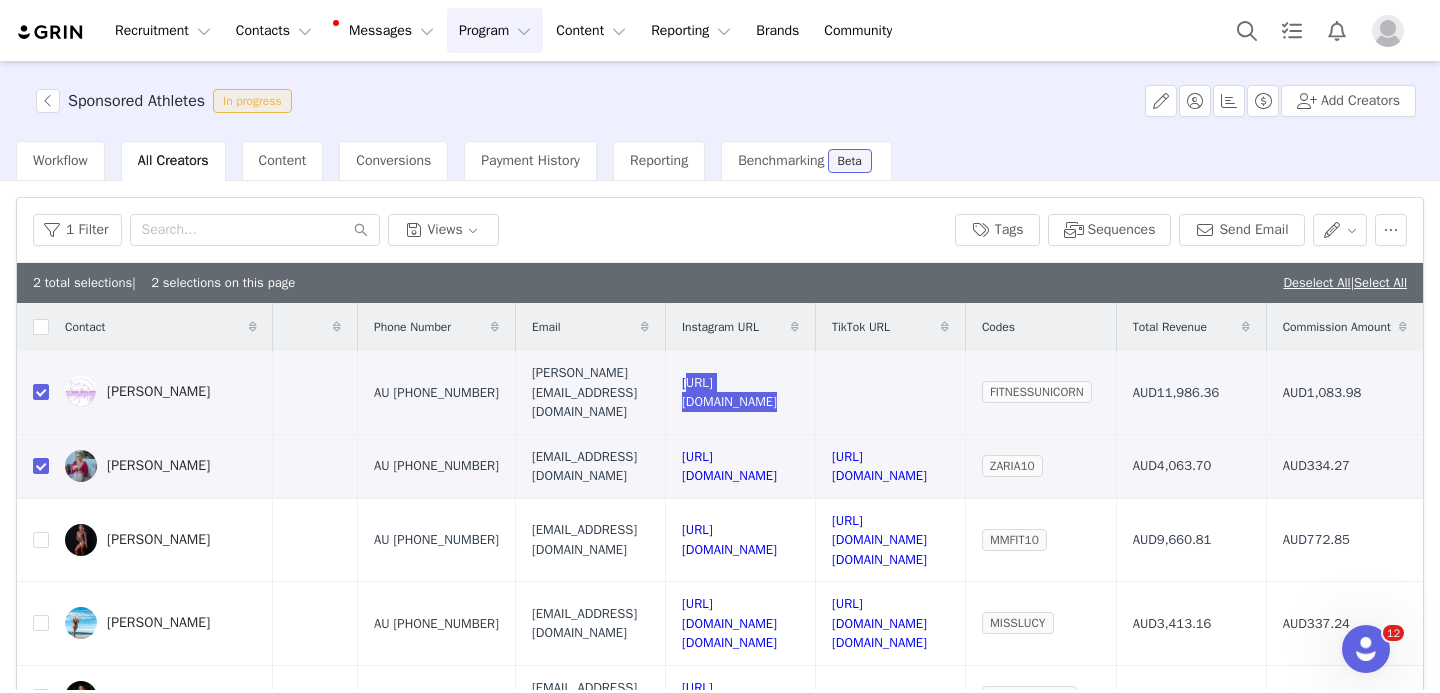 scroll, scrollTop: 0, scrollLeft: 1153, axis: horizontal 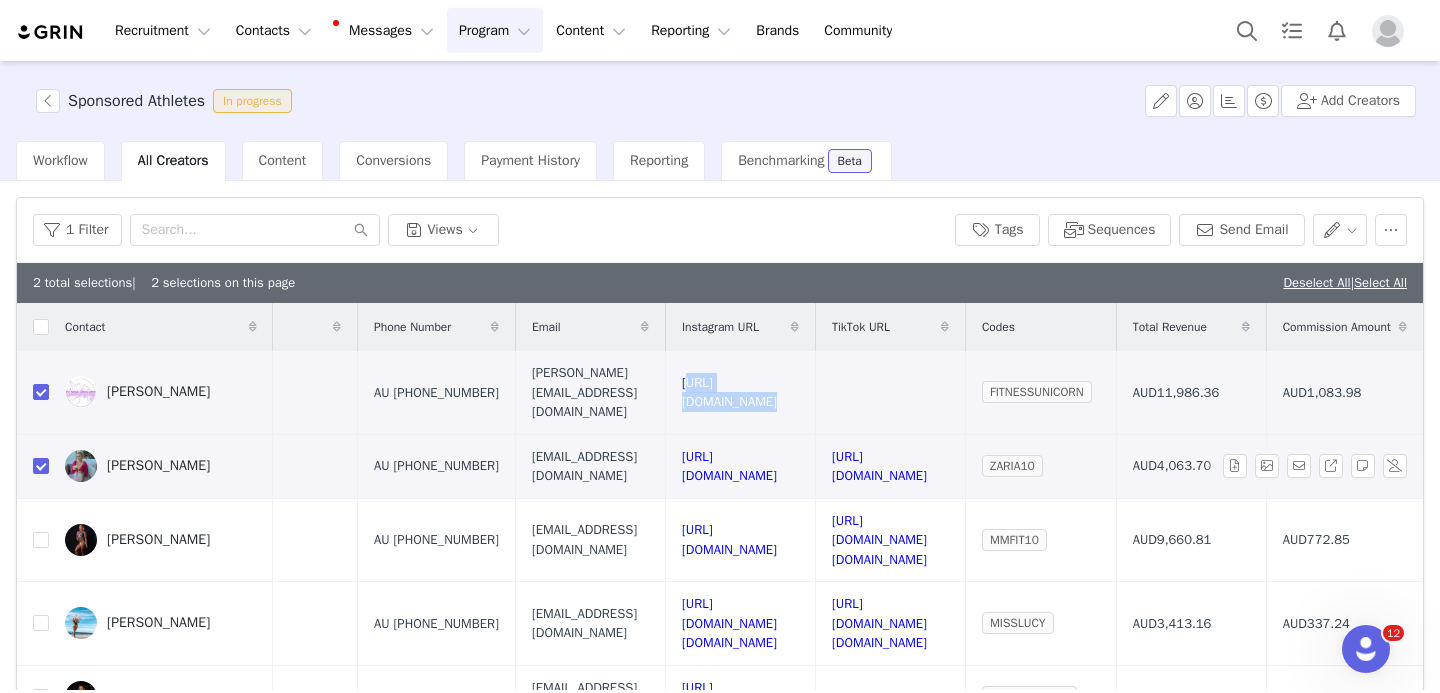 drag, startPoint x: 794, startPoint y: 460, endPoint x: 743, endPoint y: 438, distance: 55.542778 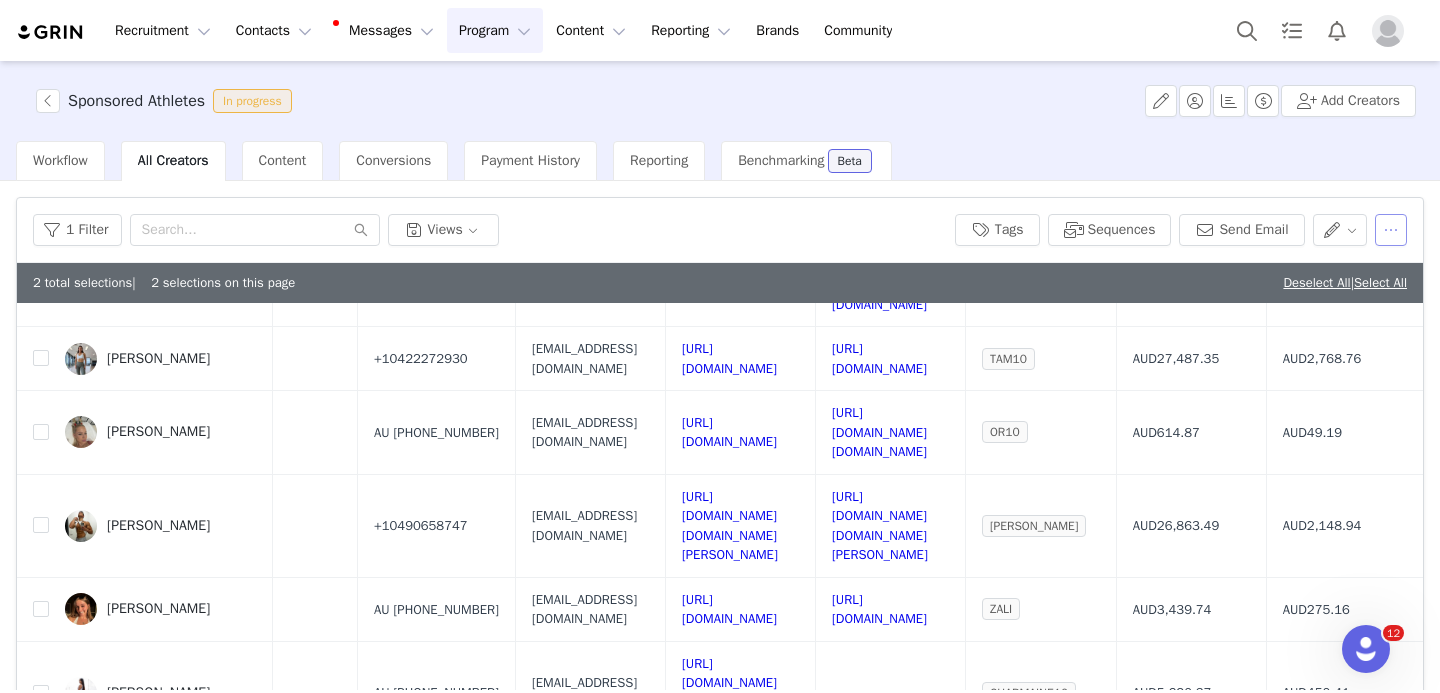 scroll, scrollTop: 2155, scrollLeft: 1065, axis: both 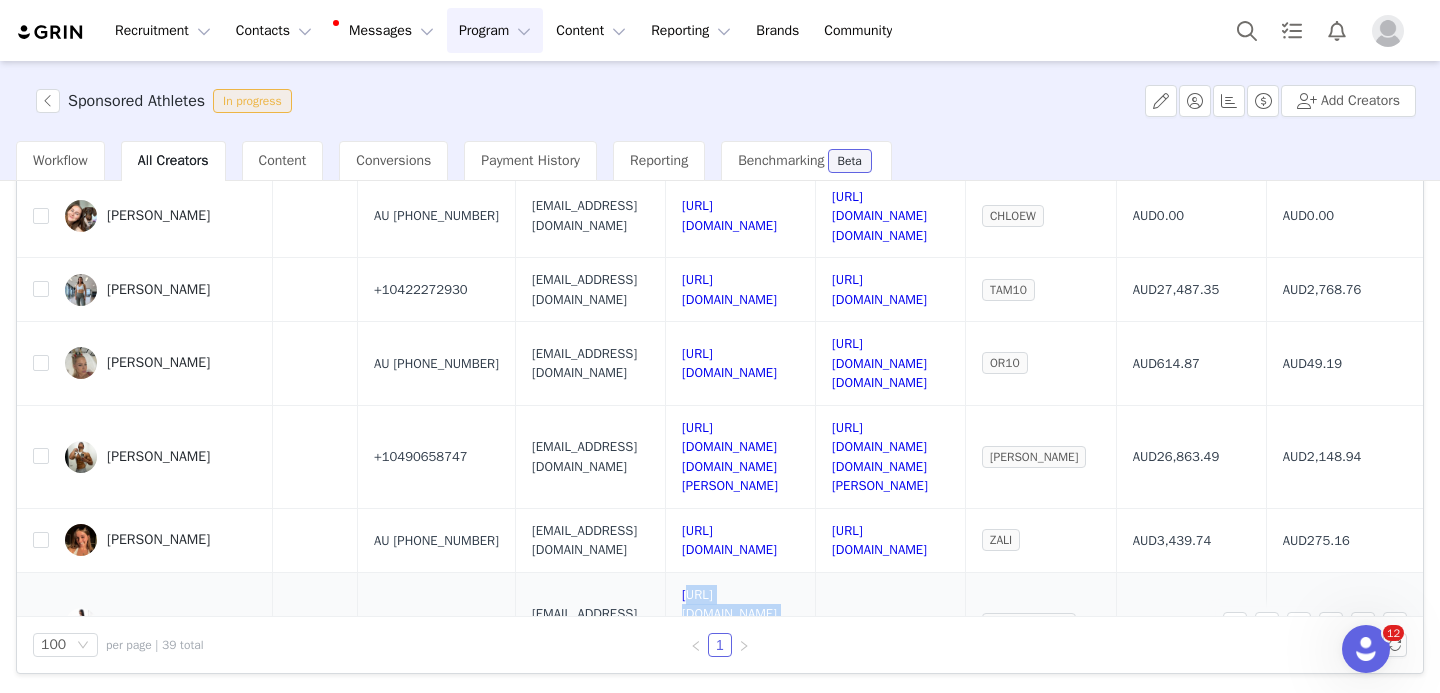 drag, startPoint x: 834, startPoint y: 279, endPoint x: 538, endPoint y: 287, distance: 296.1081 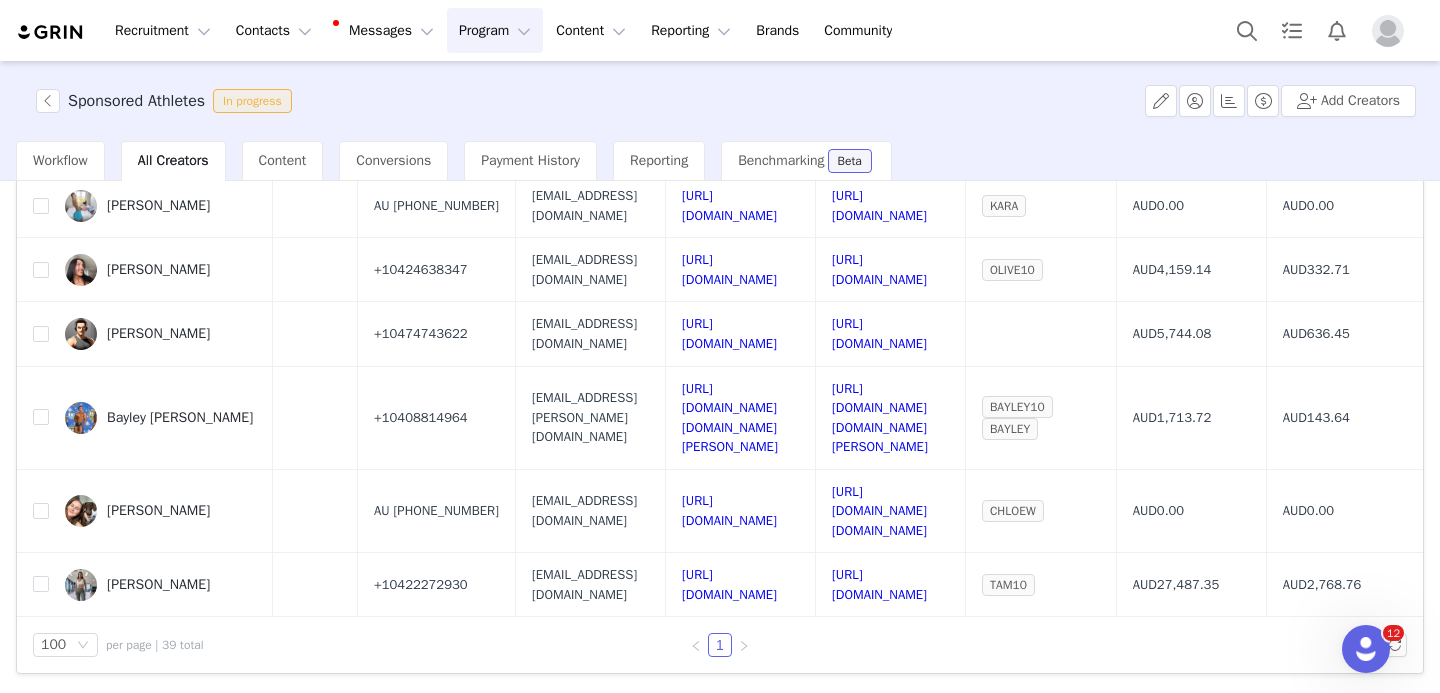 scroll, scrollTop: 1771, scrollLeft: 1070, axis: both 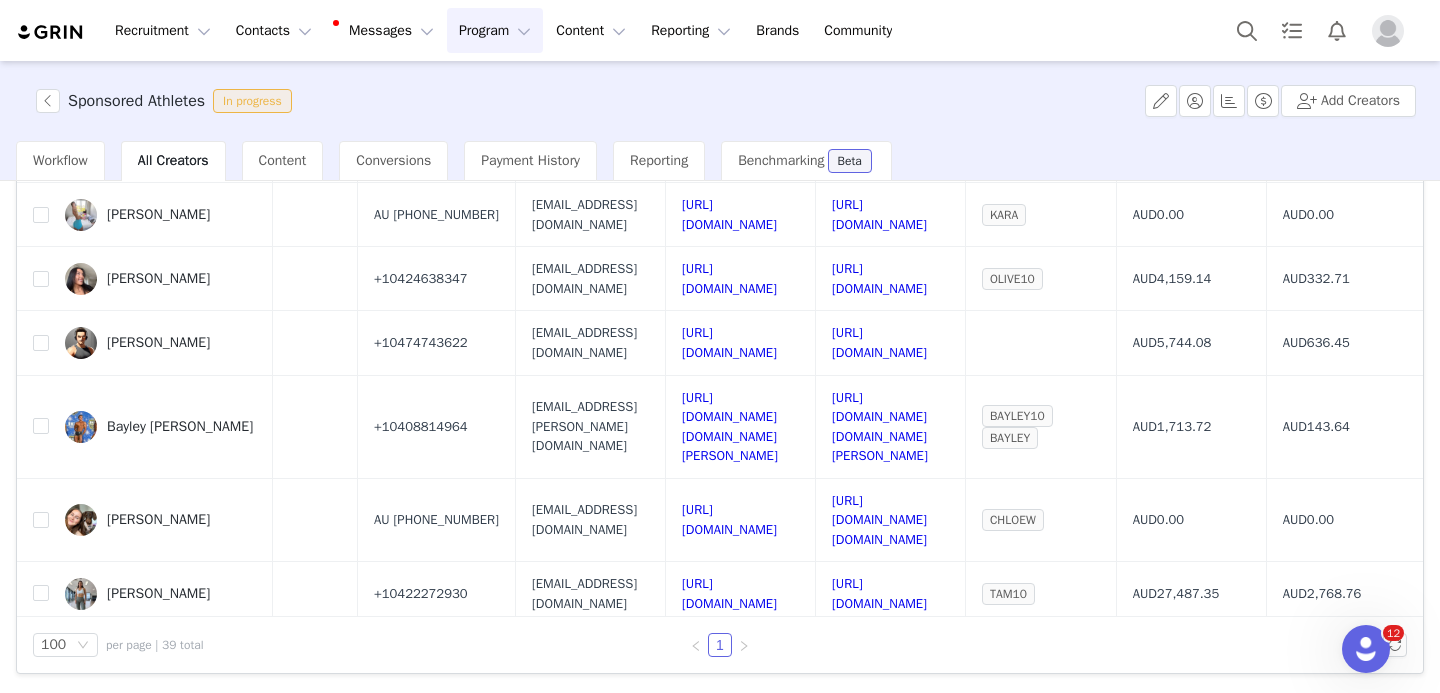 drag, startPoint x: 543, startPoint y: 485, endPoint x: 542, endPoint y: 471, distance: 14.035668 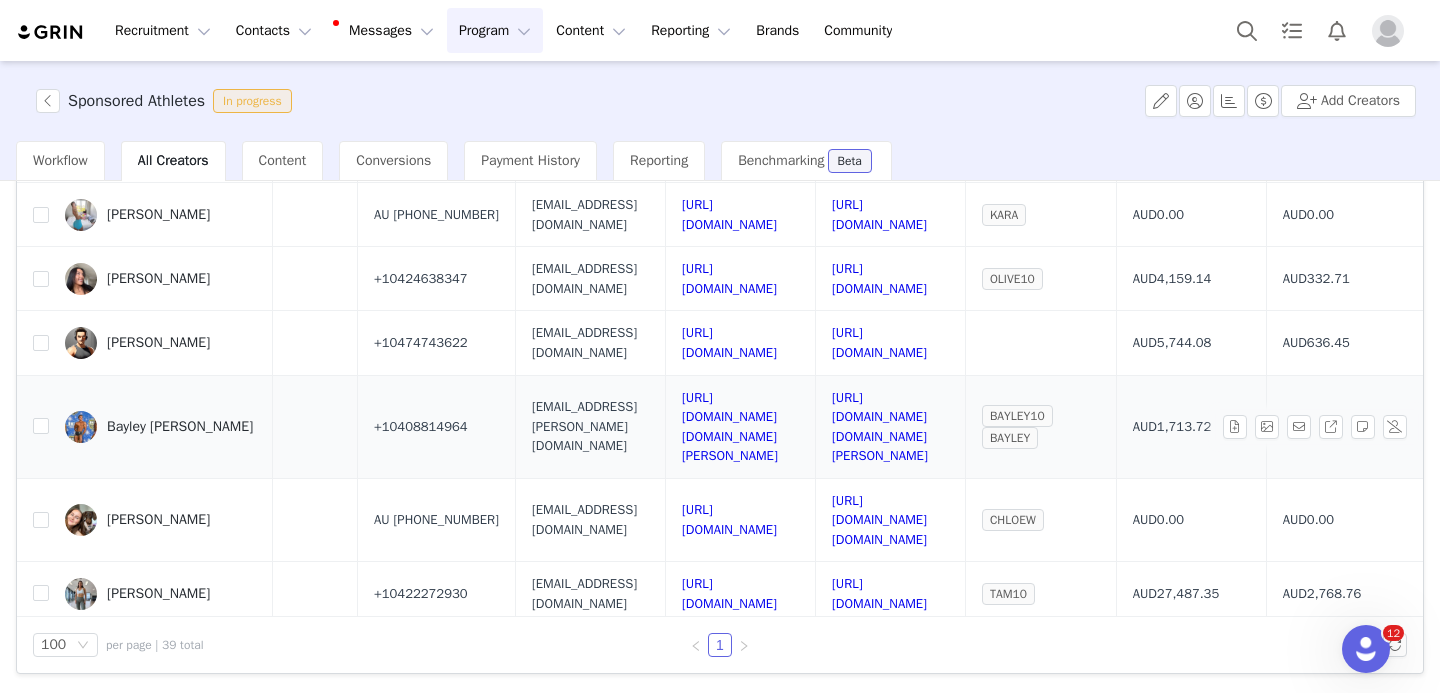 copy on "[URL][DOMAIN_NAME][DOMAIN_NAME][PERSON_NAME]" 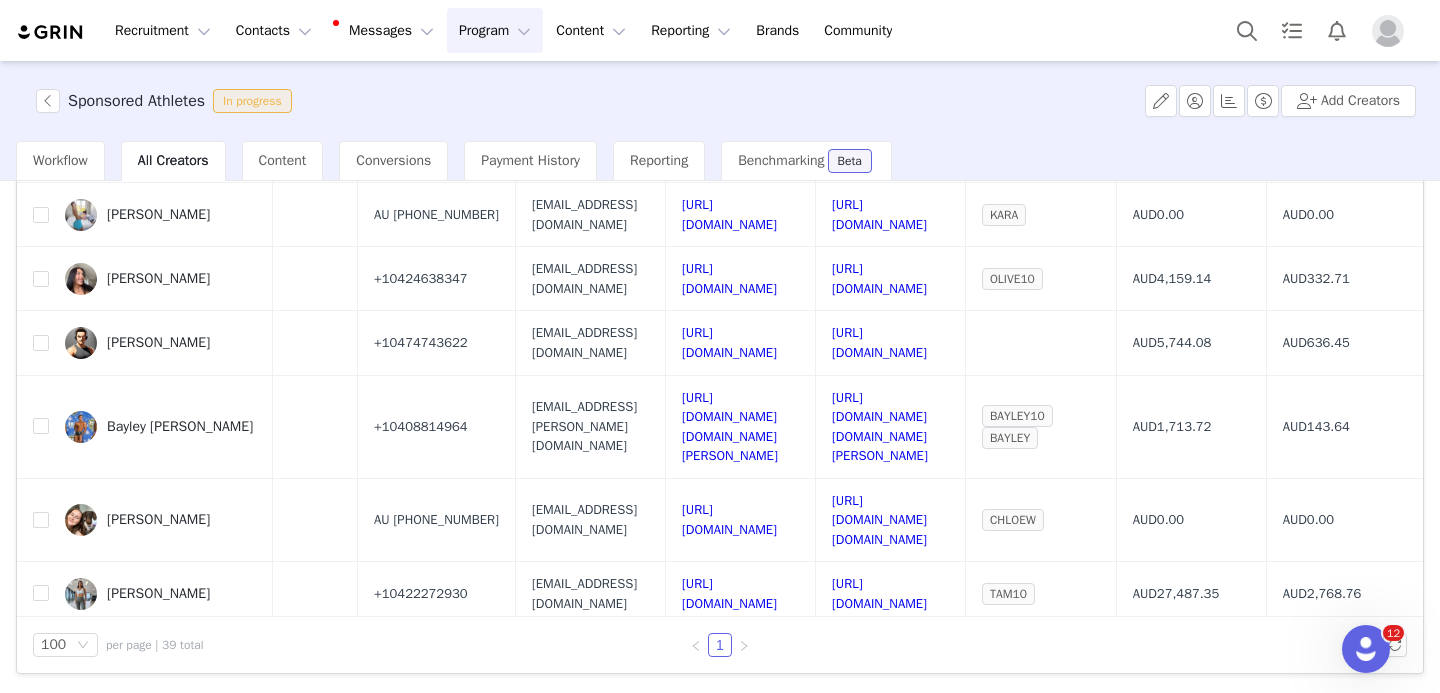 drag, startPoint x: 939, startPoint y: 488, endPoint x: 876, endPoint y: 471, distance: 65.25335 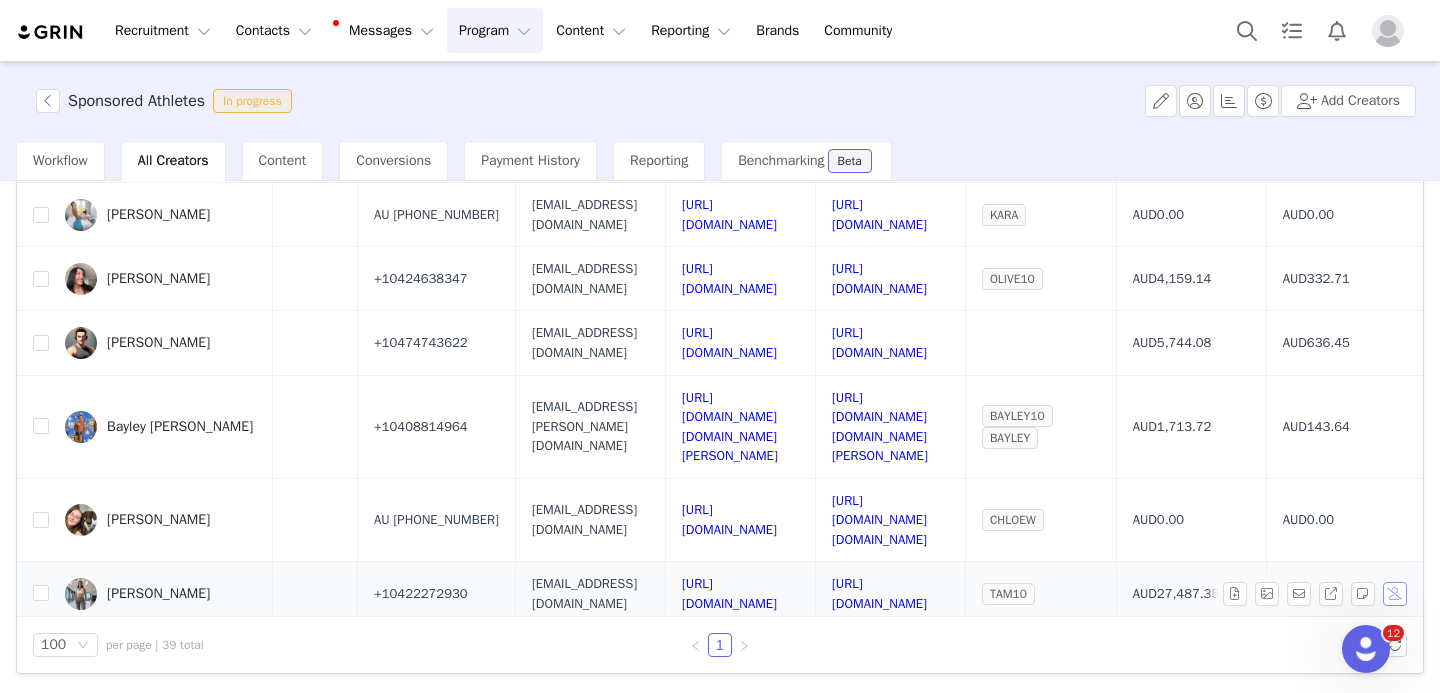copy on "[URL][DOMAIN_NAME][DOMAIN_NAME][PERSON_NAME]" 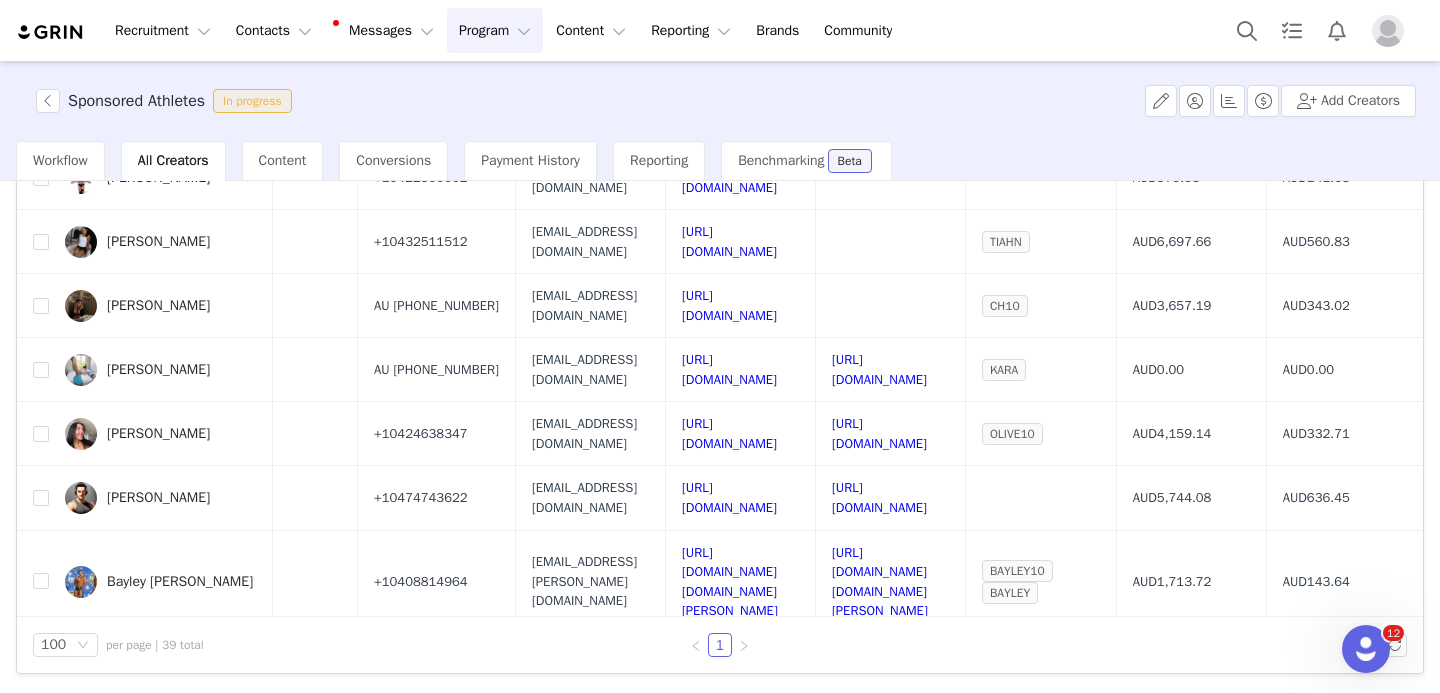scroll, scrollTop: 1599, scrollLeft: 1070, axis: both 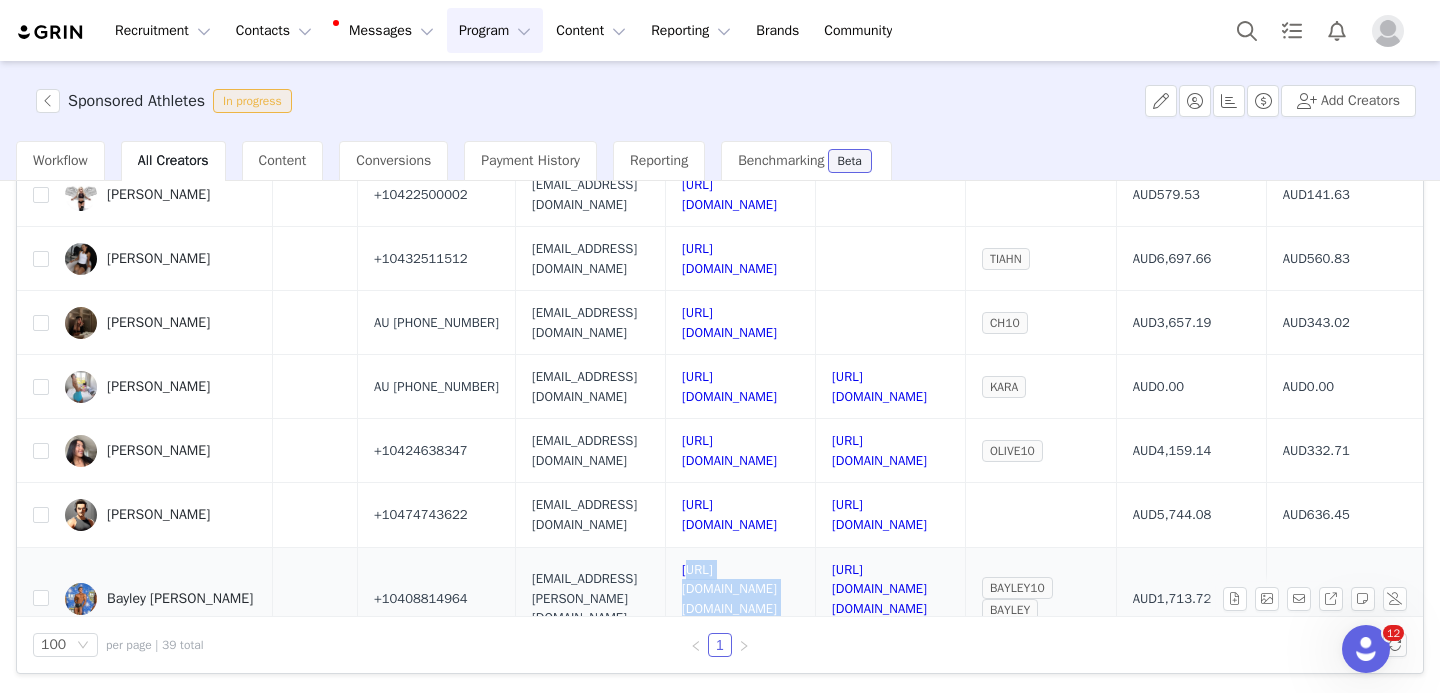 drag, startPoint x: 539, startPoint y: 392, endPoint x: 530, endPoint y: 379, distance: 15.811388 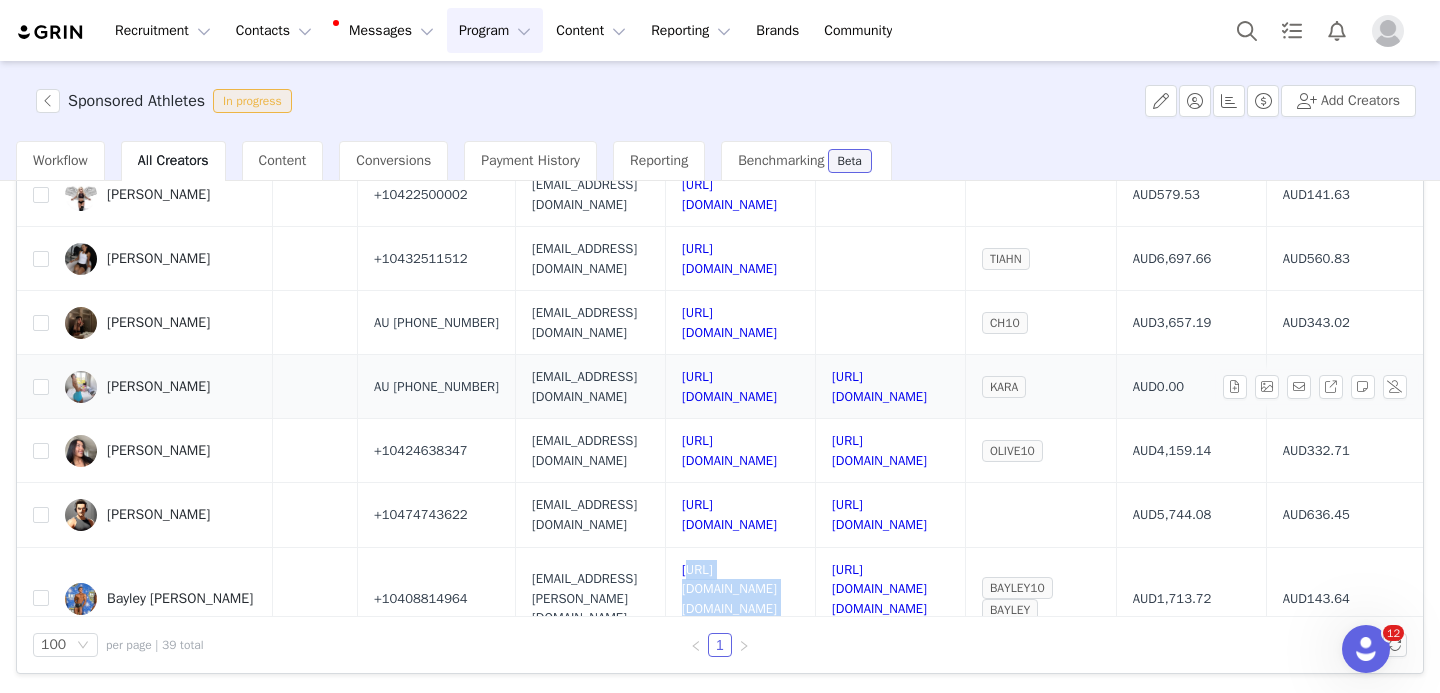 copy on "[URL][DOMAIN_NAME][DOMAIN_NAME][PERSON_NAME]" 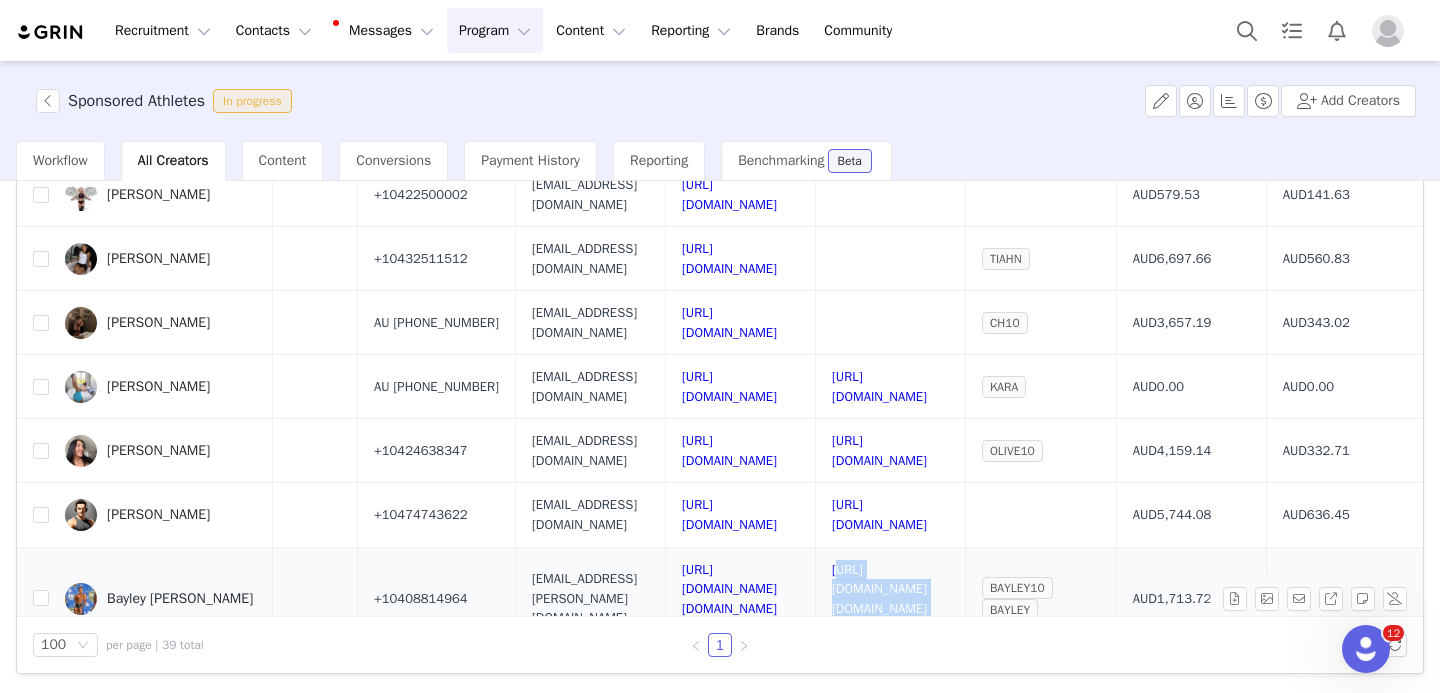 click on "[URL][DOMAIN_NAME][DOMAIN_NAME][PERSON_NAME]" at bounding box center [890, 598] 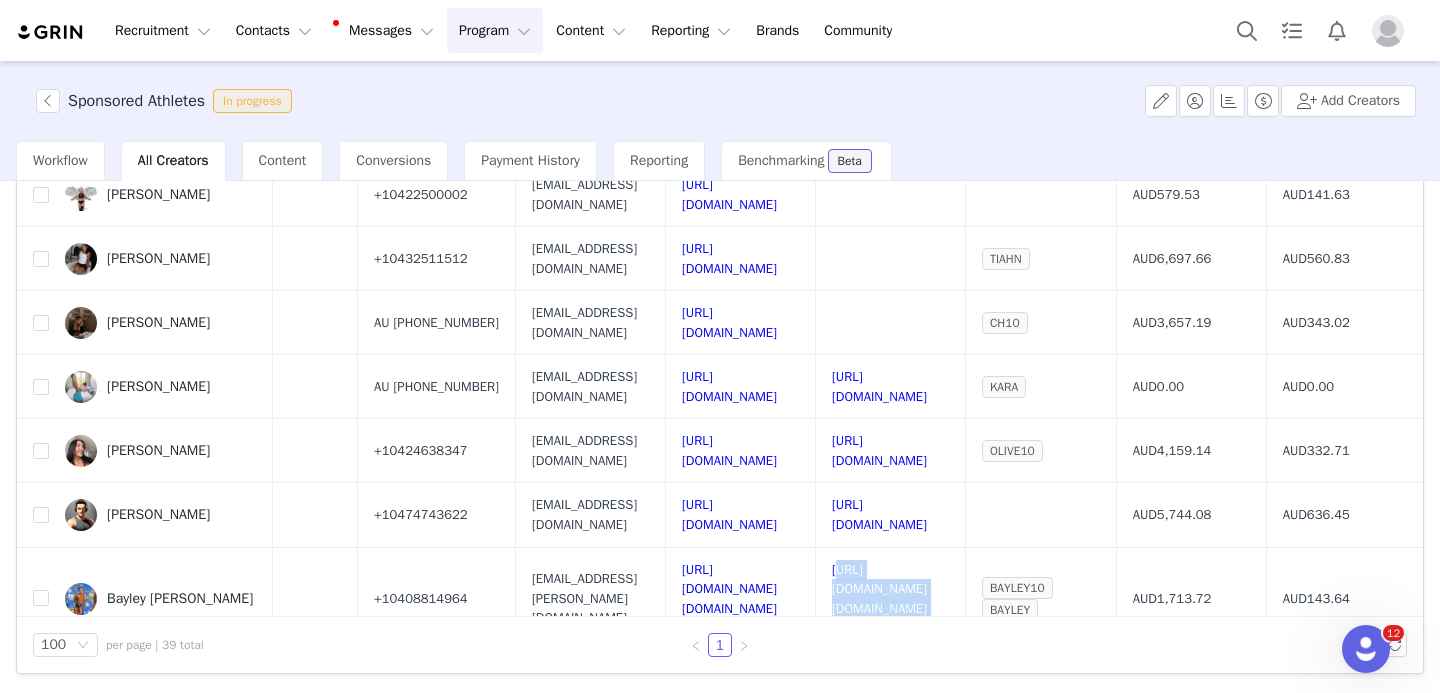 copy on "[URL][DOMAIN_NAME][DOMAIN_NAME][PERSON_NAME]" 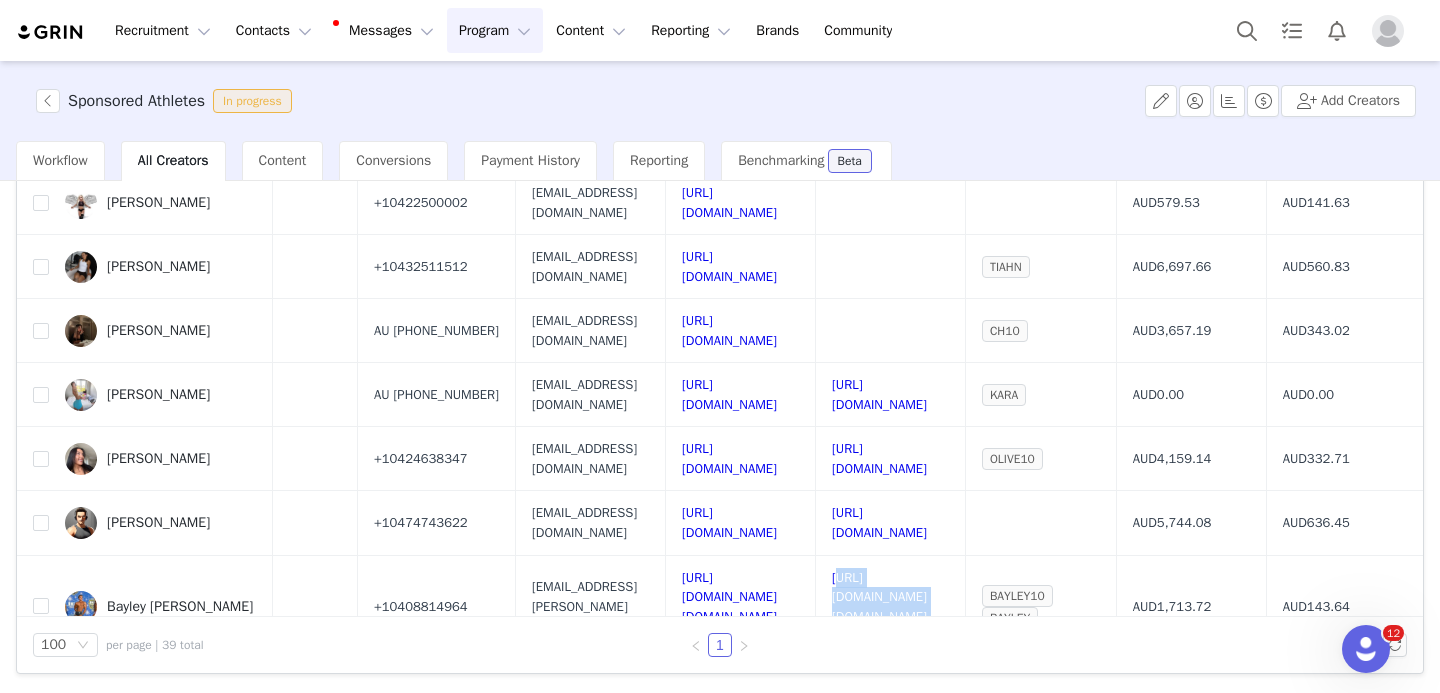 drag, startPoint x: 805, startPoint y: 458, endPoint x: 518, endPoint y: 462, distance: 287.02786 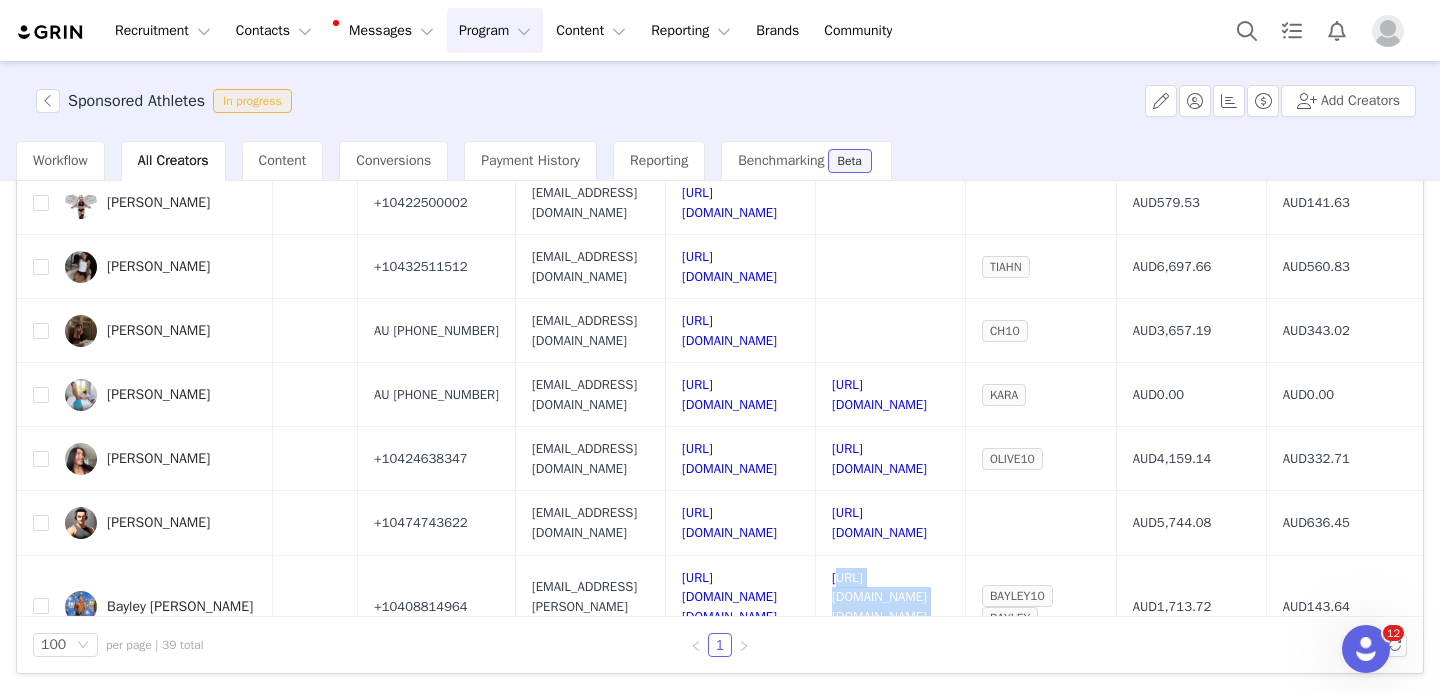 click on "[URL][DOMAIN_NAME][DOMAIN_NAME]" at bounding box center (879, 700) 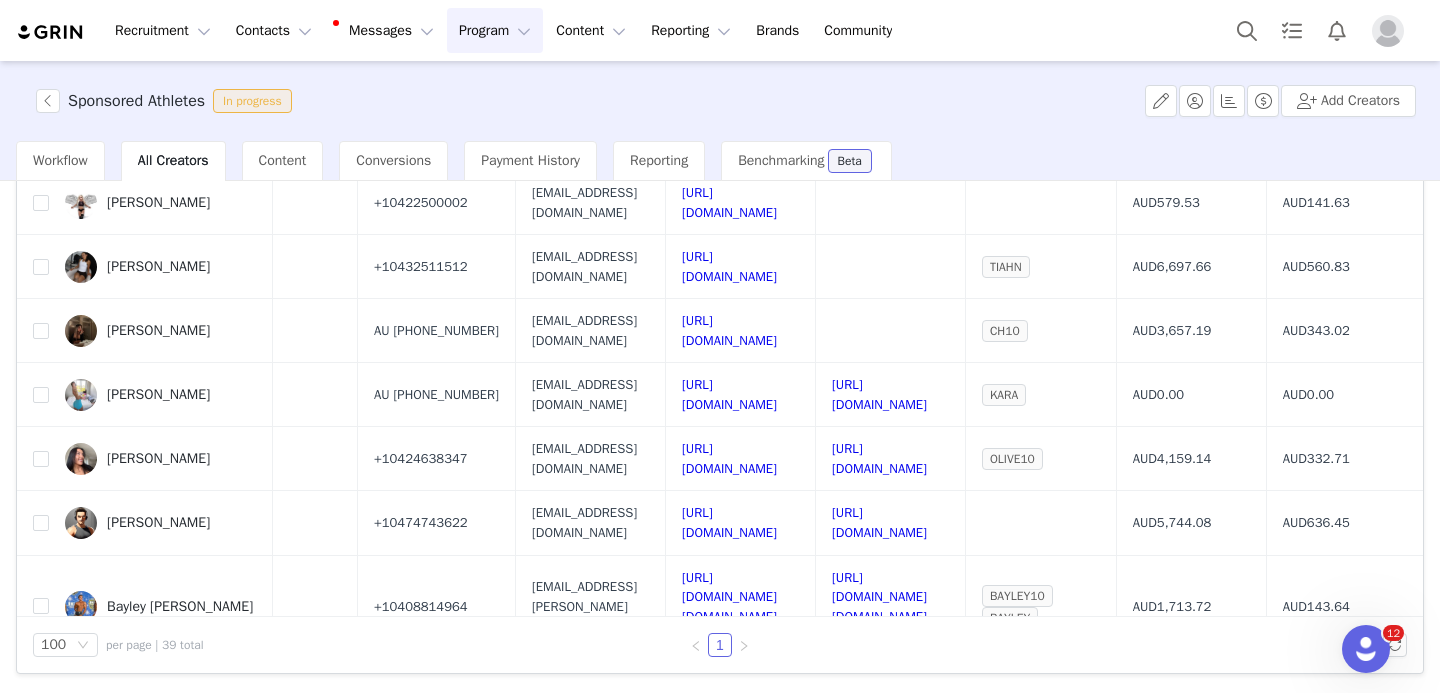 drag, startPoint x: 1168, startPoint y: 462, endPoint x: 1155, endPoint y: 458, distance: 13.601471 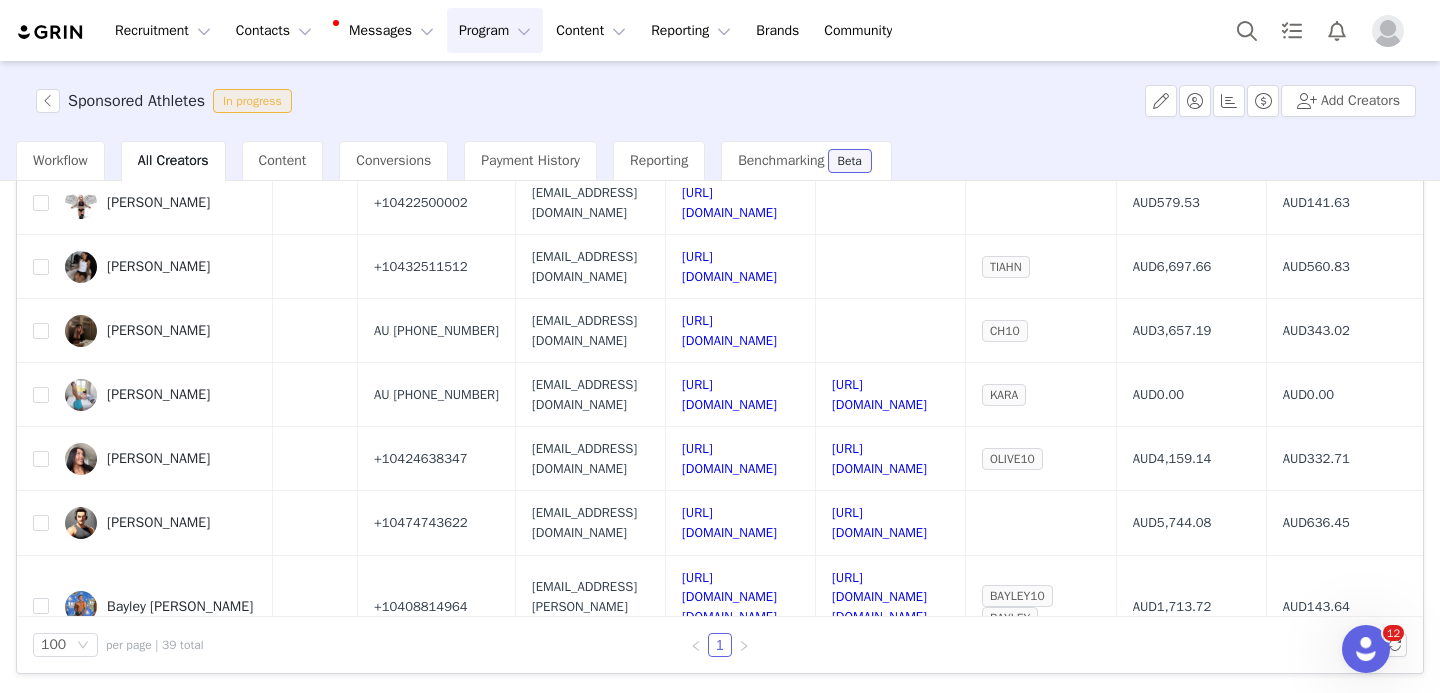 drag, startPoint x: 1150, startPoint y: 457, endPoint x: 881, endPoint y: 459, distance: 269.00745 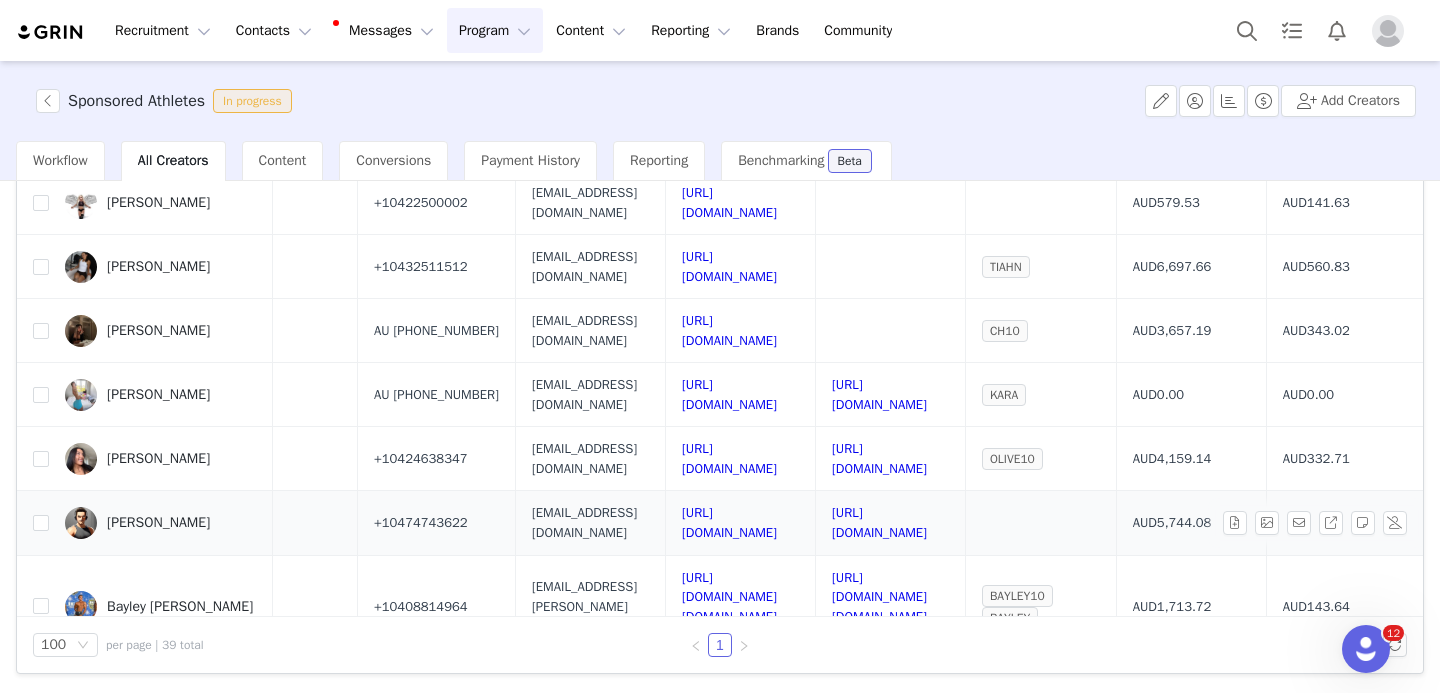 copy on "[URL][DOMAIN_NAME][DOMAIN_NAME]" 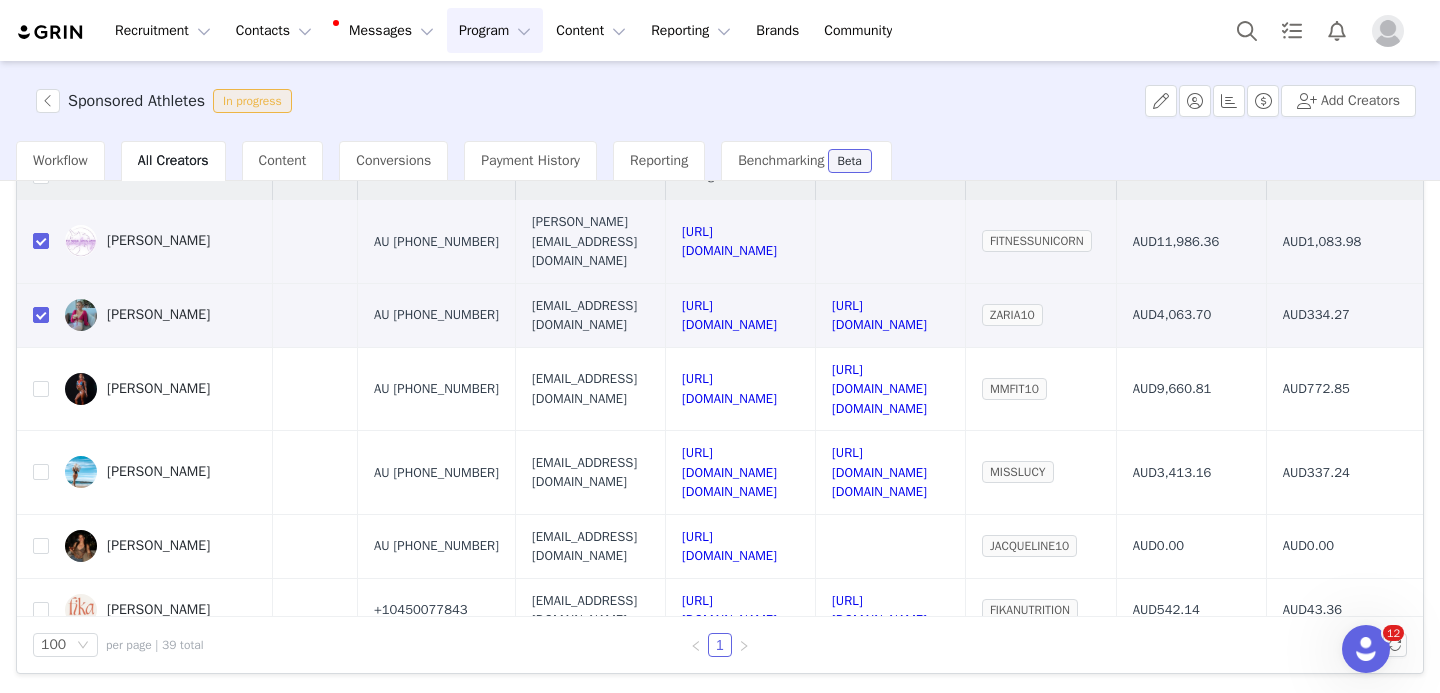 scroll, scrollTop: 0, scrollLeft: 1065, axis: horizontal 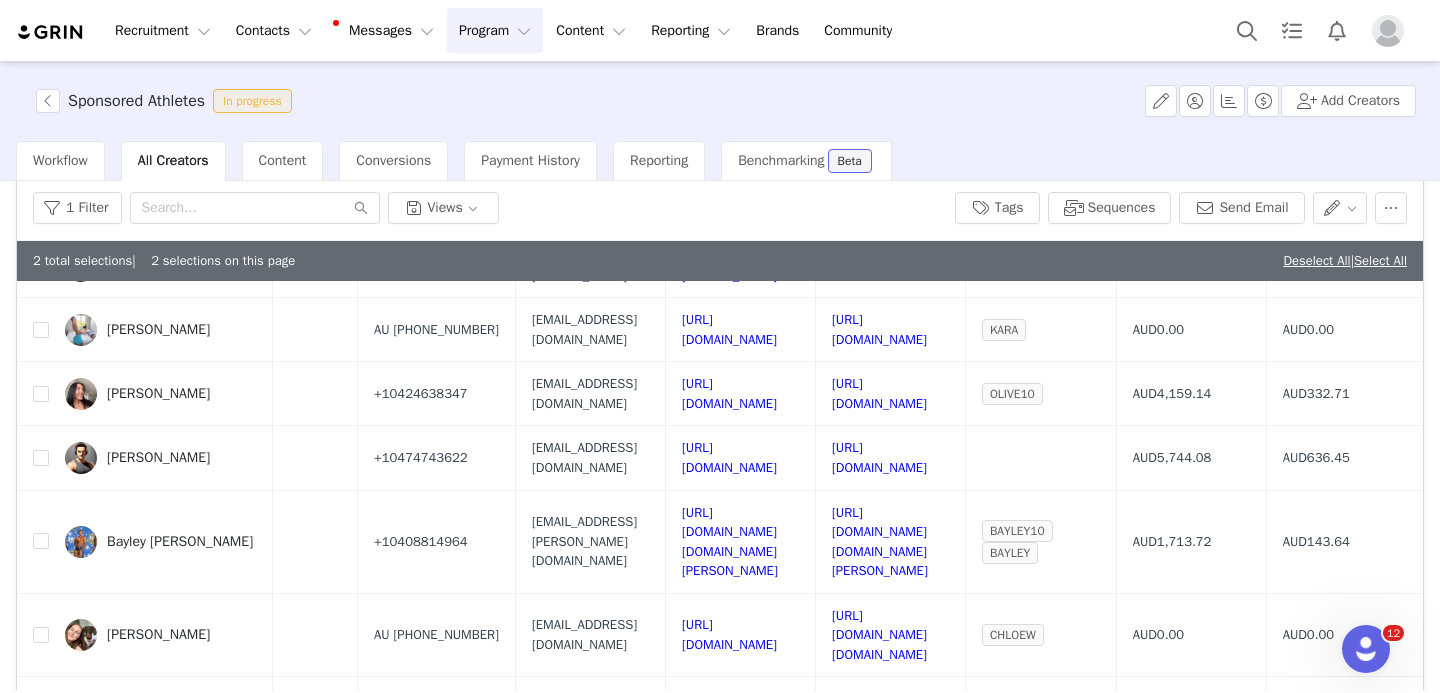 click on "Sponsored Athletes In progress     Add Creators" at bounding box center (720, 101) 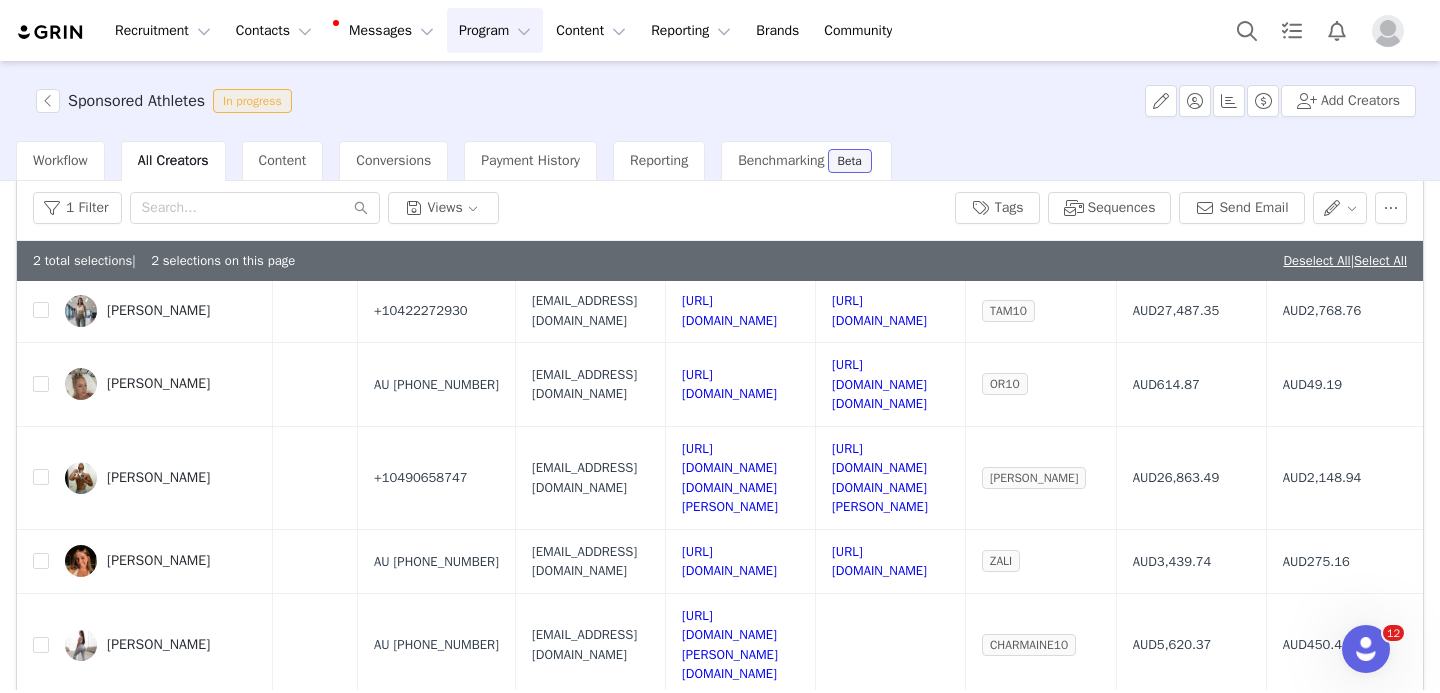 click on "[URL][DOMAIN_NAME][DOMAIN_NAME]" at bounding box center (729, 994) 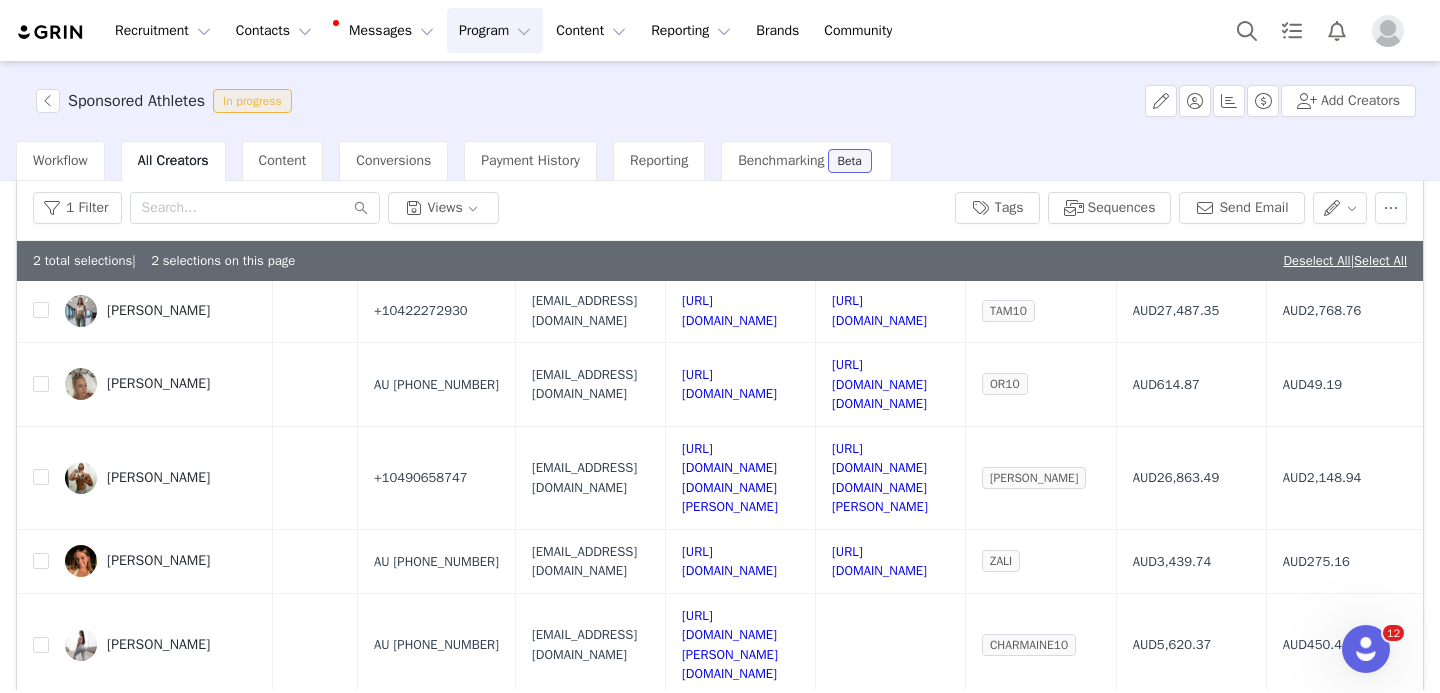 drag, startPoint x: 547, startPoint y: 621, endPoint x: 544, endPoint y: 606, distance: 15.297058 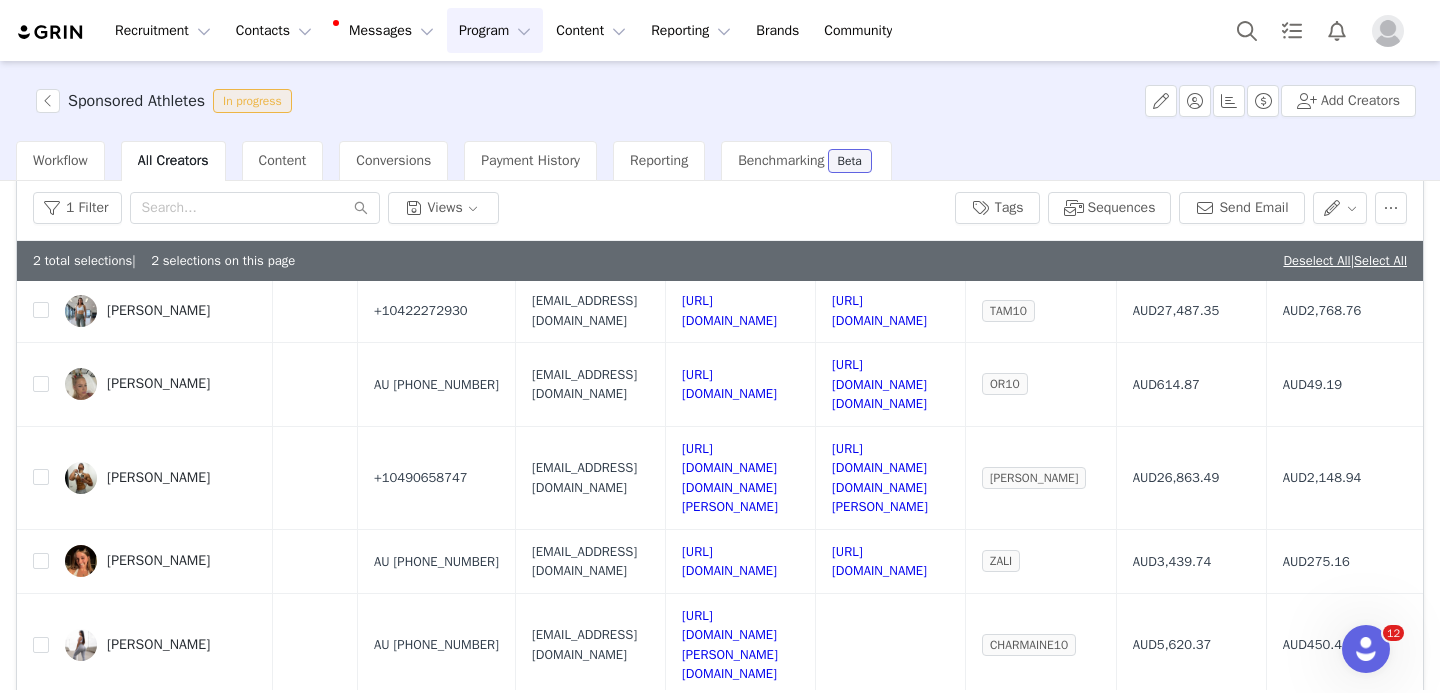click on "[URL][DOMAIN_NAME]" at bounding box center [879, 994] 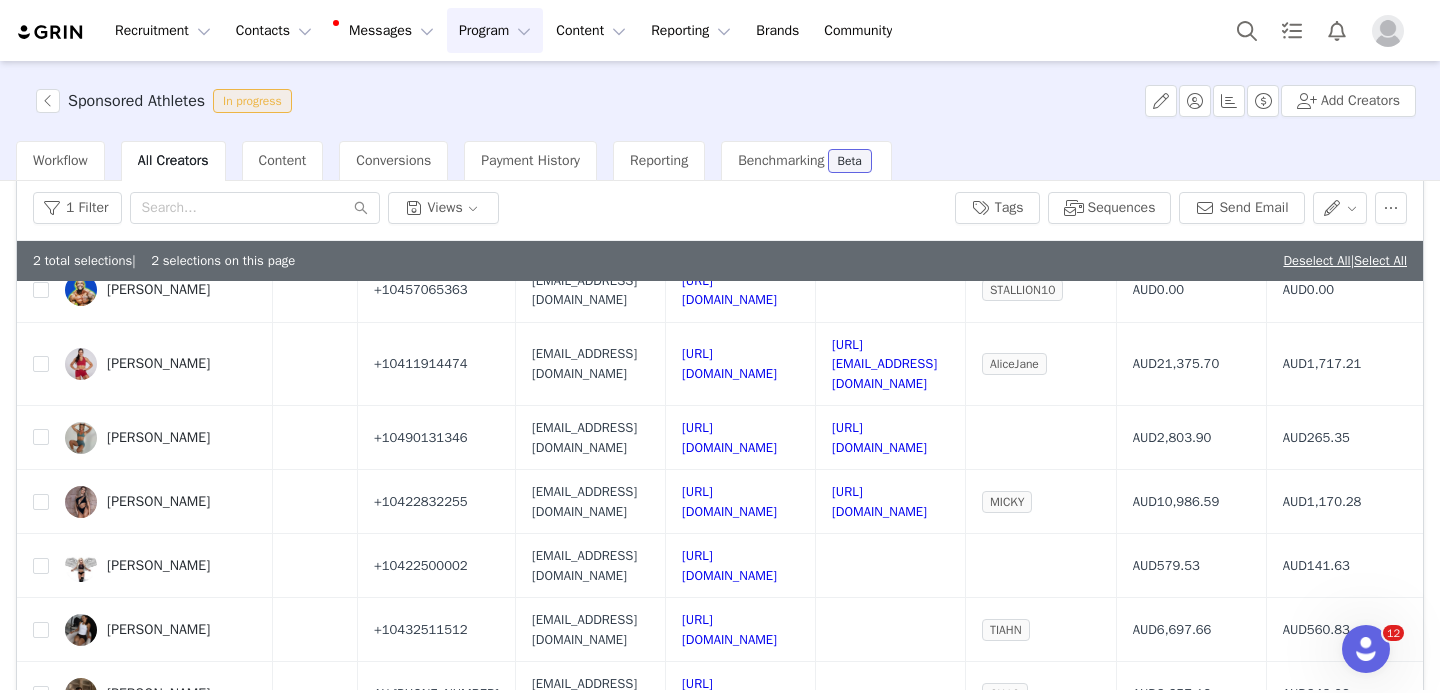 scroll, scrollTop: 1330, scrollLeft: 1065, axis: both 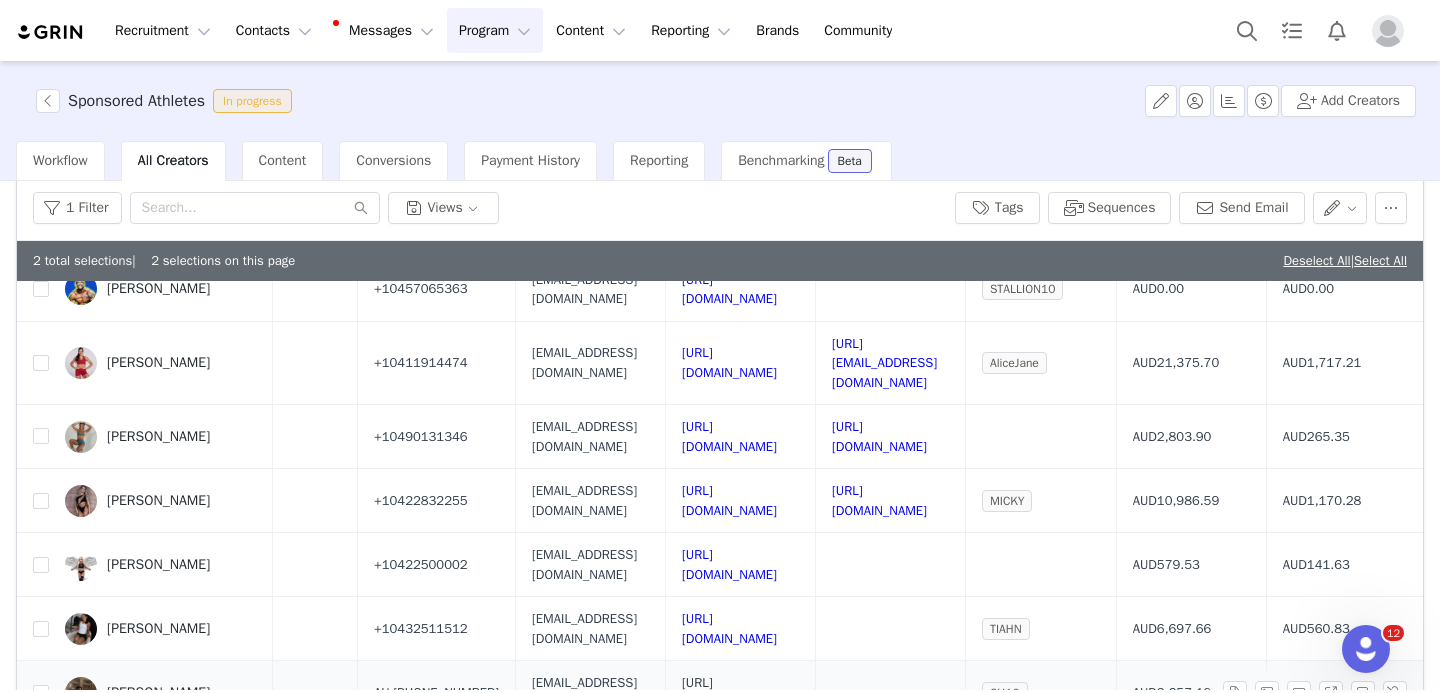 click on "[URL][DOMAIN_NAME]" at bounding box center [729, 692] 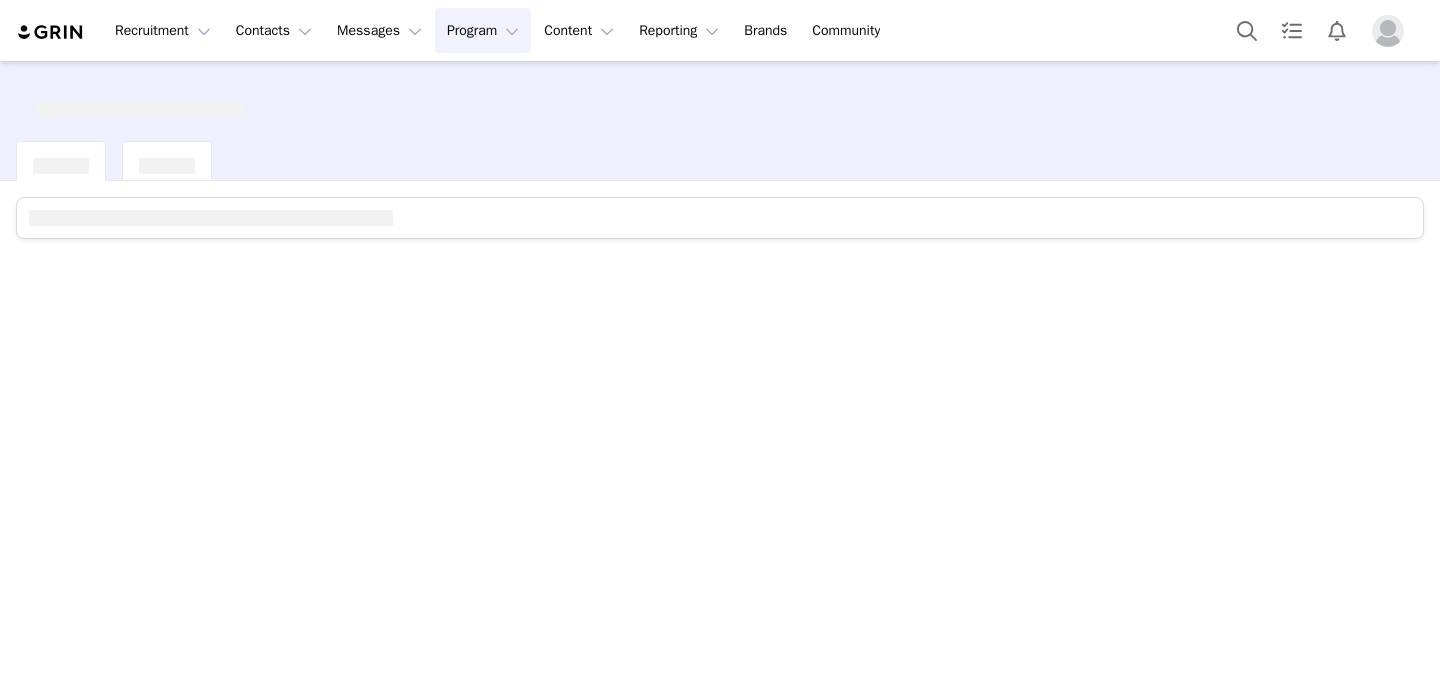 scroll, scrollTop: 0, scrollLeft: 0, axis: both 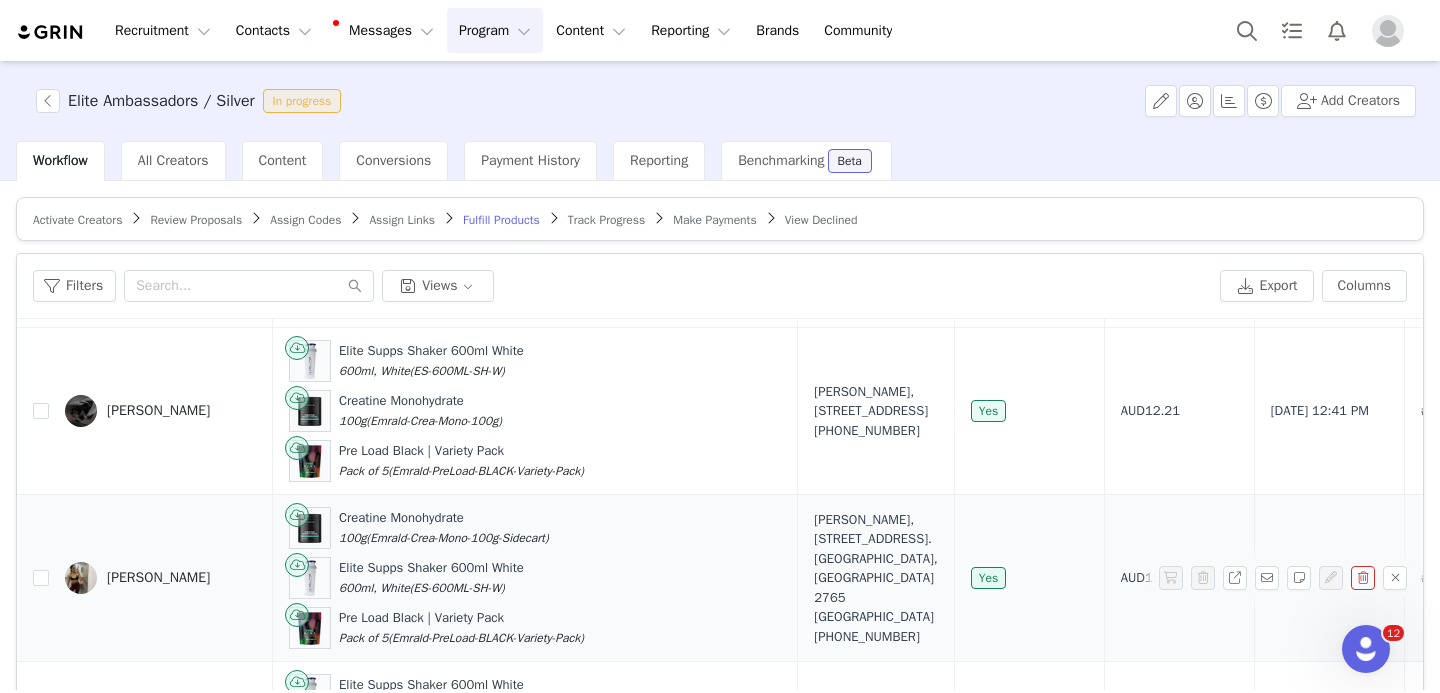 click at bounding box center [81, 578] 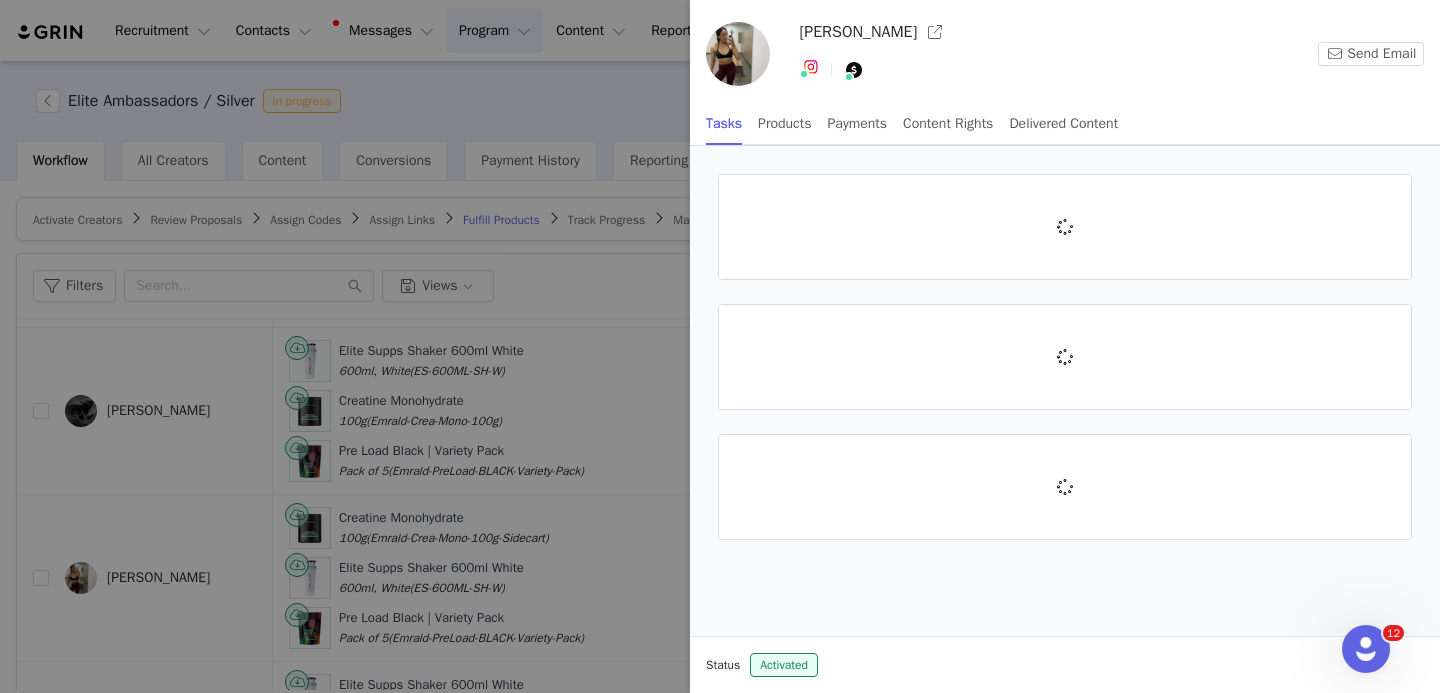 click at bounding box center [720, 346] 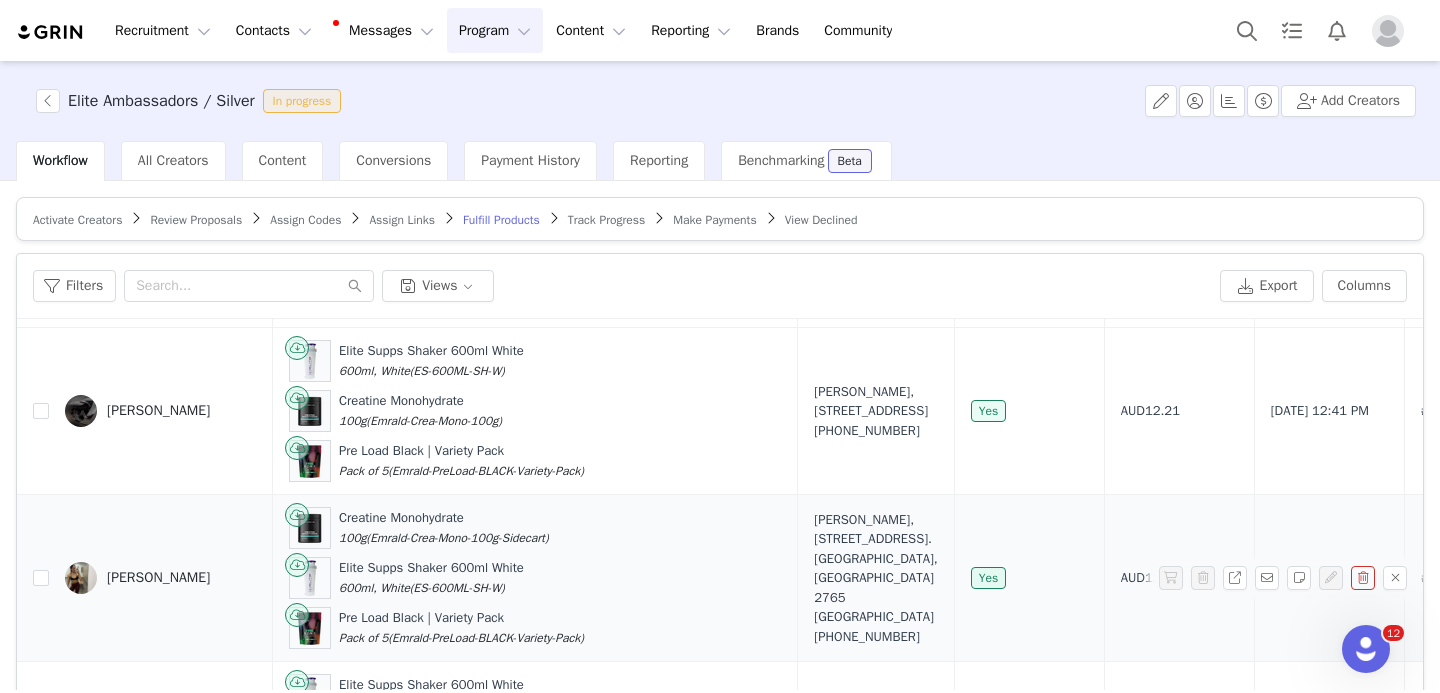 click at bounding box center [81, 578] 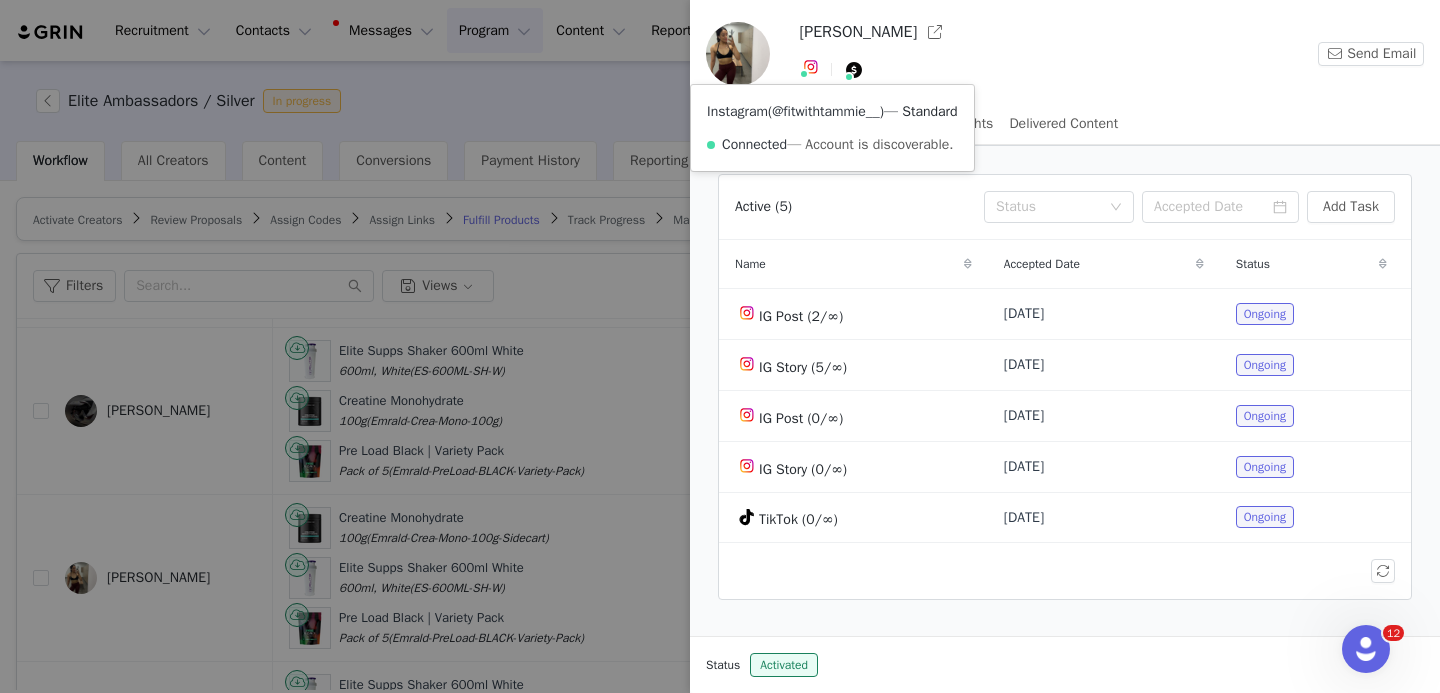 click on "@fitwithtammie__" at bounding box center (826, 111) 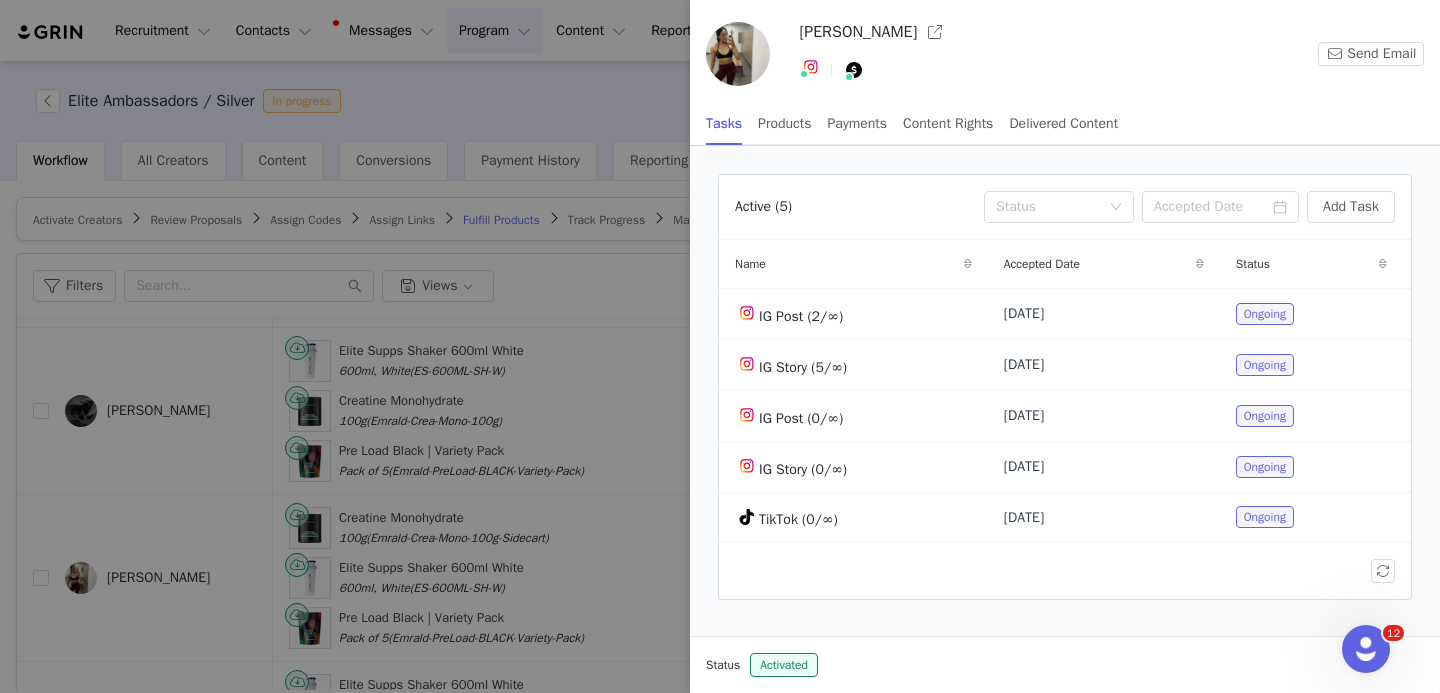 click at bounding box center [720, 346] 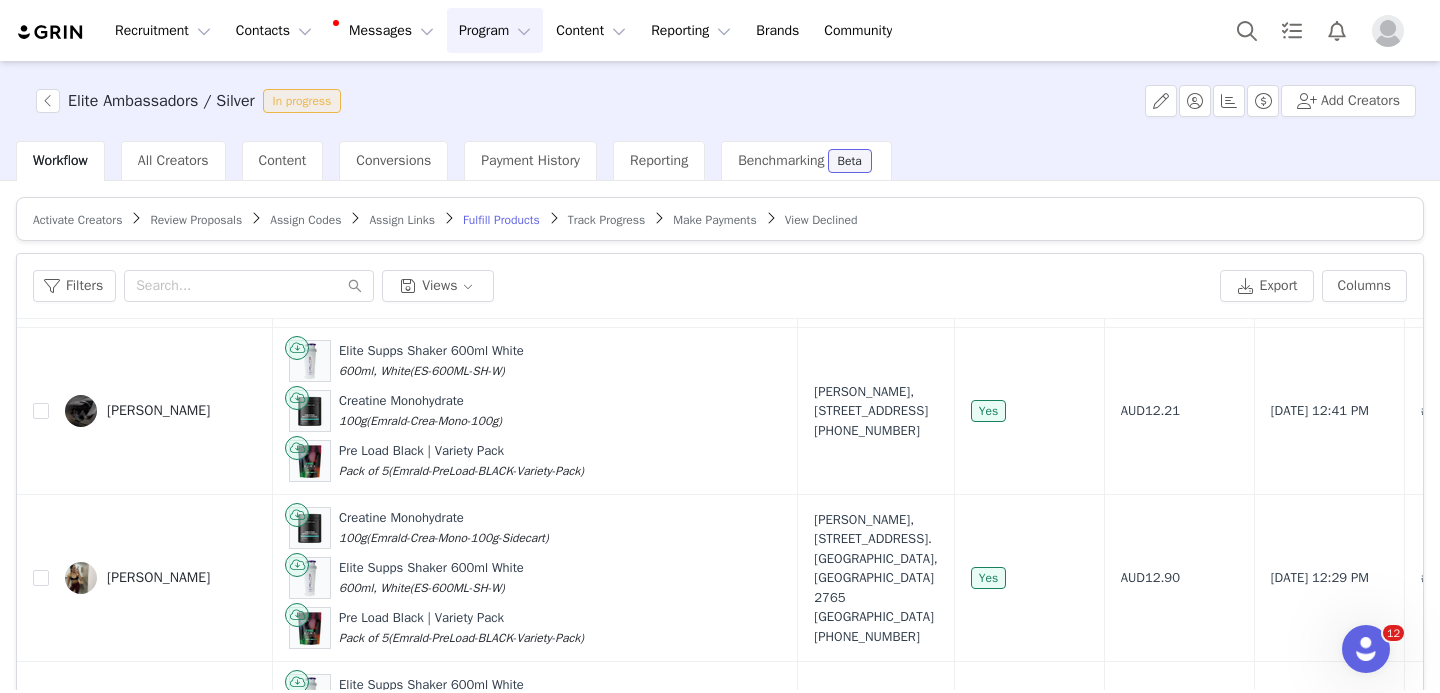 scroll, scrollTop: 3158, scrollLeft: 0, axis: vertical 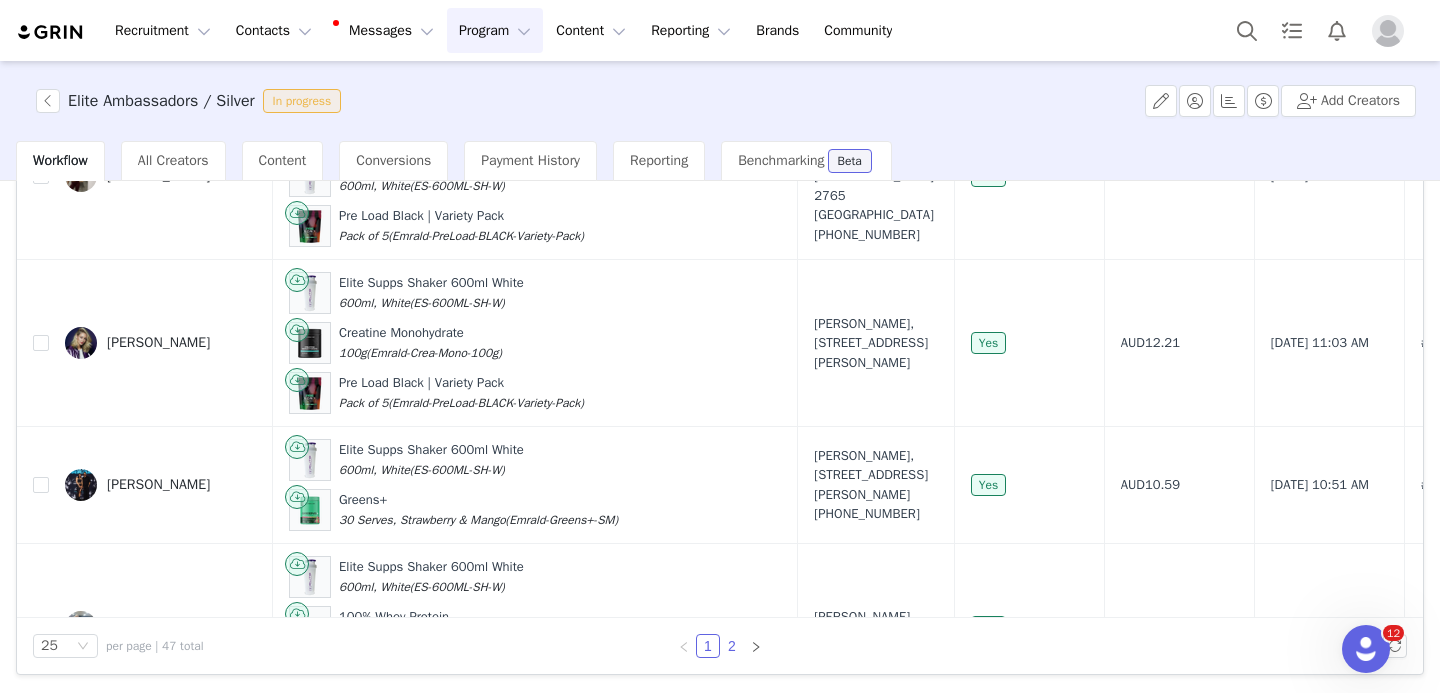 click on "2" at bounding box center [732, 646] 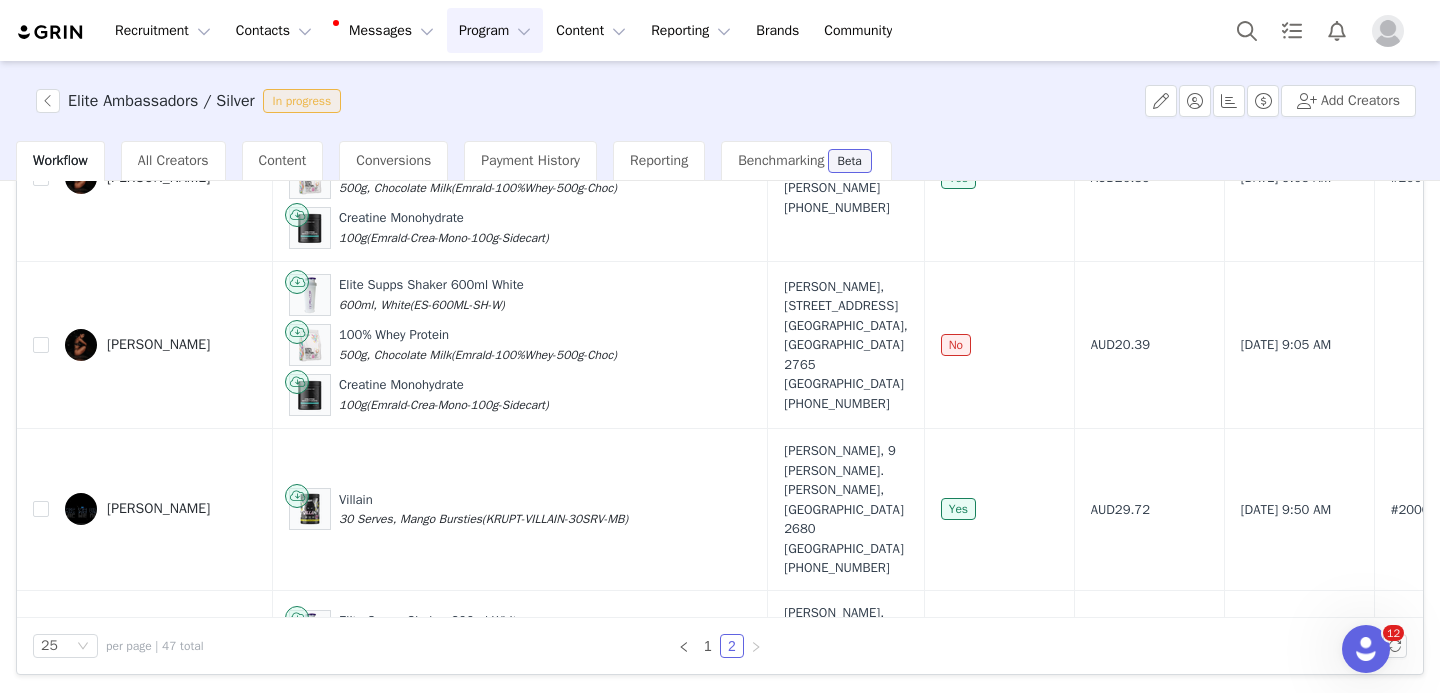 scroll, scrollTop: 0, scrollLeft: 0, axis: both 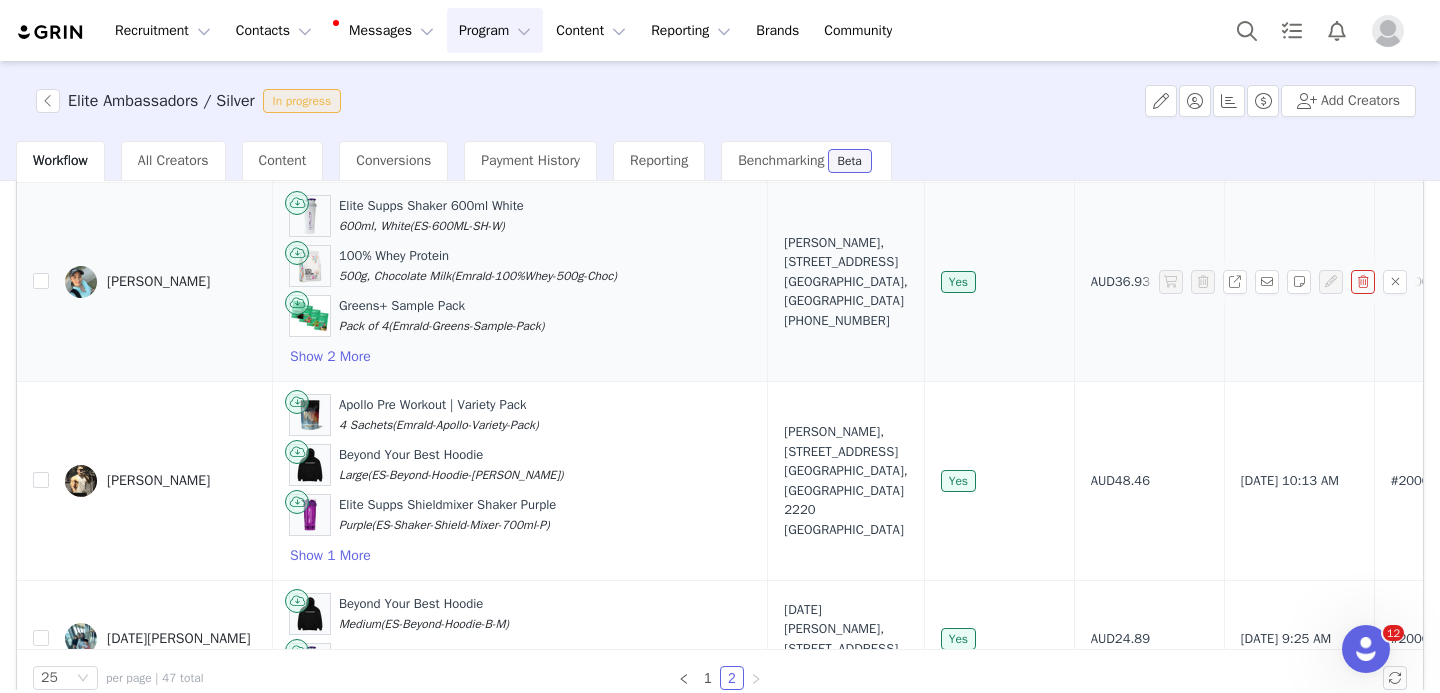 click at bounding box center [81, 282] 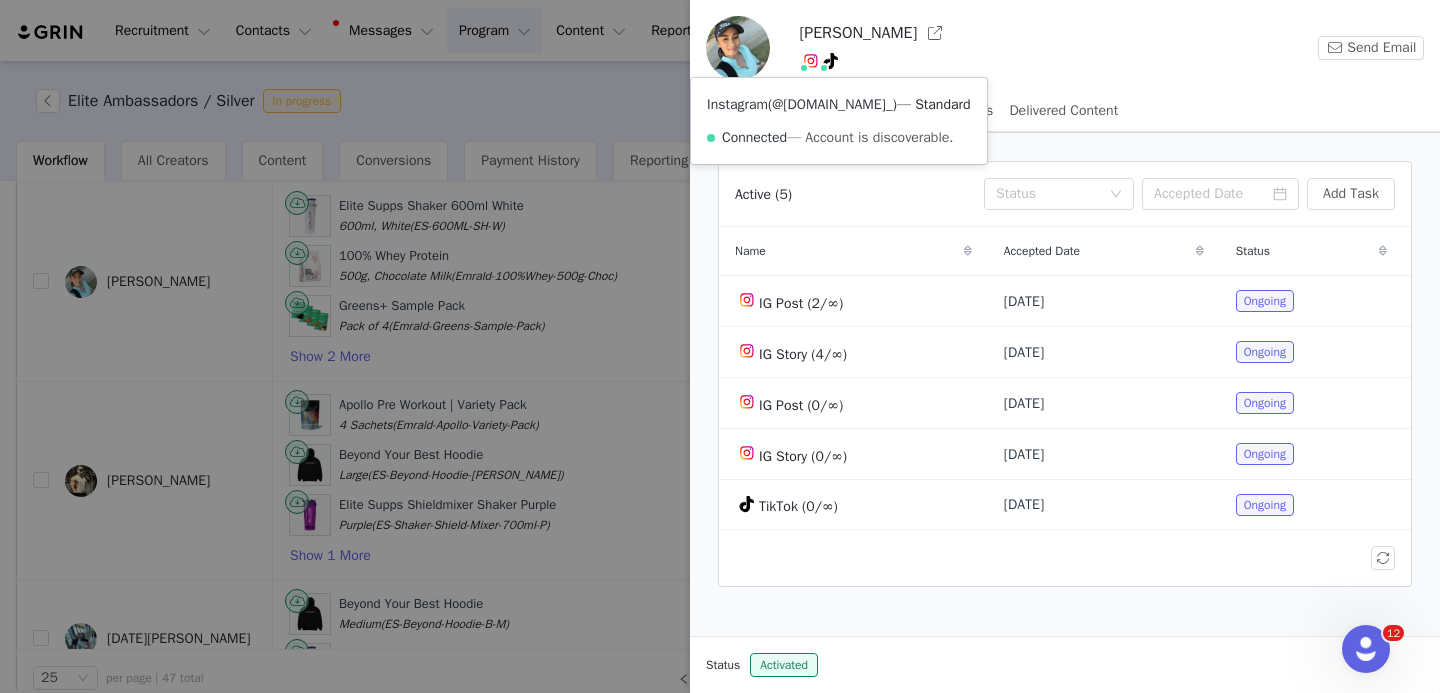 click on "@hope.fit_" at bounding box center [832, 104] 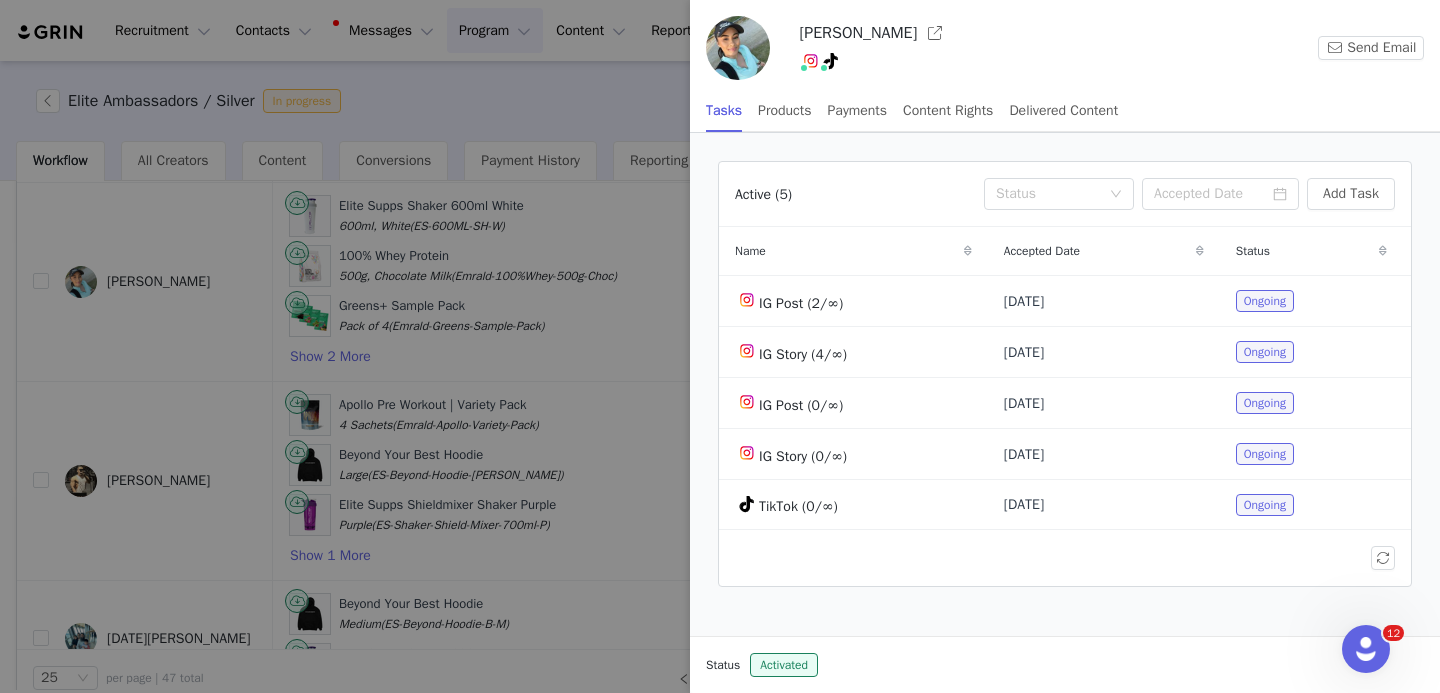 click at bounding box center [720, 346] 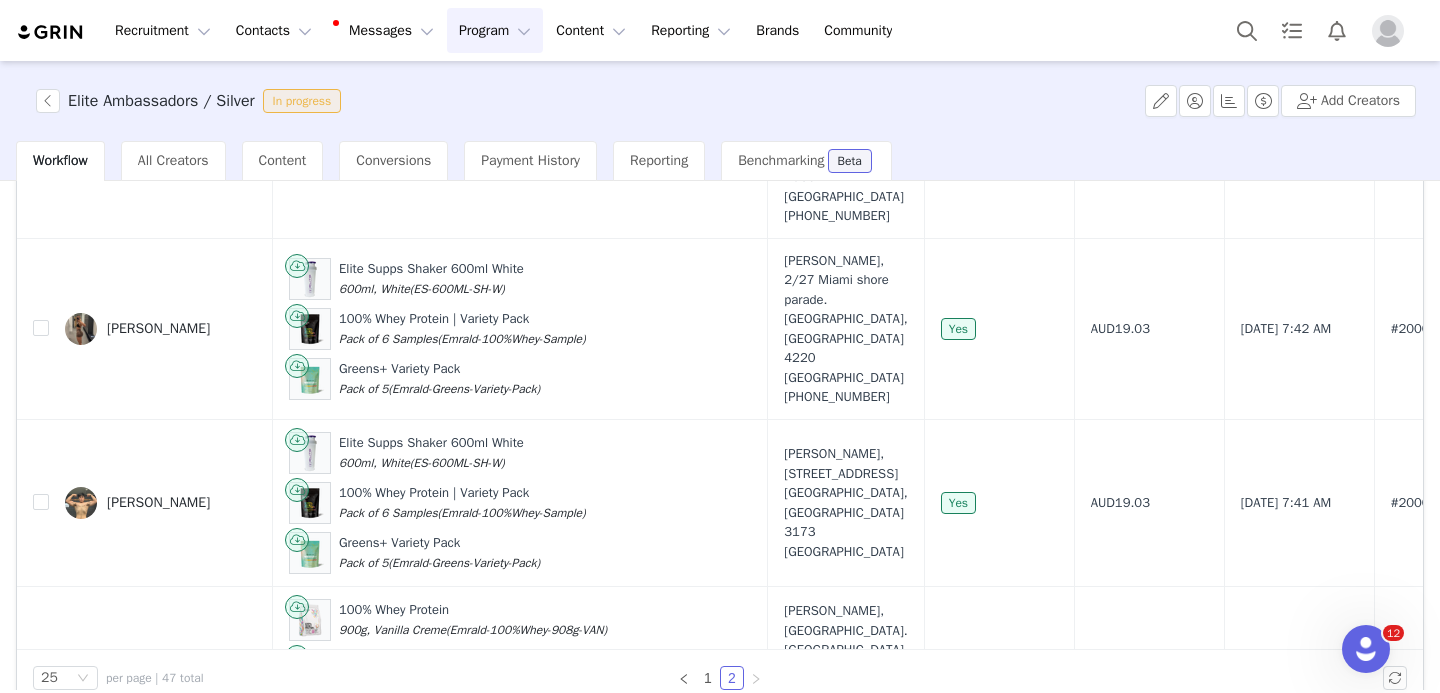 scroll, scrollTop: 0, scrollLeft: 0, axis: both 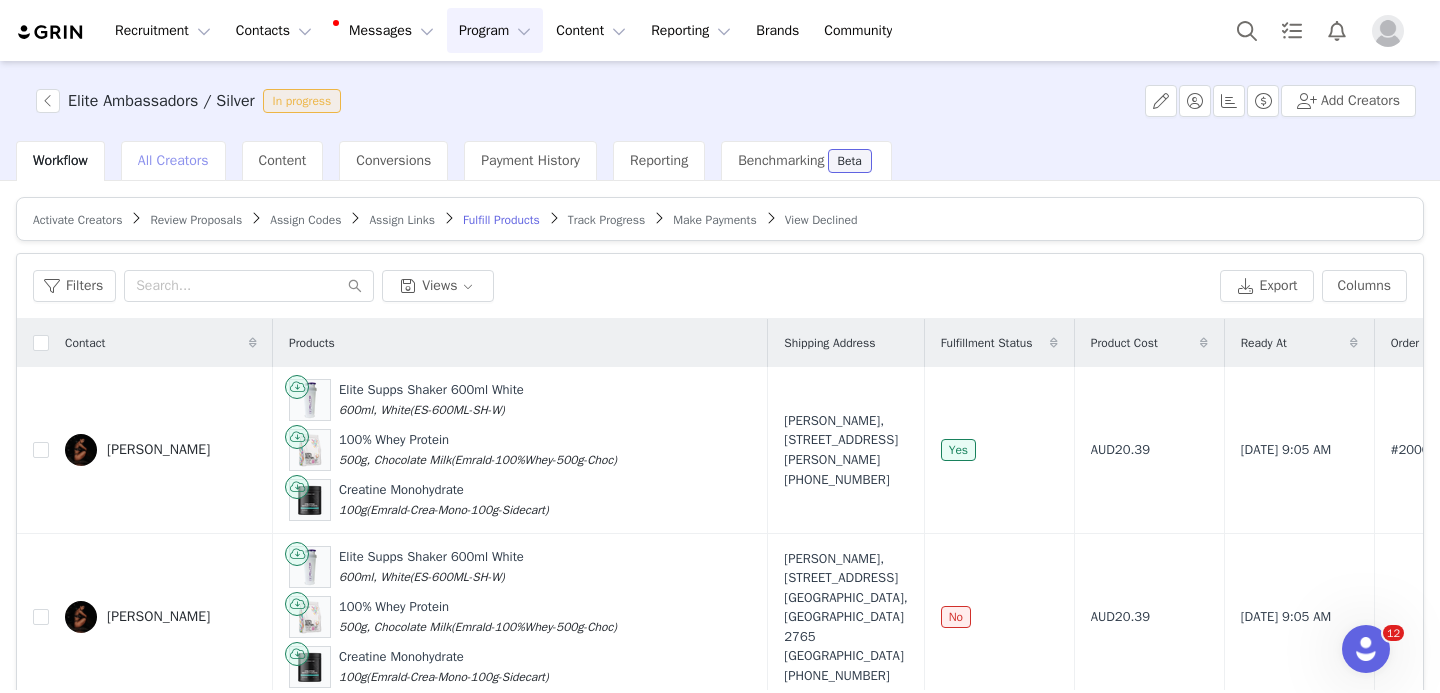 click on "All Creators" at bounding box center [173, 160] 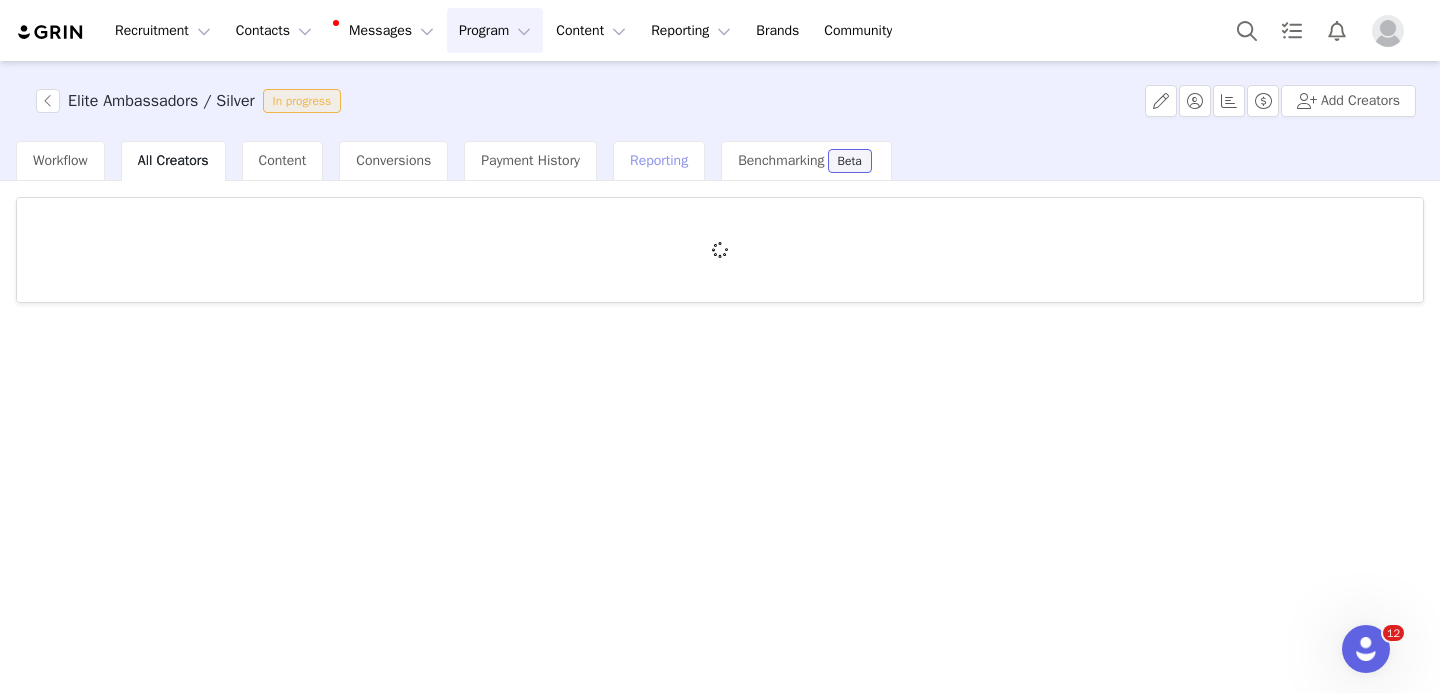 click on "Reporting" at bounding box center (659, 161) 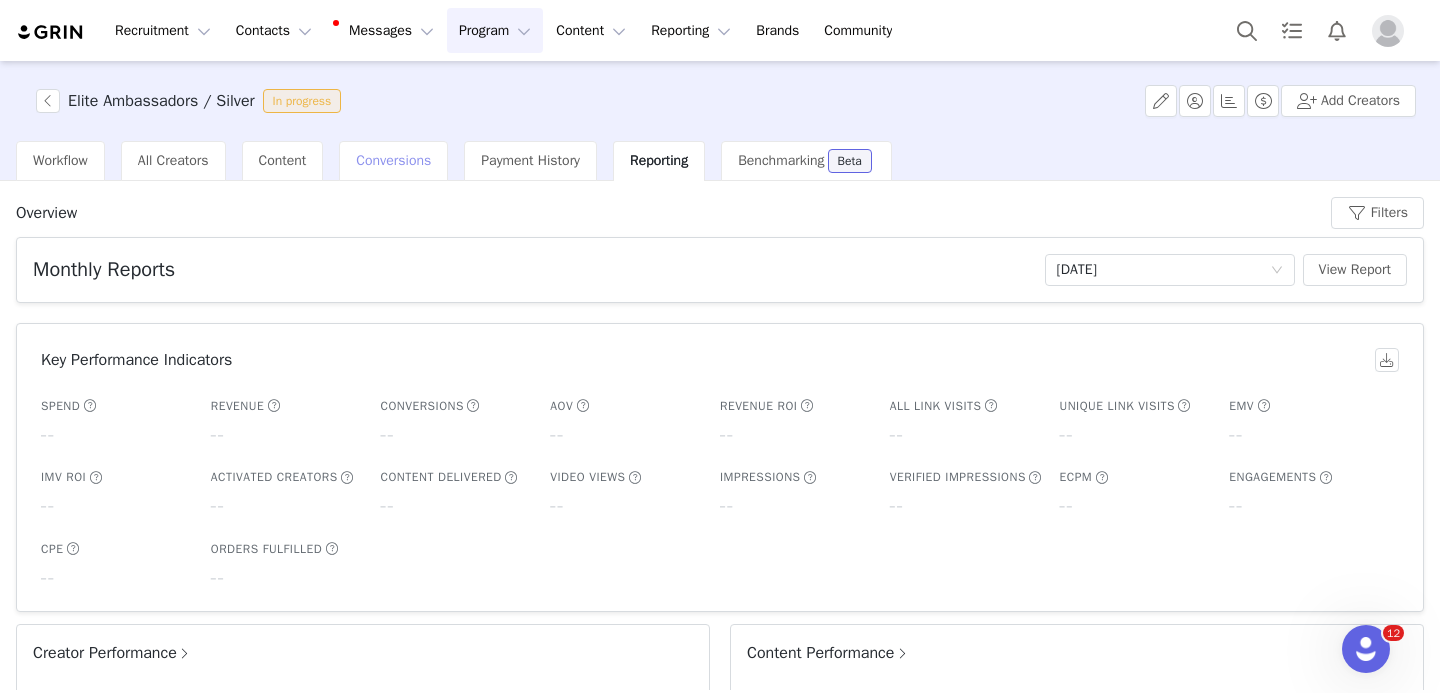 click on "Conversions" at bounding box center [393, 160] 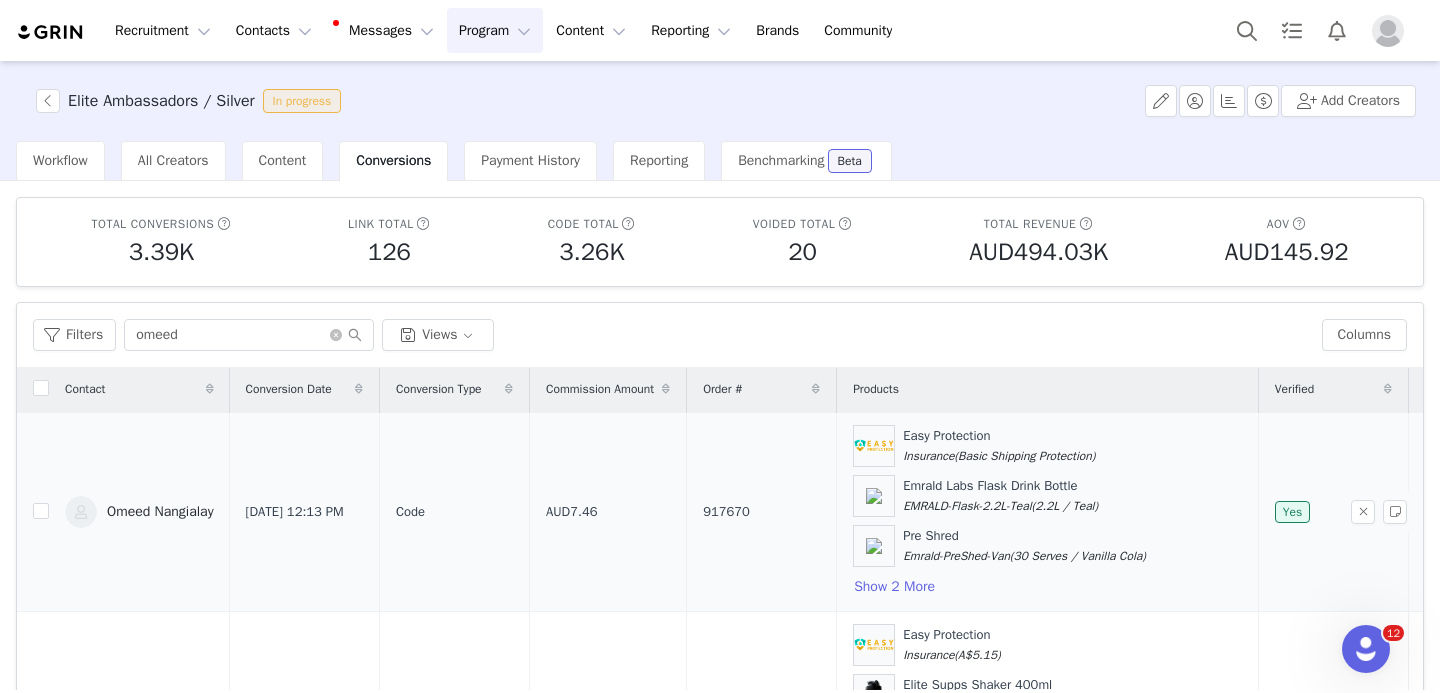 scroll, scrollTop: 0, scrollLeft: 0, axis: both 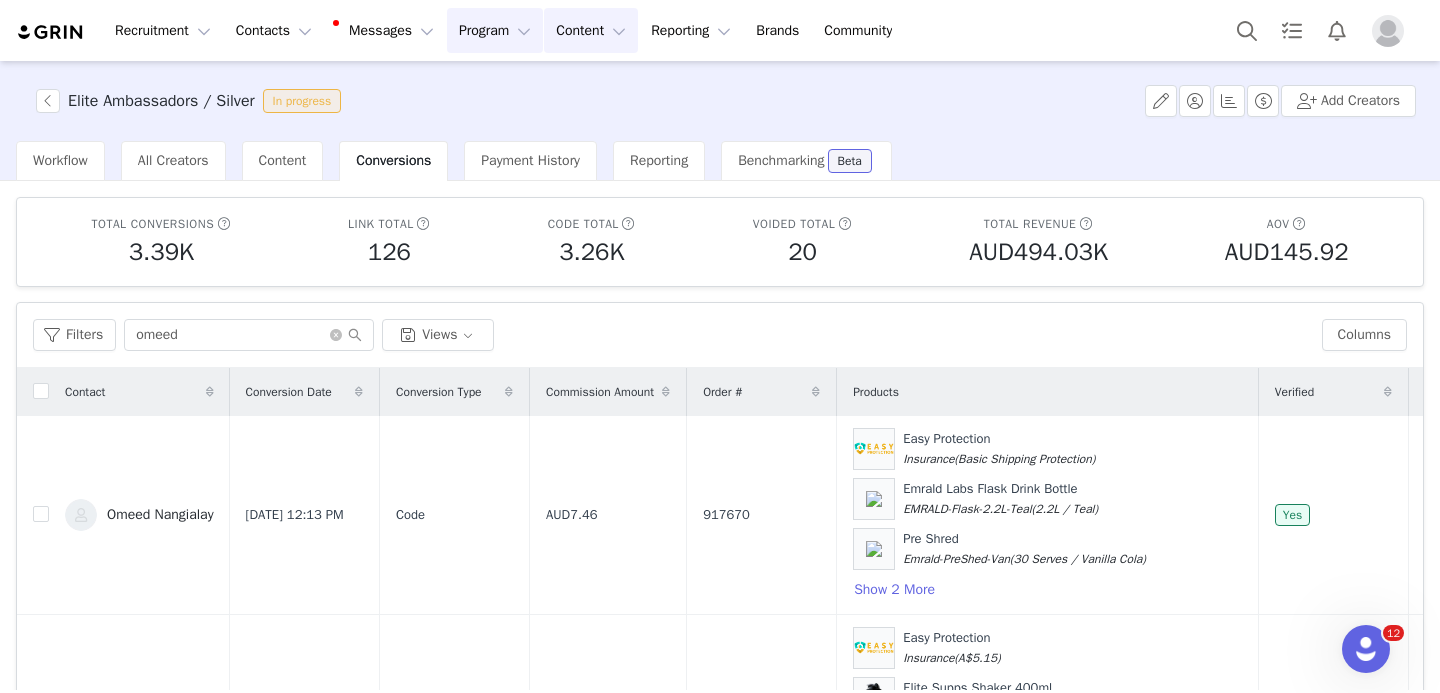 click on "Content Content" at bounding box center [591, 30] 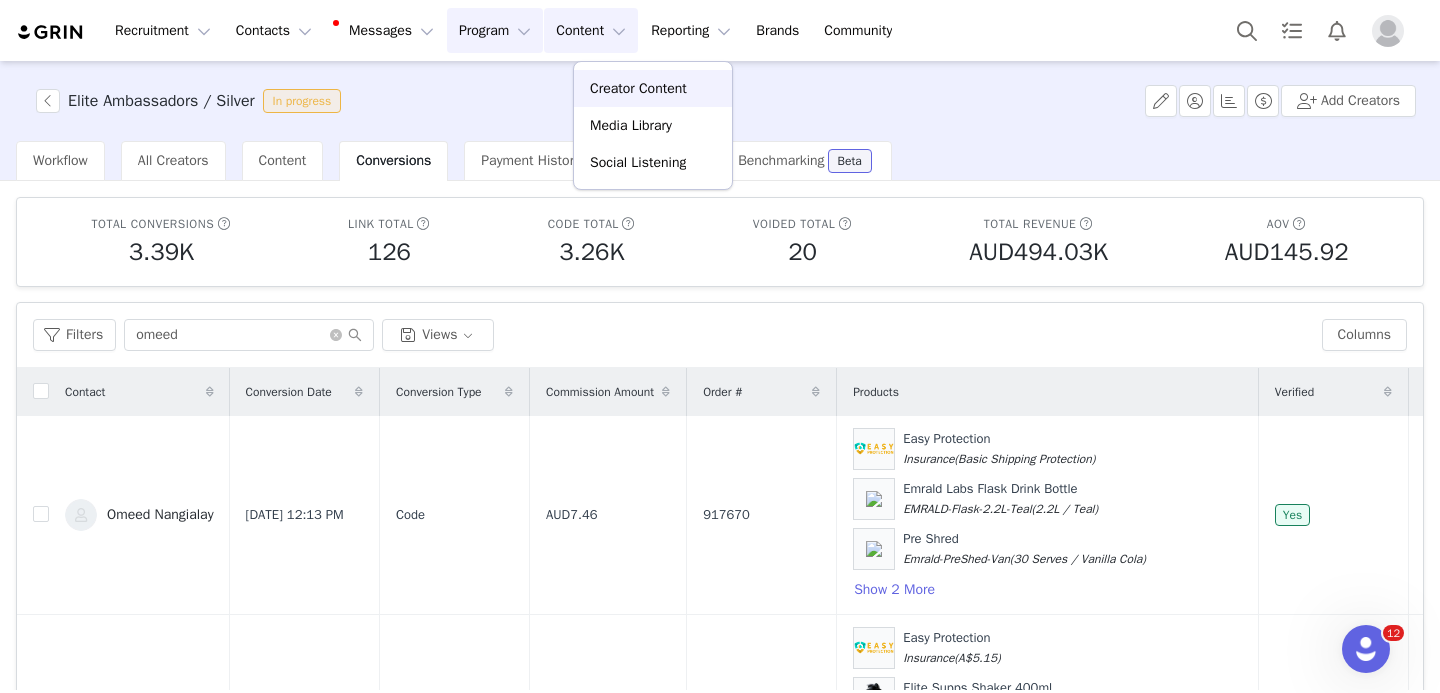 click on "Creator Content" at bounding box center (638, 88) 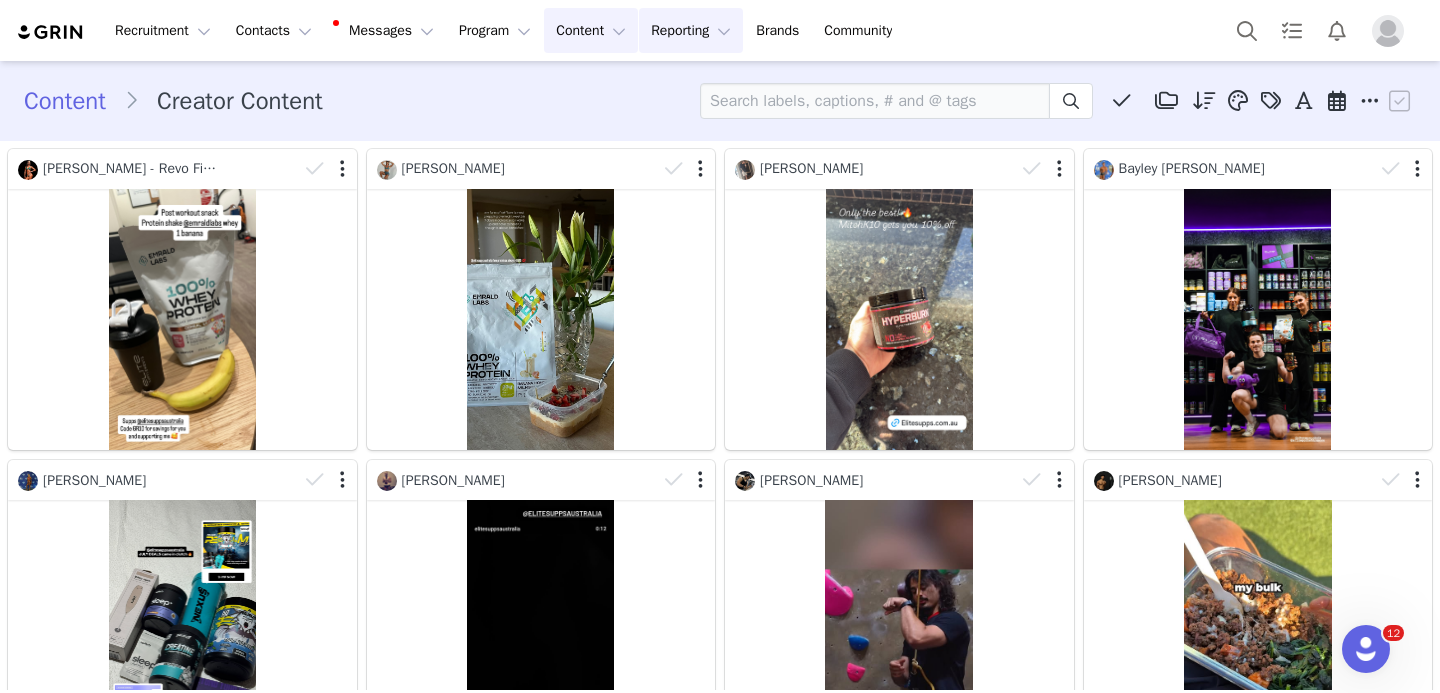 click on "Reporting Reporting" at bounding box center (691, 30) 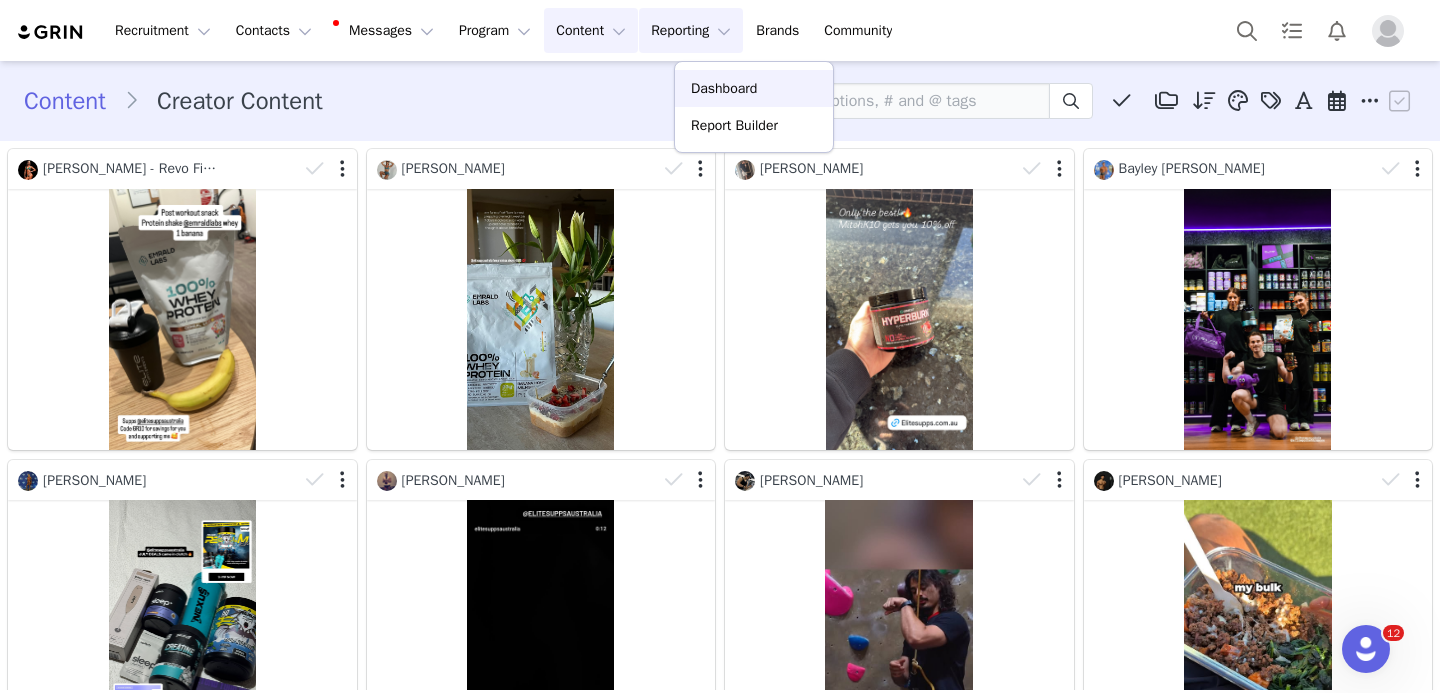 click on "Dashboard" at bounding box center (724, 88) 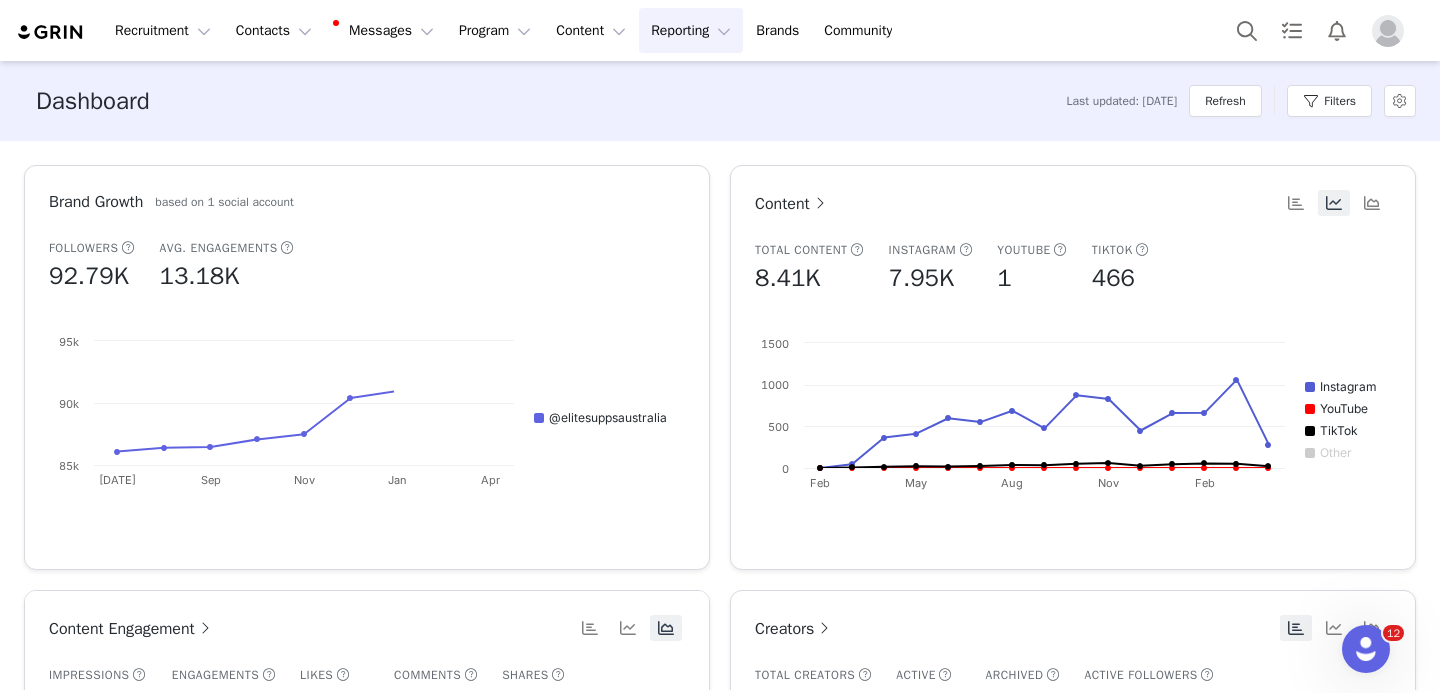 click on "Reporting Reporting" at bounding box center [691, 30] 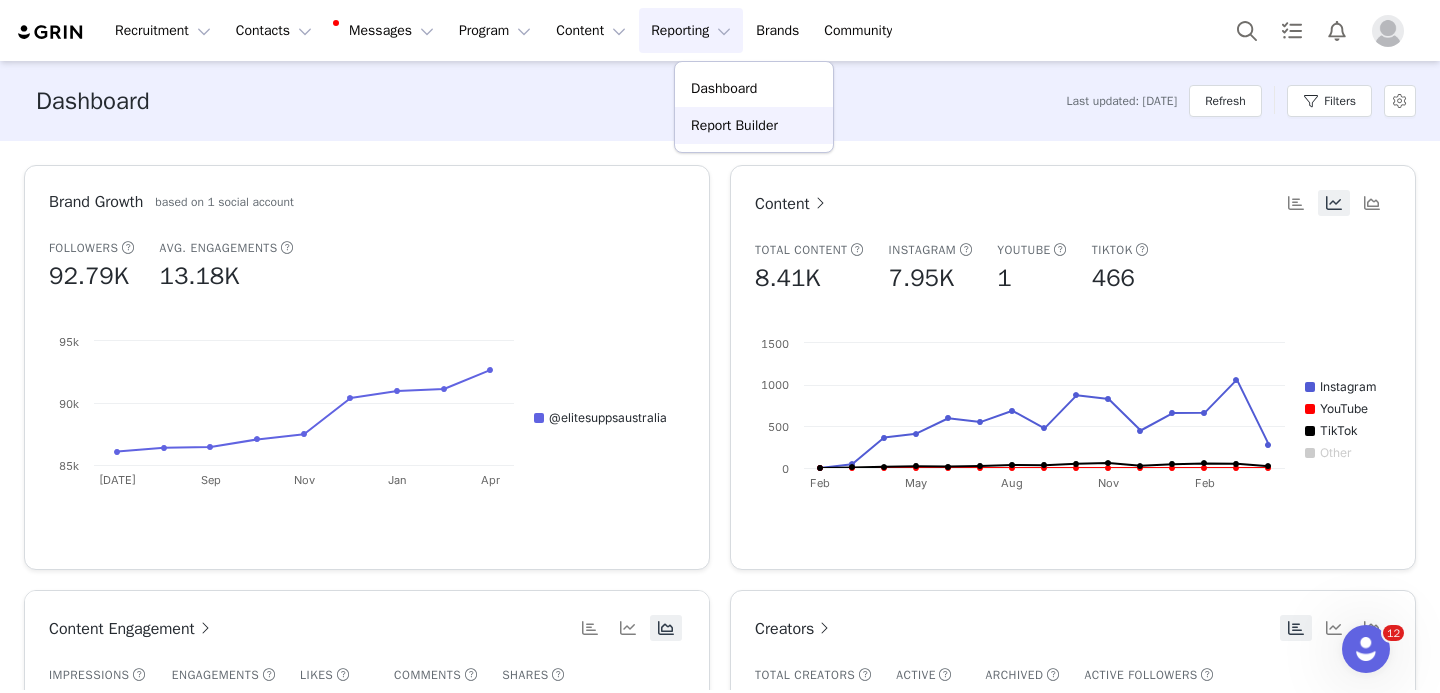 click on "Report Builder" at bounding box center [734, 125] 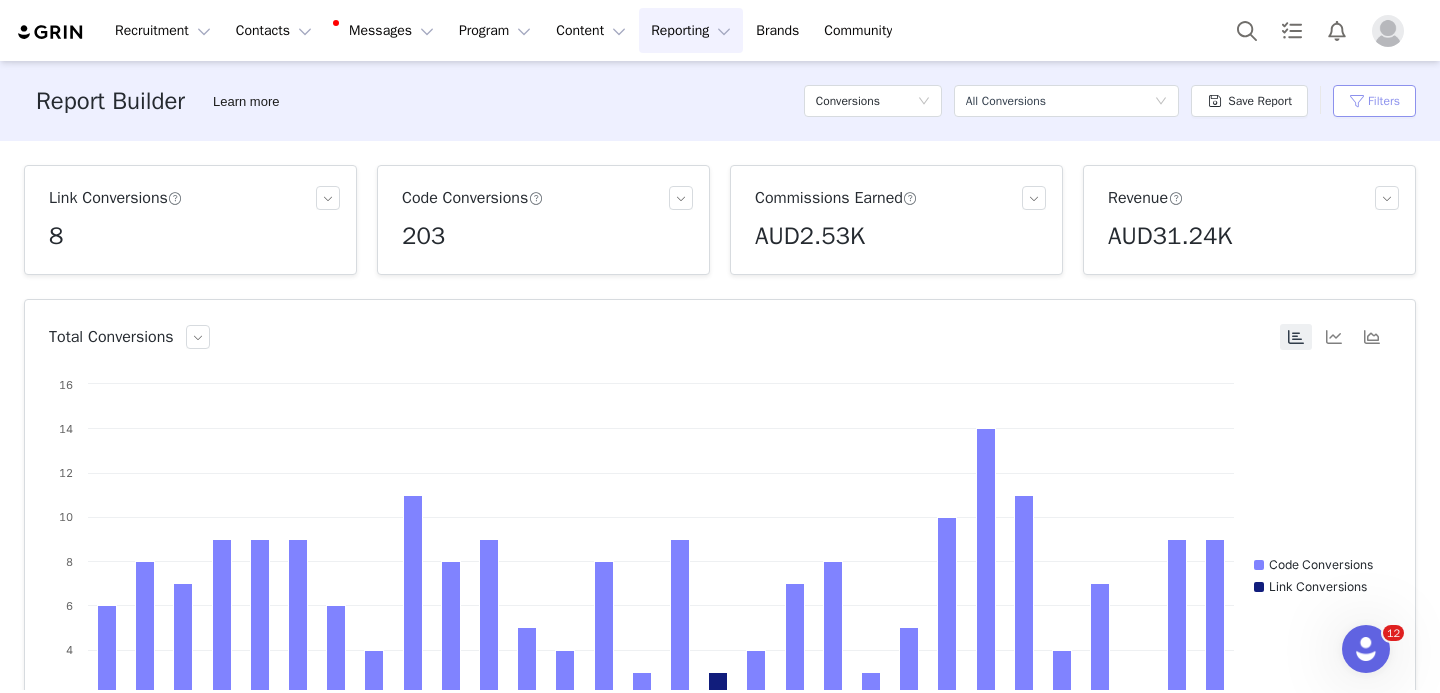 click on "Filters" at bounding box center (1374, 101) 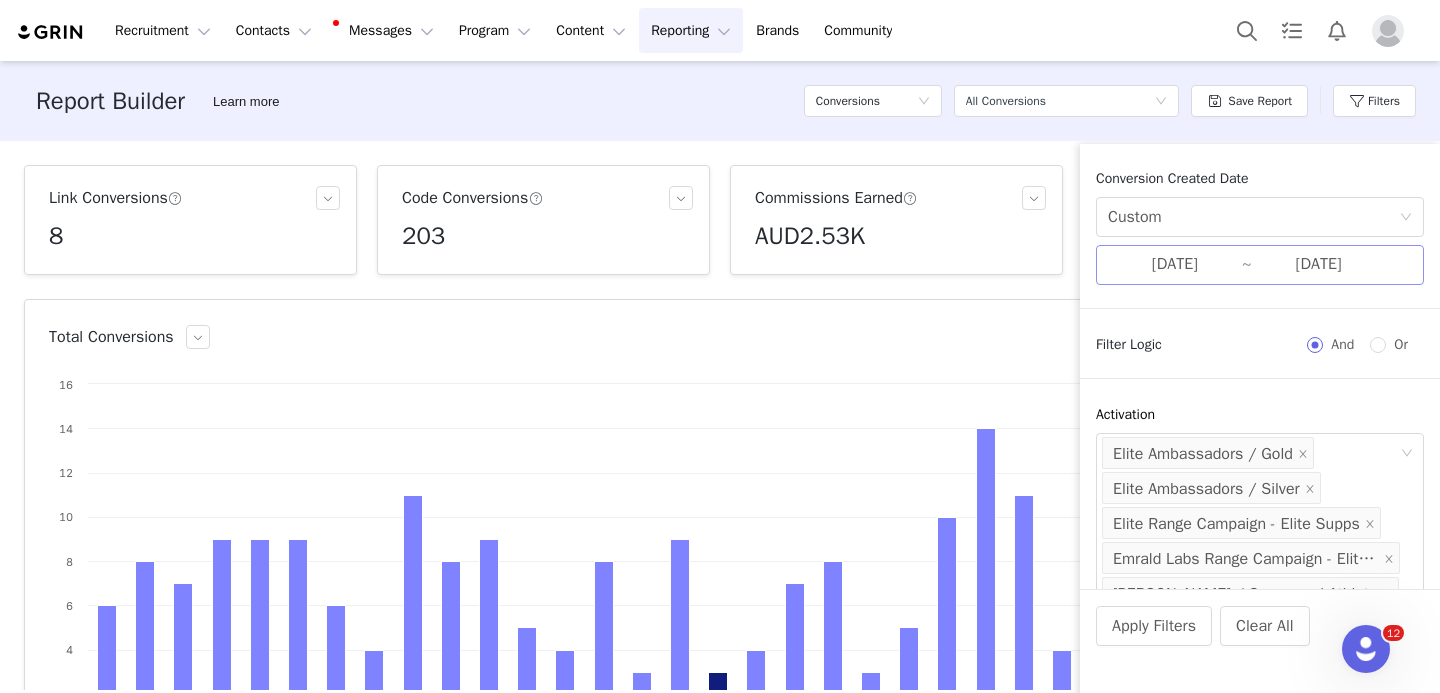 click on "06/30/2025" at bounding box center (1319, 265) 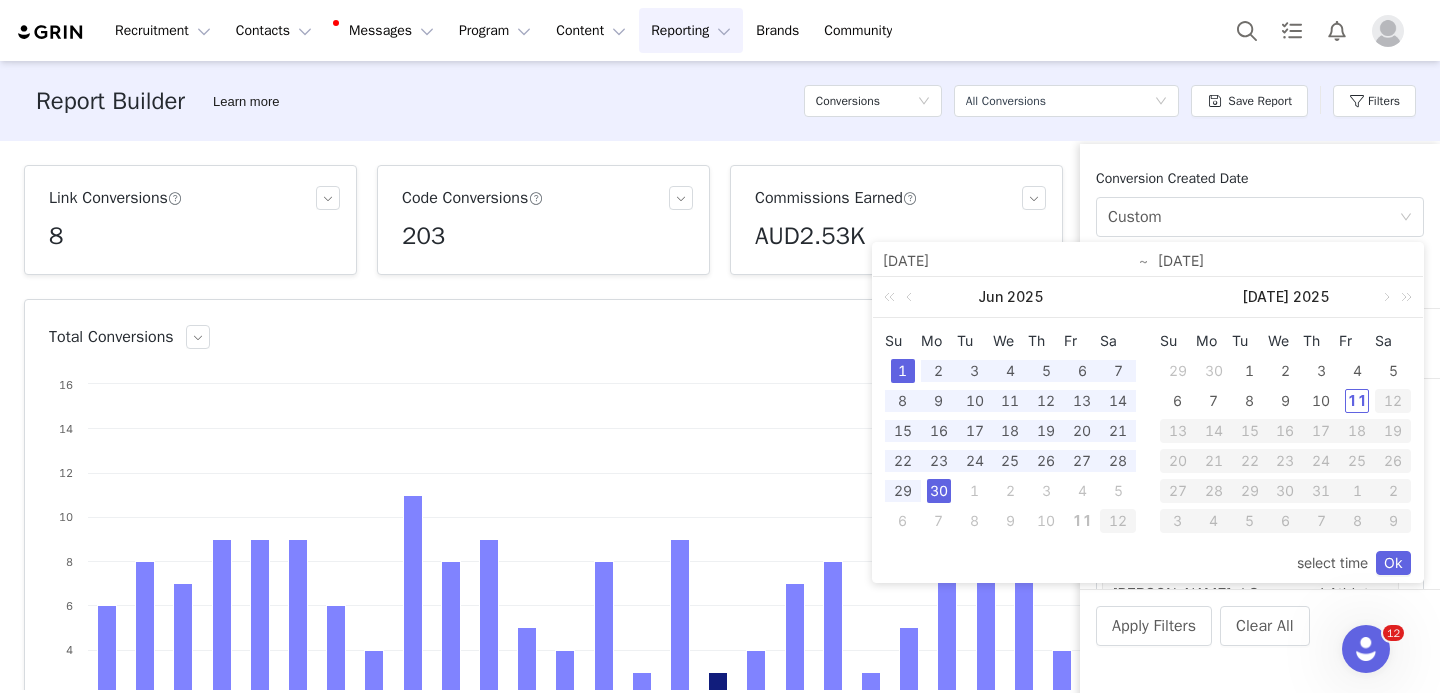 click on "1" at bounding box center [903, 371] 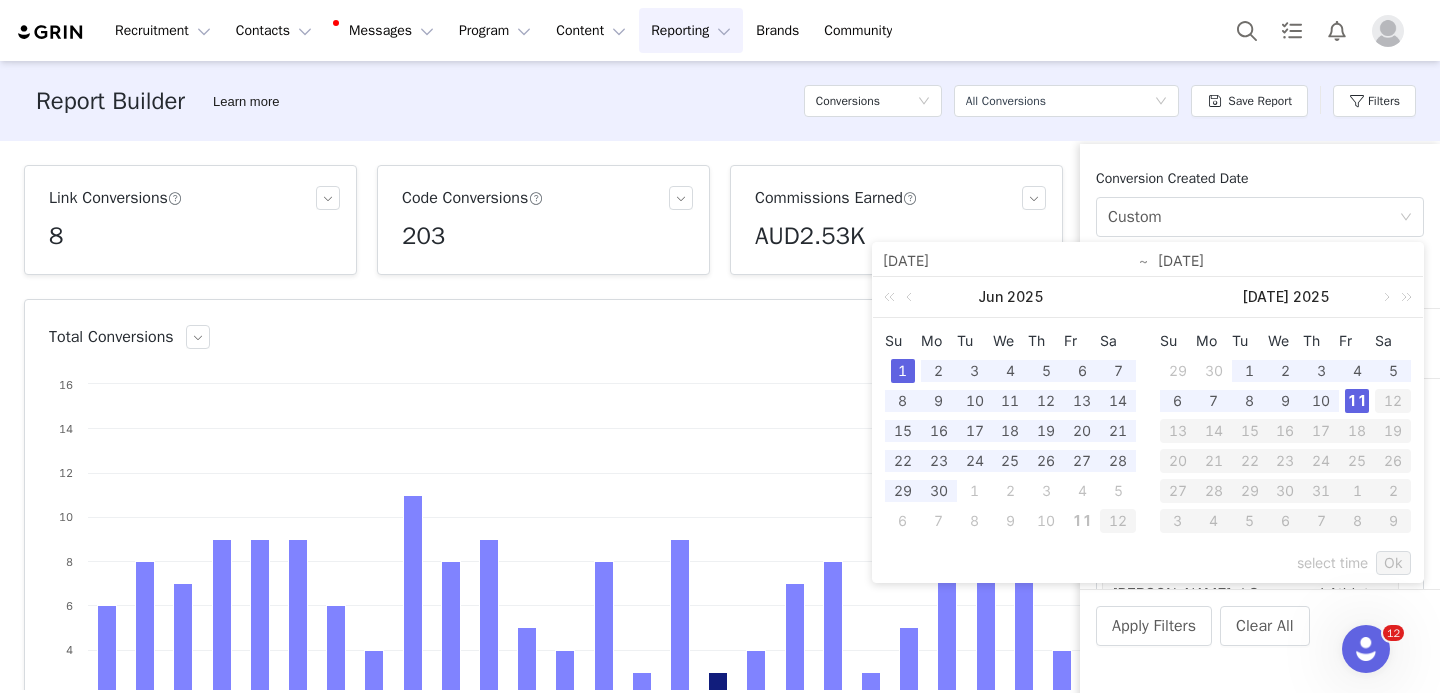 click on "11" at bounding box center [1357, 401] 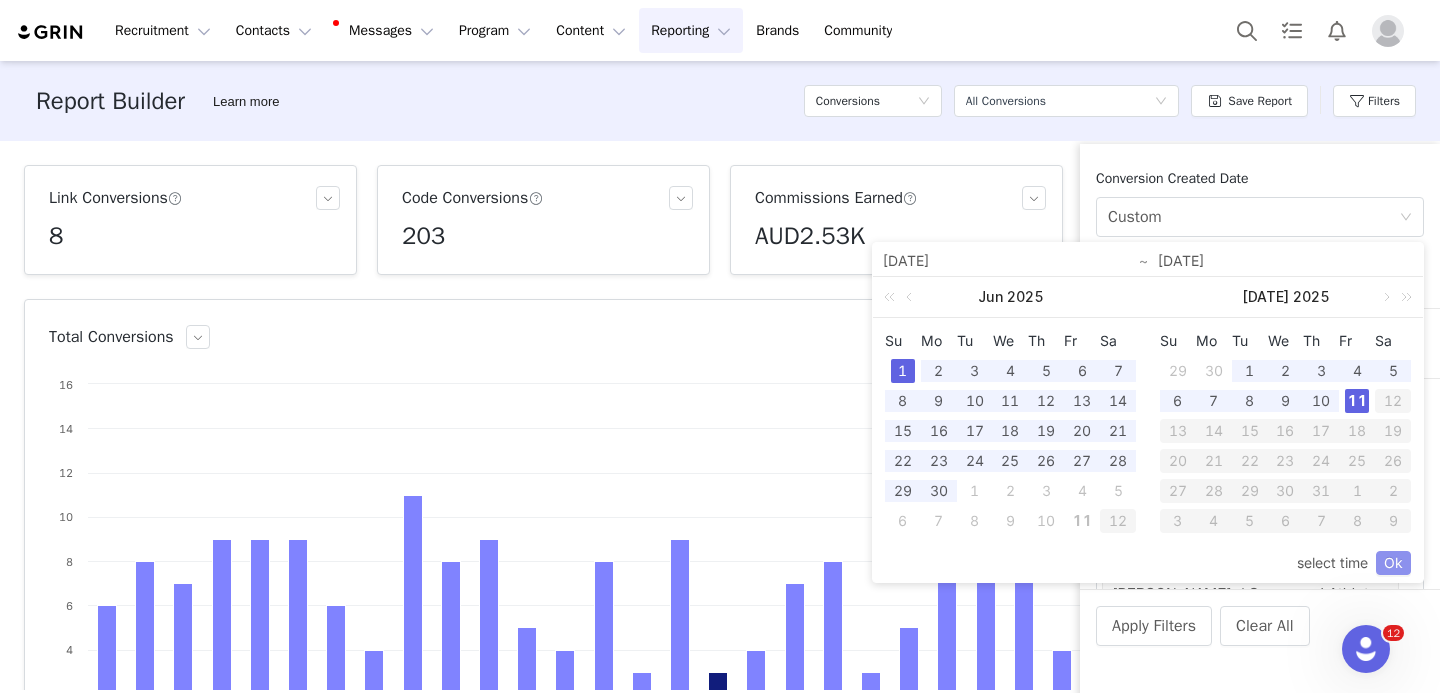 click on "Ok" at bounding box center (1393, 563) 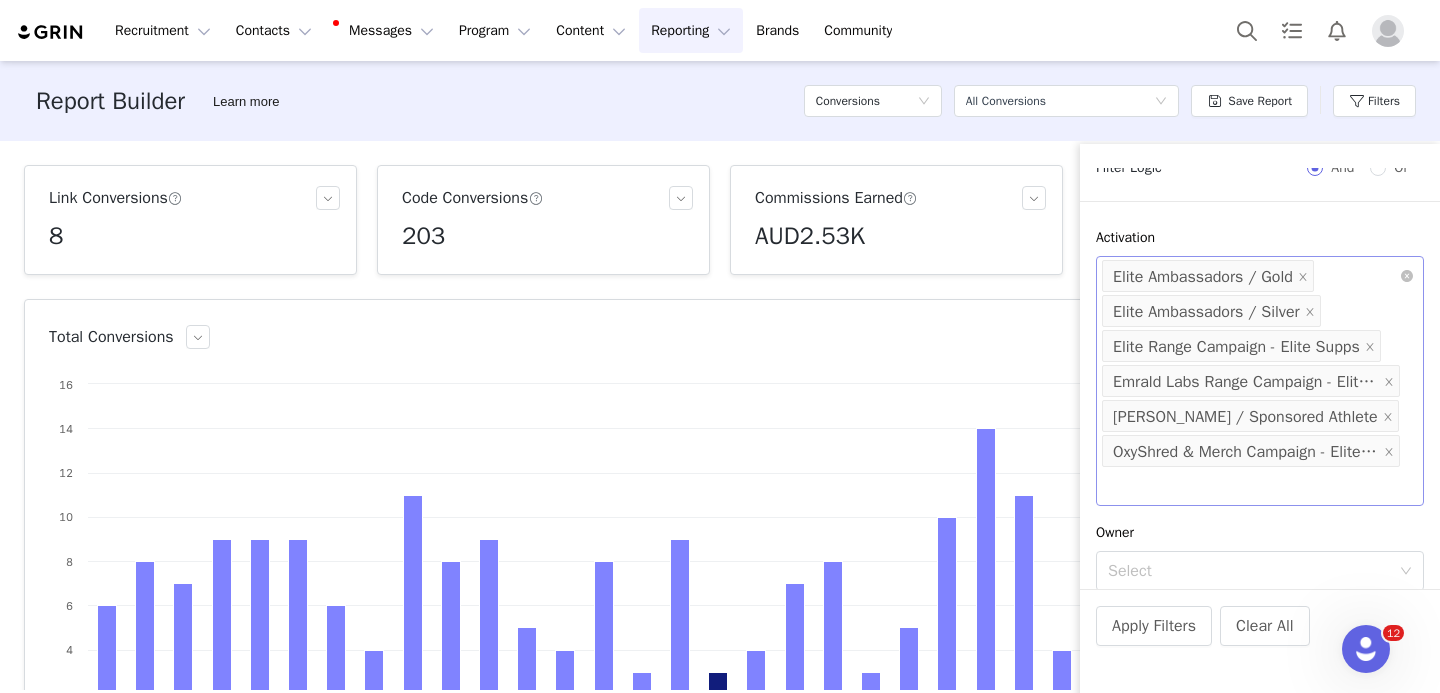 scroll, scrollTop: 184, scrollLeft: 0, axis: vertical 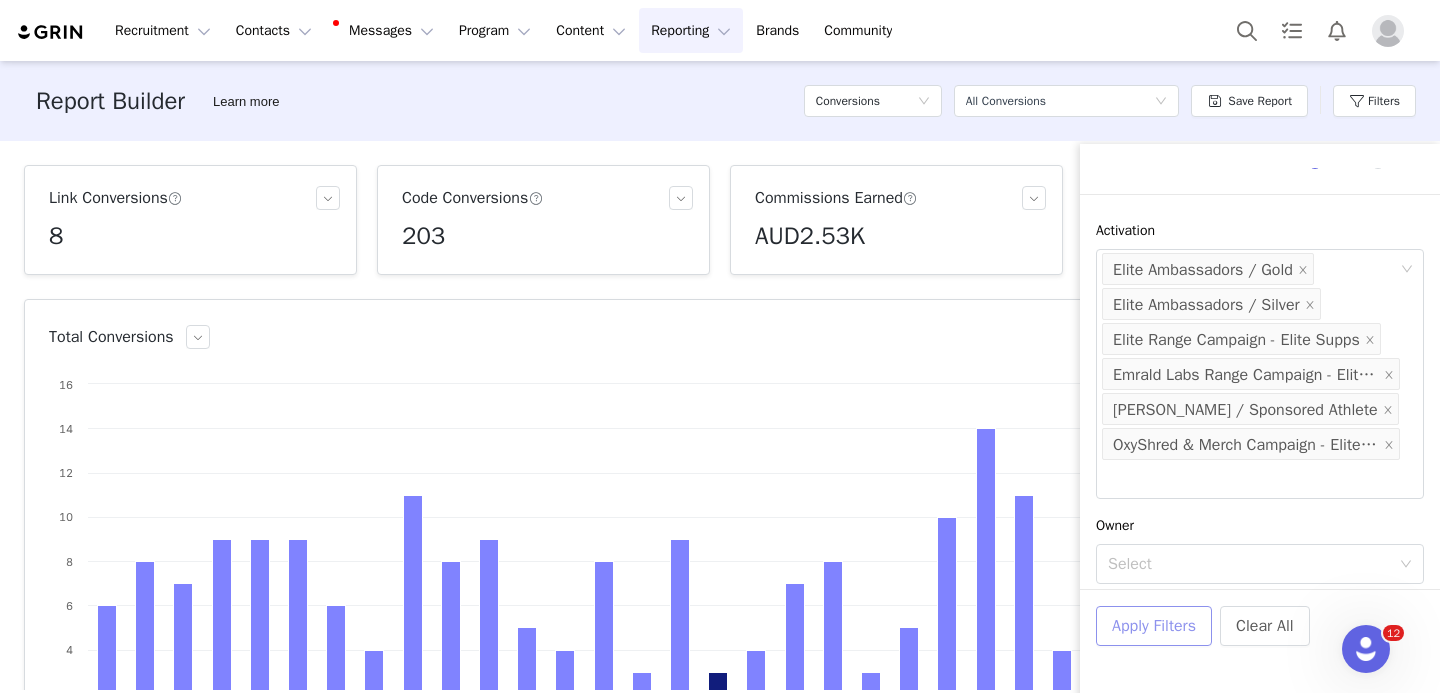 click on "Apply Filters" at bounding box center [1154, 626] 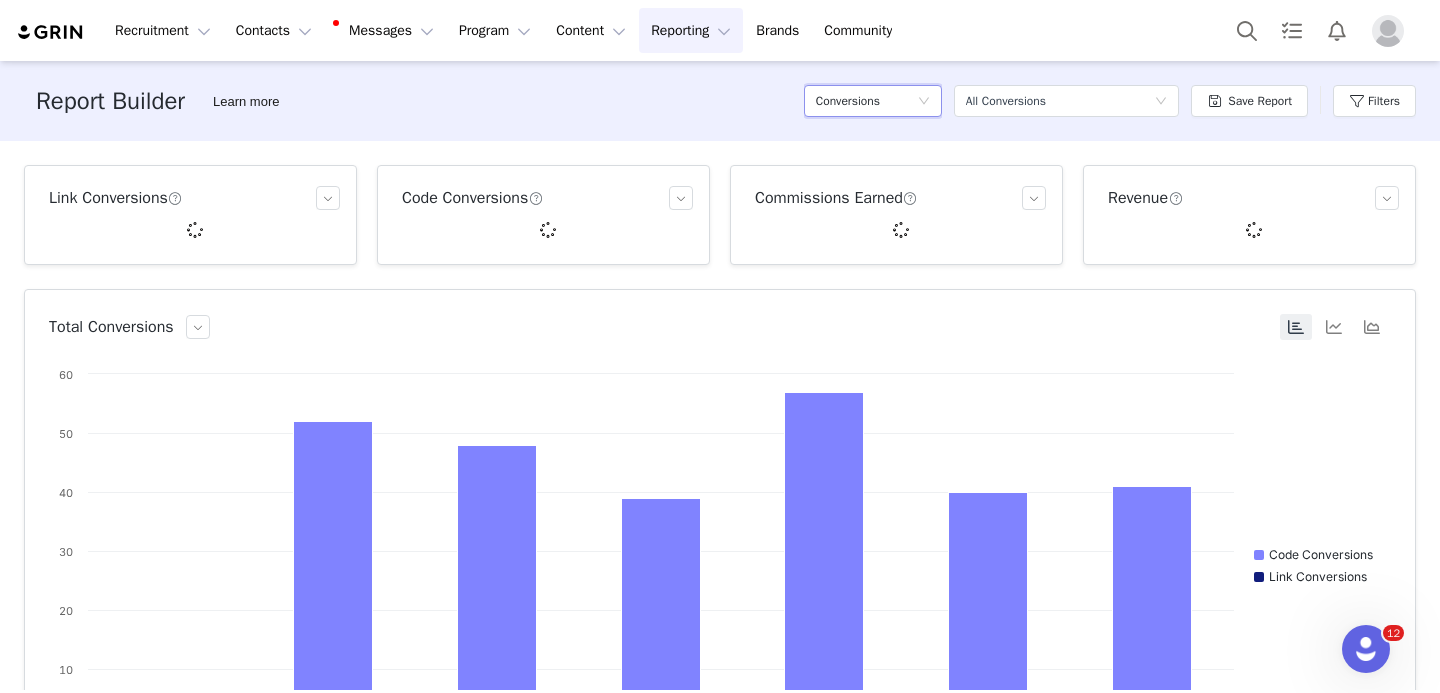 click on "Conversions" at bounding box center [848, 101] 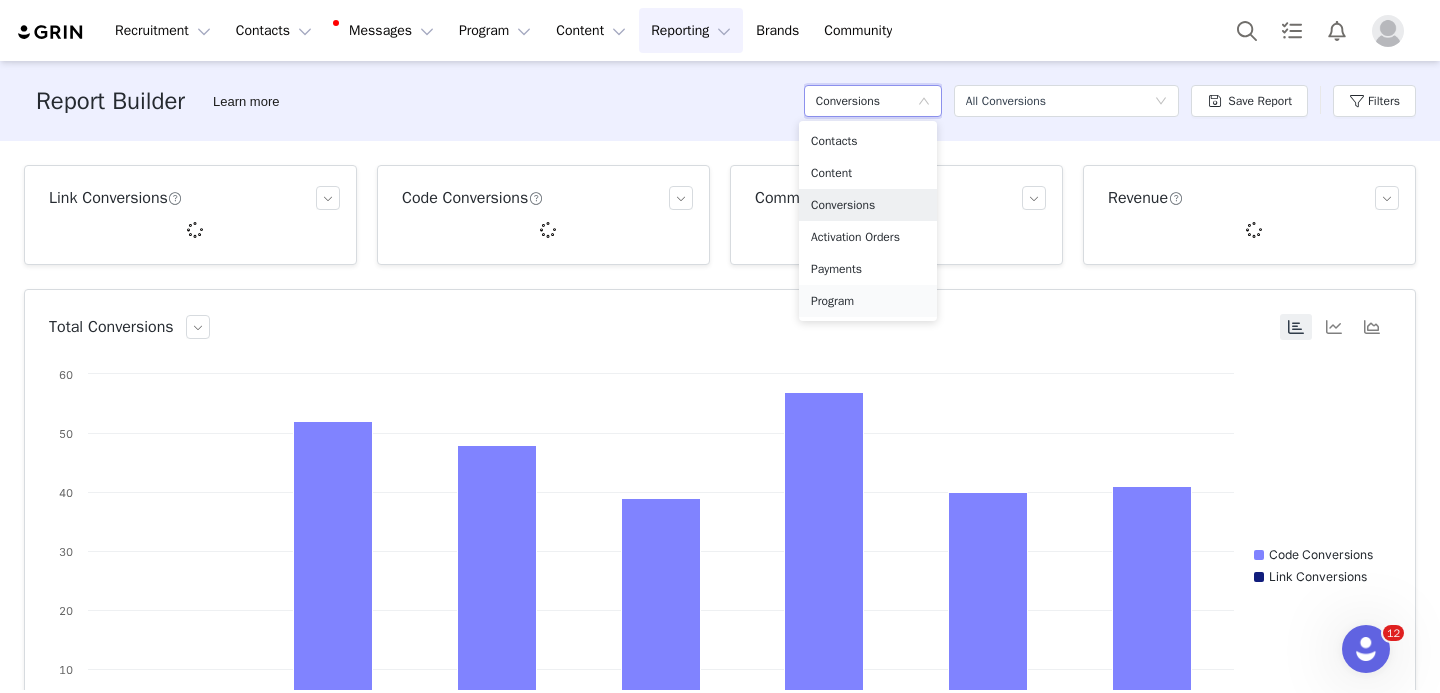 click on "Program" at bounding box center [868, 301] 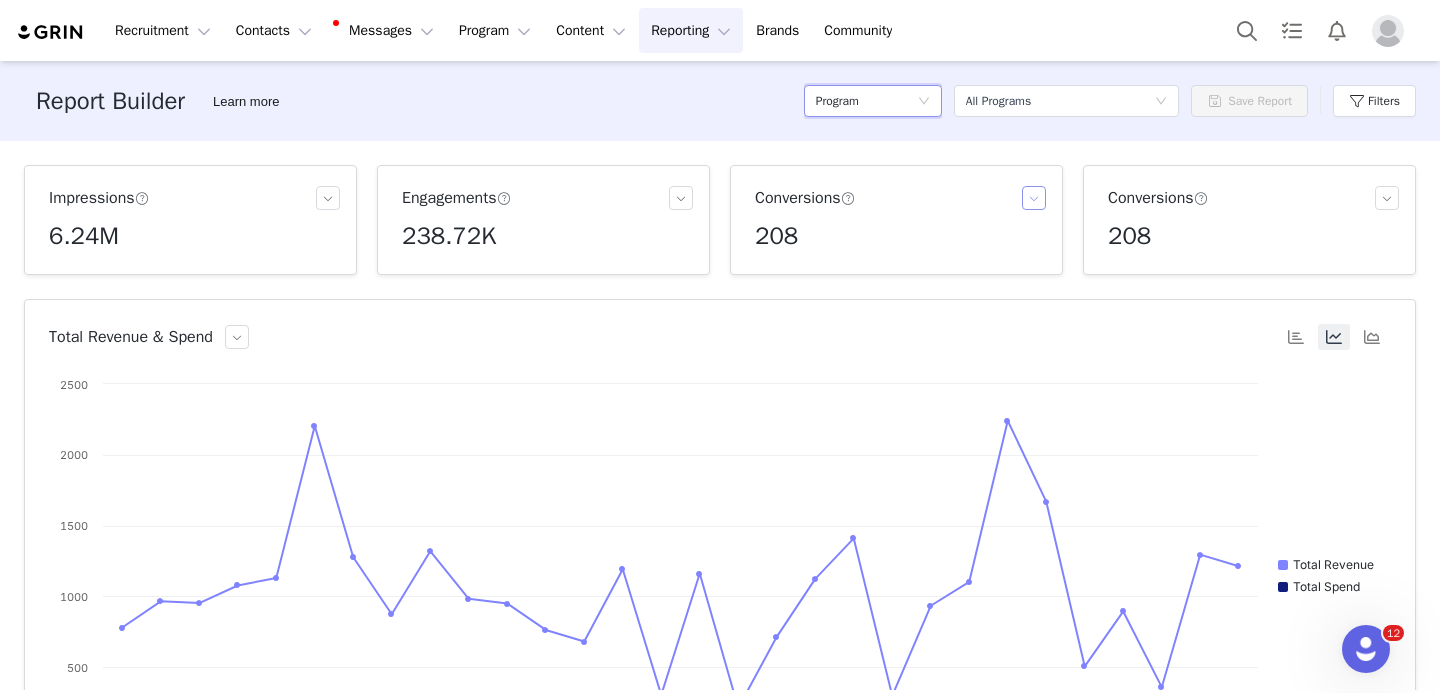 click at bounding box center [1034, 198] 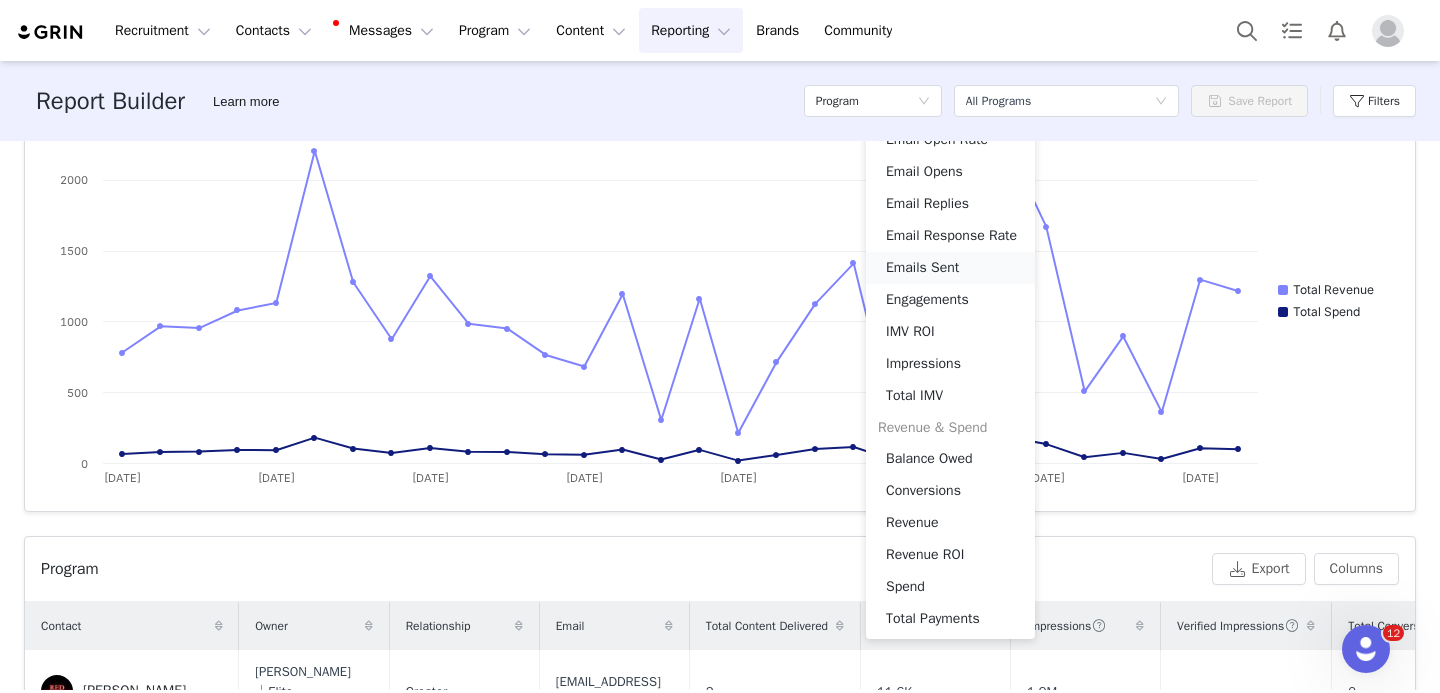 scroll, scrollTop: 281, scrollLeft: 0, axis: vertical 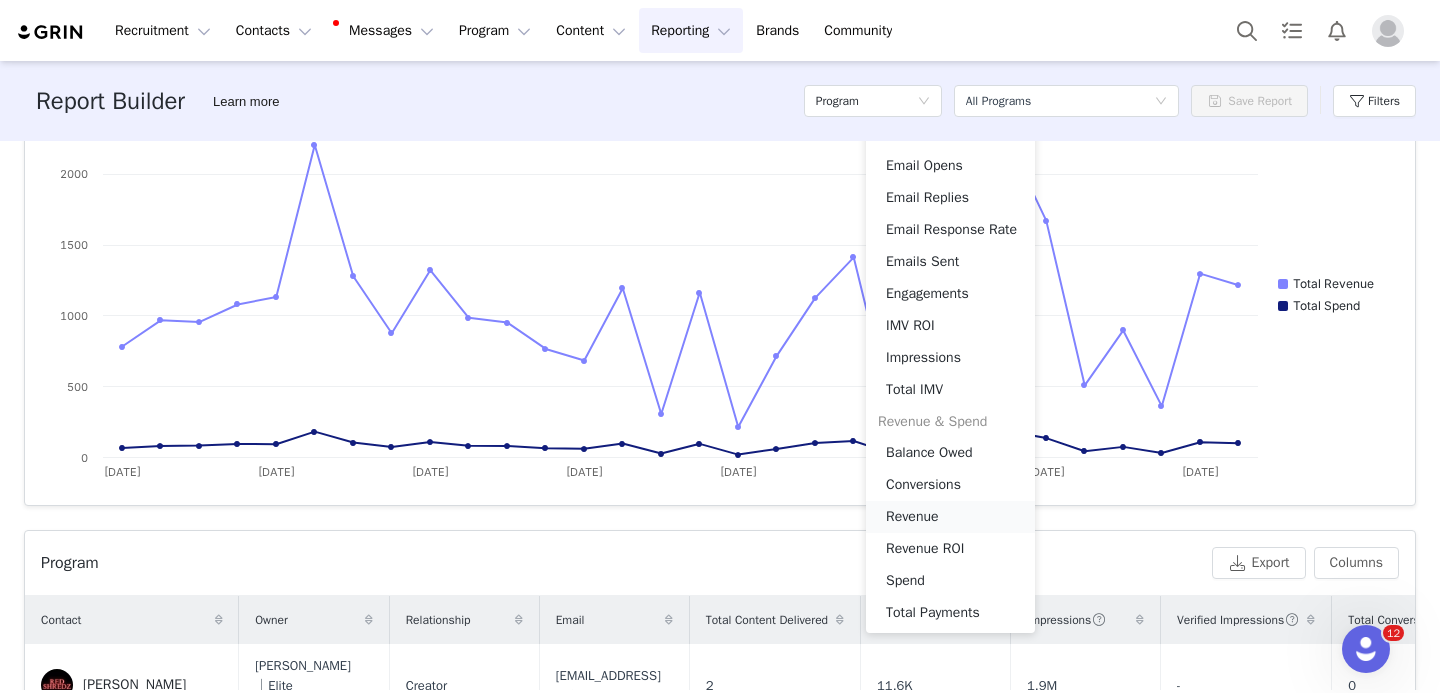 click on "Revenue" at bounding box center [950, 517] 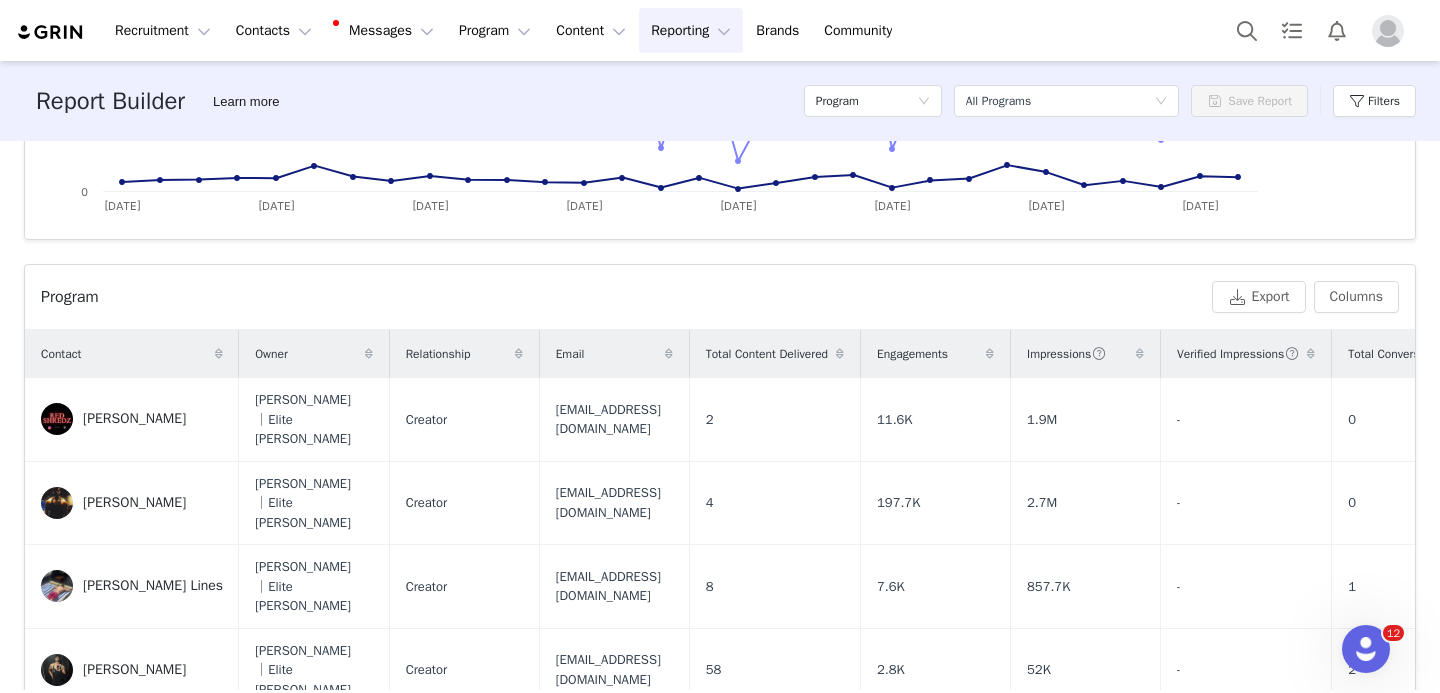 scroll, scrollTop: 662, scrollLeft: 0, axis: vertical 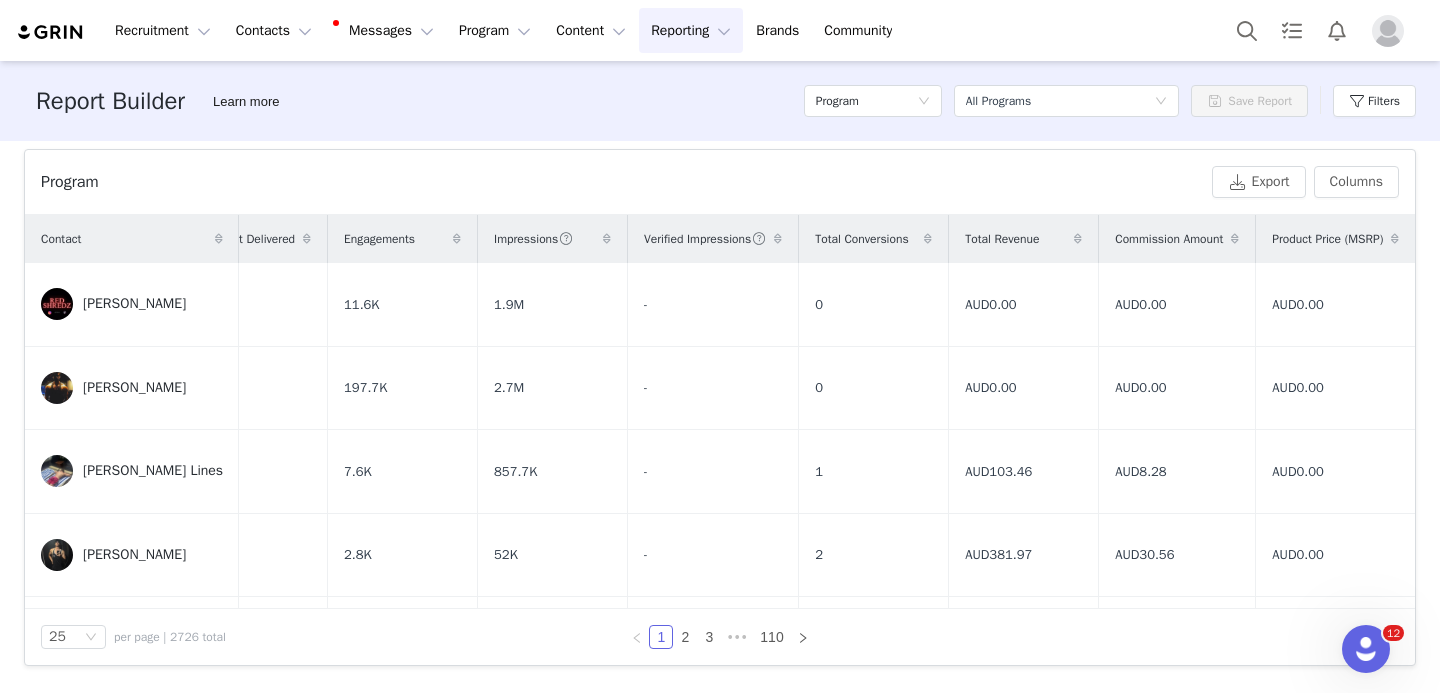 click at bounding box center [1078, 239] 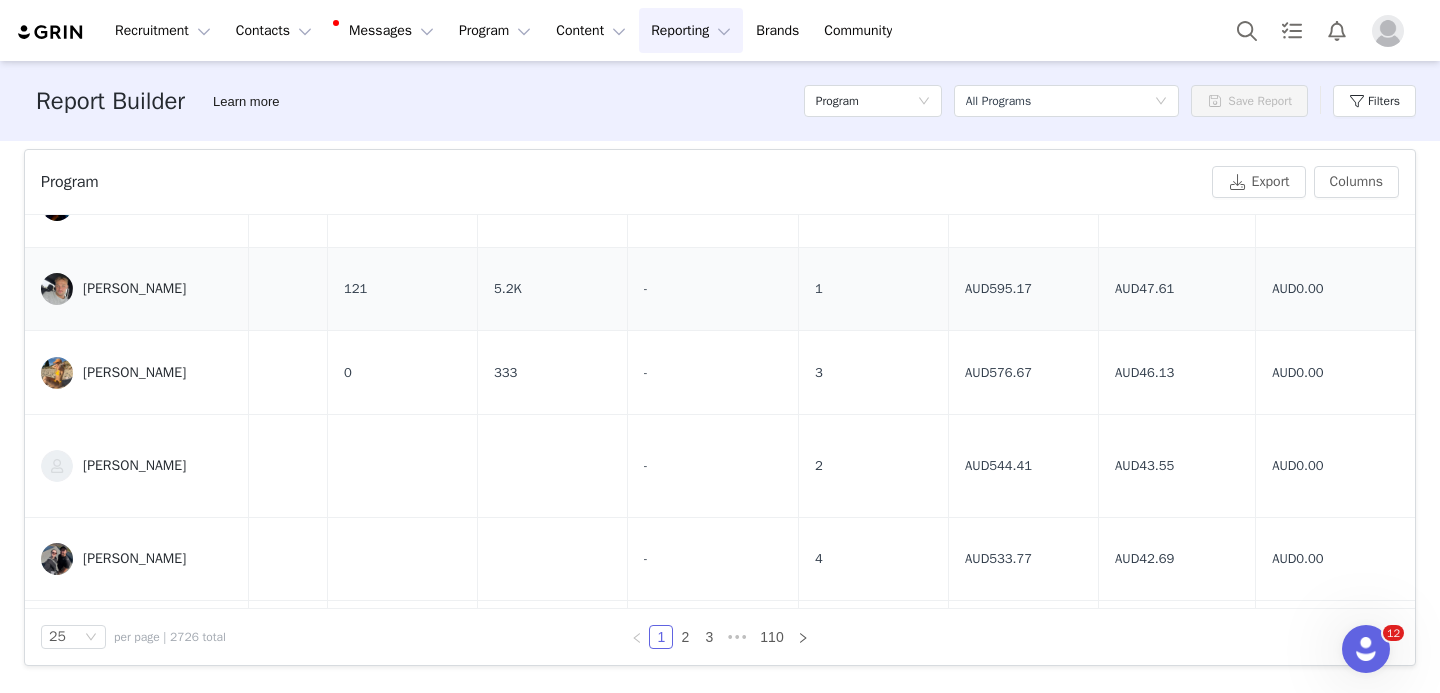 scroll, scrollTop: 446, scrollLeft: 730, axis: both 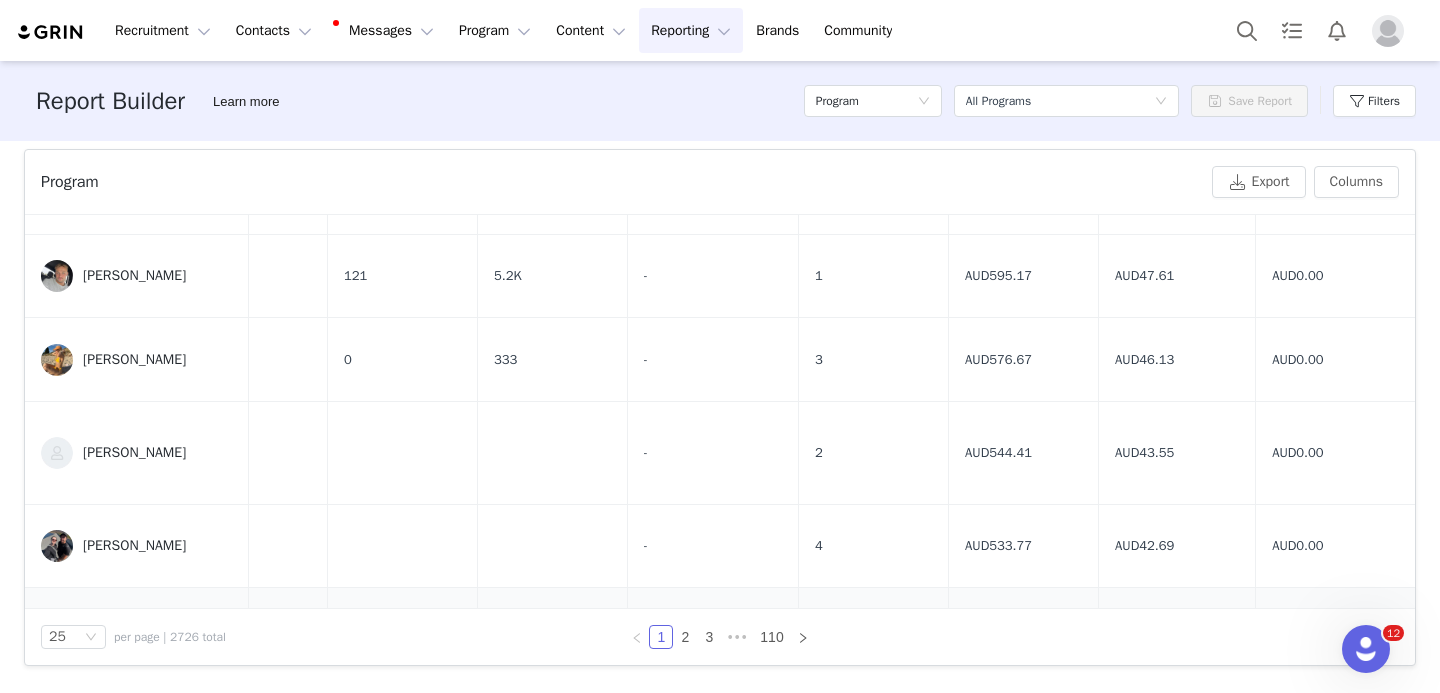 click on "Natasha Parra" at bounding box center (134, 630) 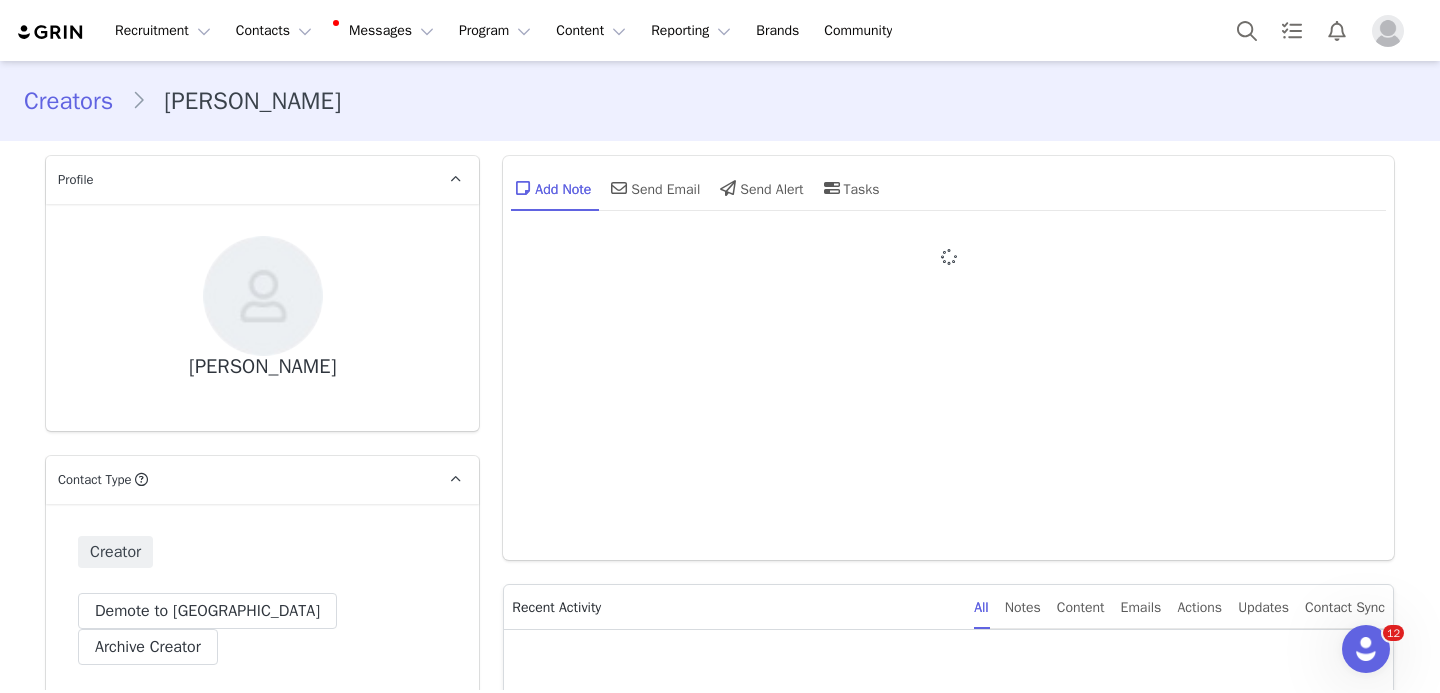 type on "+1 (United States)" 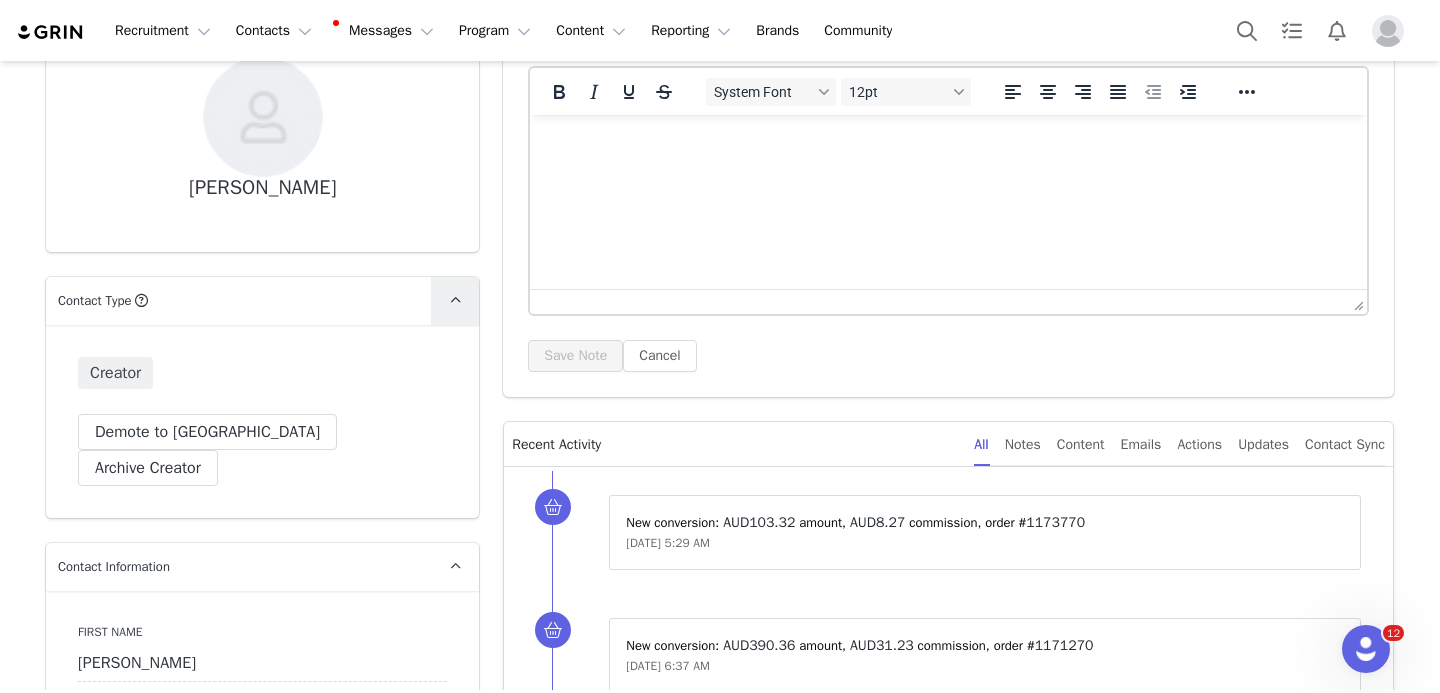 scroll, scrollTop: 0, scrollLeft: 0, axis: both 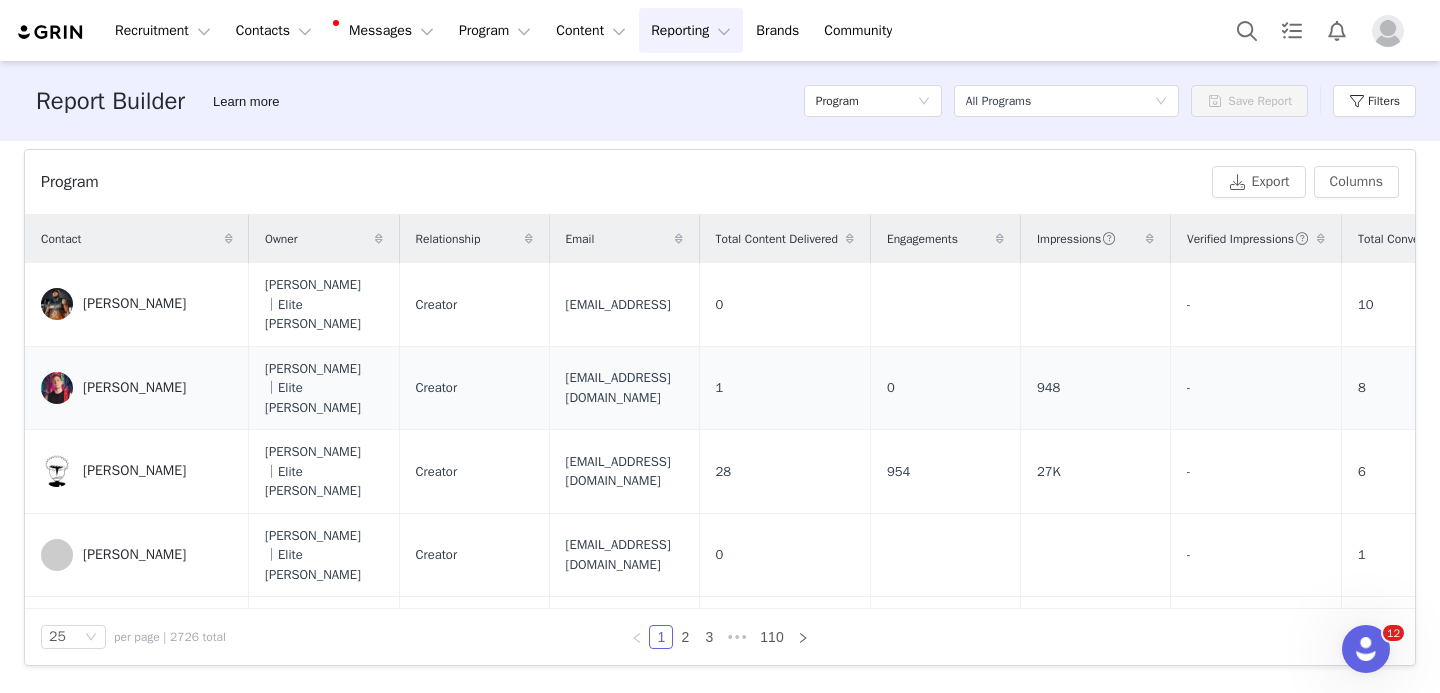 click on "Paul Heairfield" at bounding box center (134, 388) 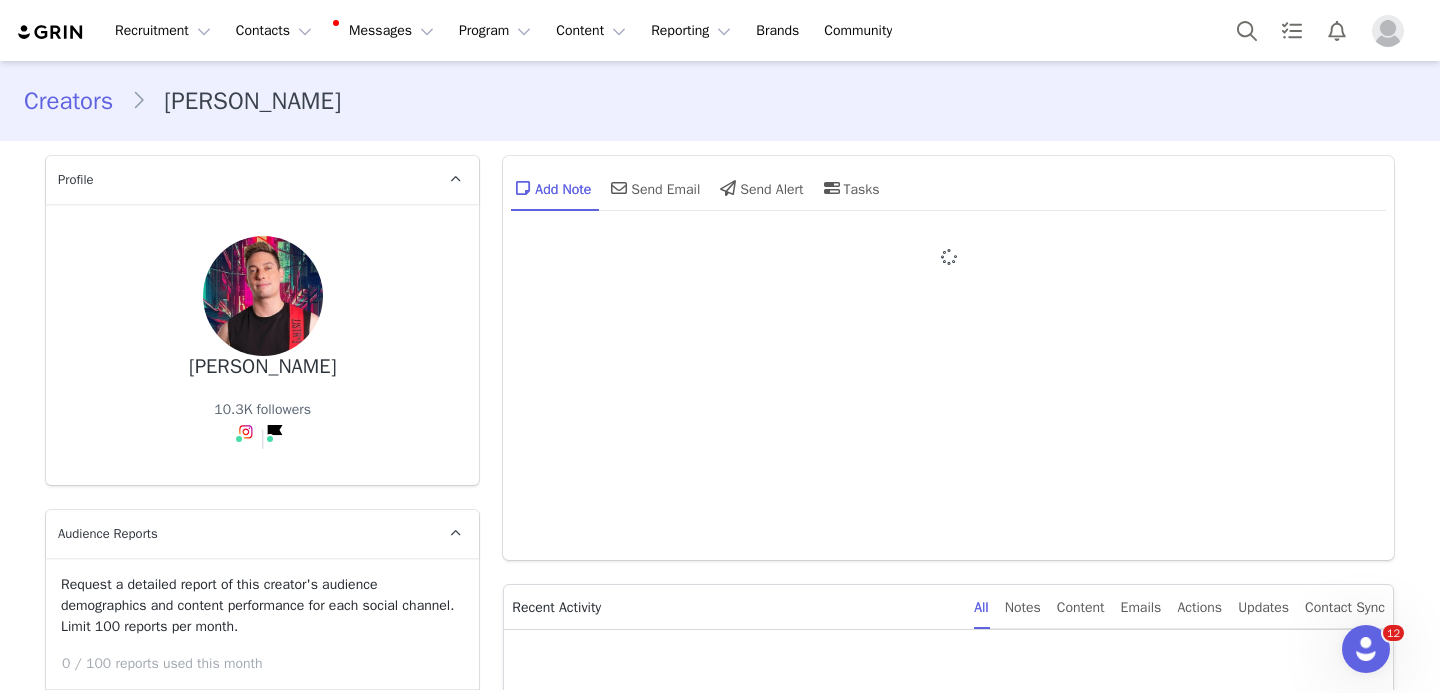 type on "+61 (Australia)" 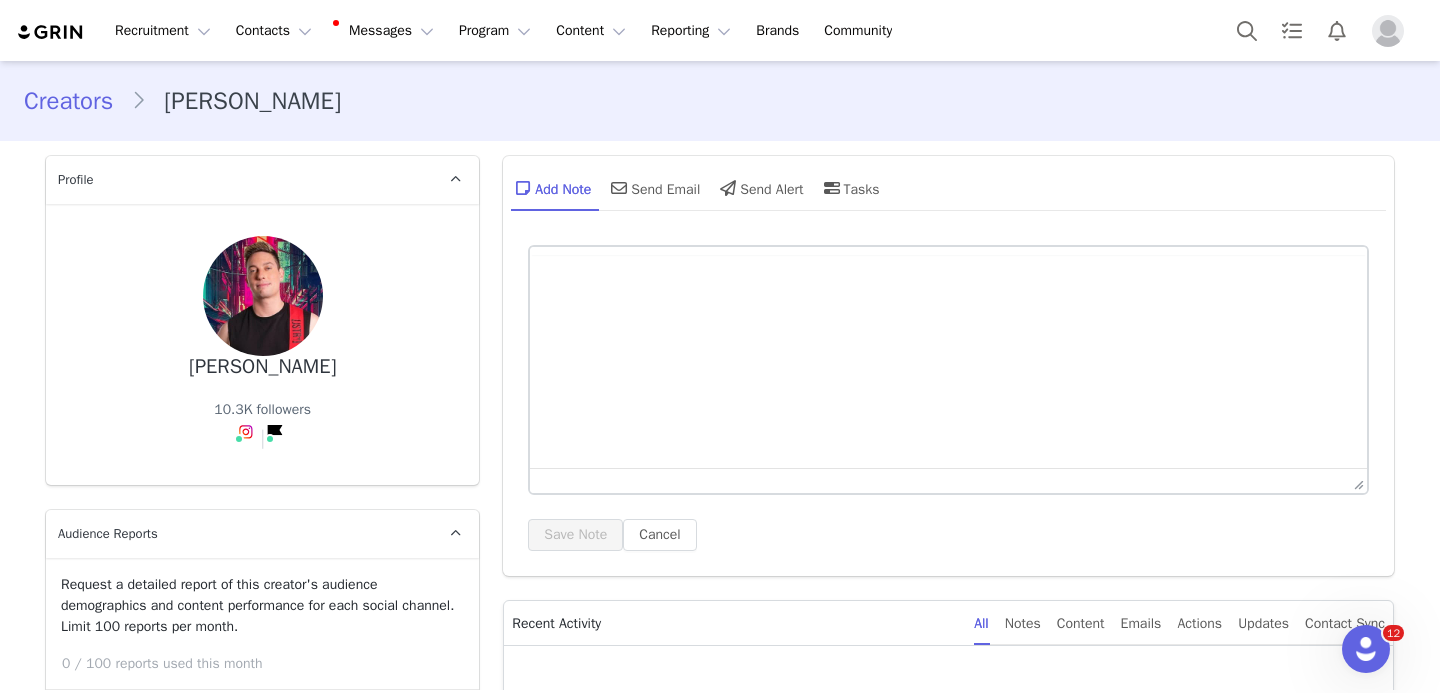 scroll, scrollTop: 0, scrollLeft: 0, axis: both 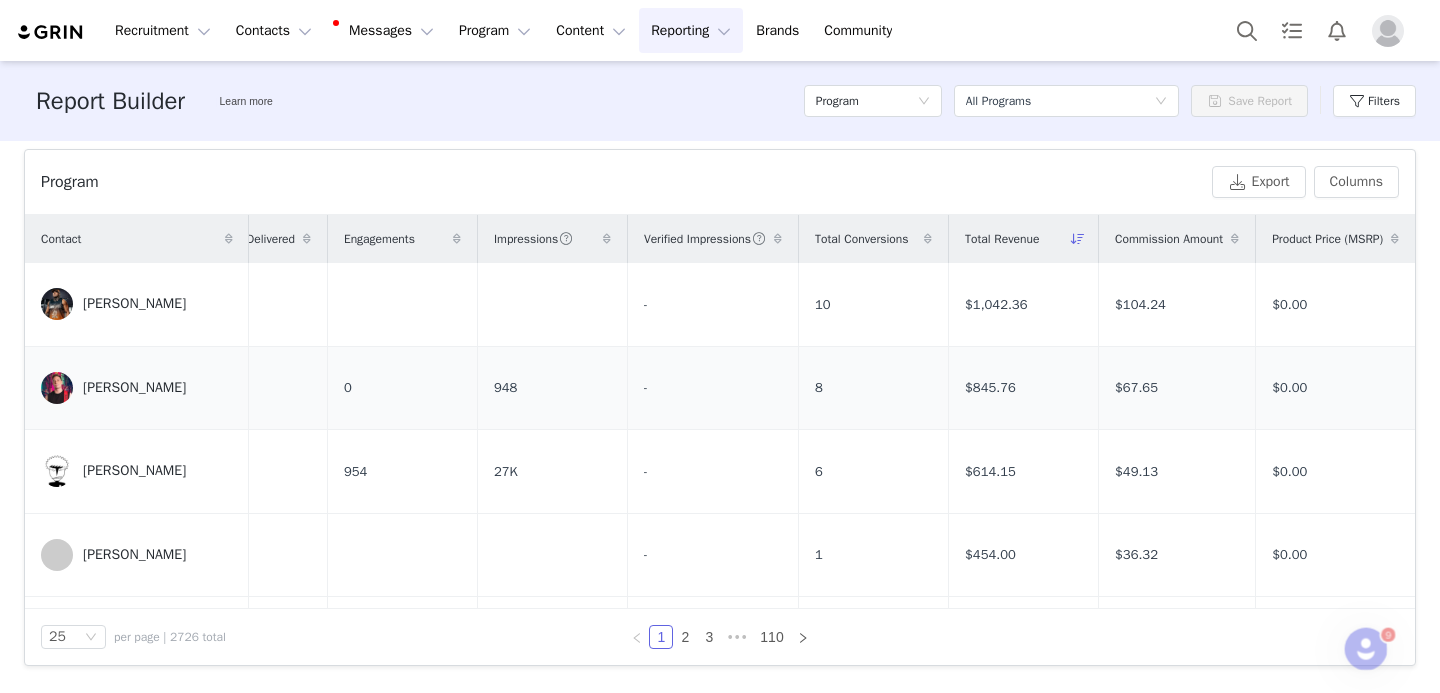 click on "[PERSON_NAME]" at bounding box center (134, 388) 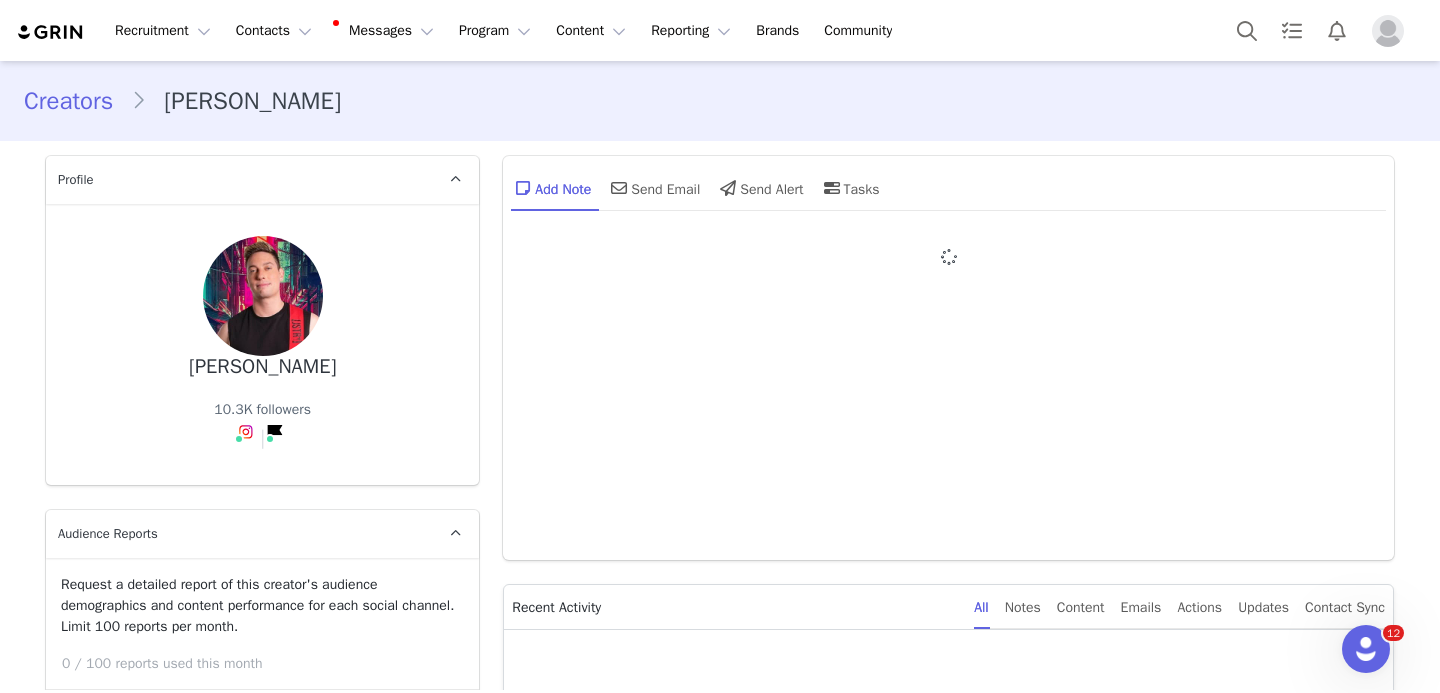 type on "+61 ([GEOGRAPHIC_DATA])" 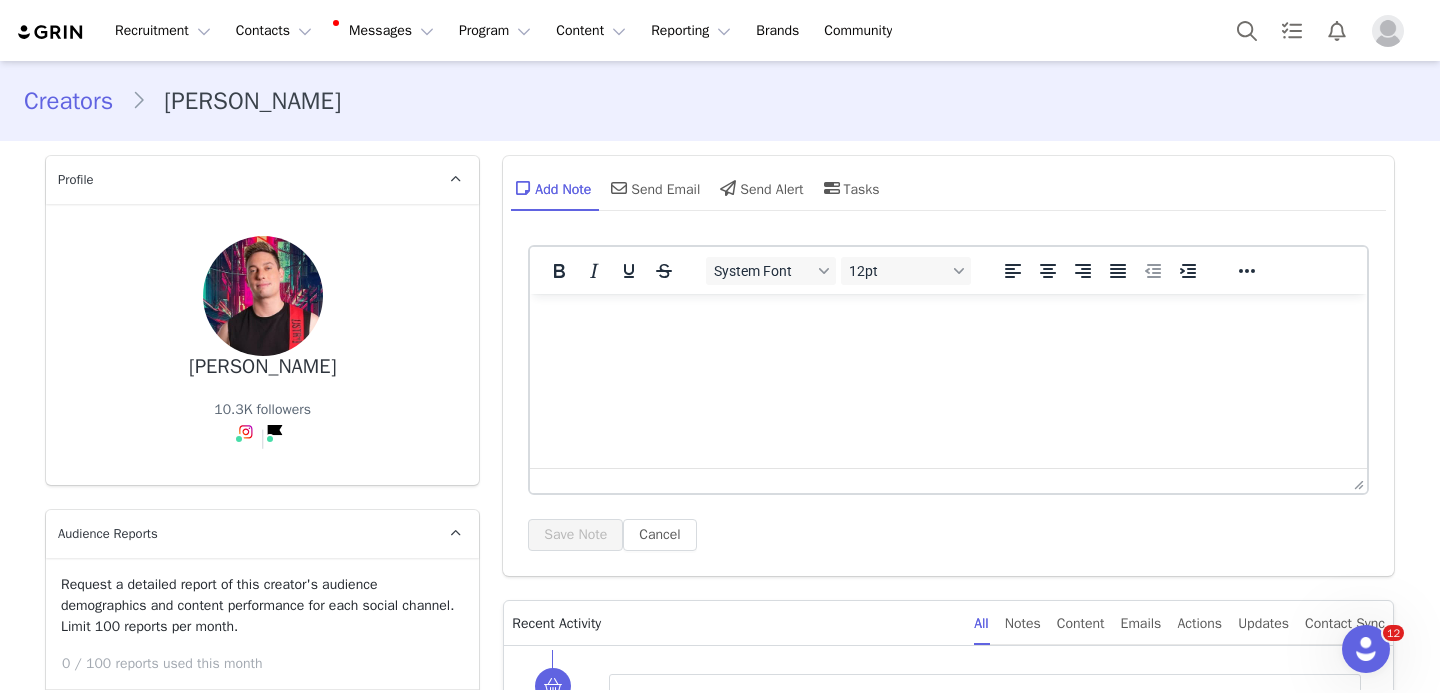 scroll, scrollTop: 0, scrollLeft: 0, axis: both 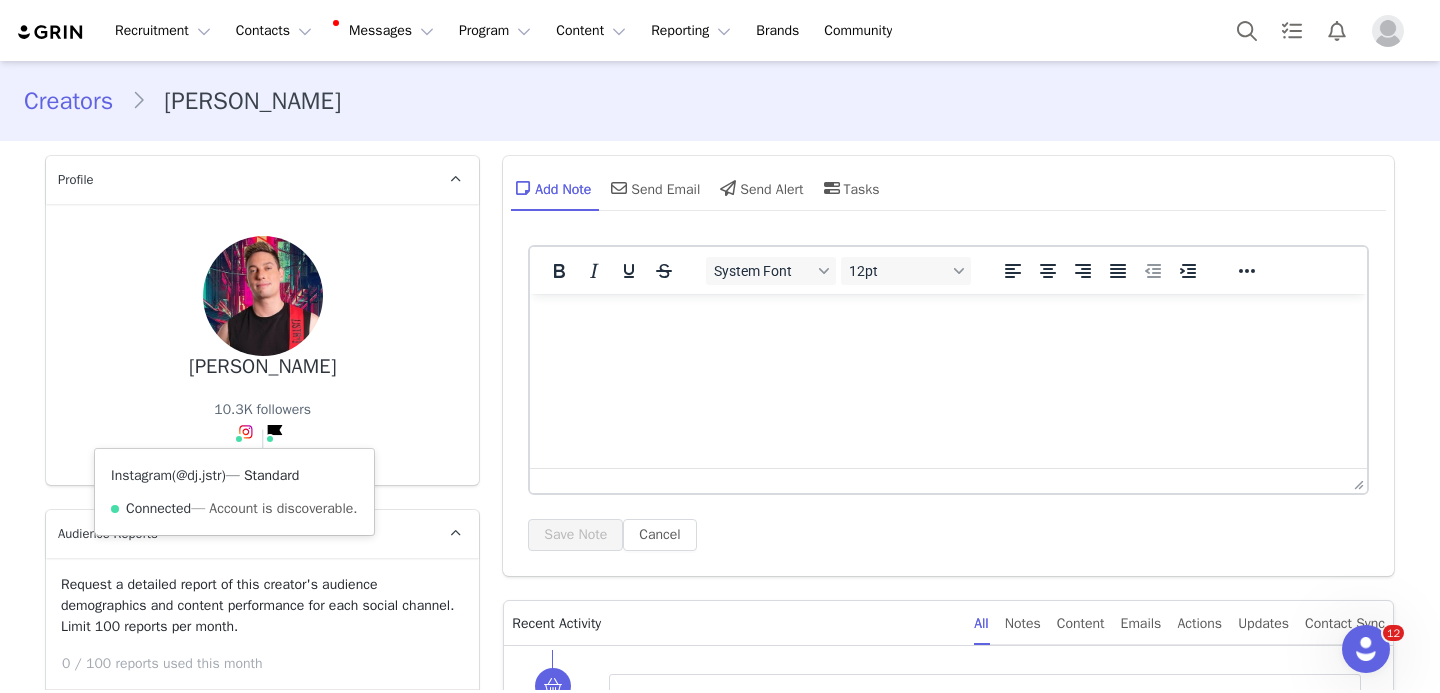 click on "@dj.jstr" at bounding box center (198, 475) 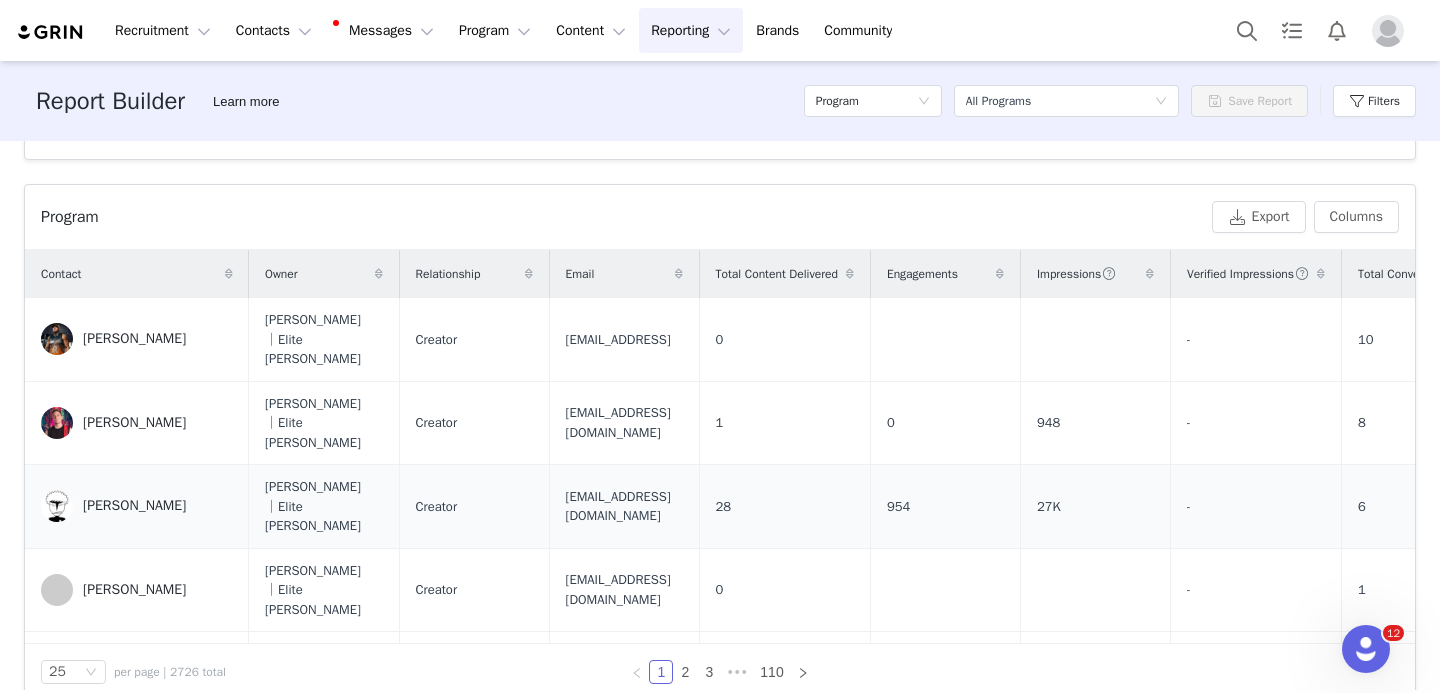 scroll, scrollTop: 662, scrollLeft: 0, axis: vertical 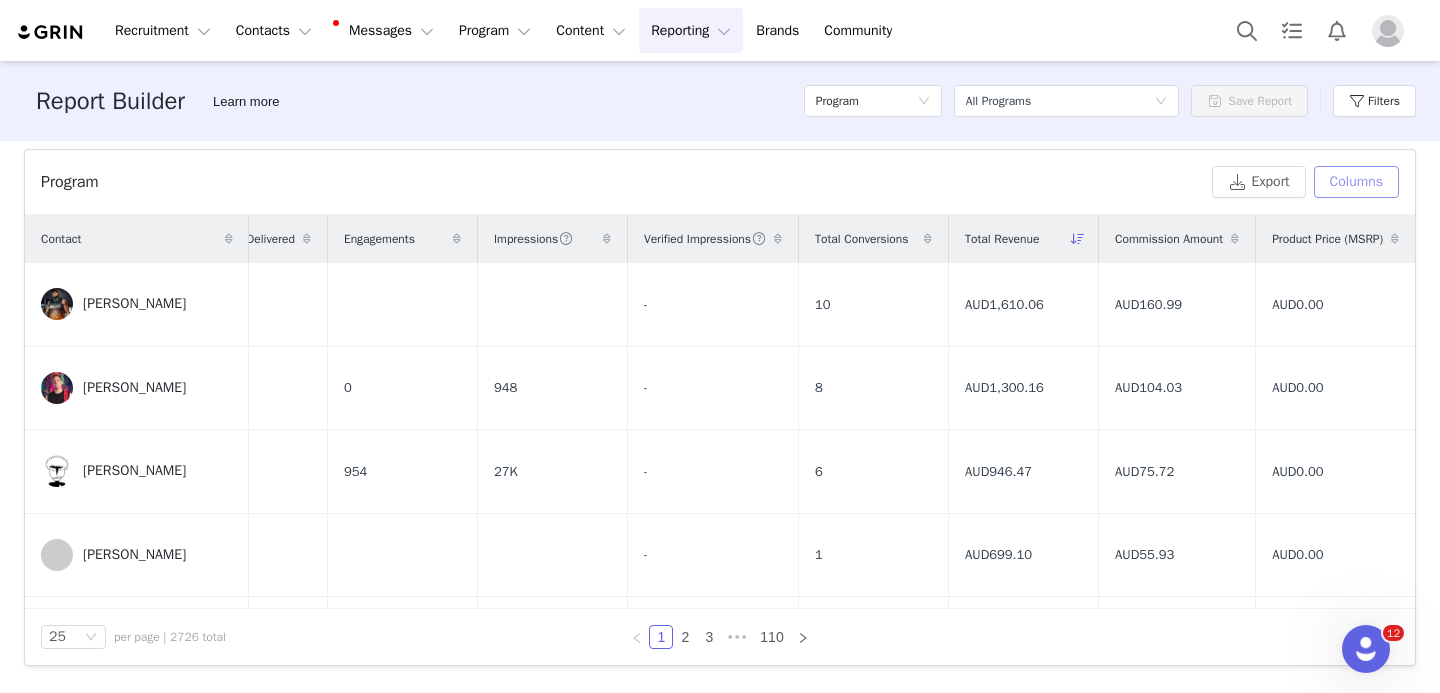 click on "Columns" at bounding box center (1356, 182) 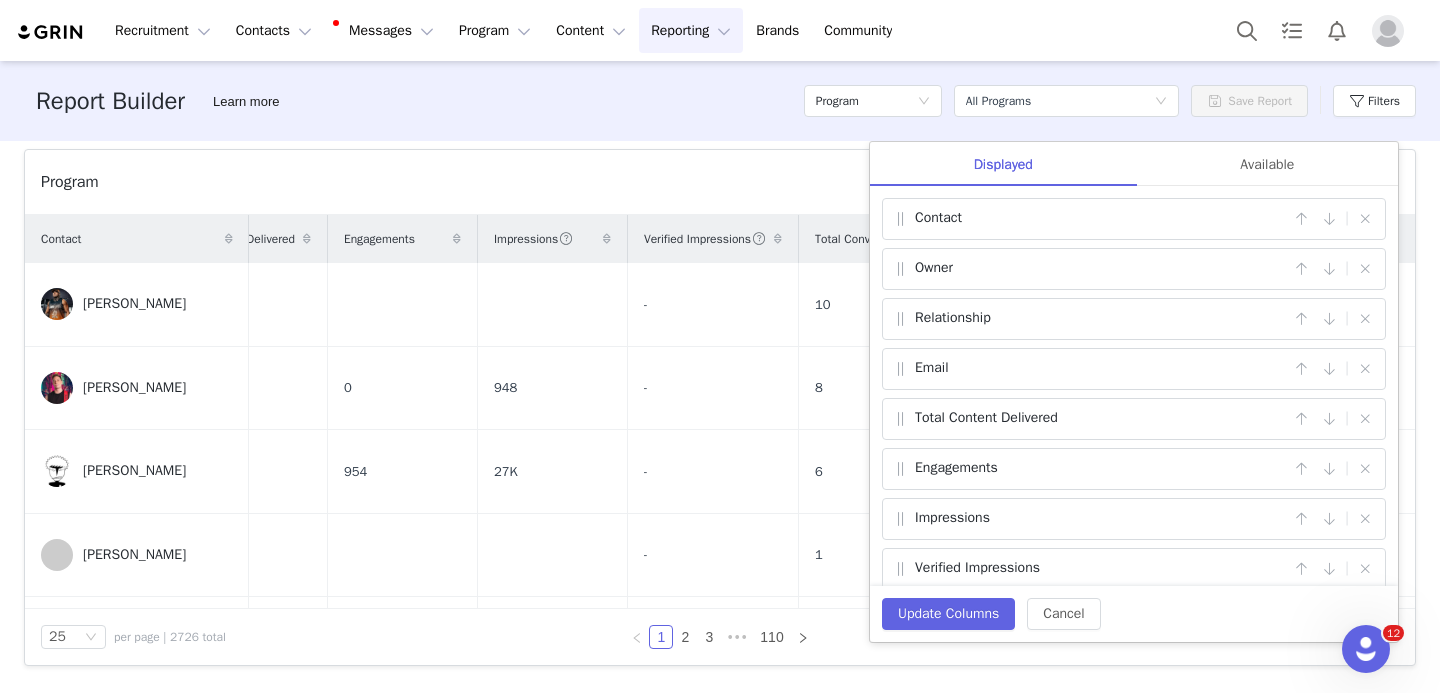 click on "Contact" at bounding box center [1090, 219] 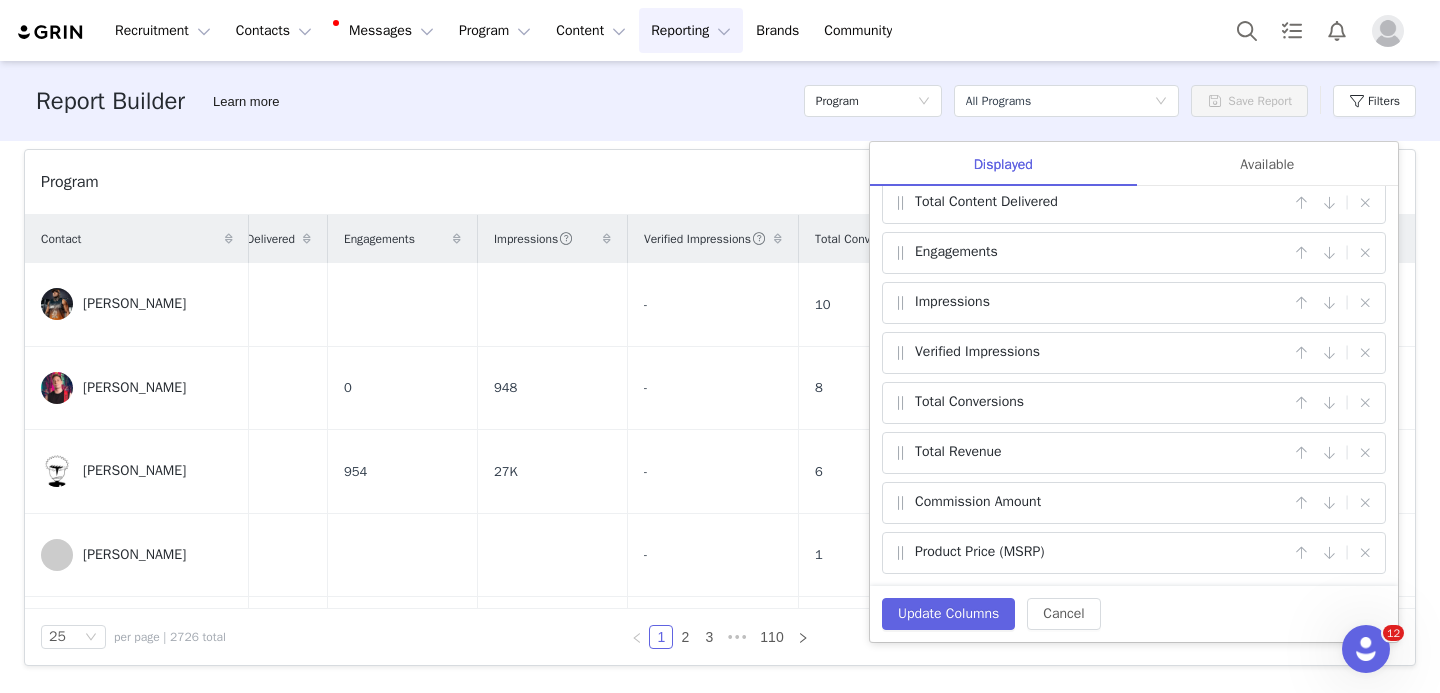scroll, scrollTop: 0, scrollLeft: 0, axis: both 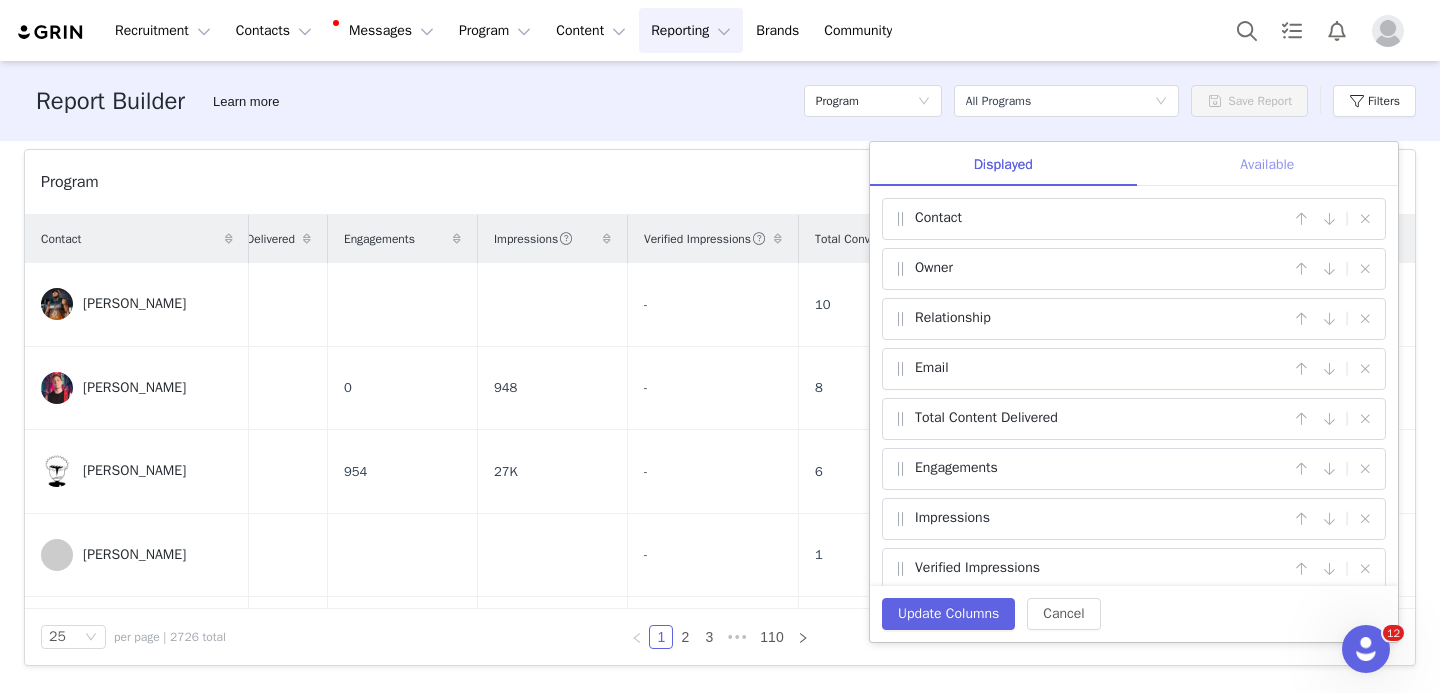 click on "Available" at bounding box center (1267, 164) 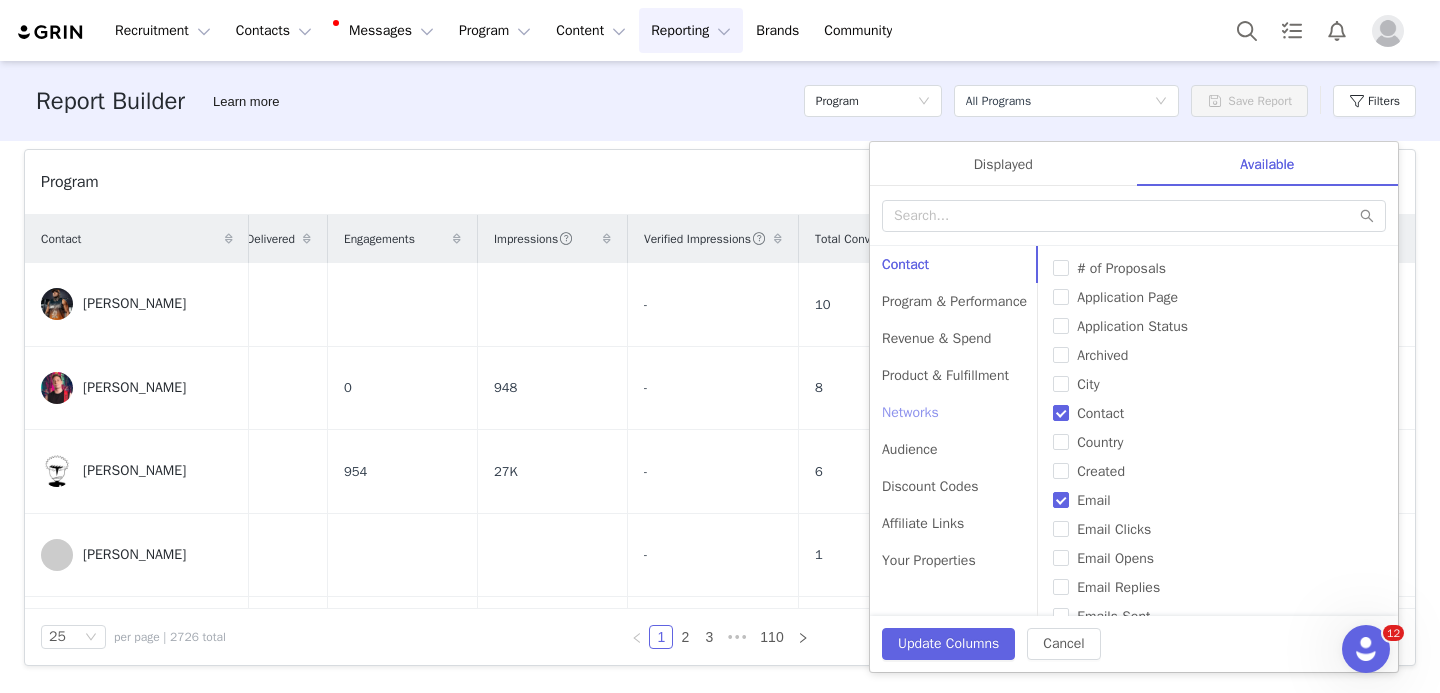 click on "Networks" at bounding box center (954, 412) 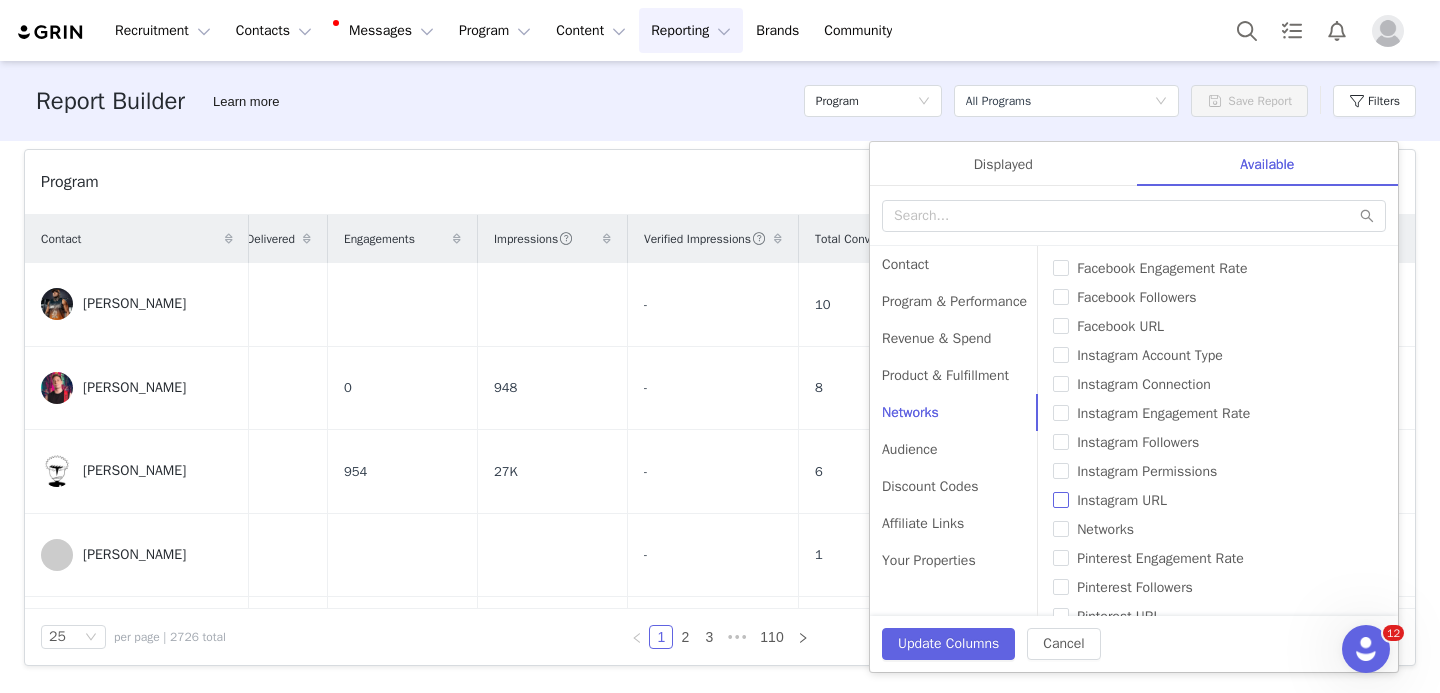 click on "Instagram URL" at bounding box center [1061, 500] 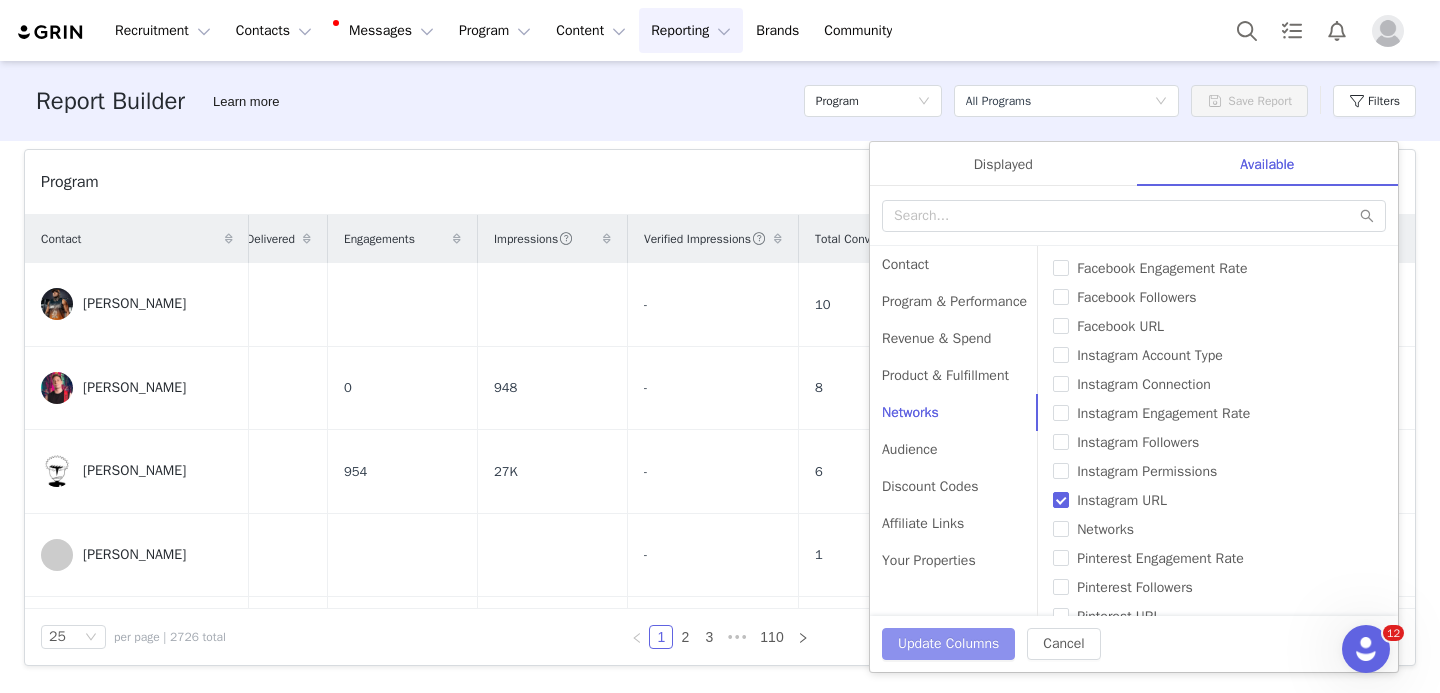 click on "Update Columns" at bounding box center [948, 644] 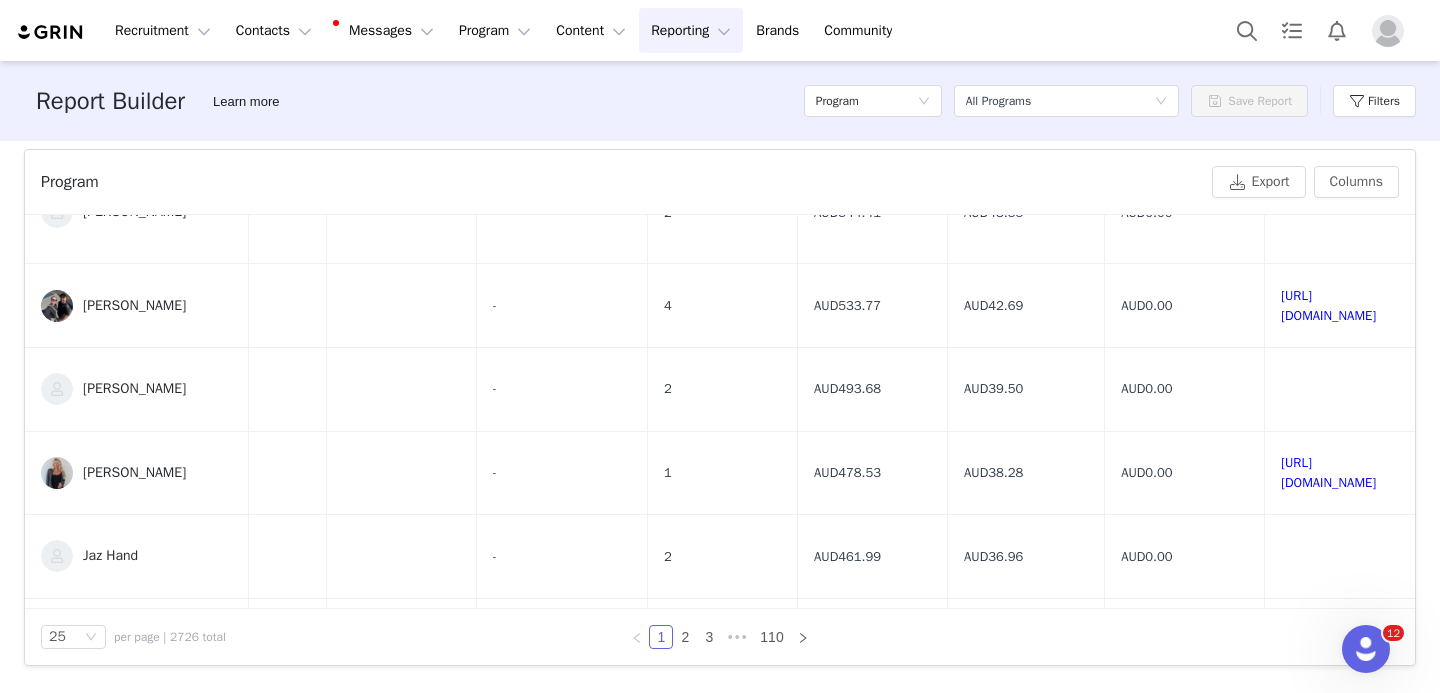 scroll, scrollTop: 715, scrollLeft: 1071, axis: both 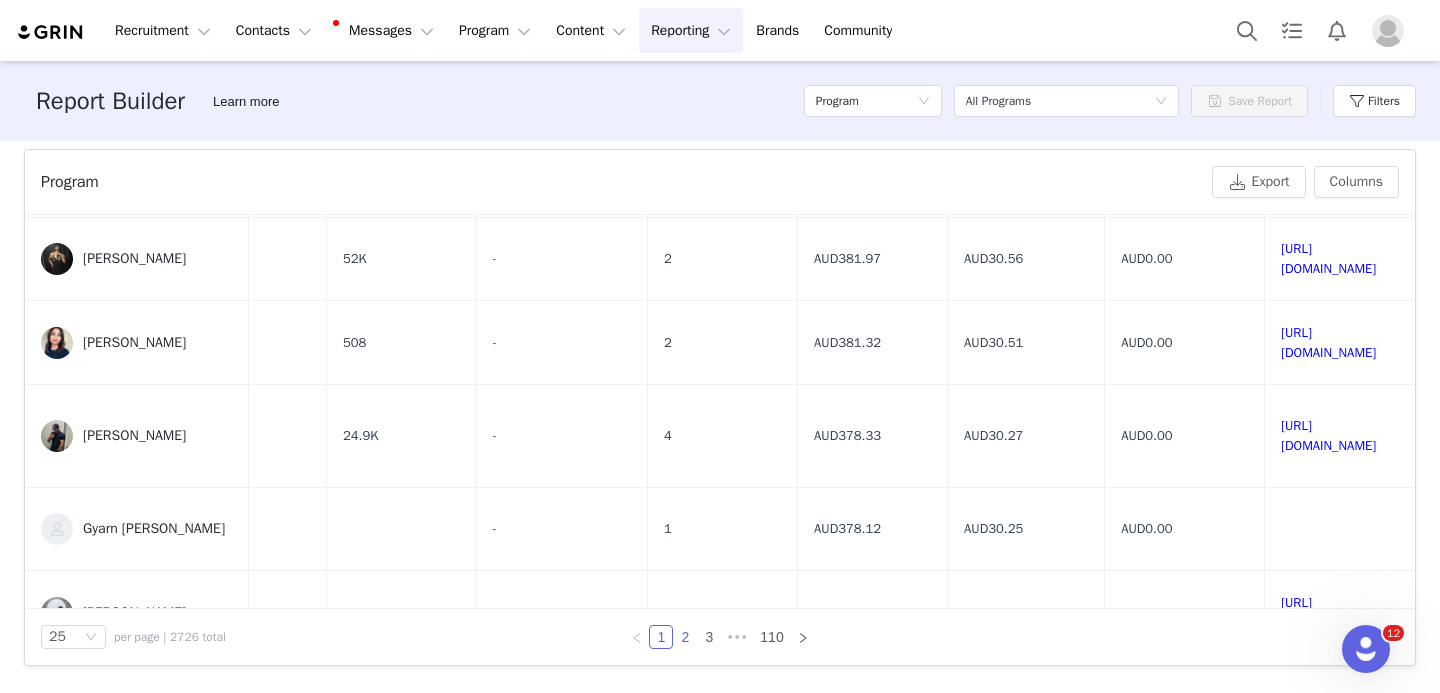 click on "2" at bounding box center (685, 637) 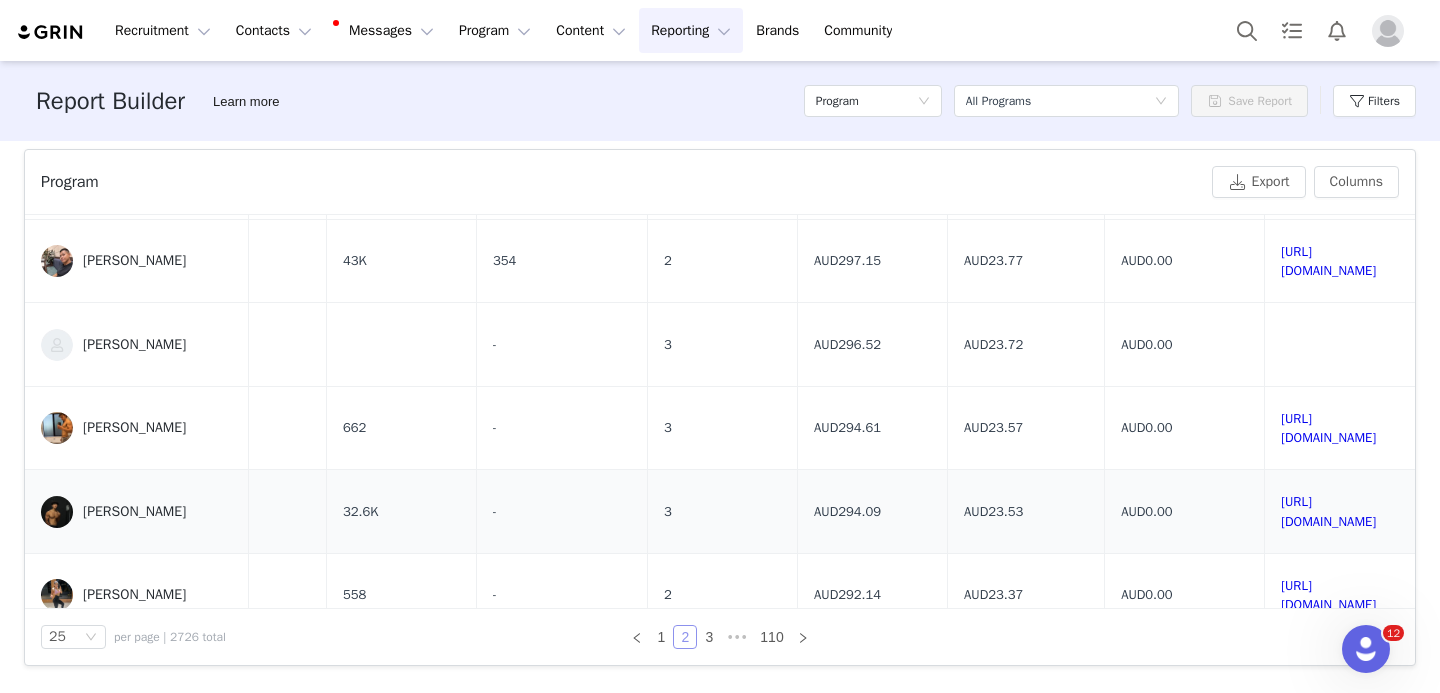 scroll, scrollTop: 504, scrollLeft: 914, axis: both 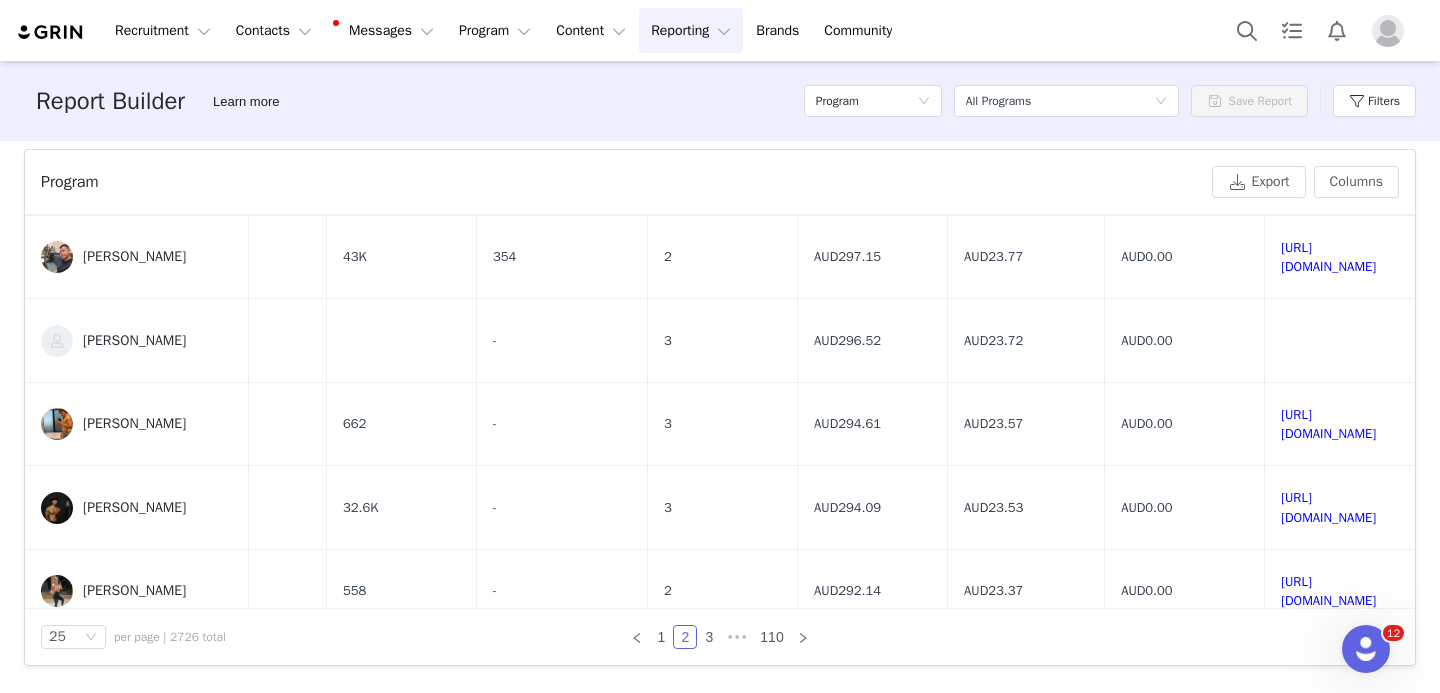 click on "https://www.instagram.com/mansoncarmody" at bounding box center [1328, 758] 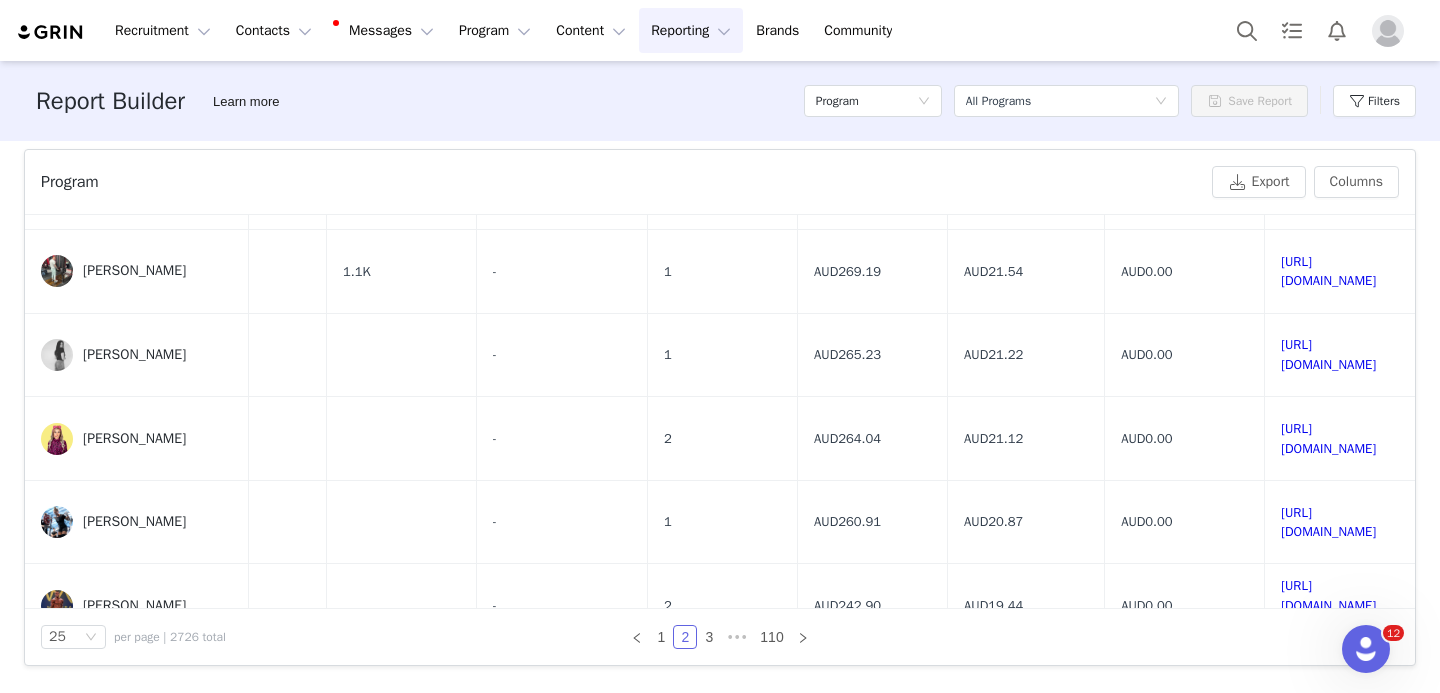 scroll, scrollTop: 1161, scrollLeft: 914, axis: both 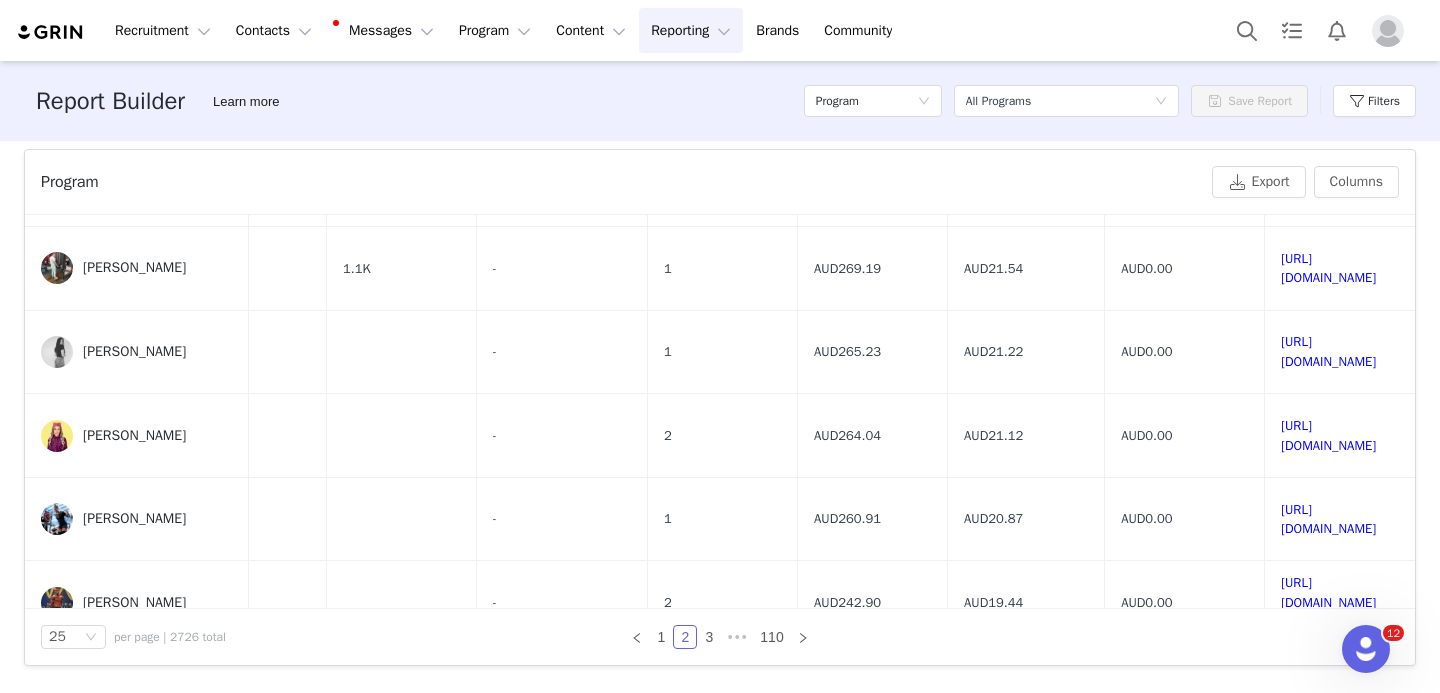 click on "https://www.instagram.com/r_t_healthandfitness" at bounding box center (1328, 975) 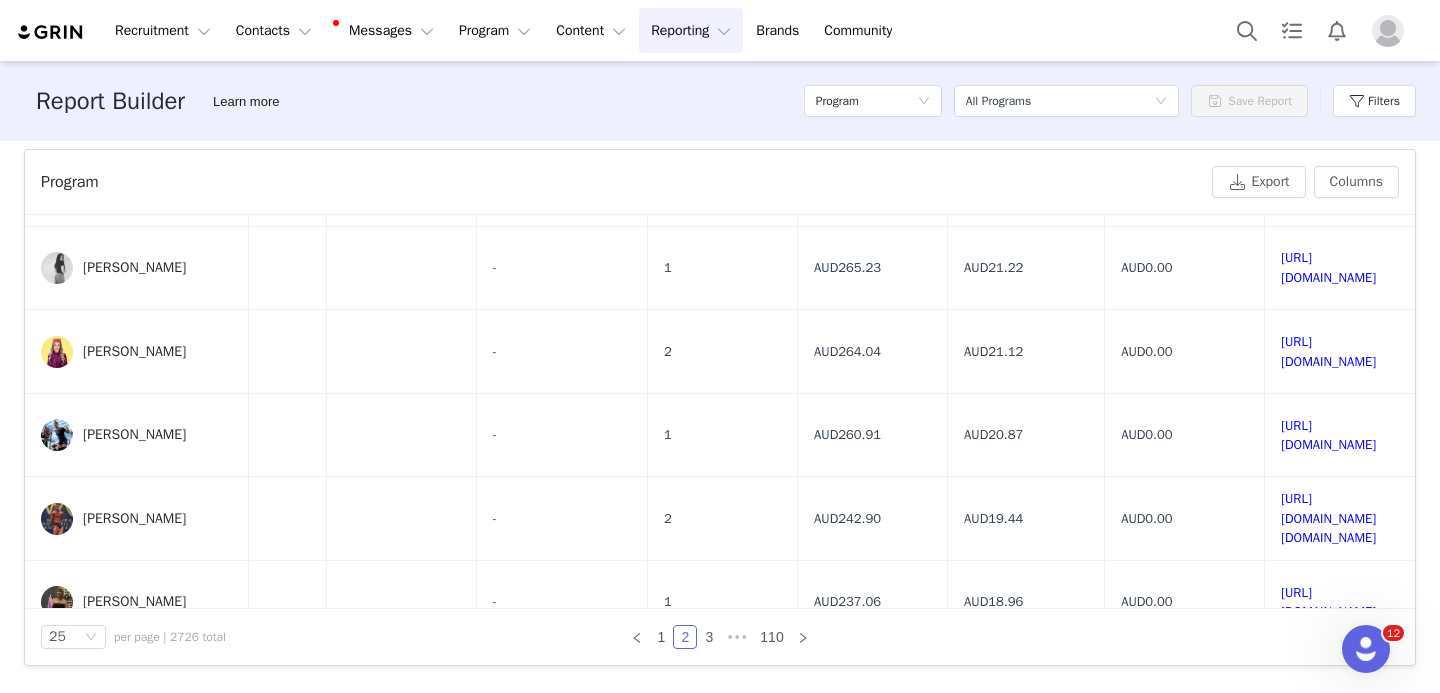 scroll, scrollTop: 1254, scrollLeft: 914, axis: both 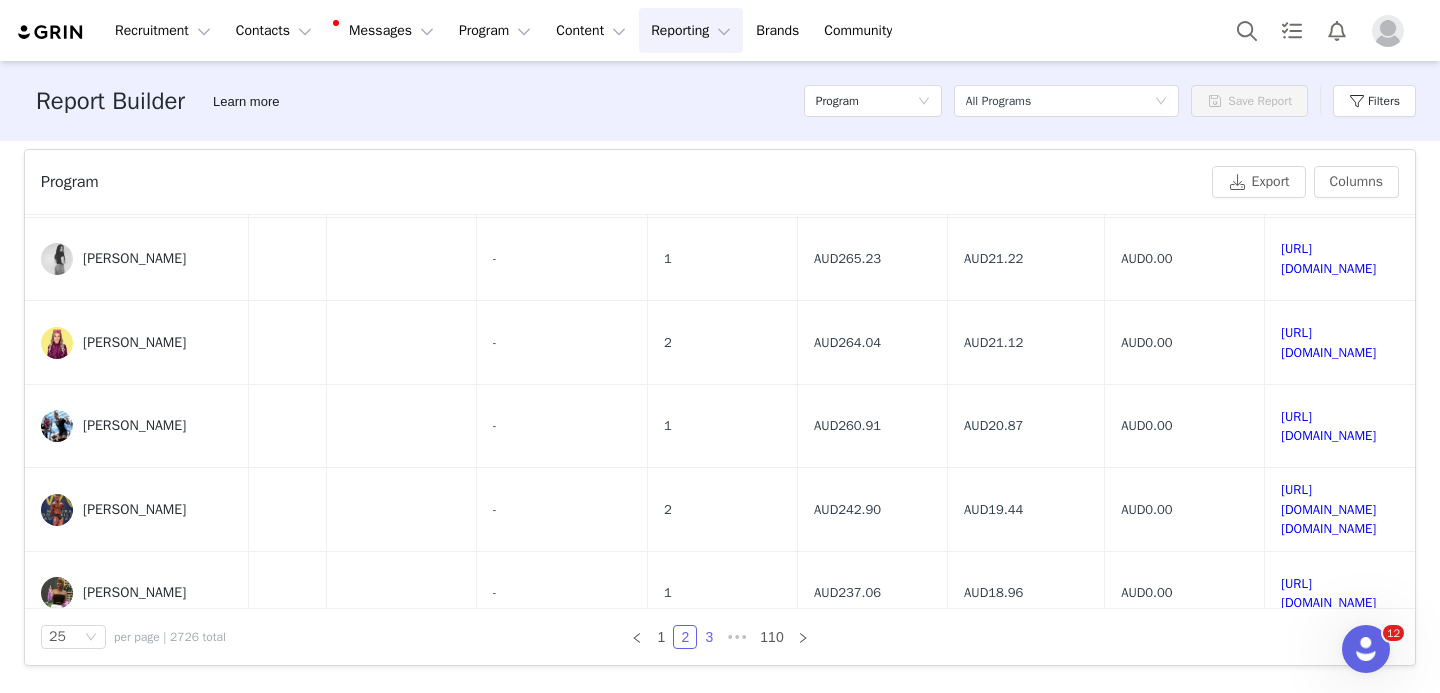 click on "3" at bounding box center (709, 637) 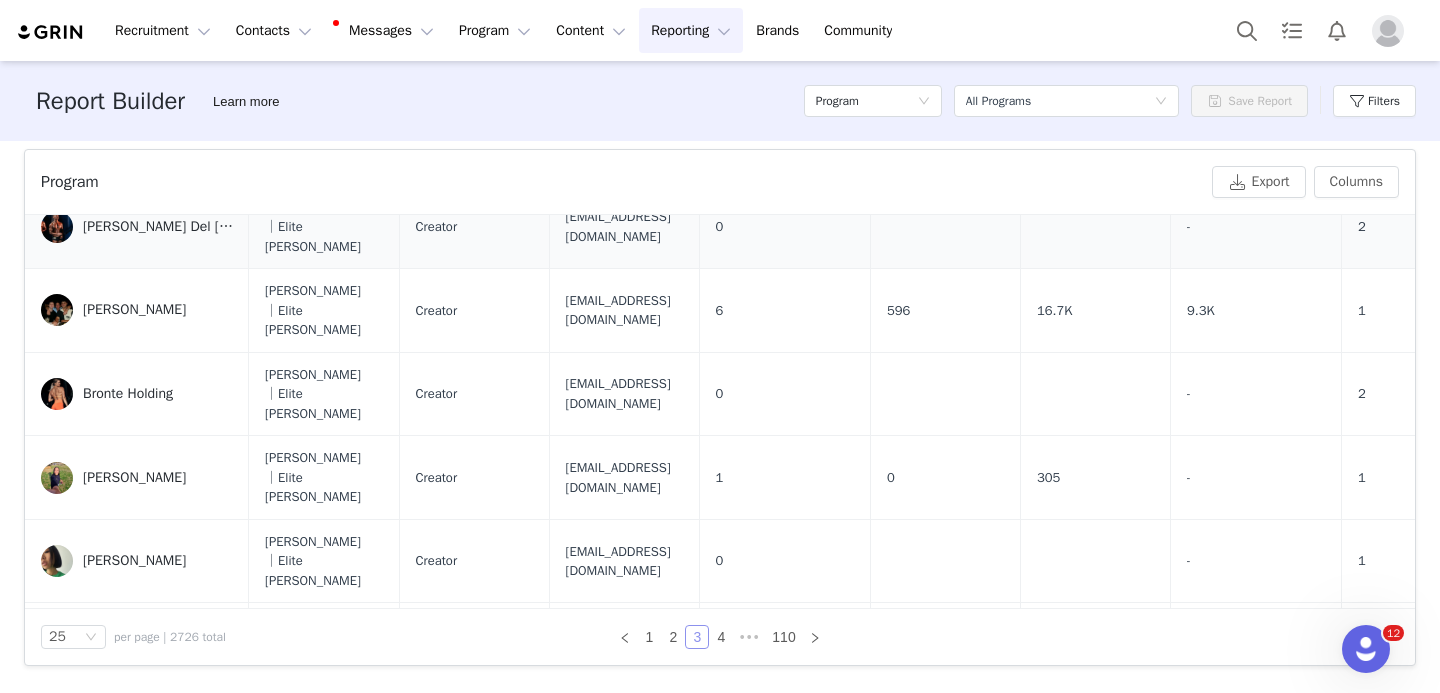 scroll, scrollTop: 270, scrollLeft: 0, axis: vertical 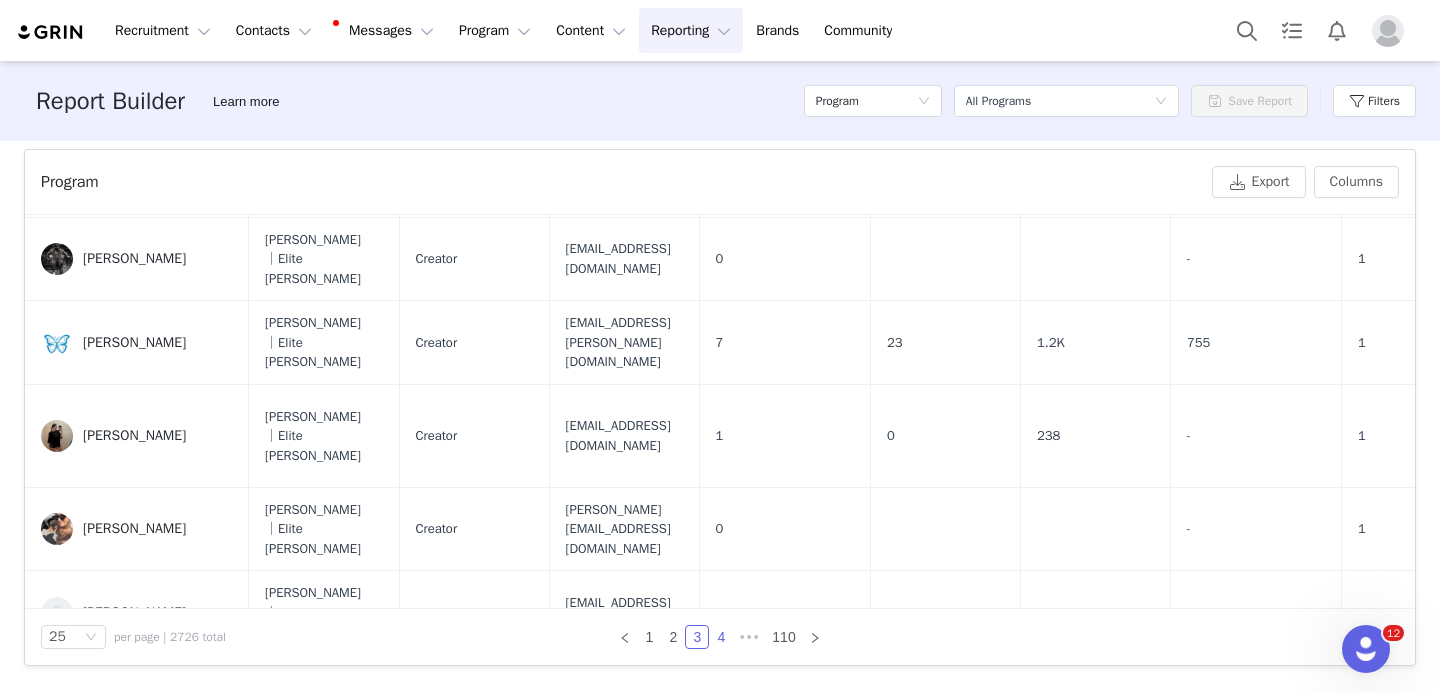 click on "4" at bounding box center (721, 637) 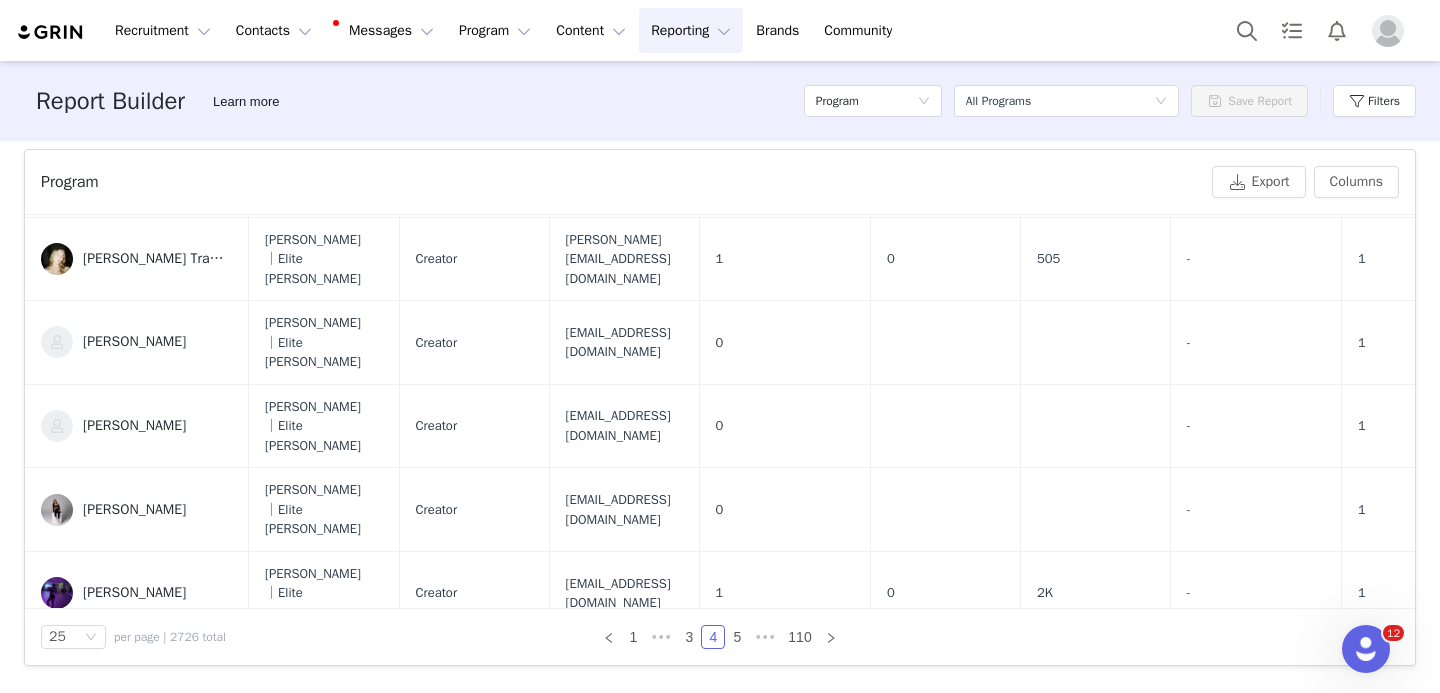 scroll, scrollTop: 269, scrollLeft: 0, axis: vertical 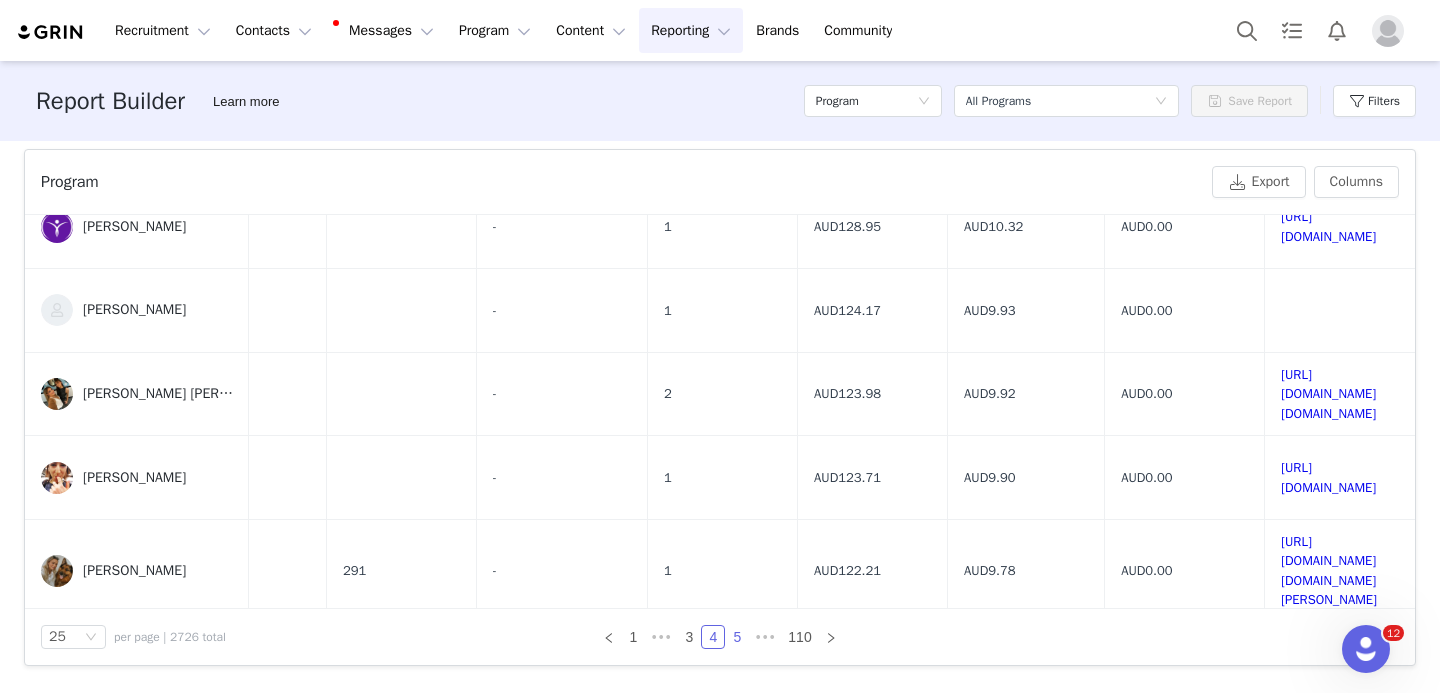 click on "5" at bounding box center [737, 637] 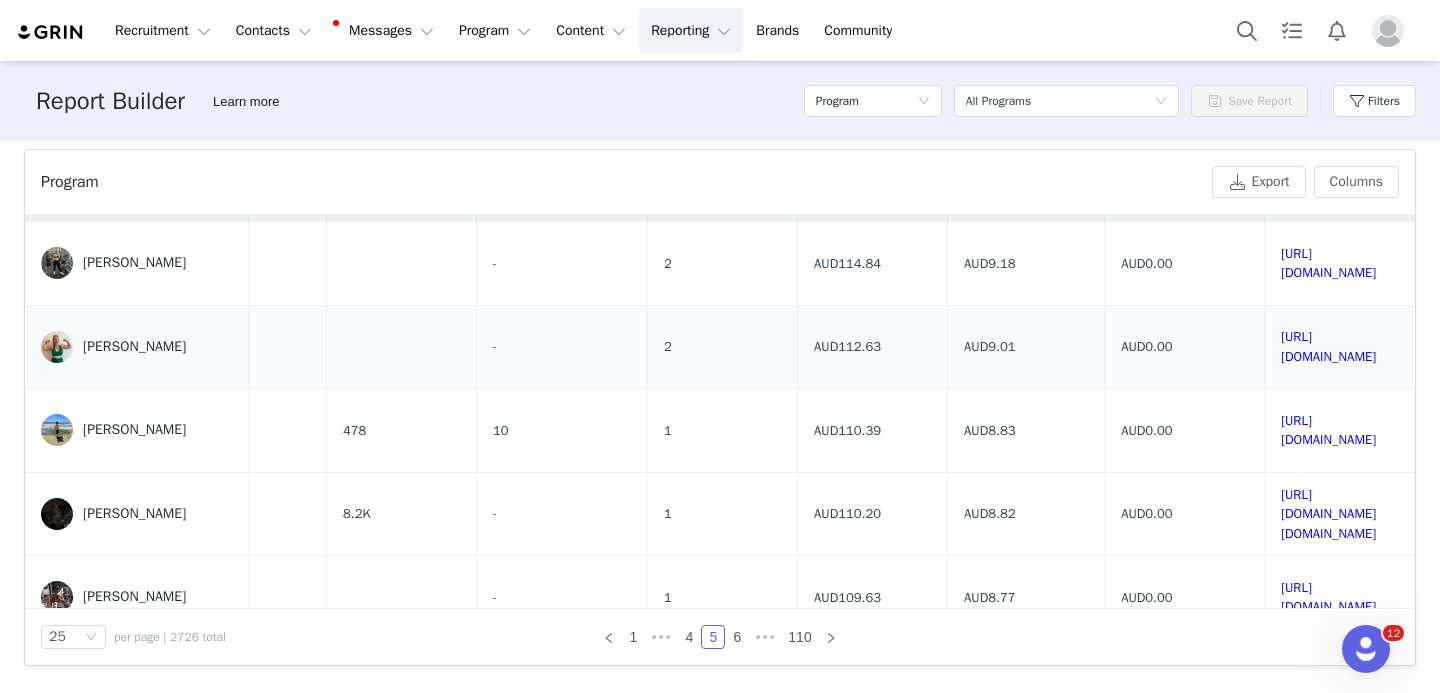 scroll, scrollTop: 40, scrollLeft: 1038, axis: both 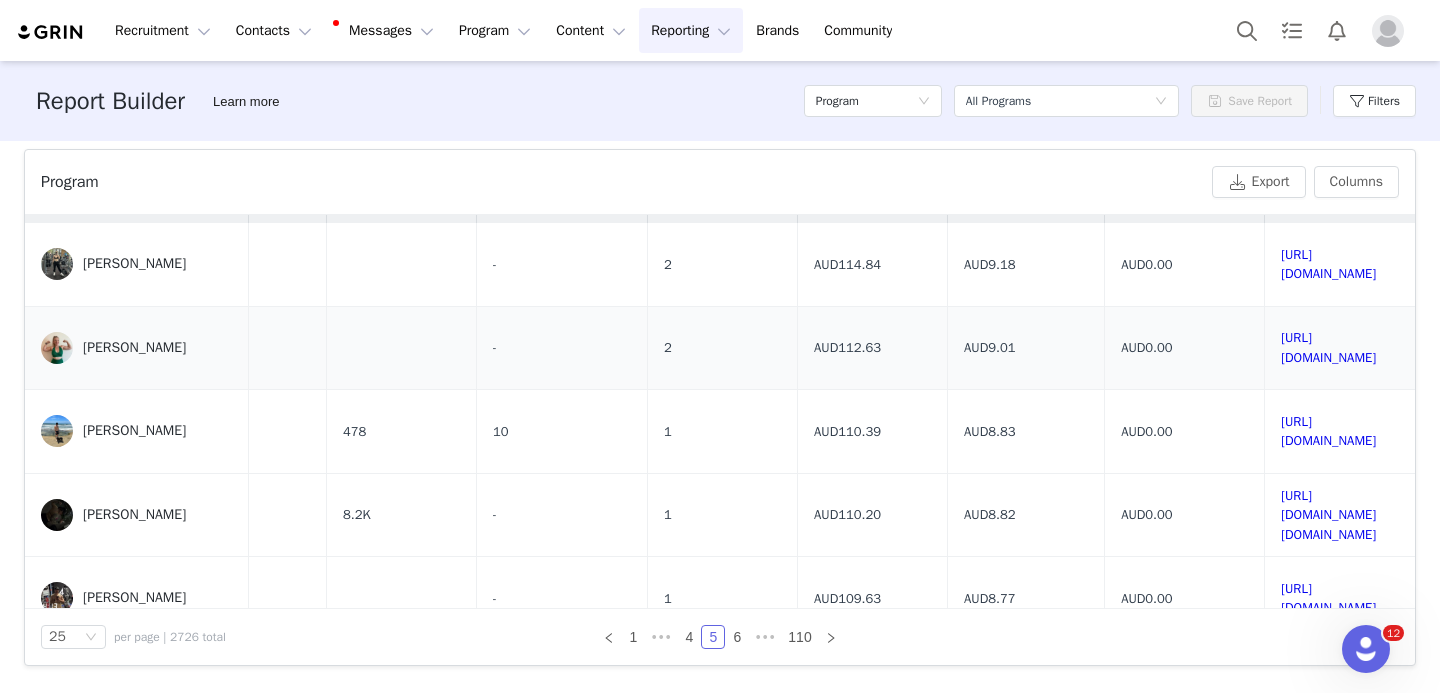 drag, startPoint x: 1372, startPoint y: 316, endPoint x: 1089, endPoint y: 312, distance: 283.02826 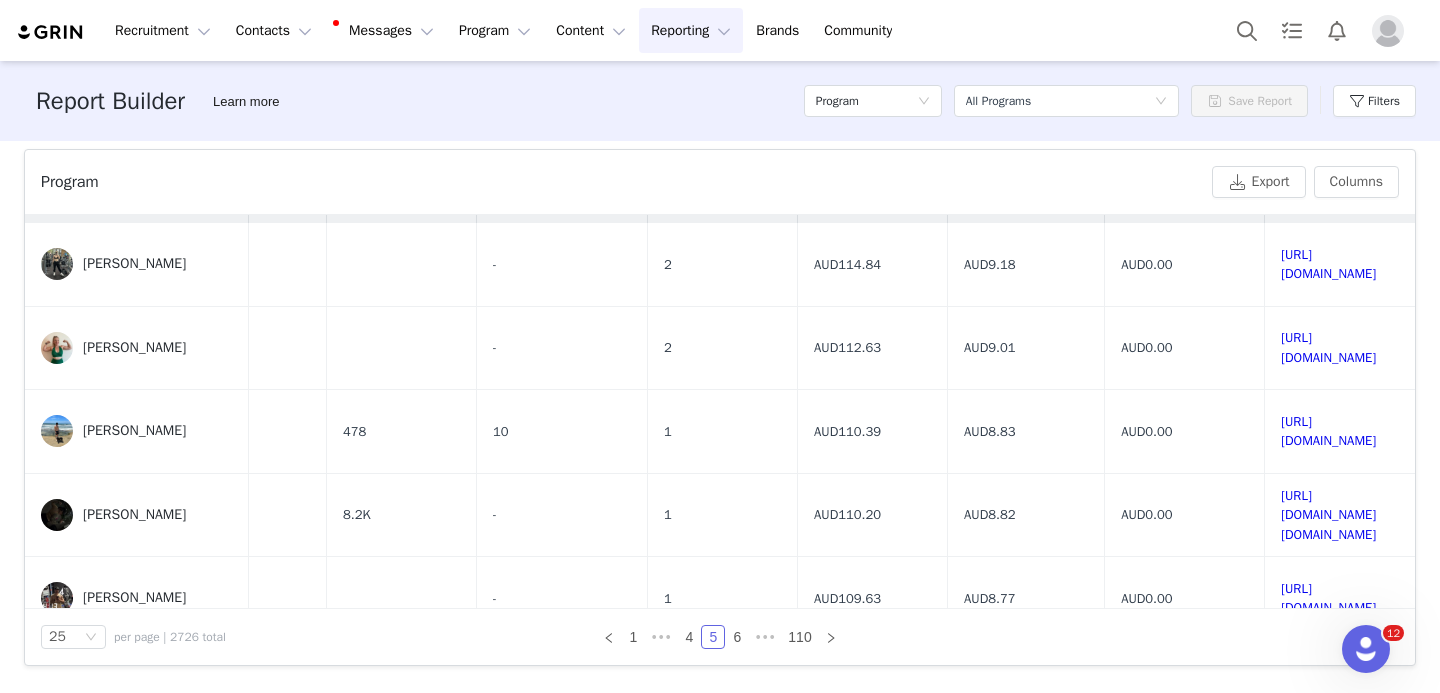 copy on "https://www.instagram.com/_taylahfitt" 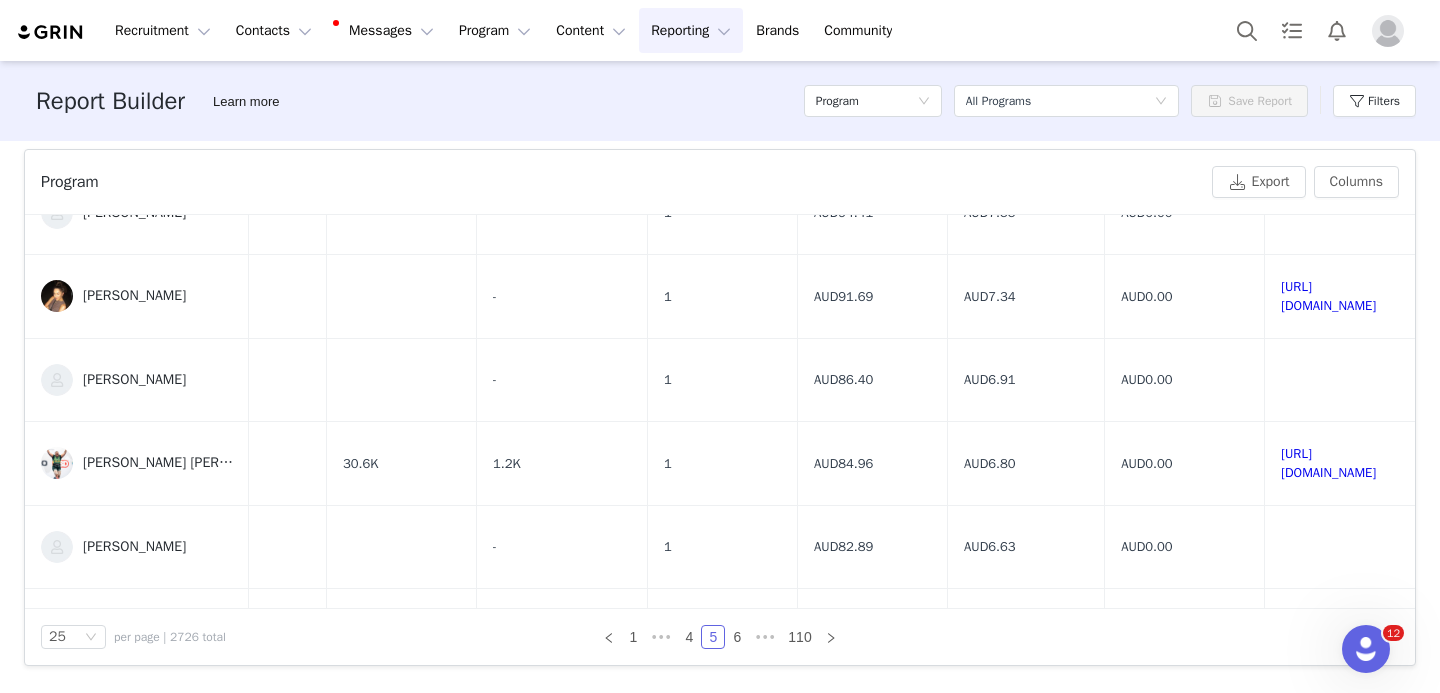 scroll, scrollTop: 1097, scrollLeft: 1038, axis: both 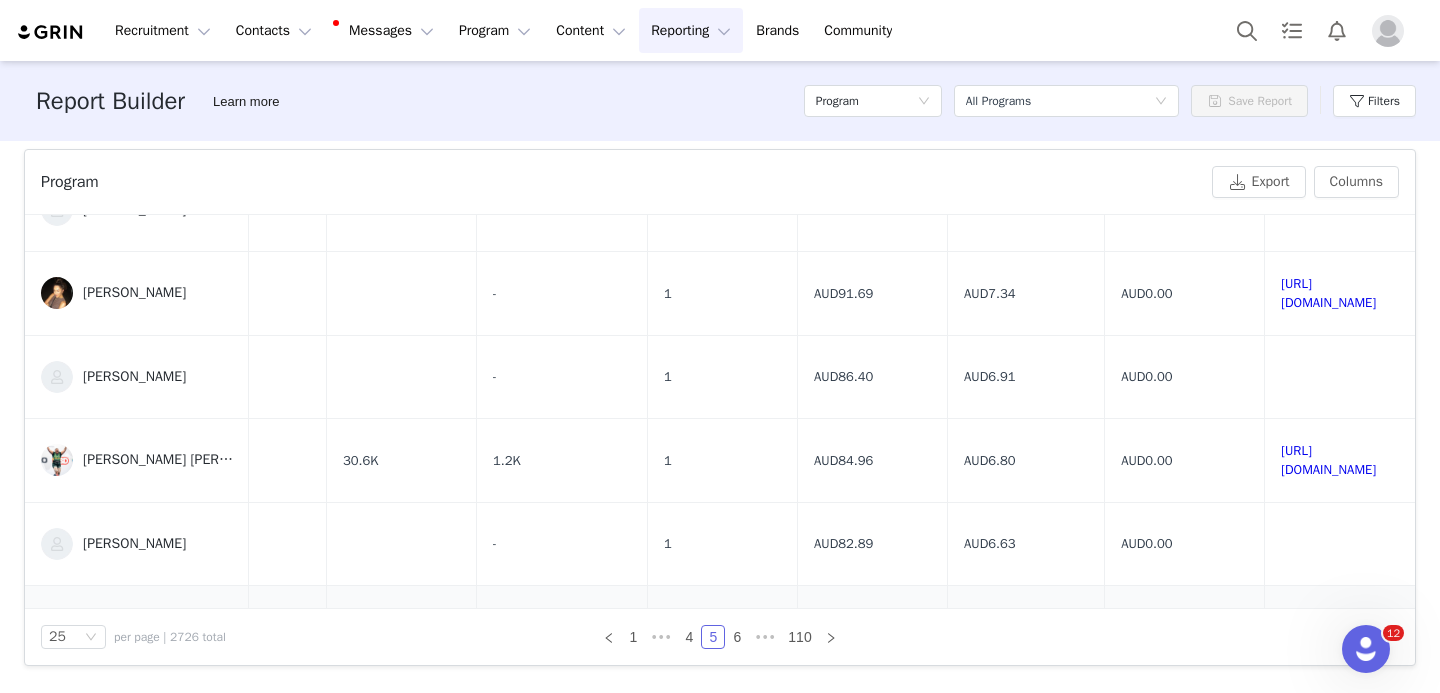 click on "https://www.instagram.com/rani__wilson" at bounding box center [1328, 627] 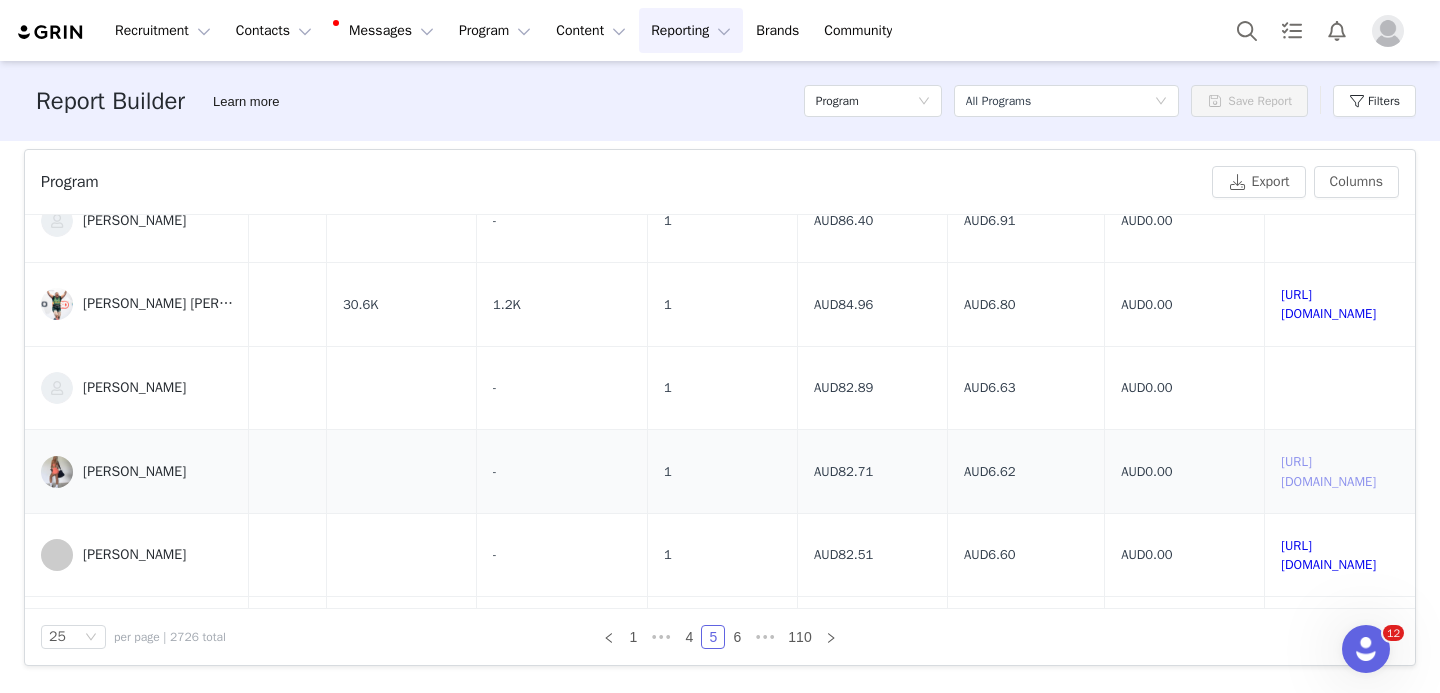 scroll, scrollTop: 1254, scrollLeft: 1038, axis: both 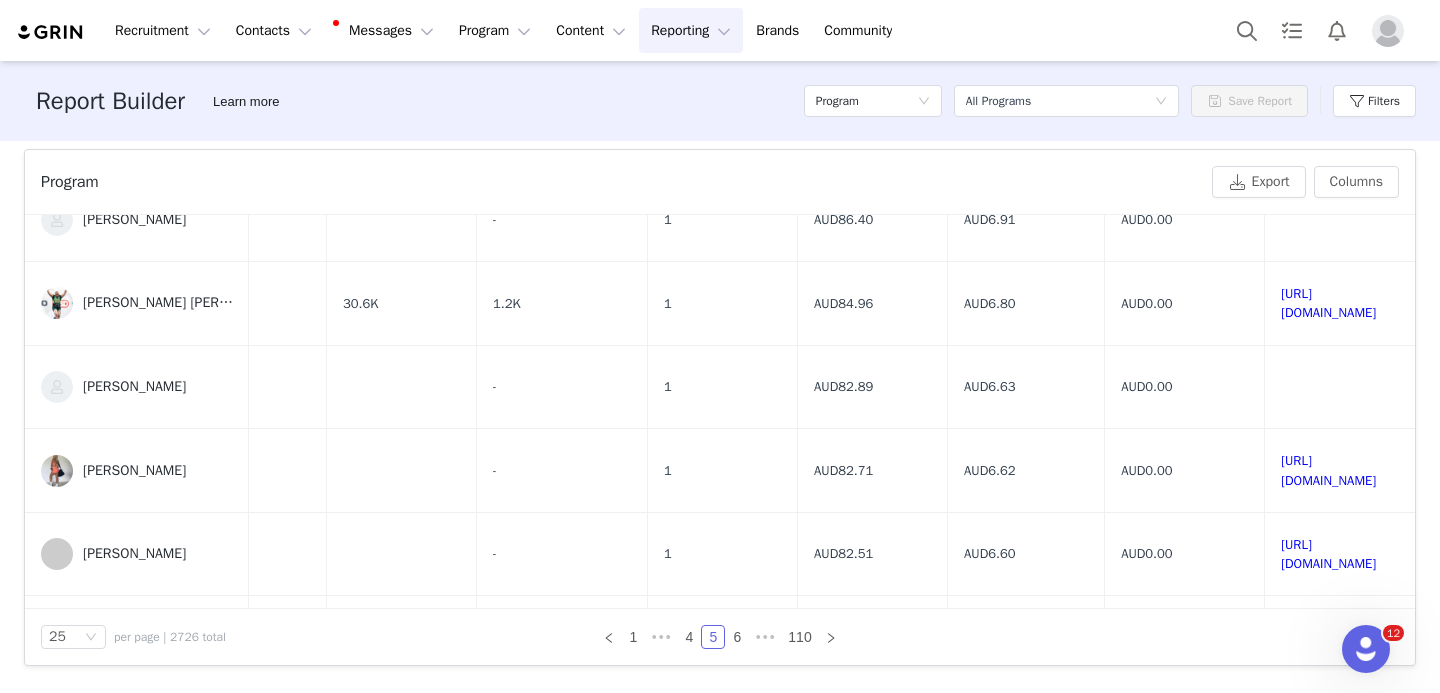 click on "https://www.instagram.com/jazsweeney__" at bounding box center [1328, 888] 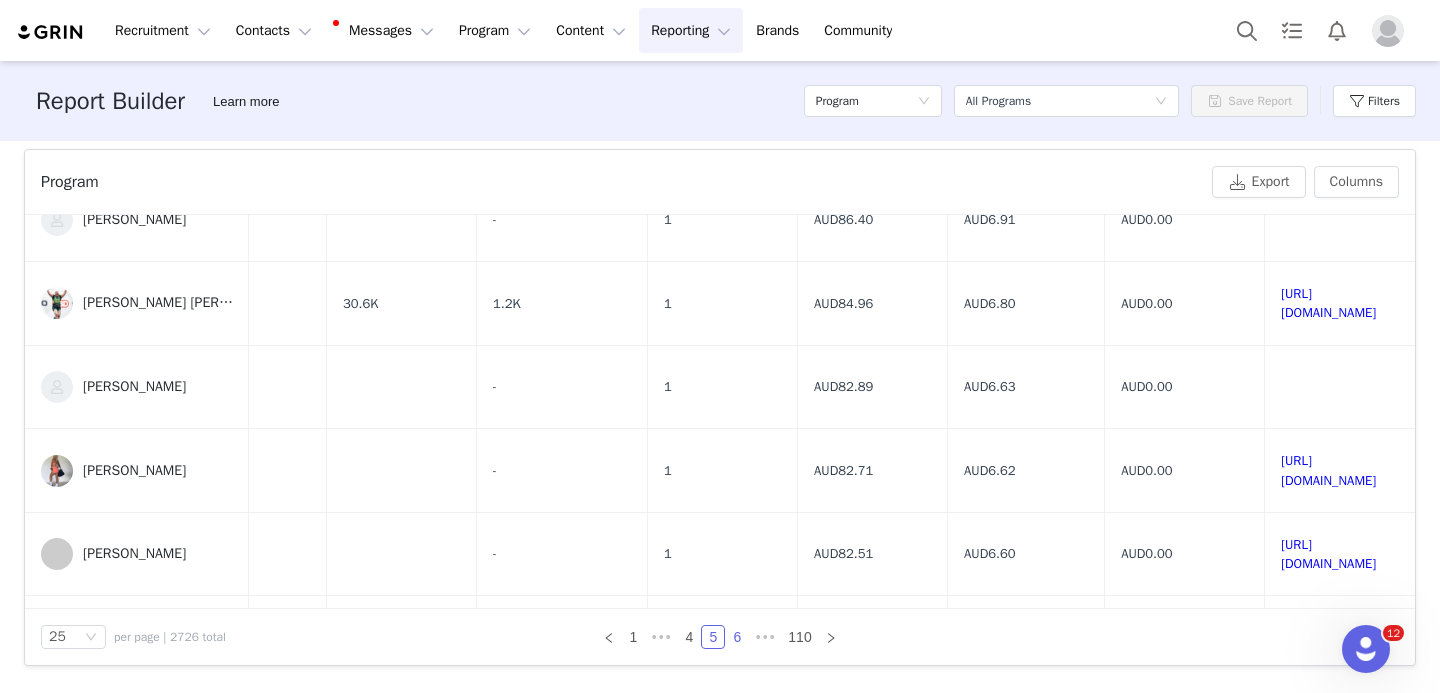 click on "6" at bounding box center [737, 637] 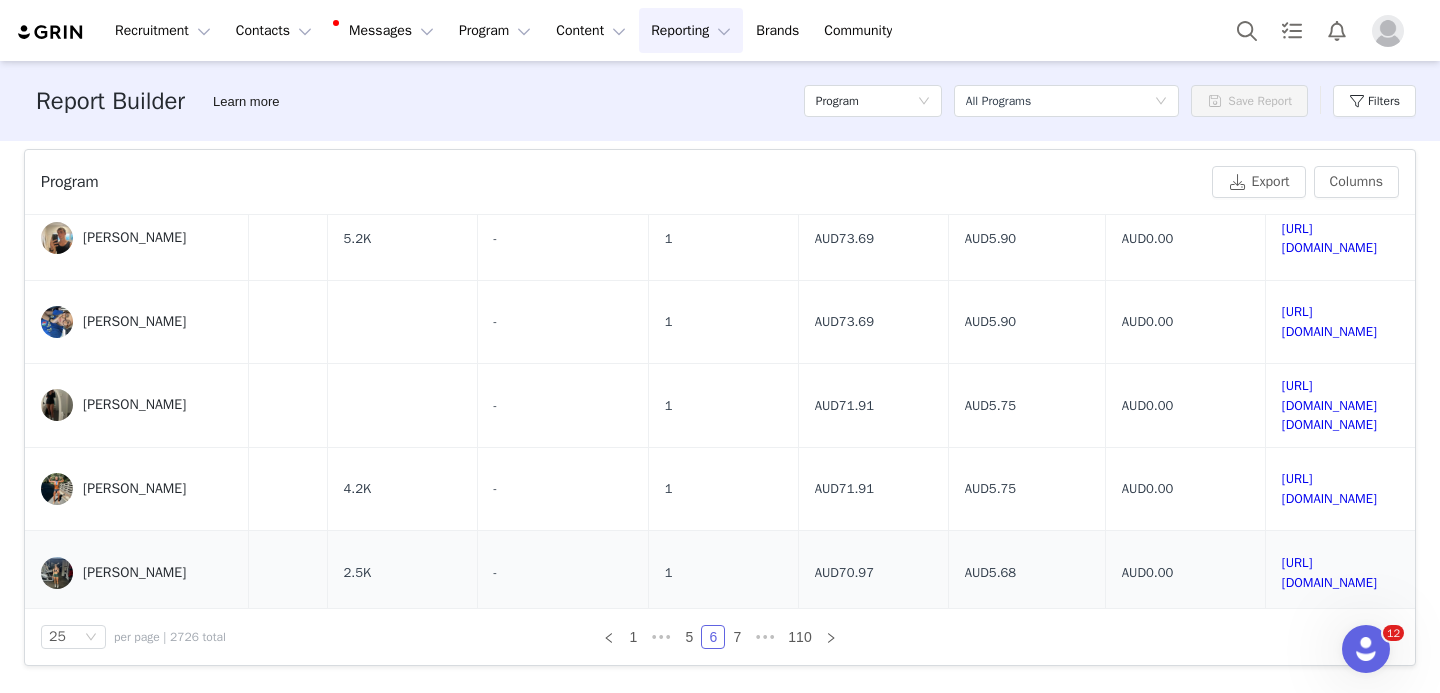 scroll, scrollTop: 233, scrollLeft: 1027, axis: both 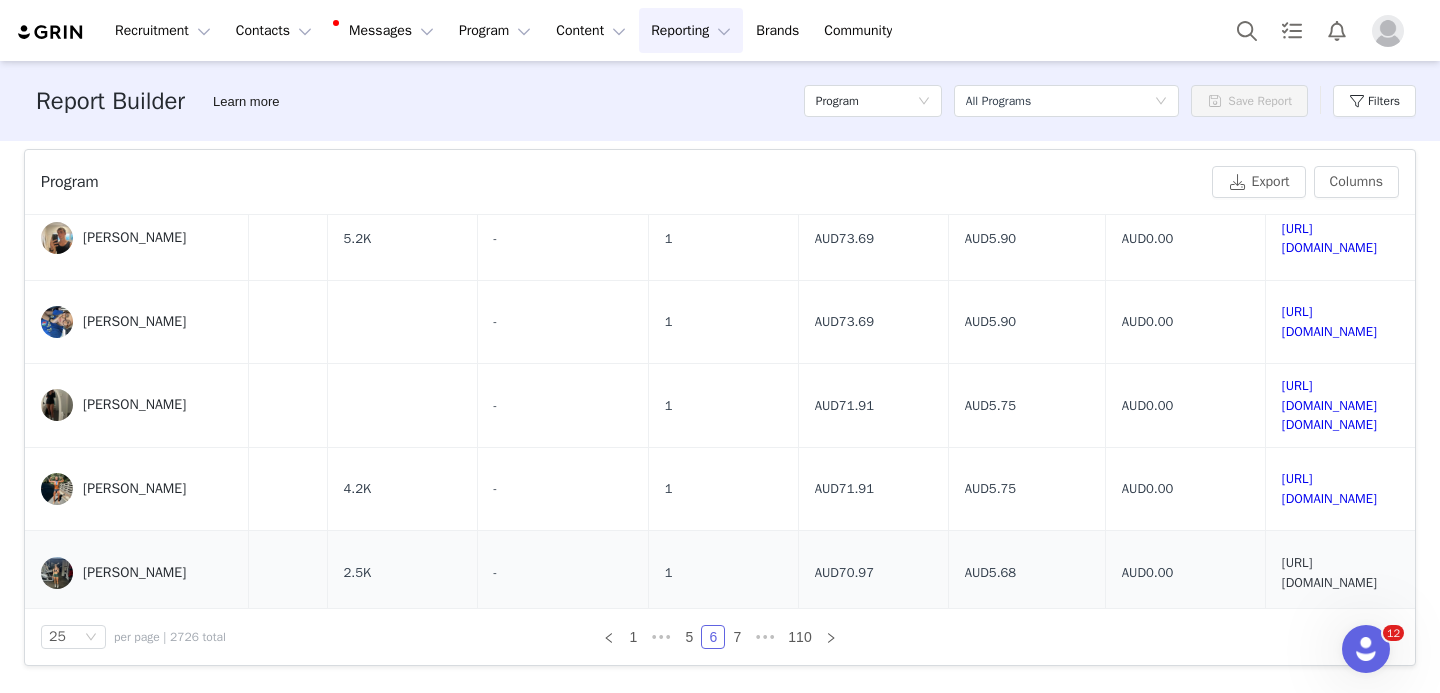 click on "https://www.instagram.com/hanhealthandfit/" at bounding box center [1329, 572] 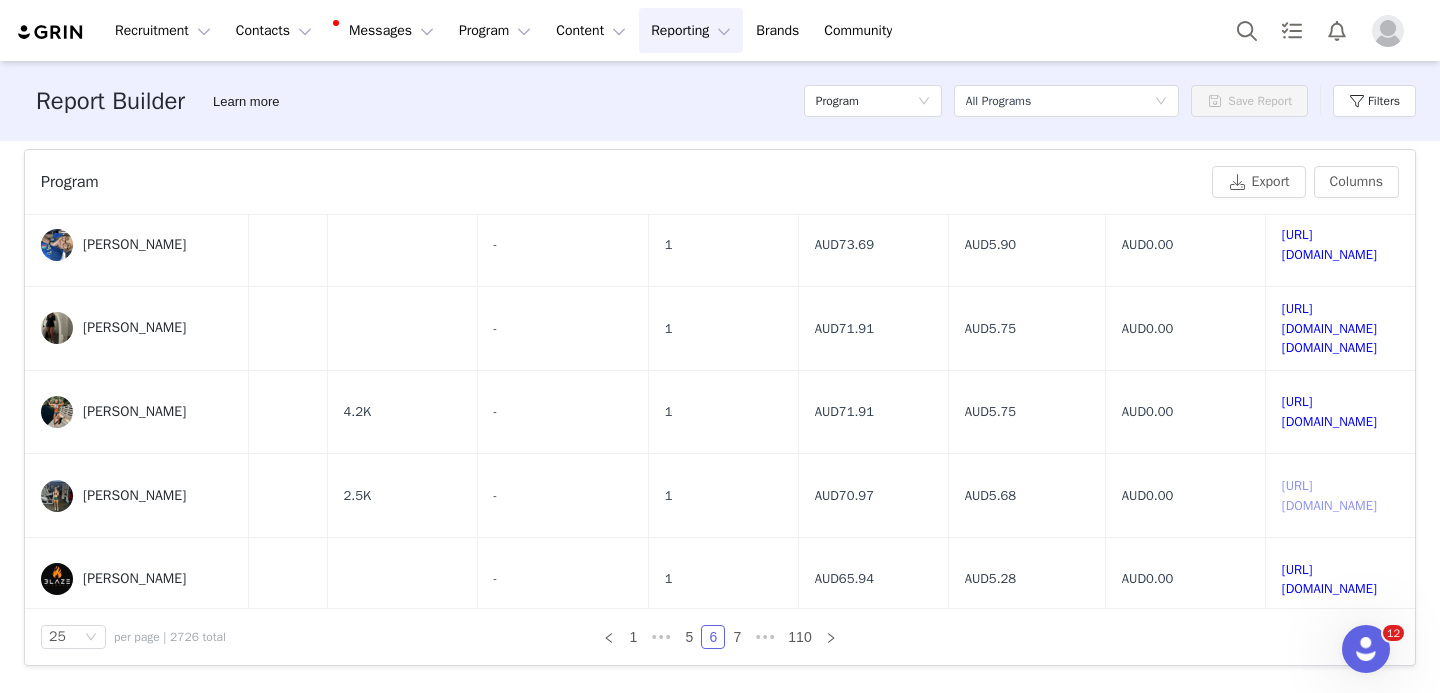 scroll, scrollTop: 302, scrollLeft: 1027, axis: both 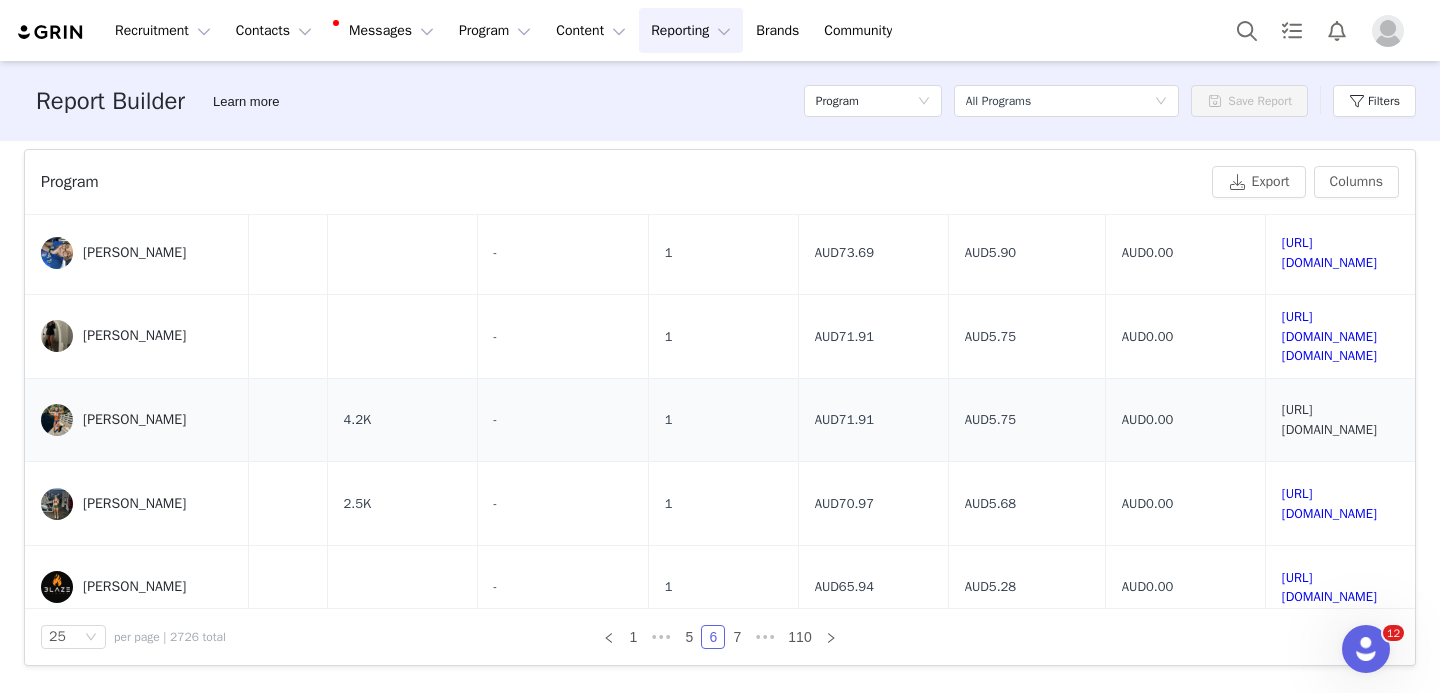 click on "https://www.instagram.com/big_nickko" at bounding box center (1329, 419) 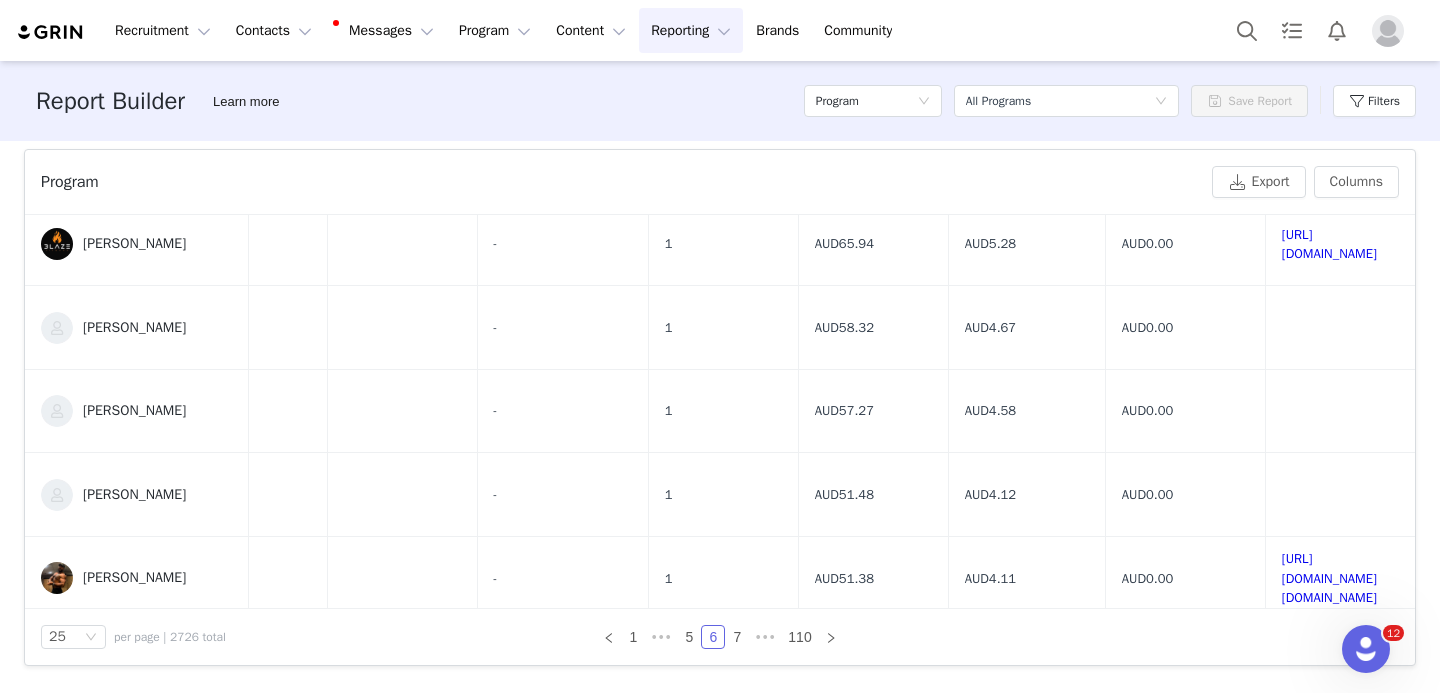 scroll, scrollTop: 654, scrollLeft: 1027, axis: both 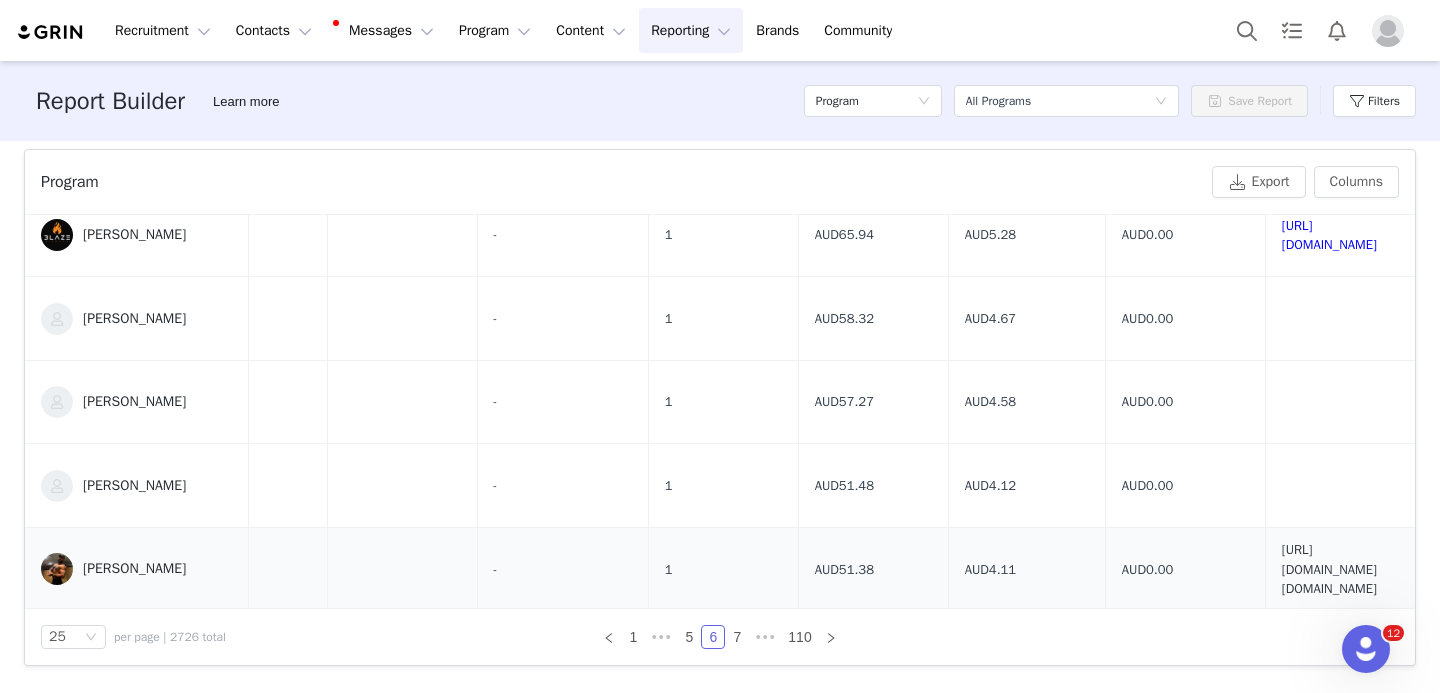 click on "https://www.instagram.com/mac.coaching_" at bounding box center (1329, 569) 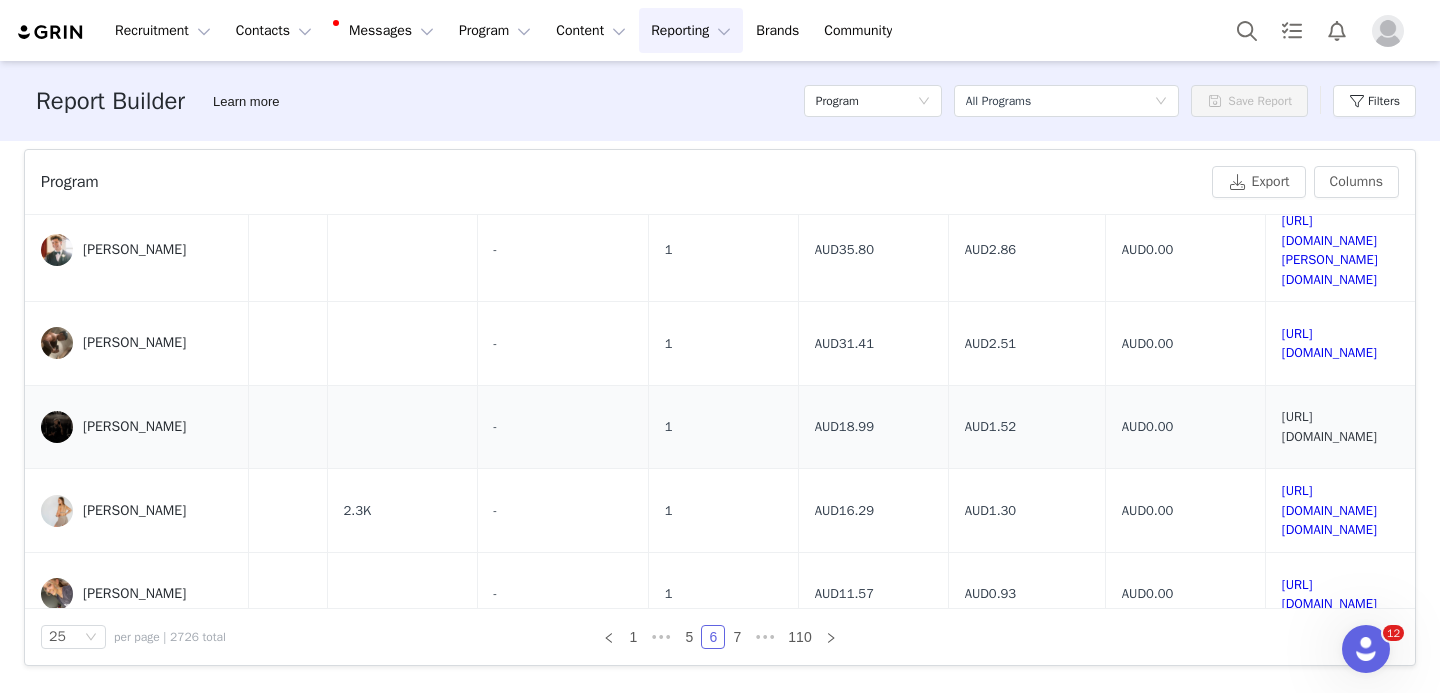 scroll, scrollTop: 1254, scrollLeft: 1019, axis: both 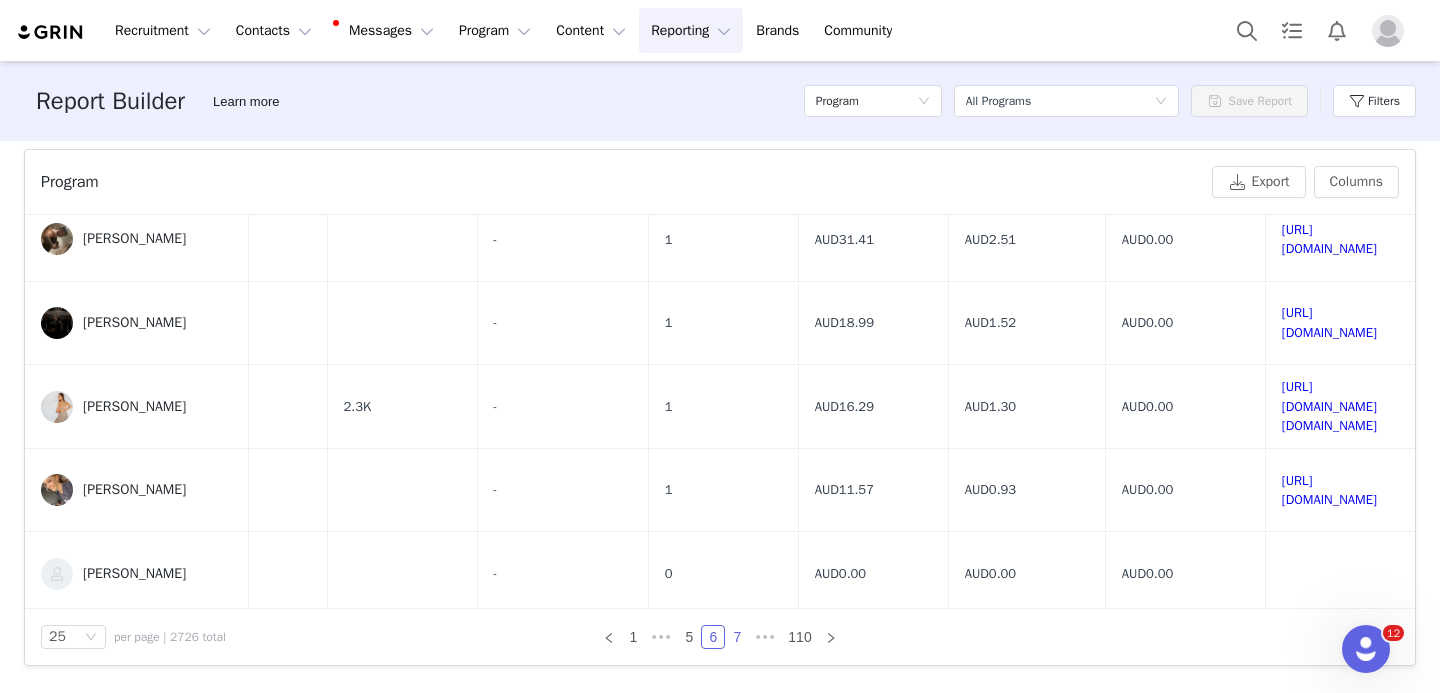click on "7" at bounding box center [737, 637] 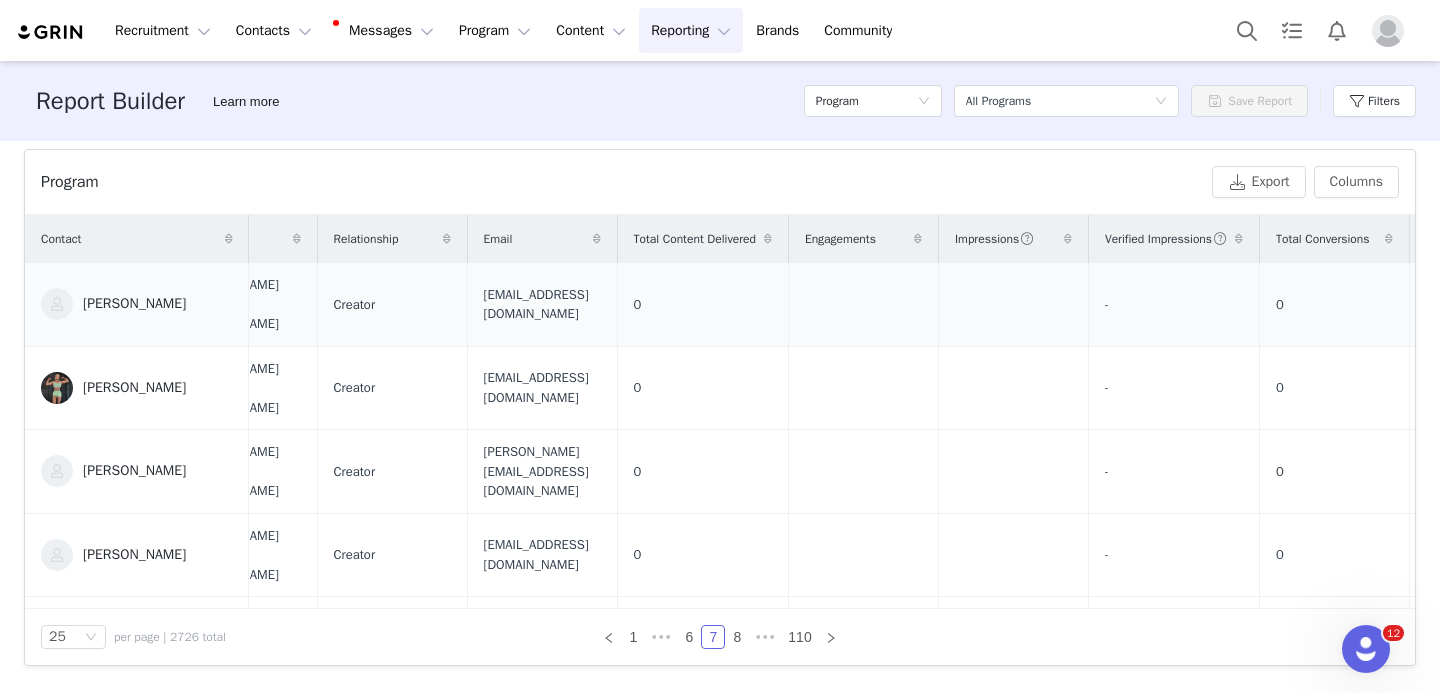 scroll, scrollTop: 0, scrollLeft: 80, axis: horizontal 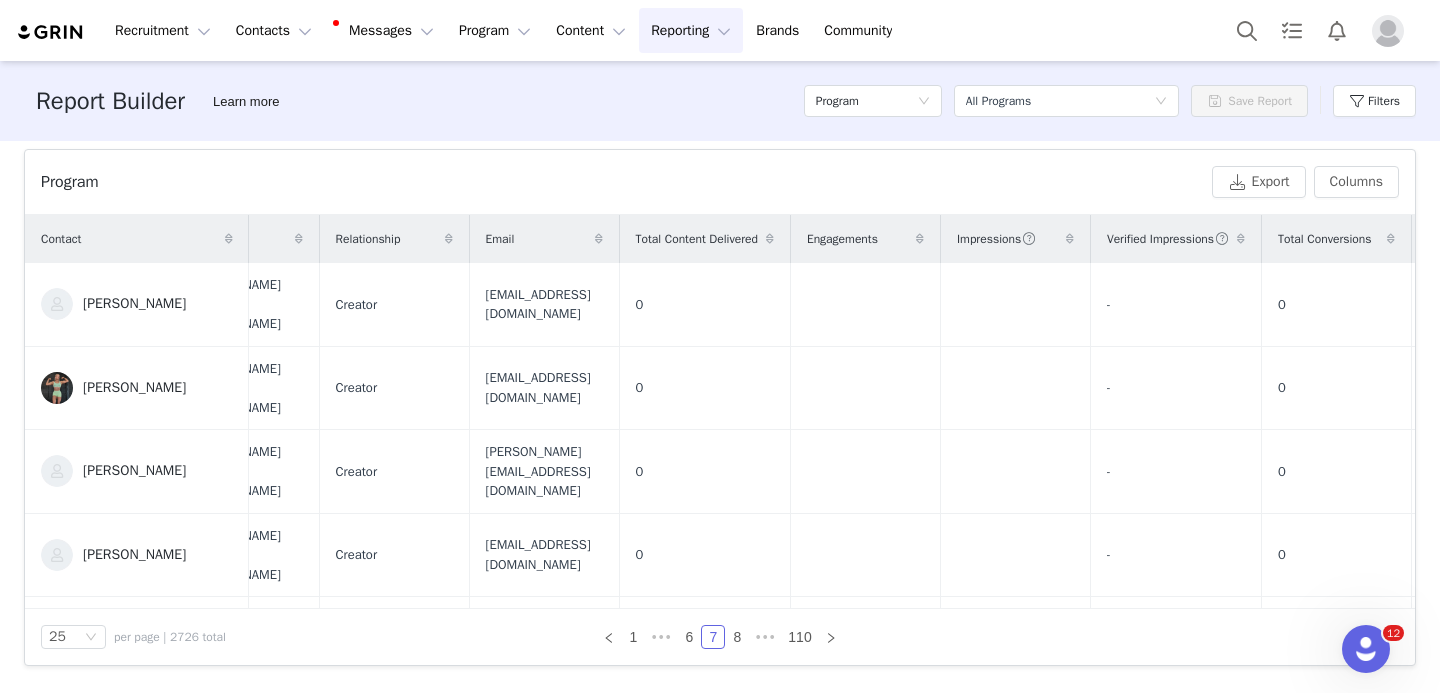 click at bounding box center (1070, 239) 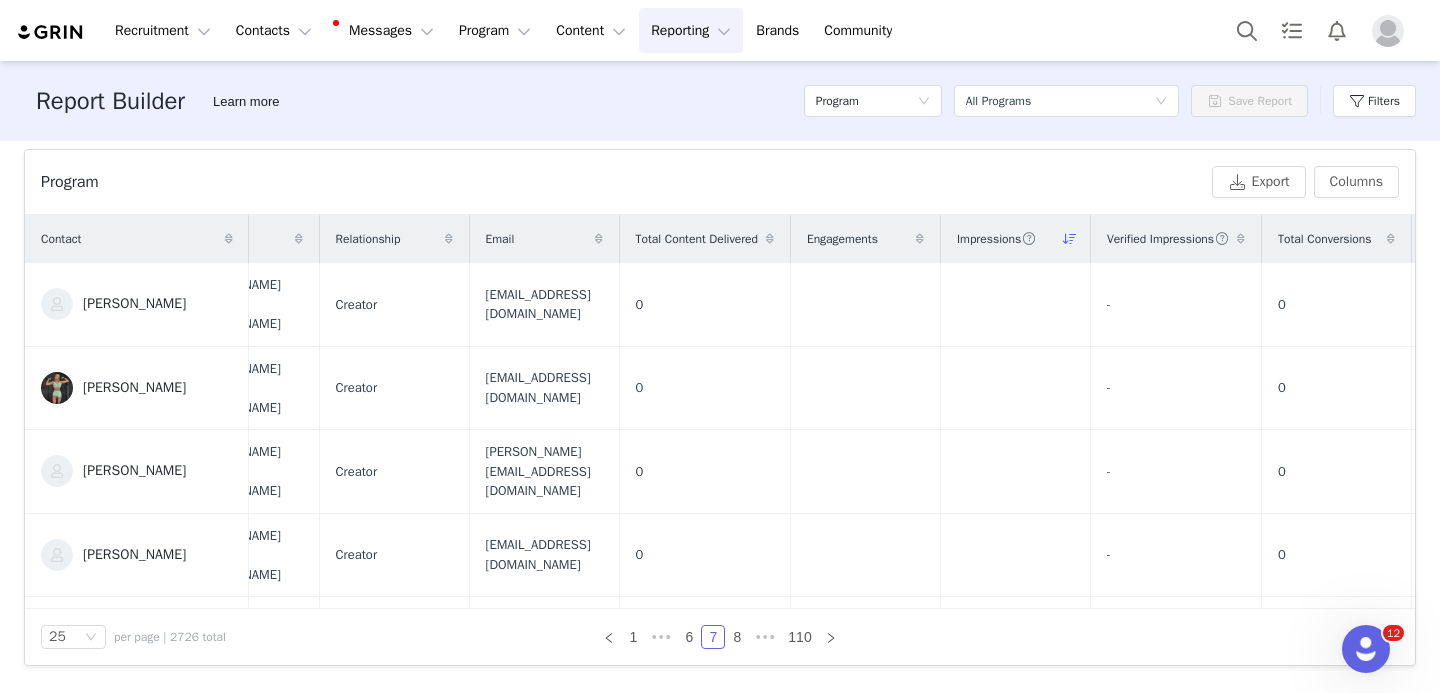 scroll, scrollTop: 0, scrollLeft: 0, axis: both 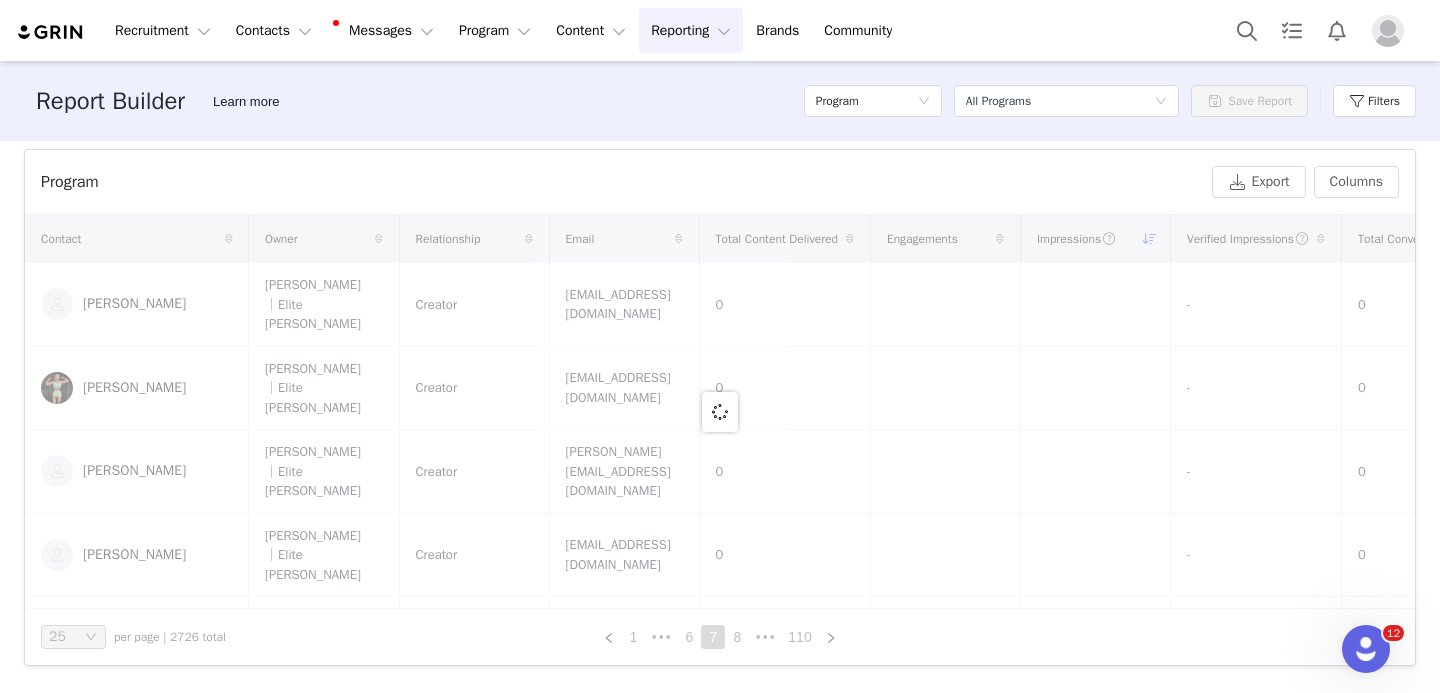 click on "1" at bounding box center [633, 637] 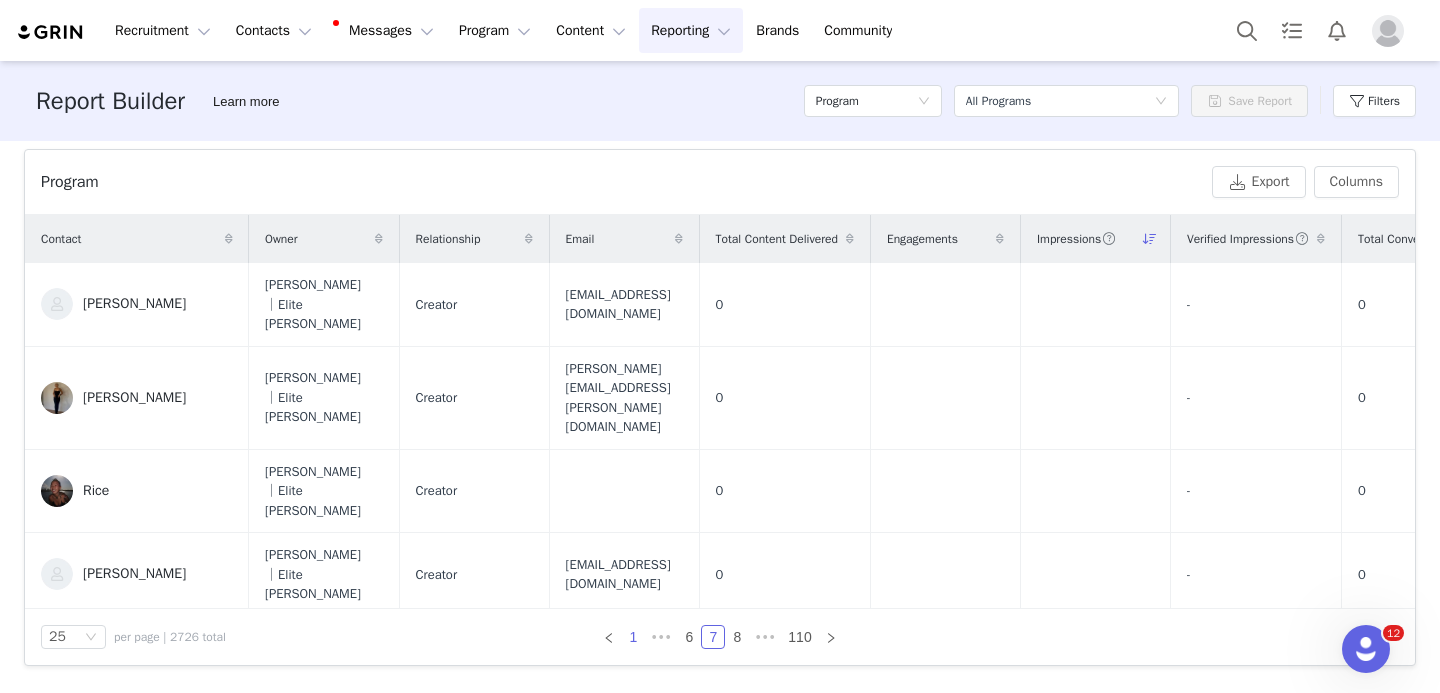 click on "1" at bounding box center [633, 637] 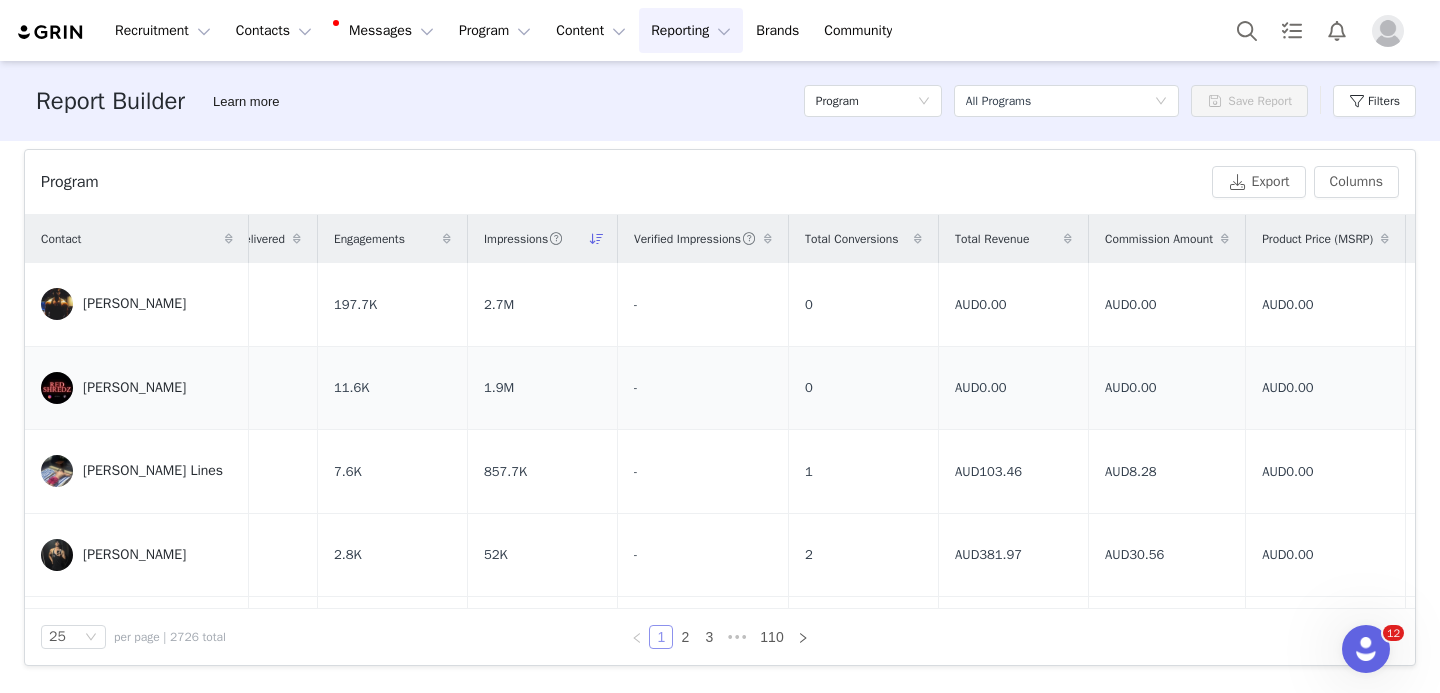 scroll, scrollTop: 0, scrollLeft: 891, axis: horizontal 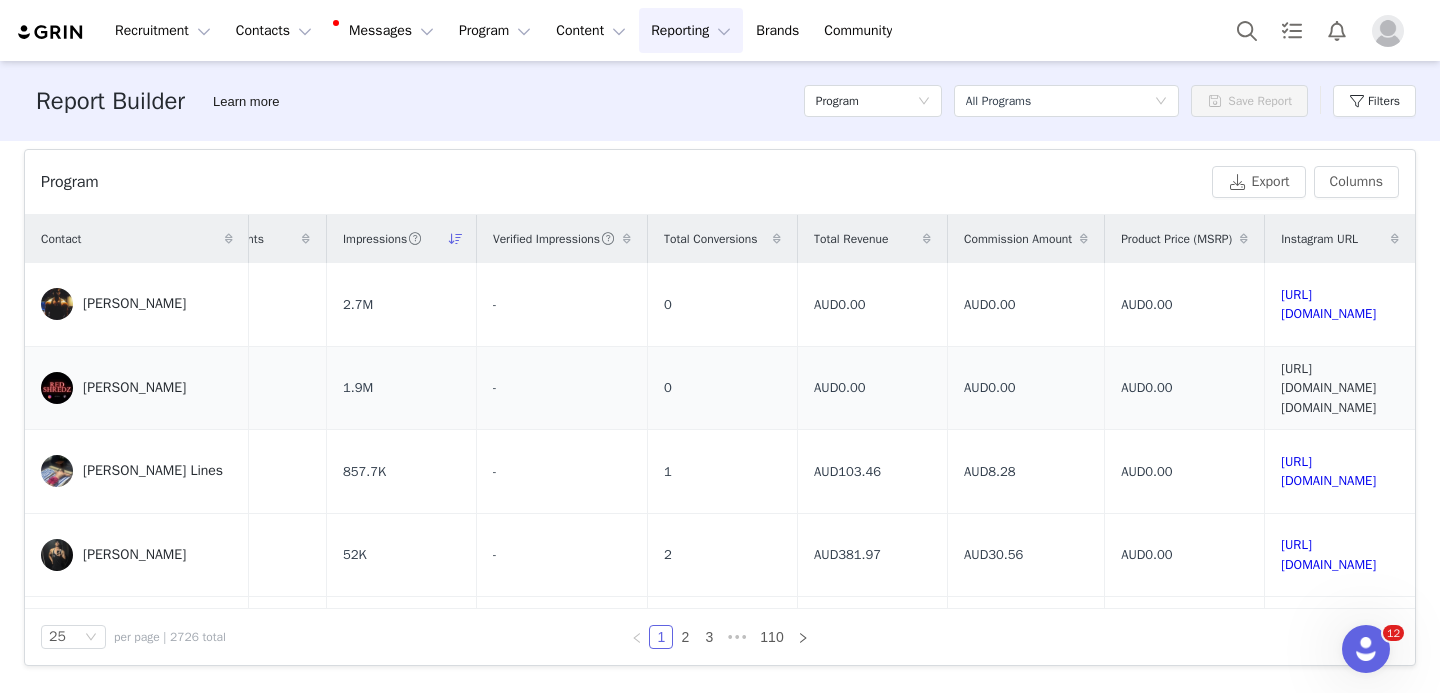 click on "https://www.instagram.com/_red.shredz_" at bounding box center (1328, 388) 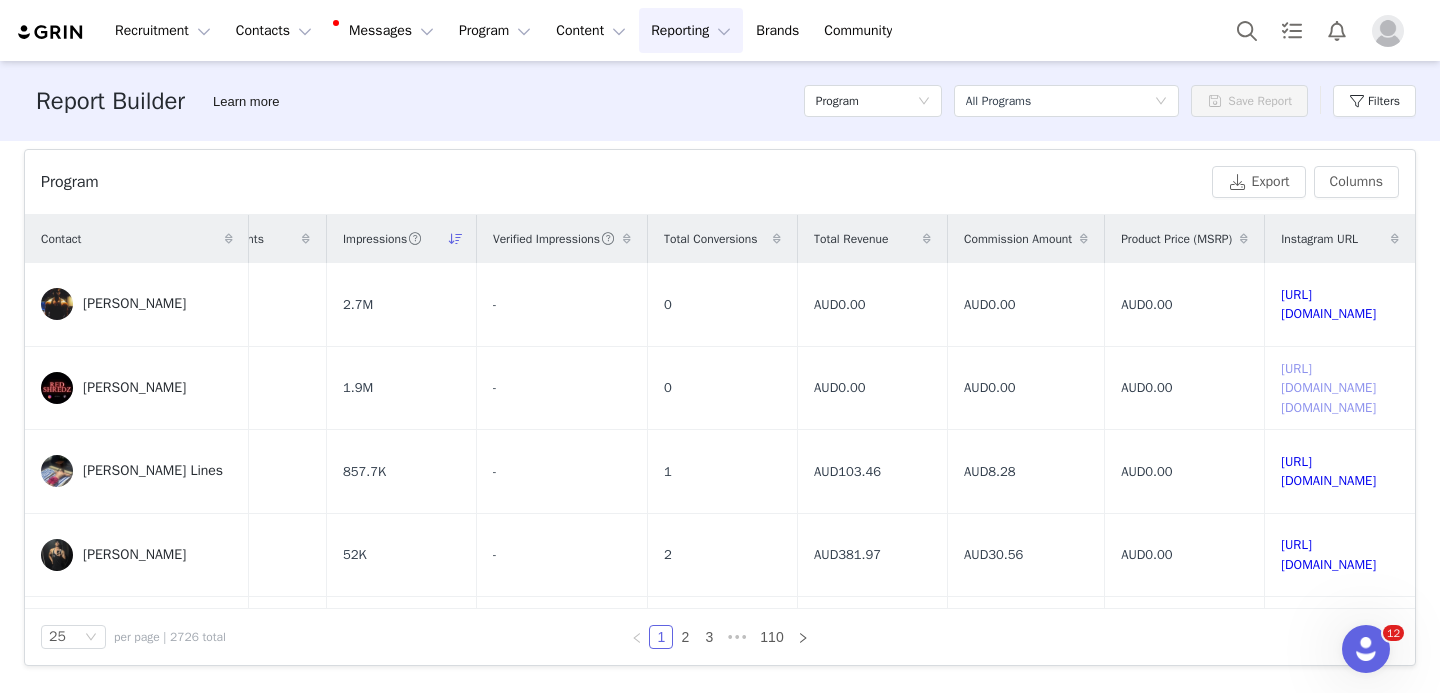 scroll, scrollTop: 0, scrollLeft: 1036, axis: horizontal 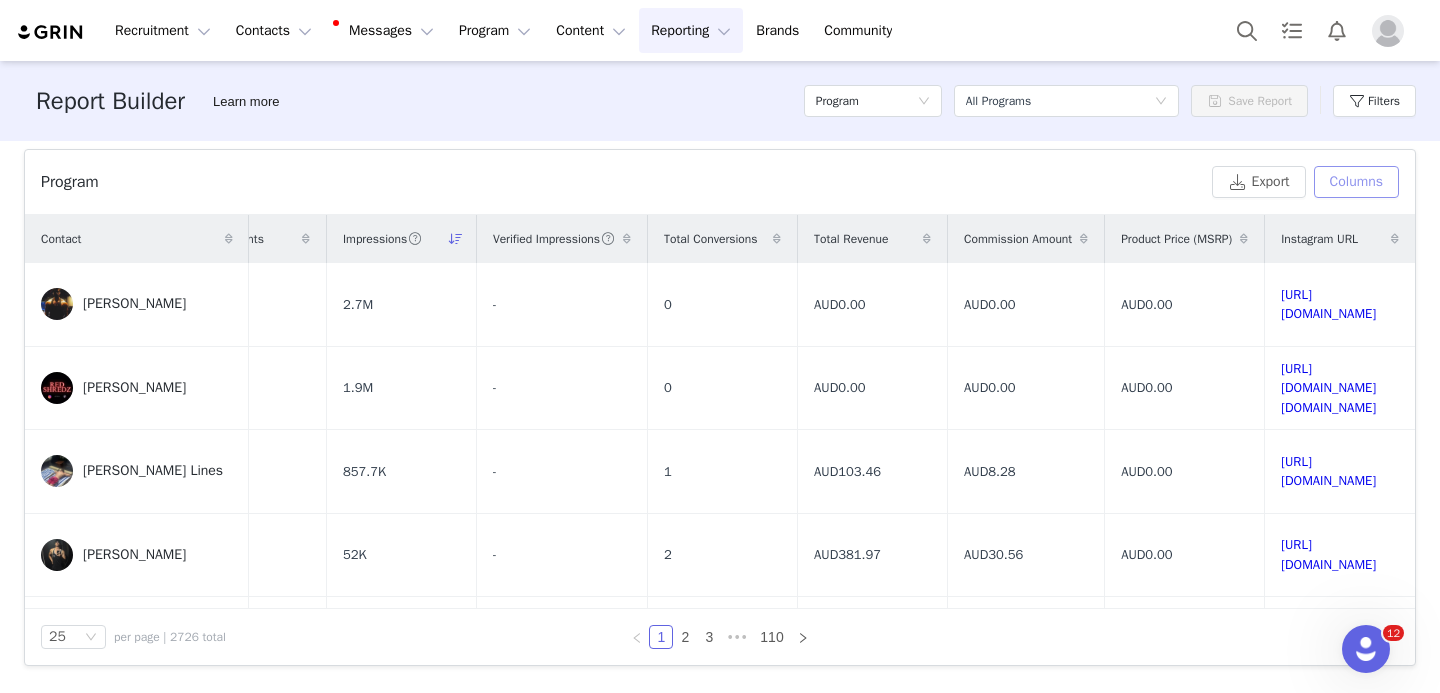 click on "Columns" at bounding box center (1356, 182) 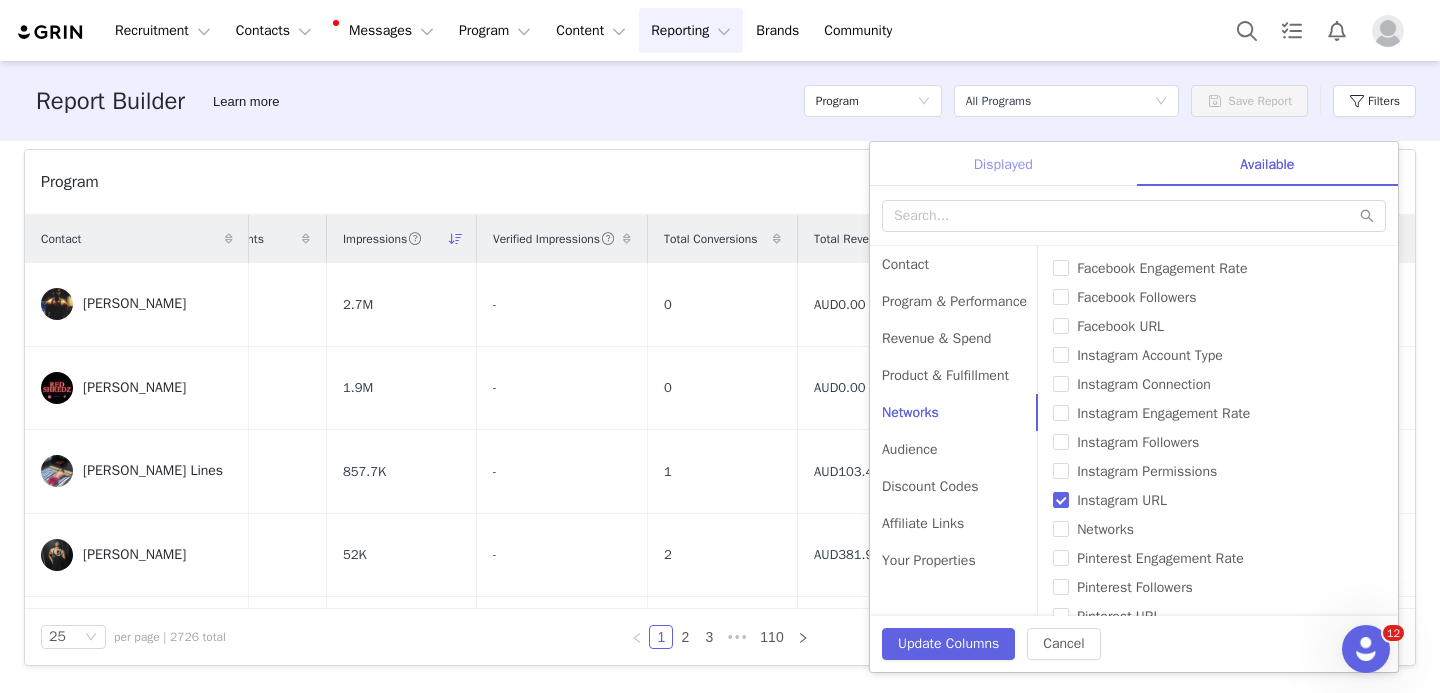 click on "Displayed" at bounding box center (1003, 164) 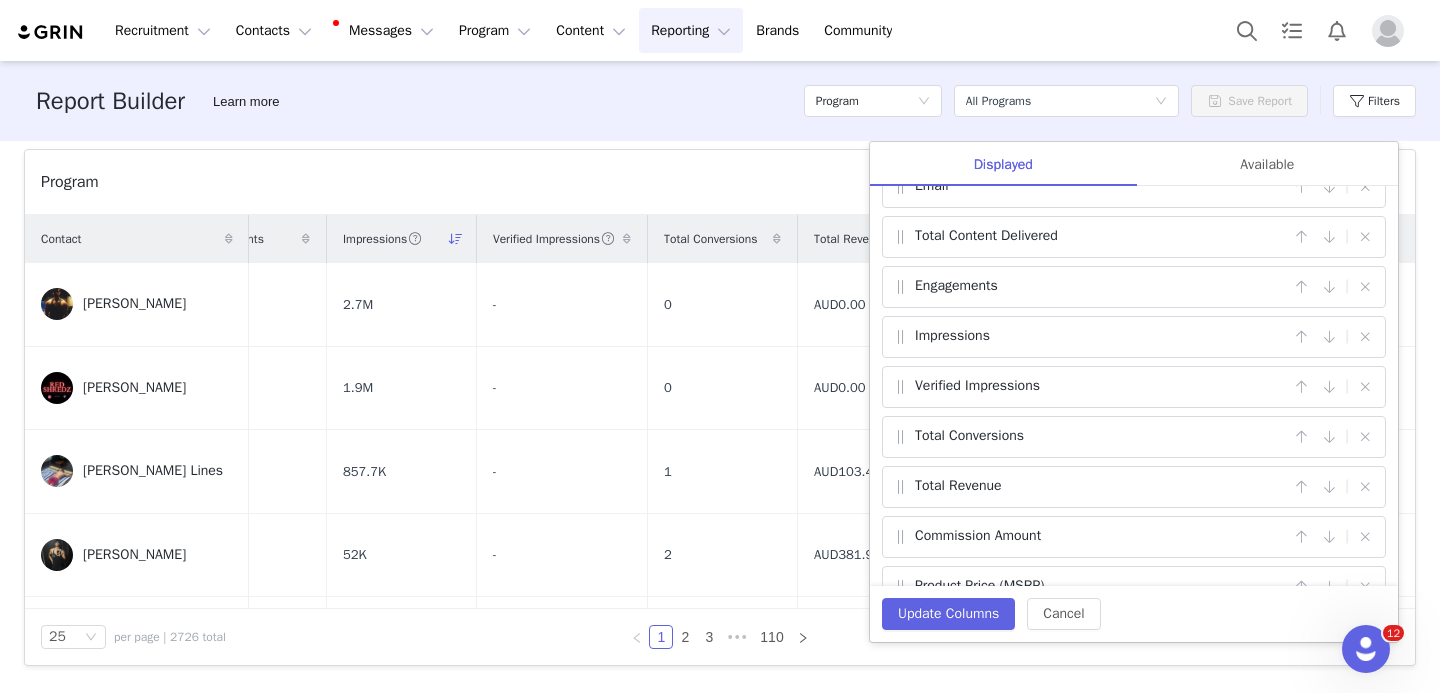 scroll, scrollTop: 266, scrollLeft: 0, axis: vertical 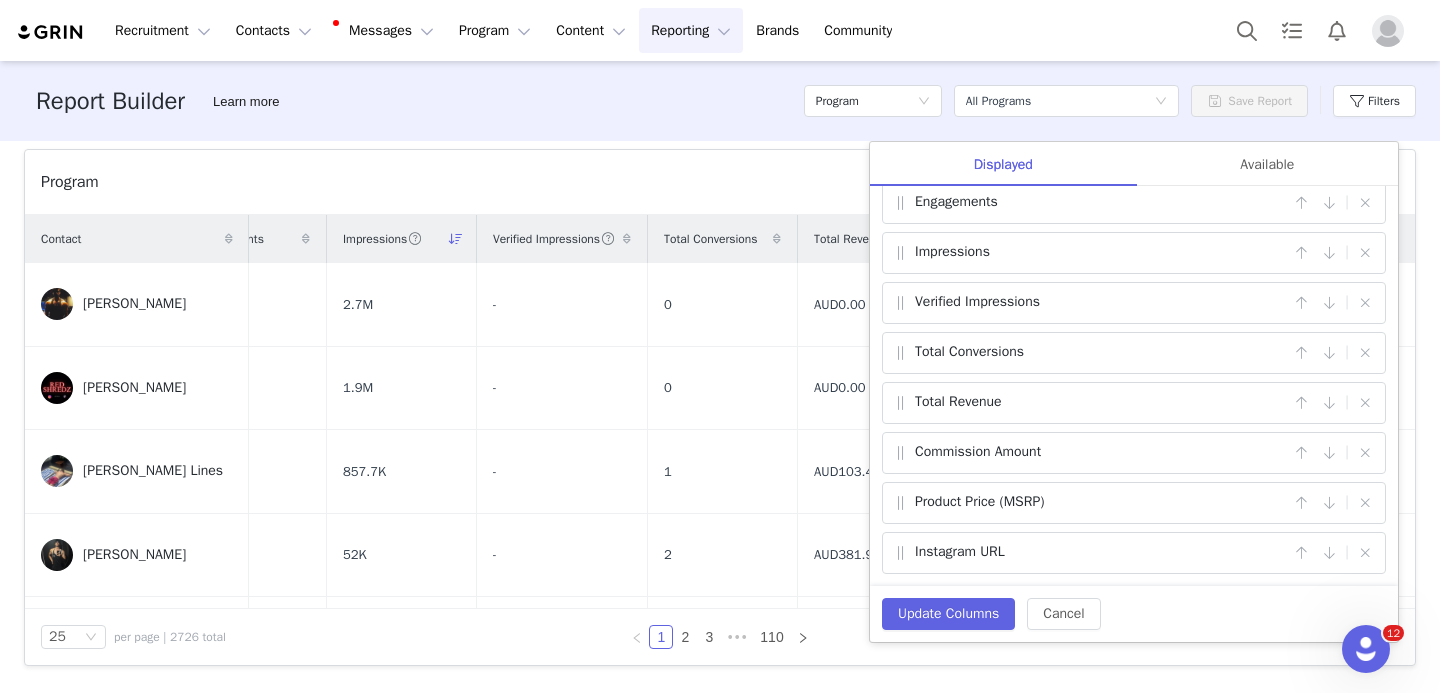type 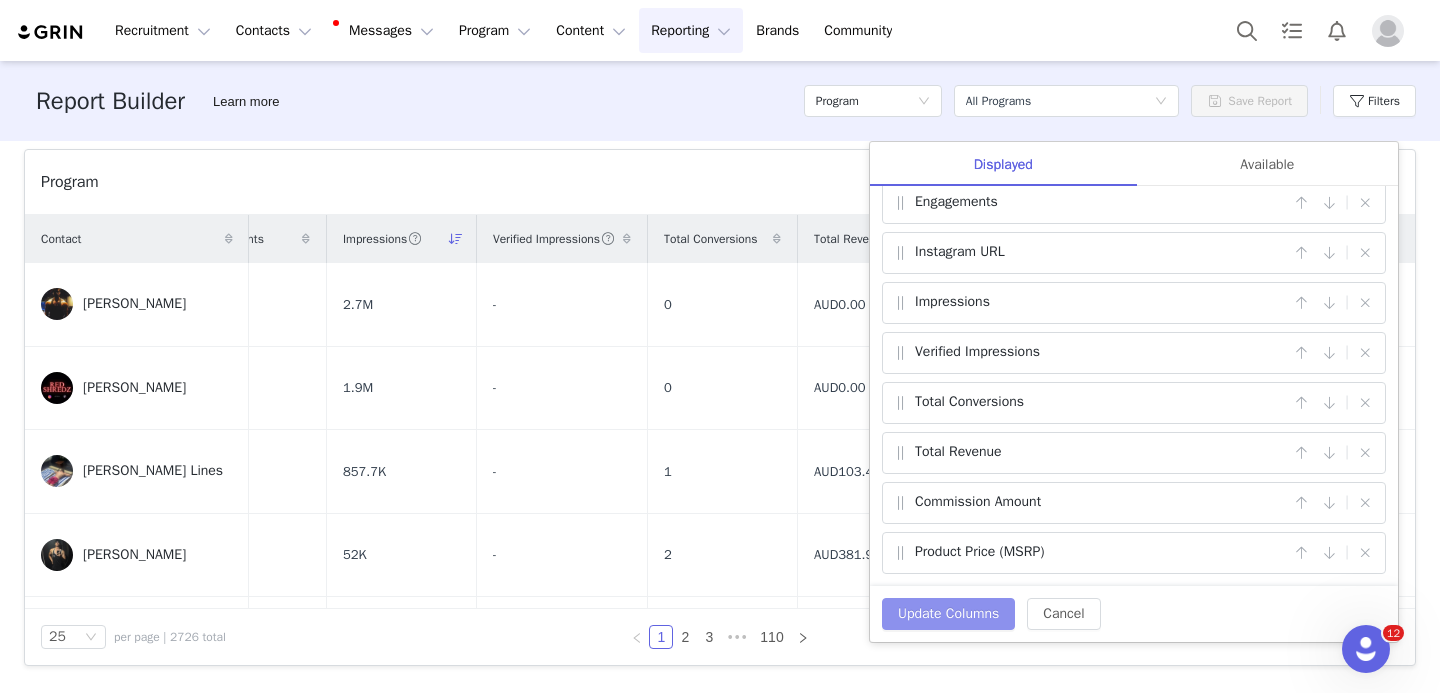 click on "Update Columns" at bounding box center (948, 614) 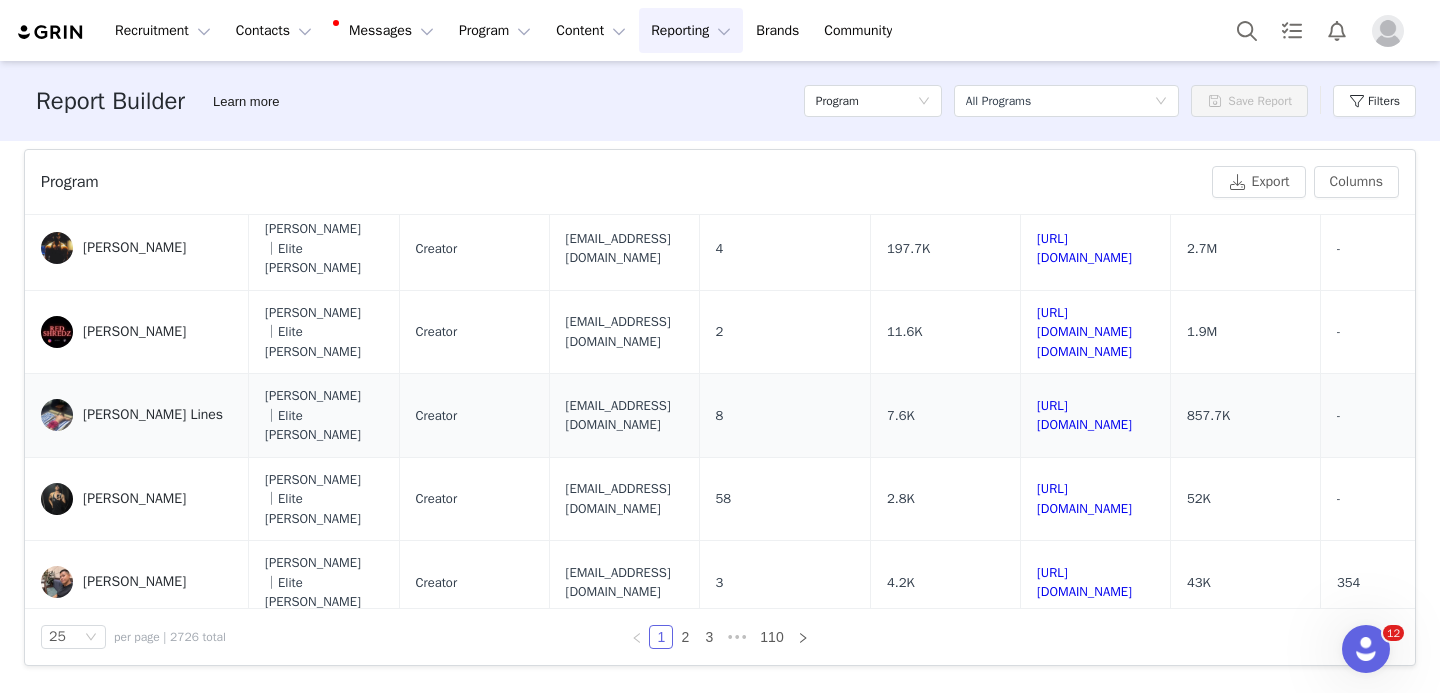 scroll, scrollTop: 59, scrollLeft: 0, axis: vertical 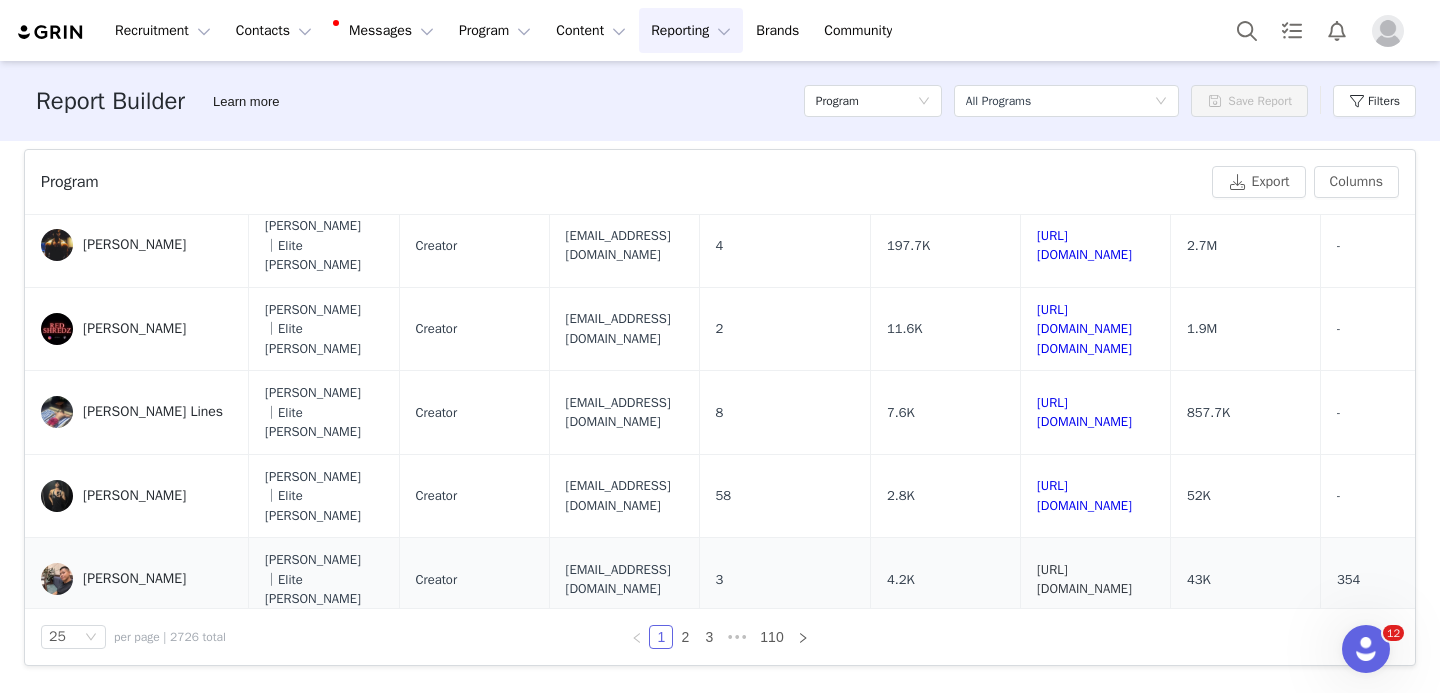 click on "https://www.instagram.com/peter_pys" at bounding box center [1084, 579] 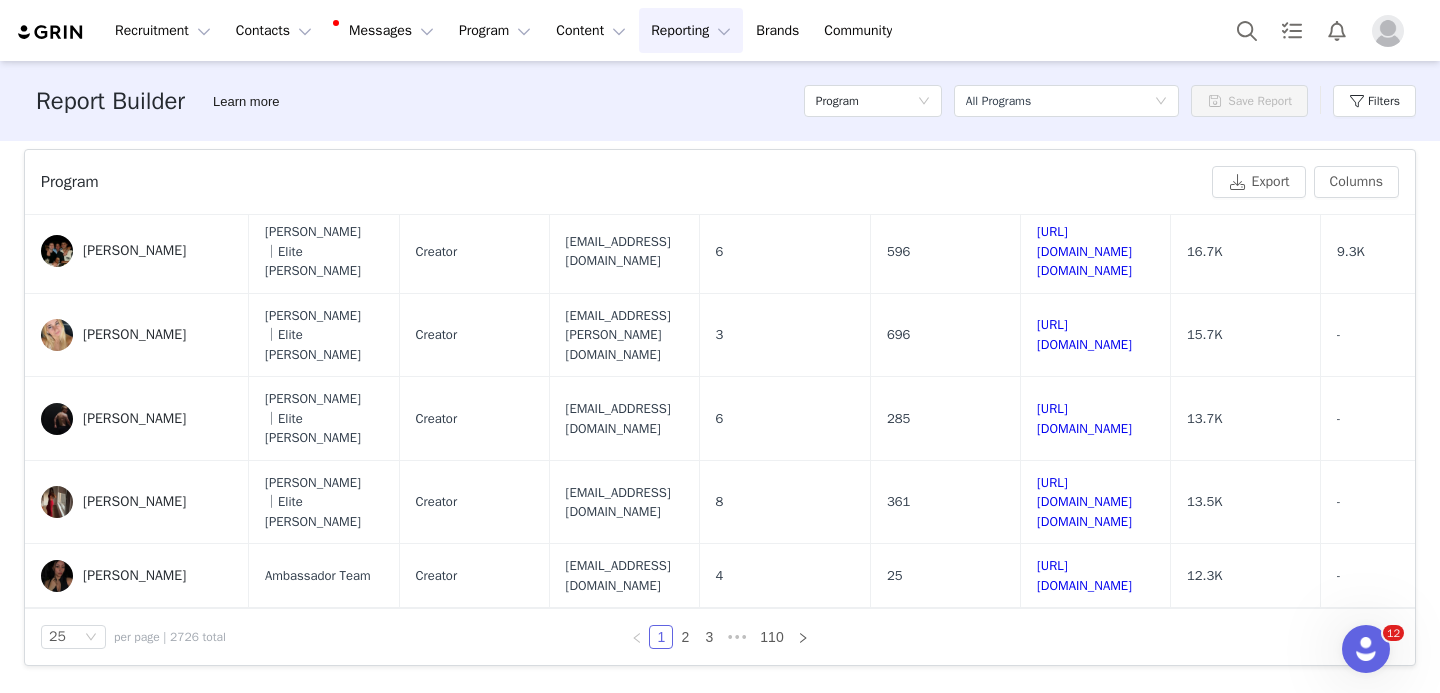 scroll, scrollTop: 1247, scrollLeft: 0, axis: vertical 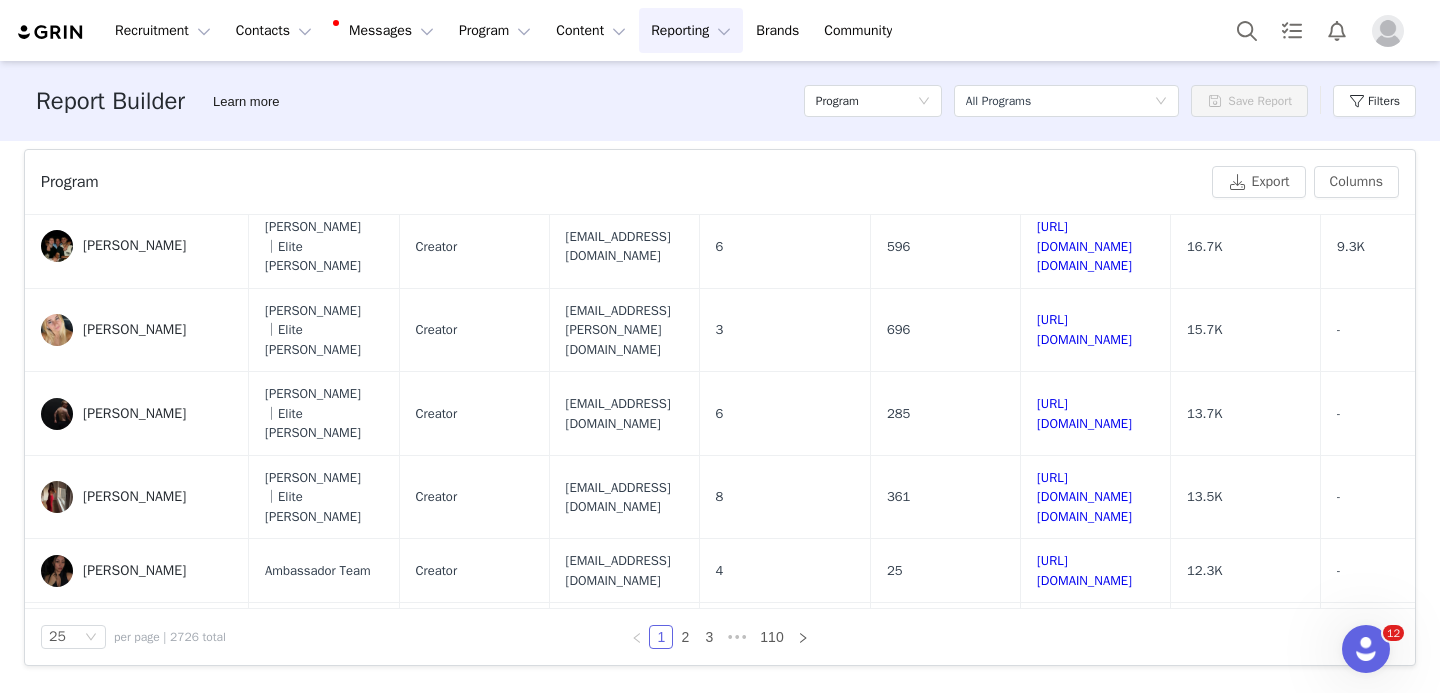 click on "https://www.instagram.com/blcowan01" at bounding box center (1084, 1081) 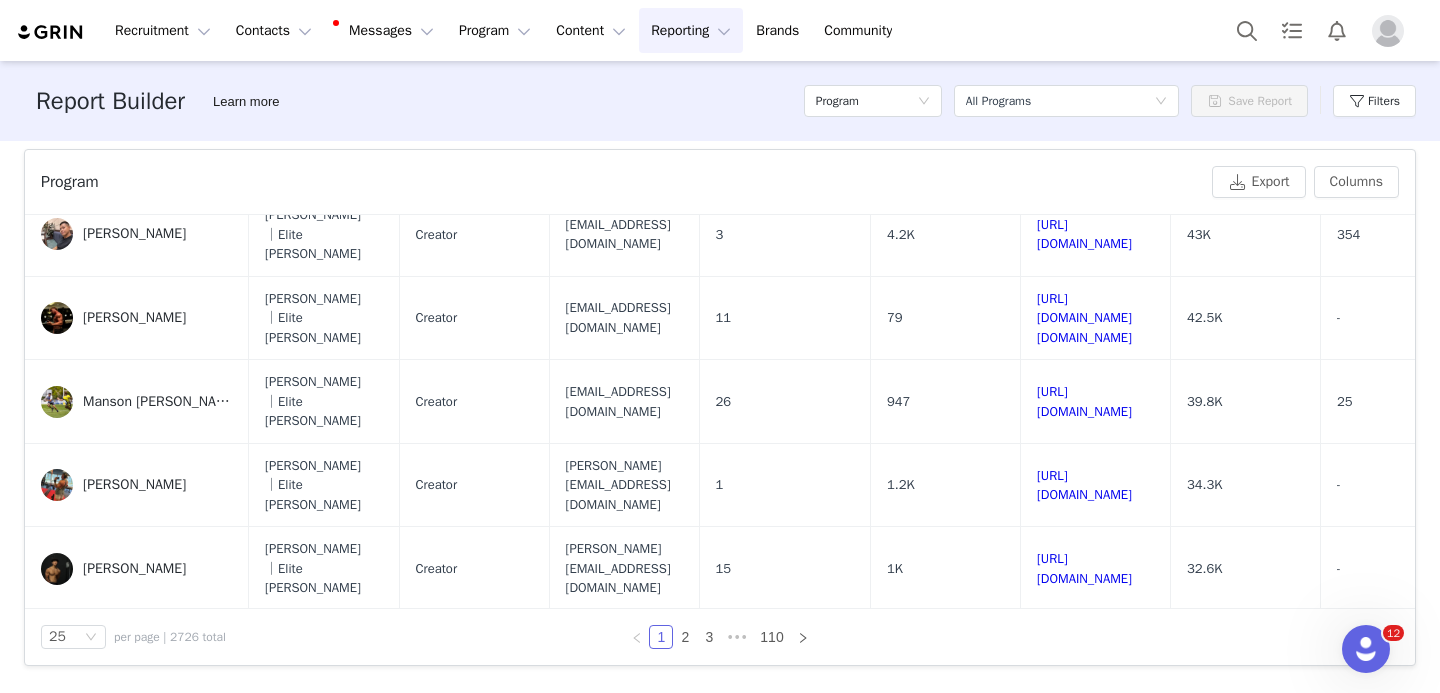 scroll, scrollTop: 0, scrollLeft: 0, axis: both 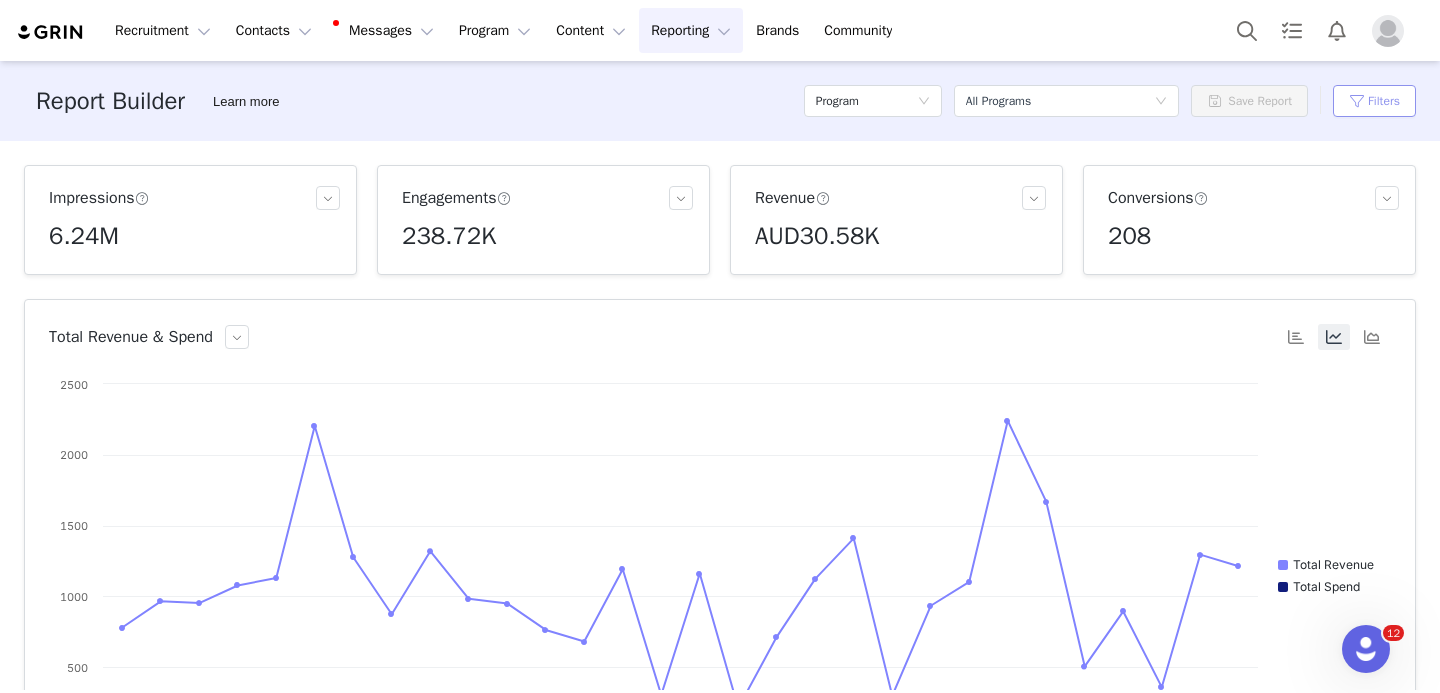 click on "Filters" at bounding box center (1374, 101) 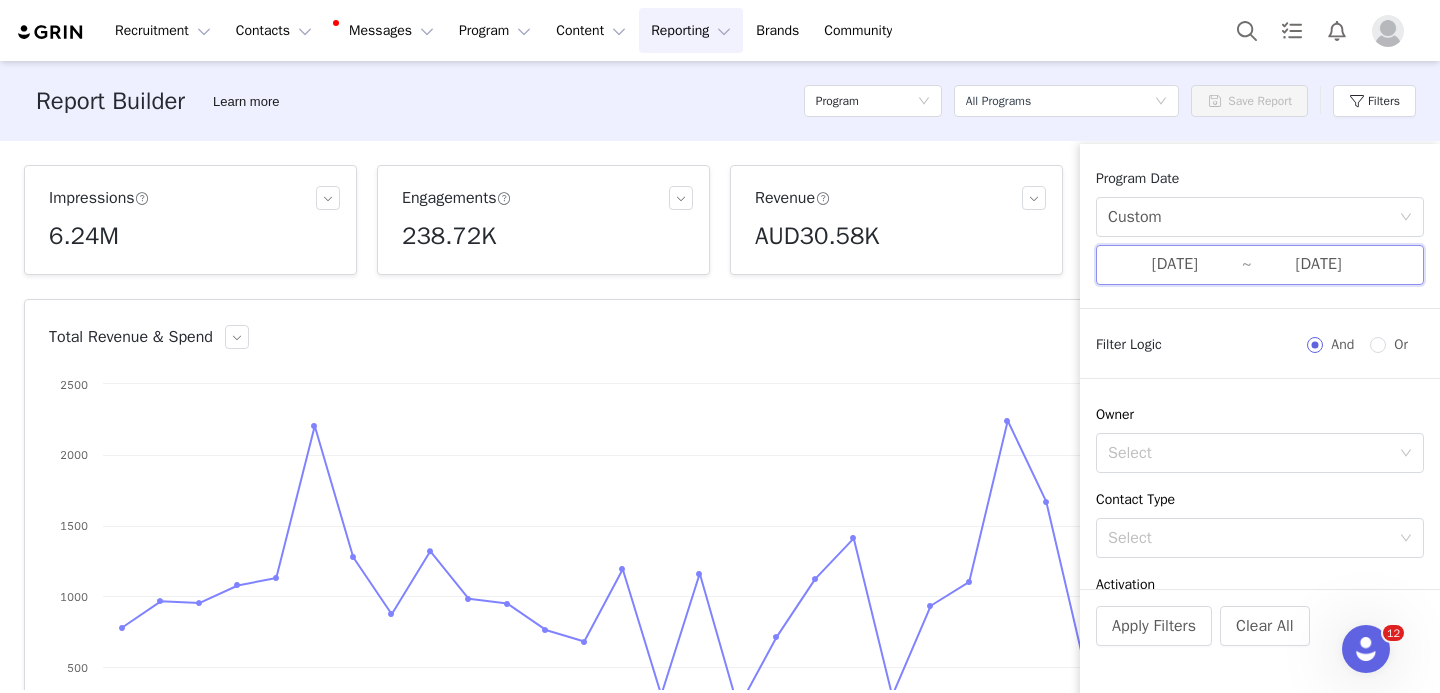 click on "06/01/2025  ~  06/30/2025" at bounding box center (1260, 265) 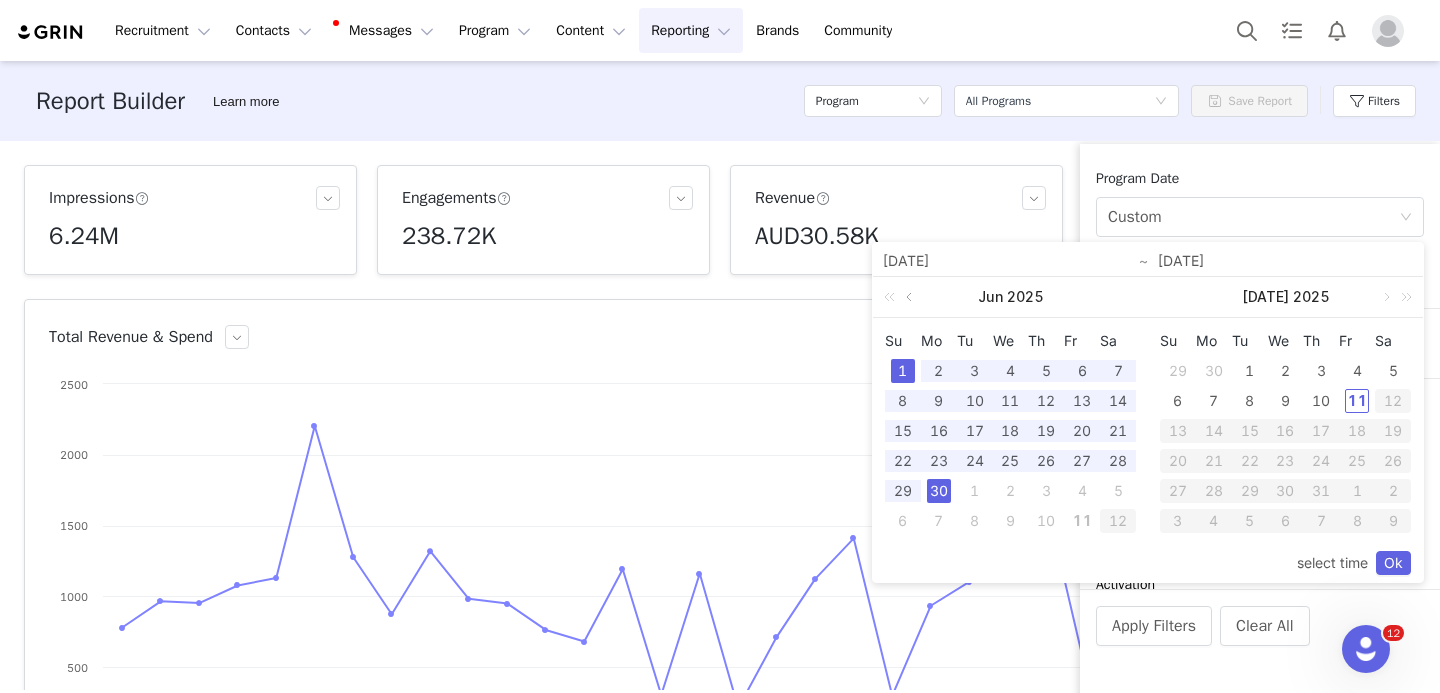 click at bounding box center (911, 297) 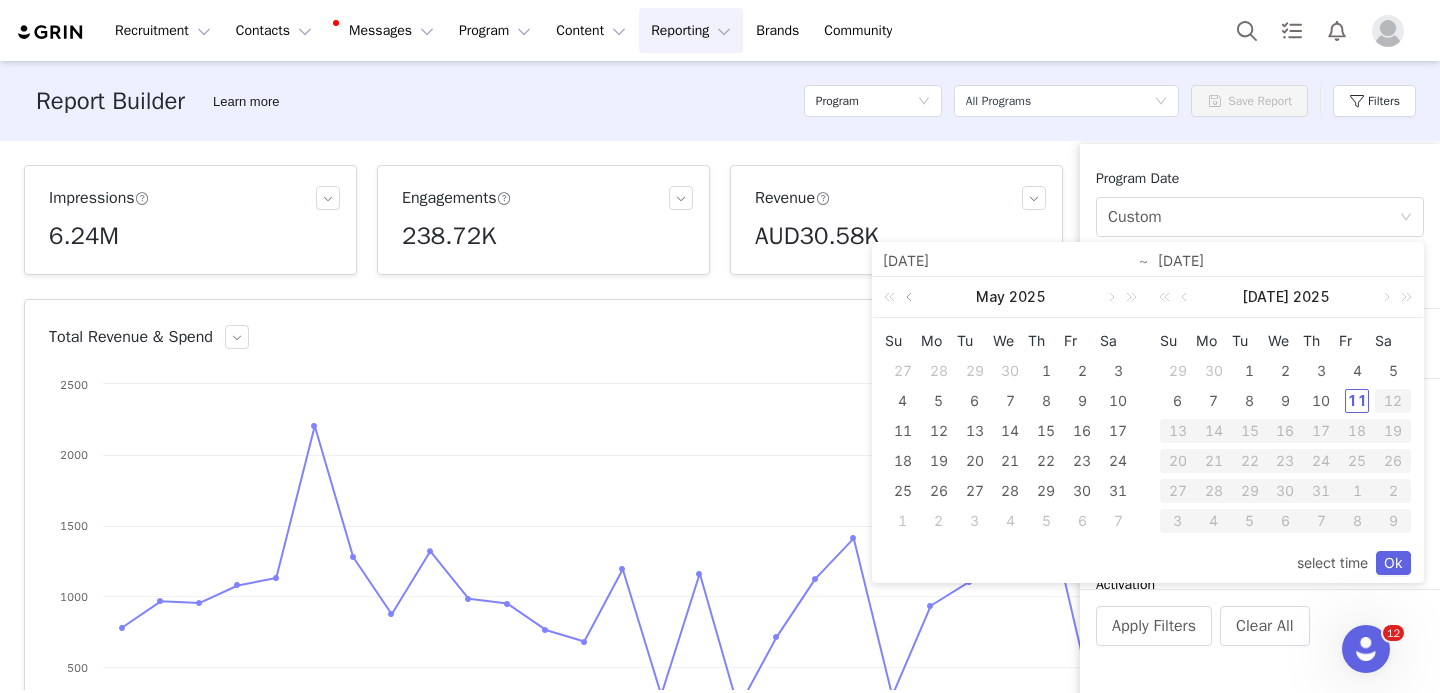 click at bounding box center (911, 297) 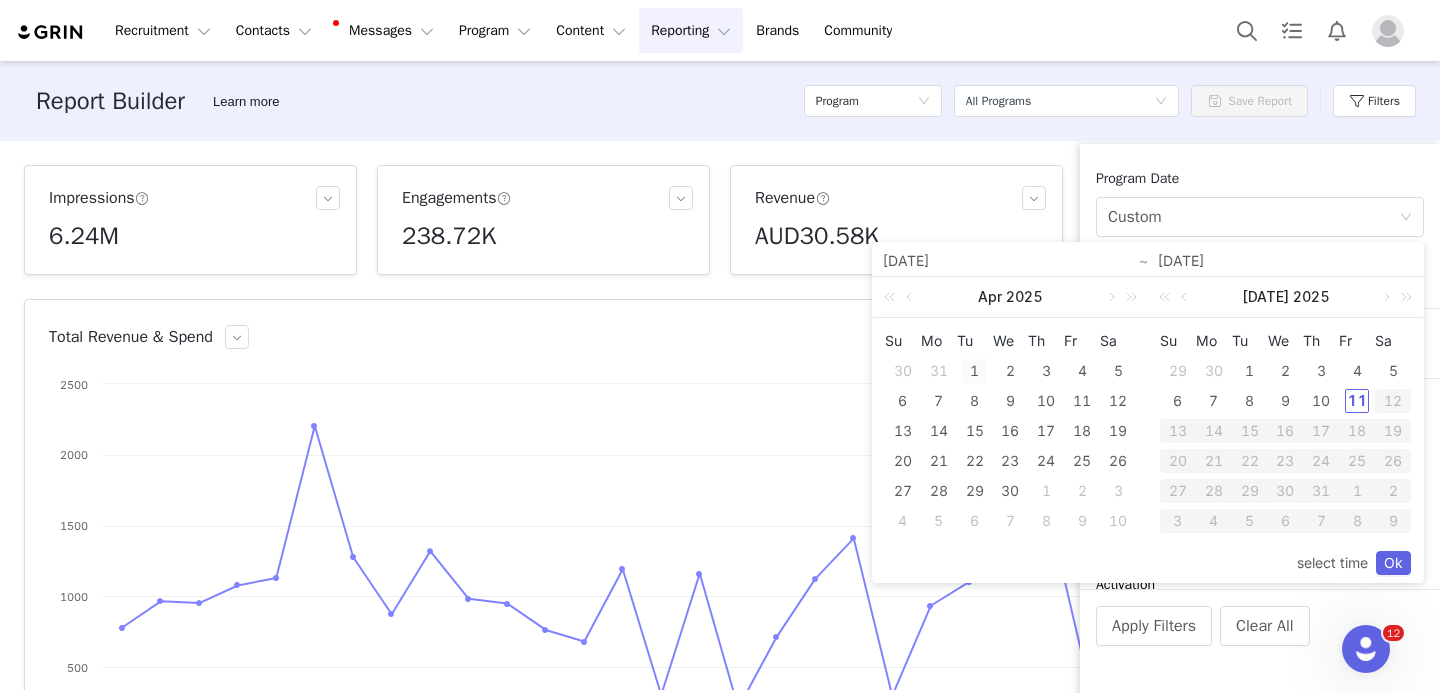 click on "1" at bounding box center [975, 371] 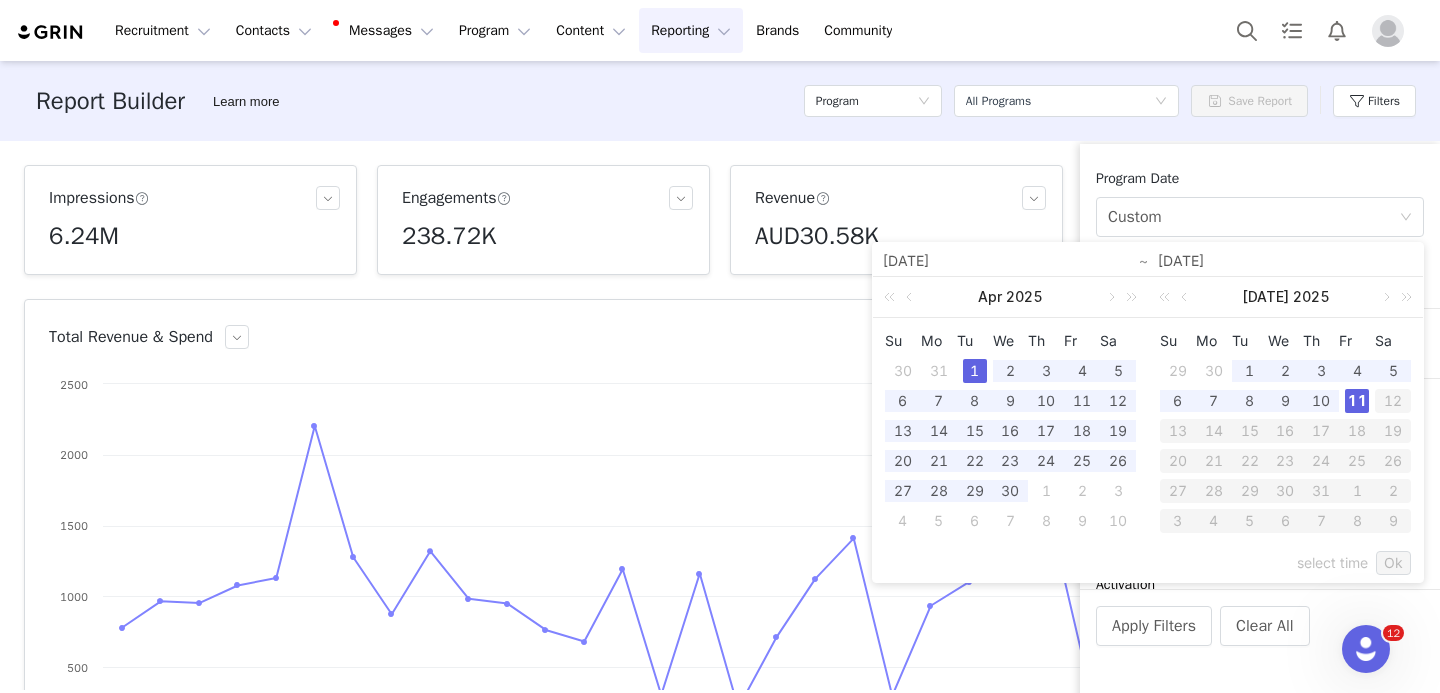 click on "11" at bounding box center [1357, 401] 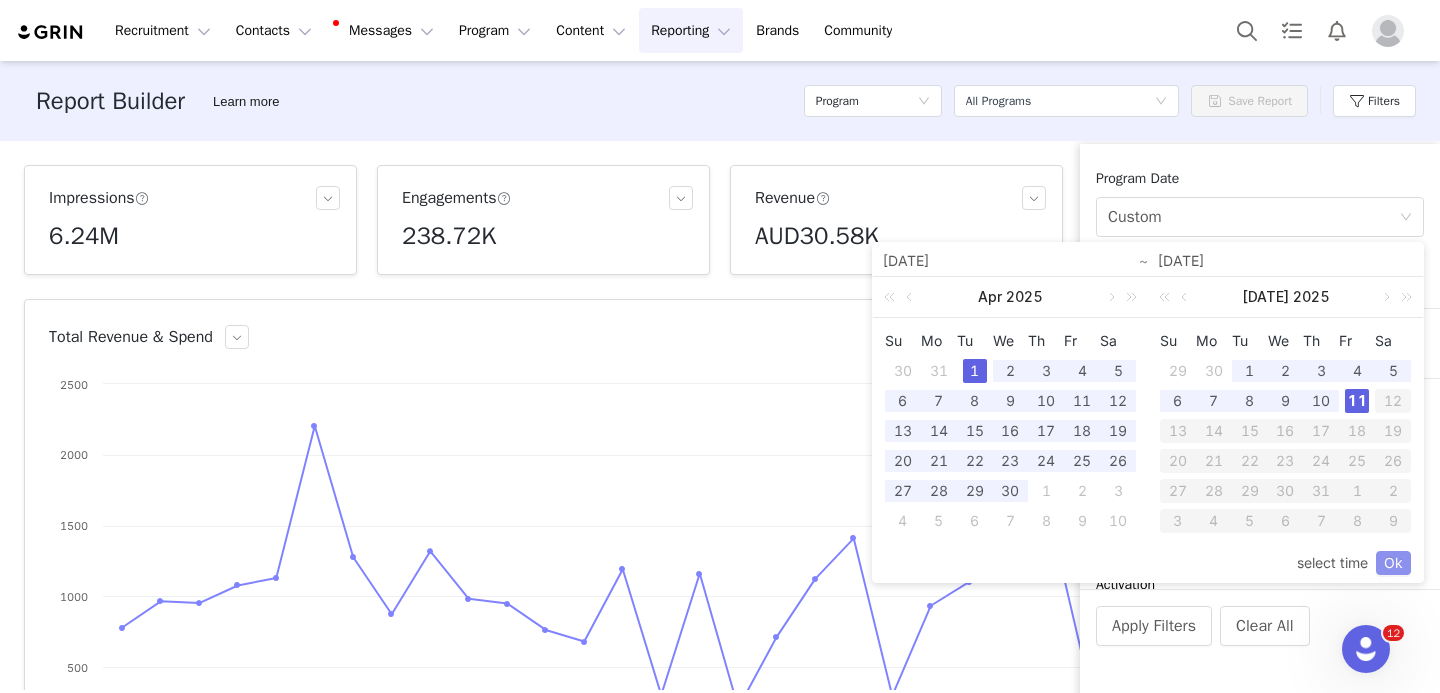 click on "Ok" at bounding box center (1393, 563) 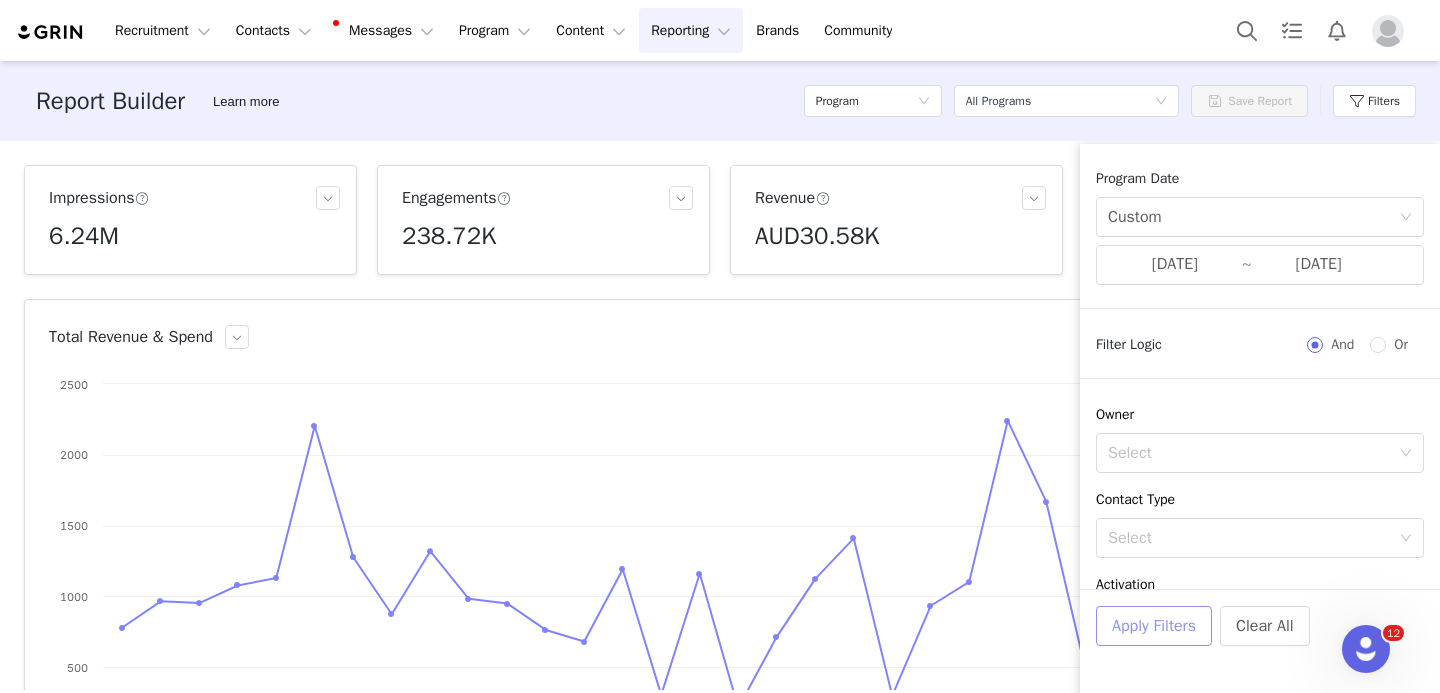 click on "Apply Filters" at bounding box center [1154, 626] 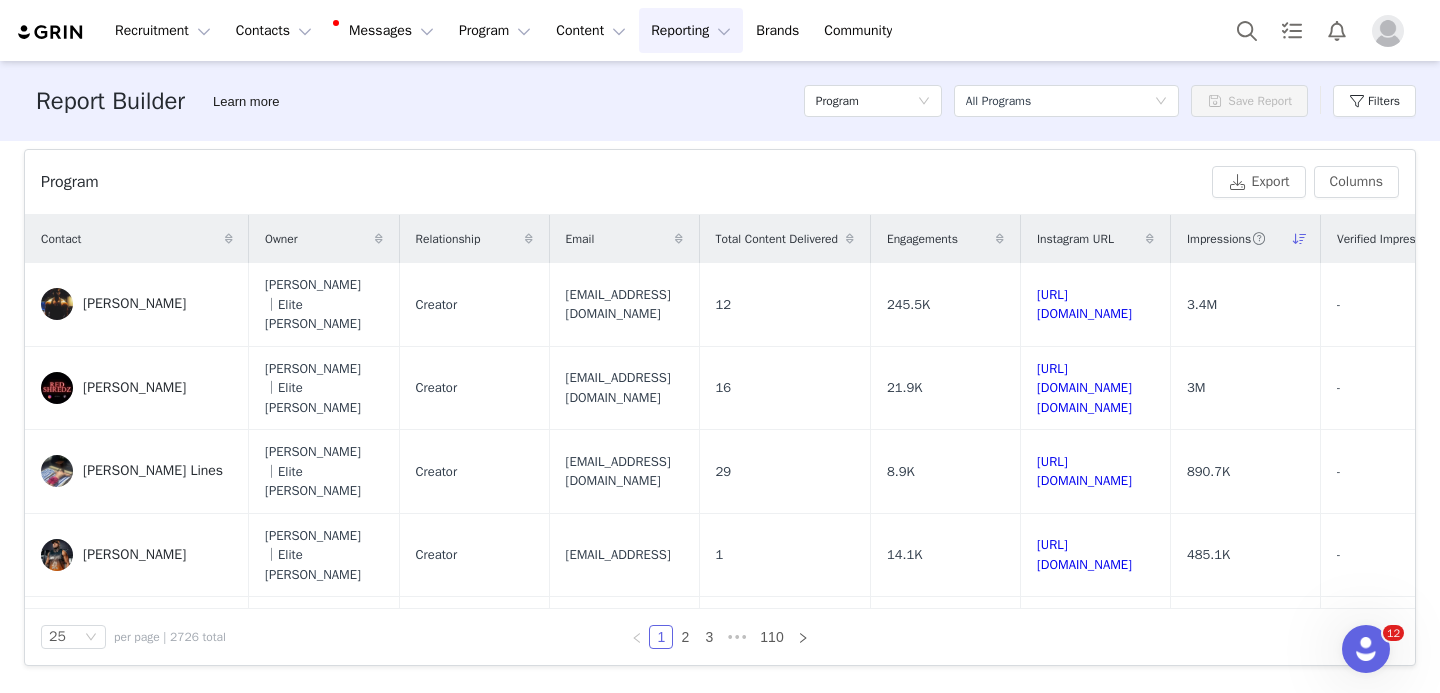 scroll, scrollTop: 659, scrollLeft: 0, axis: vertical 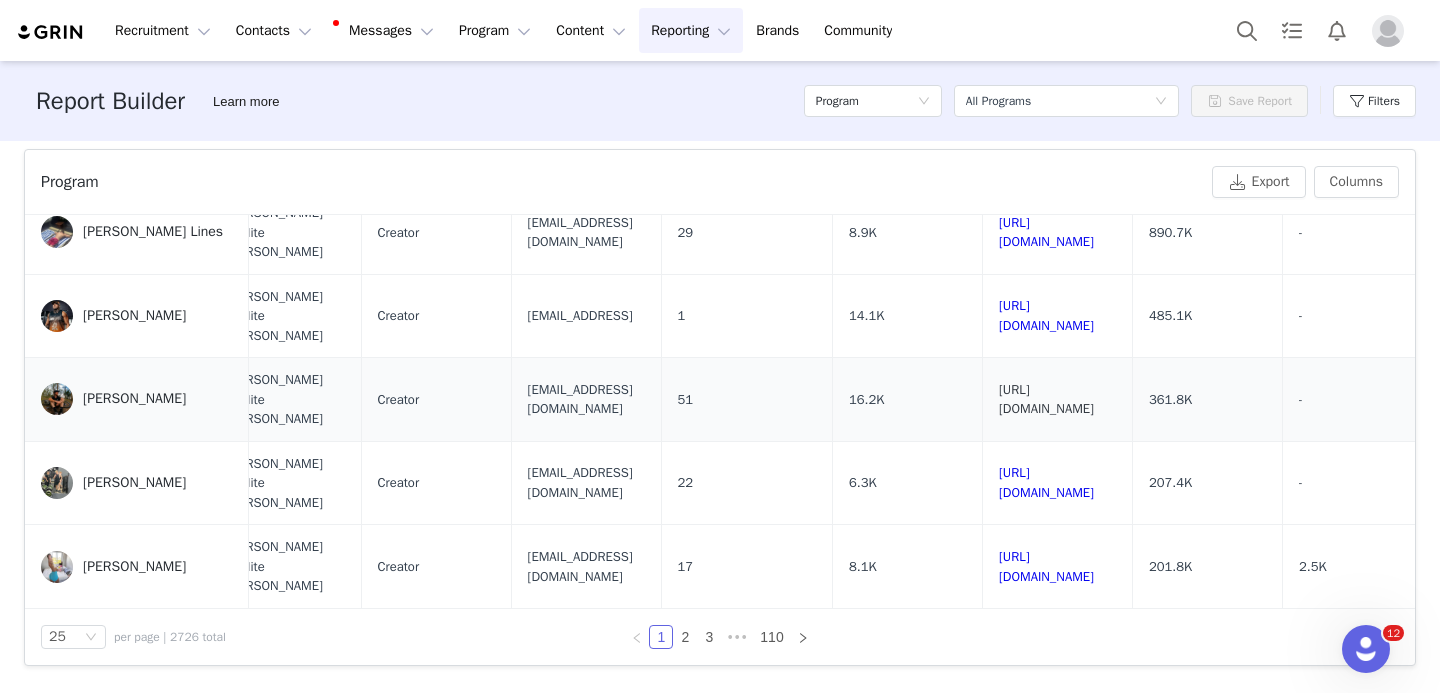 click on "https://www.instagram.com/johnnytheg" at bounding box center (1046, 399) 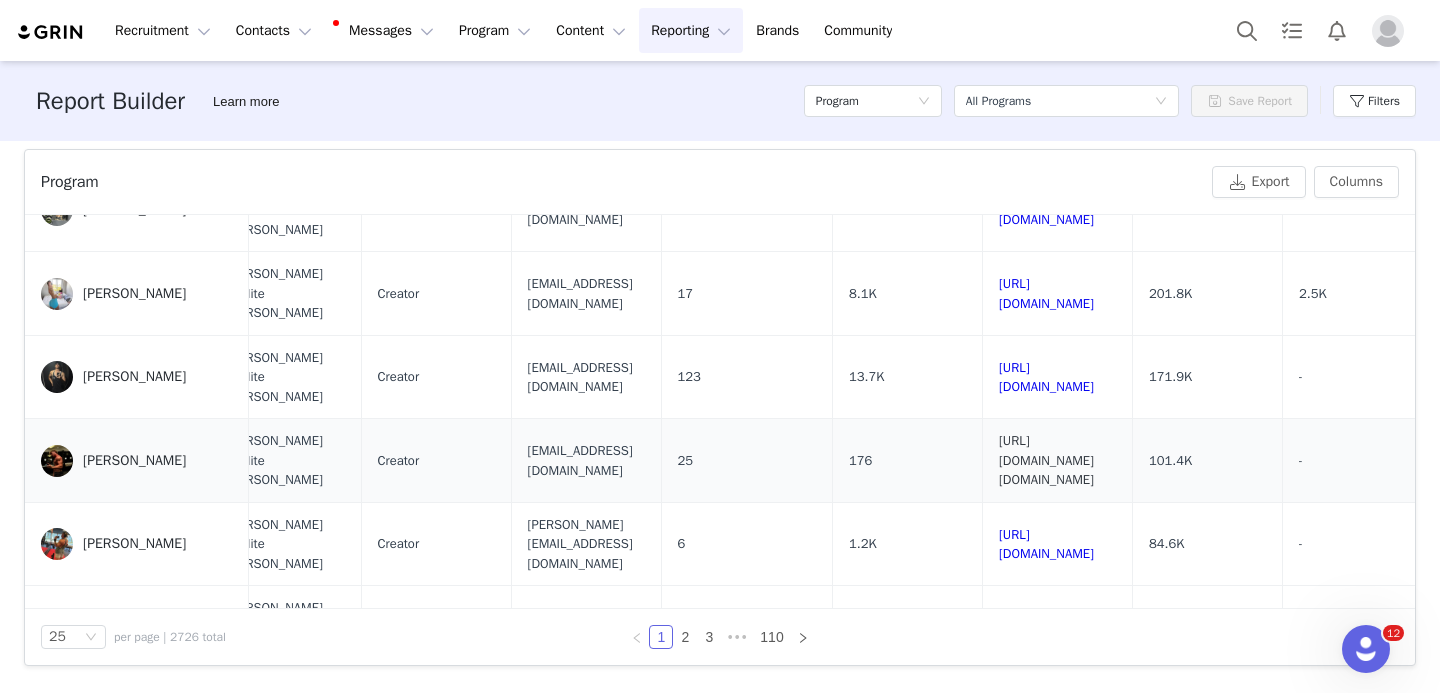 scroll, scrollTop: 514, scrollLeft: 38, axis: both 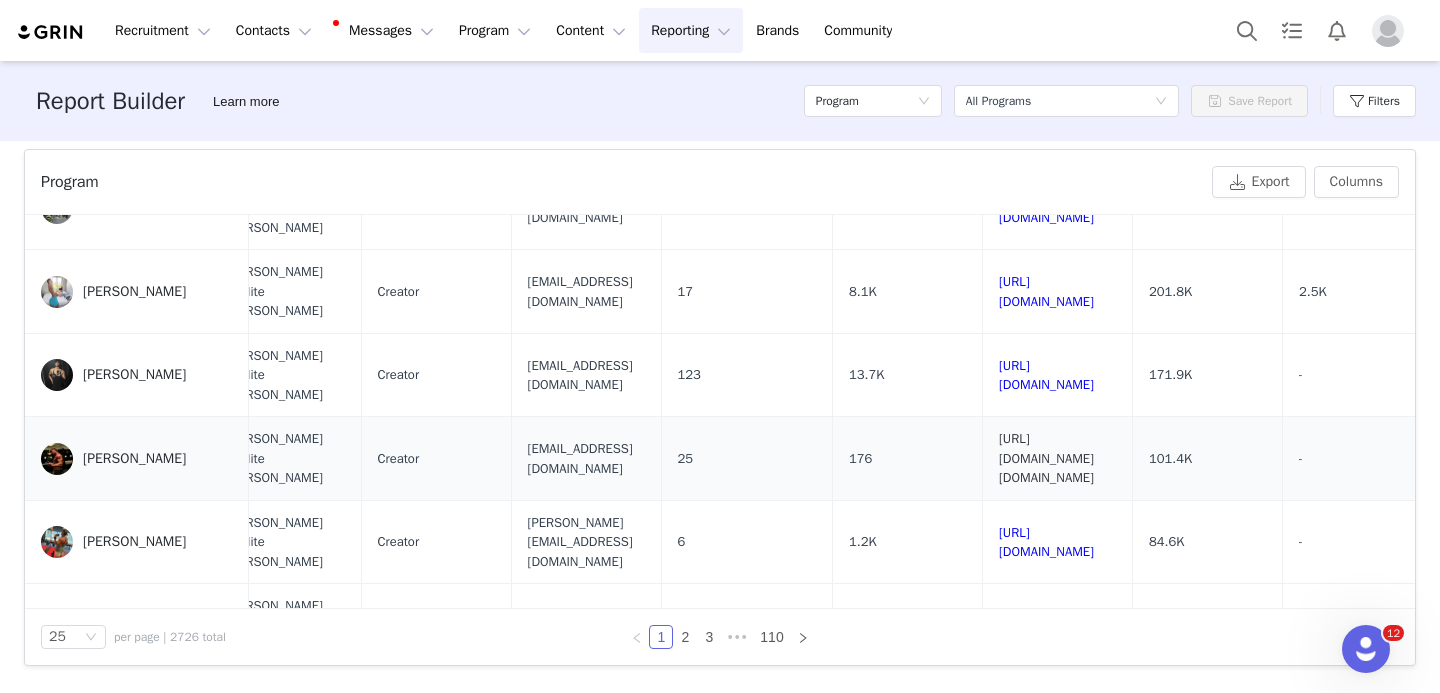 click on "https://www.instagram.com/jared.jacko" at bounding box center (1046, 458) 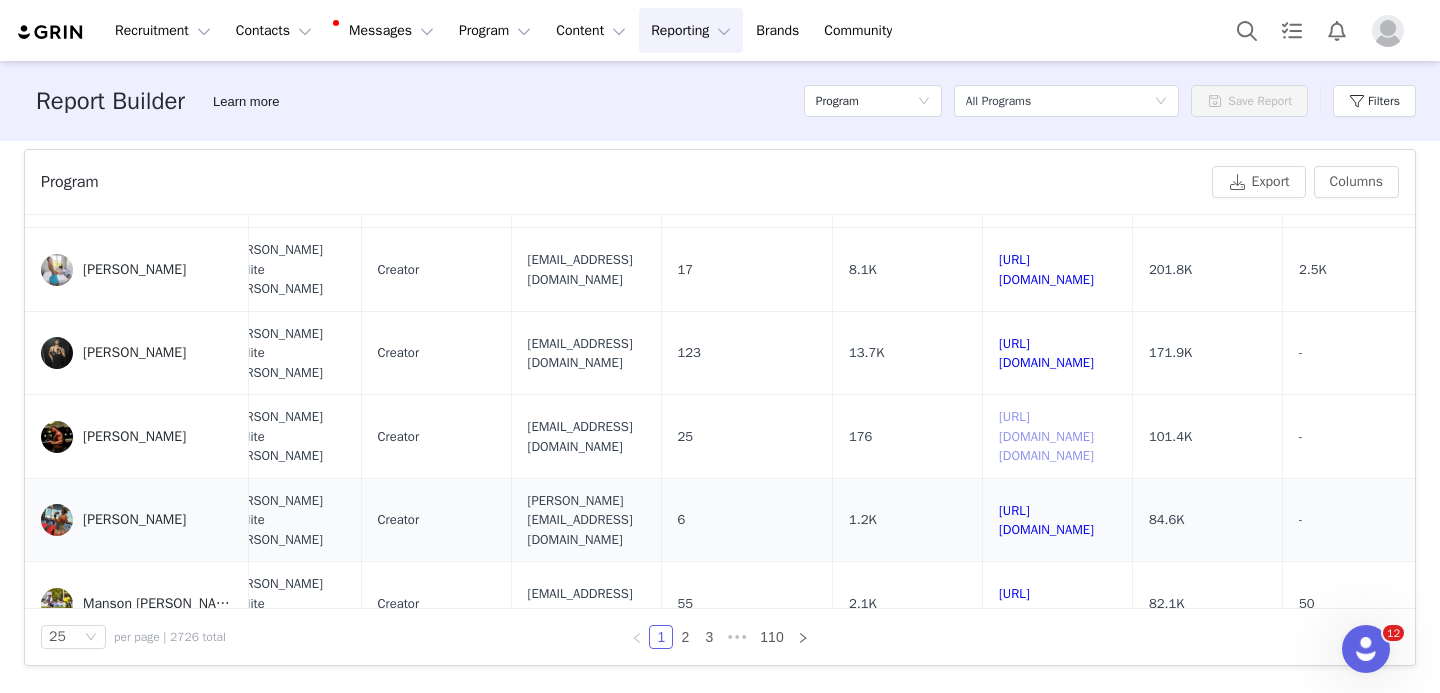 scroll, scrollTop: 538, scrollLeft: 38, axis: both 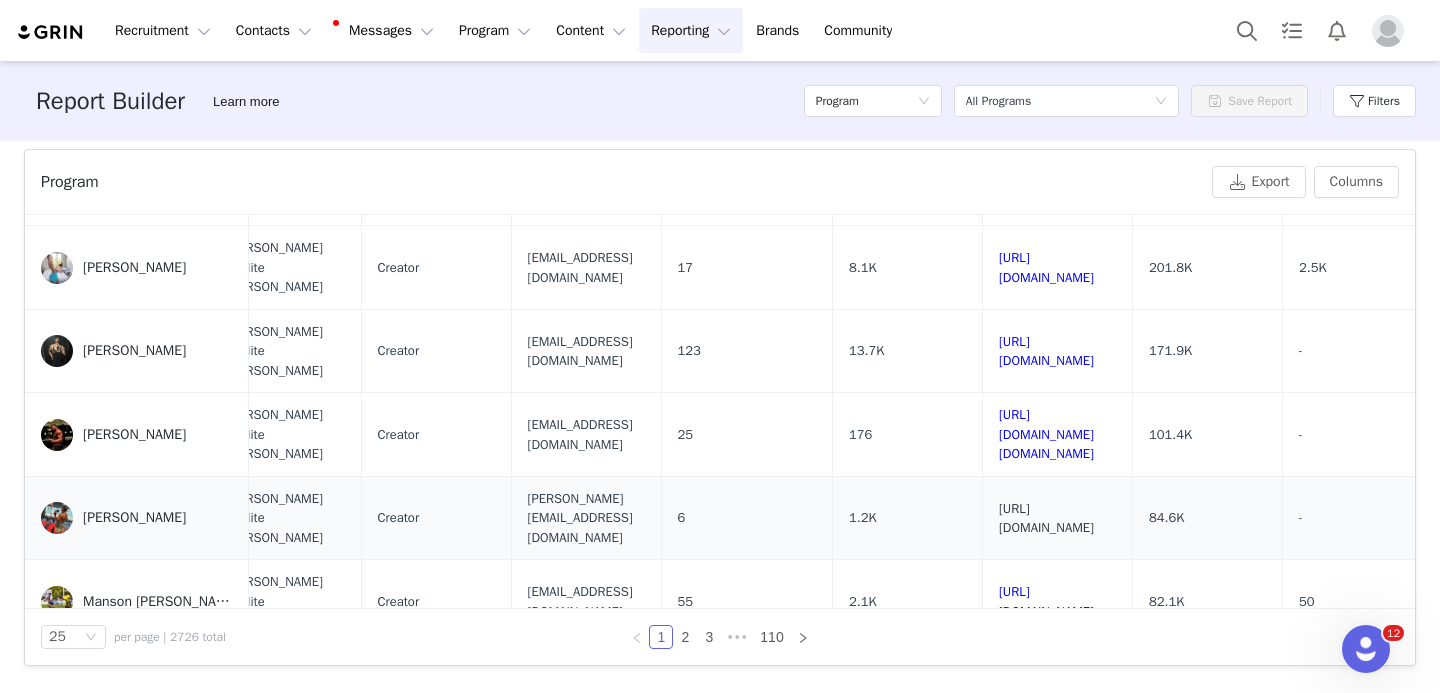 click on "https://www.instagram.com/_sammy_brown_" at bounding box center (1046, 518) 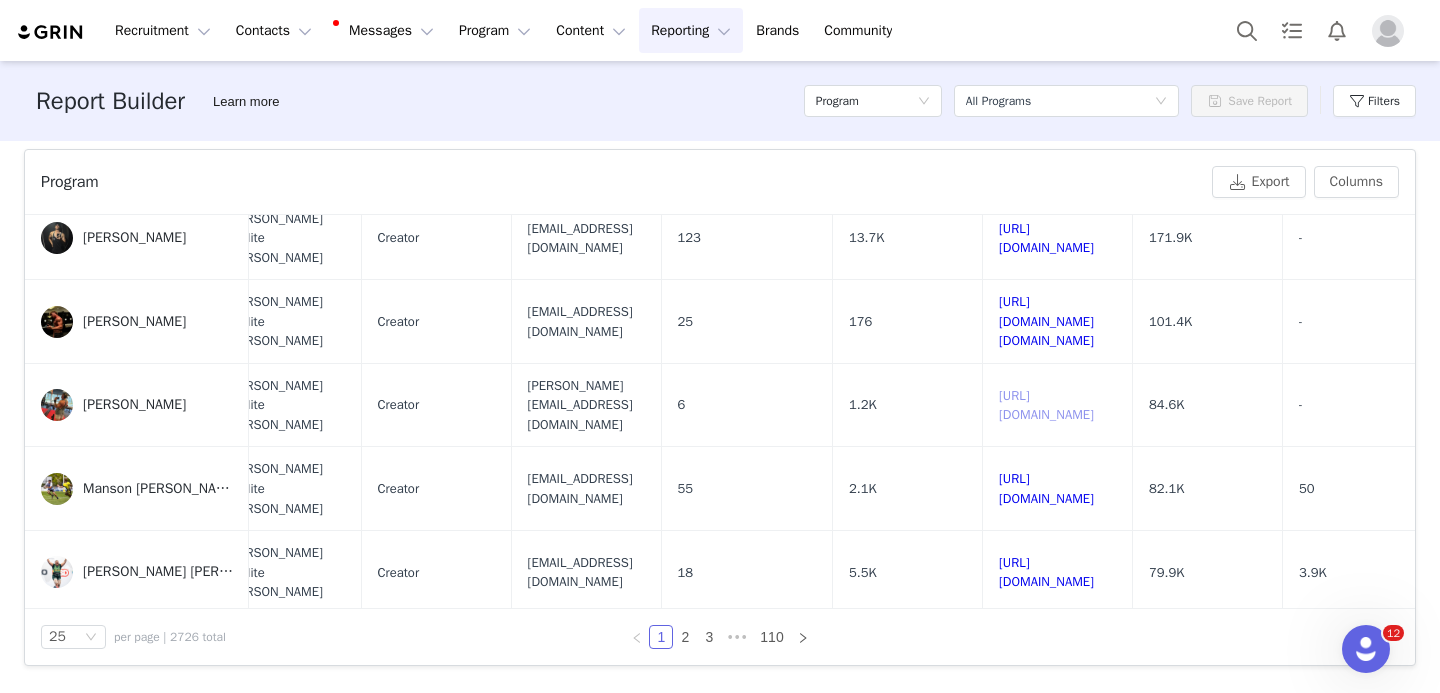 scroll, scrollTop: 653, scrollLeft: 38, axis: both 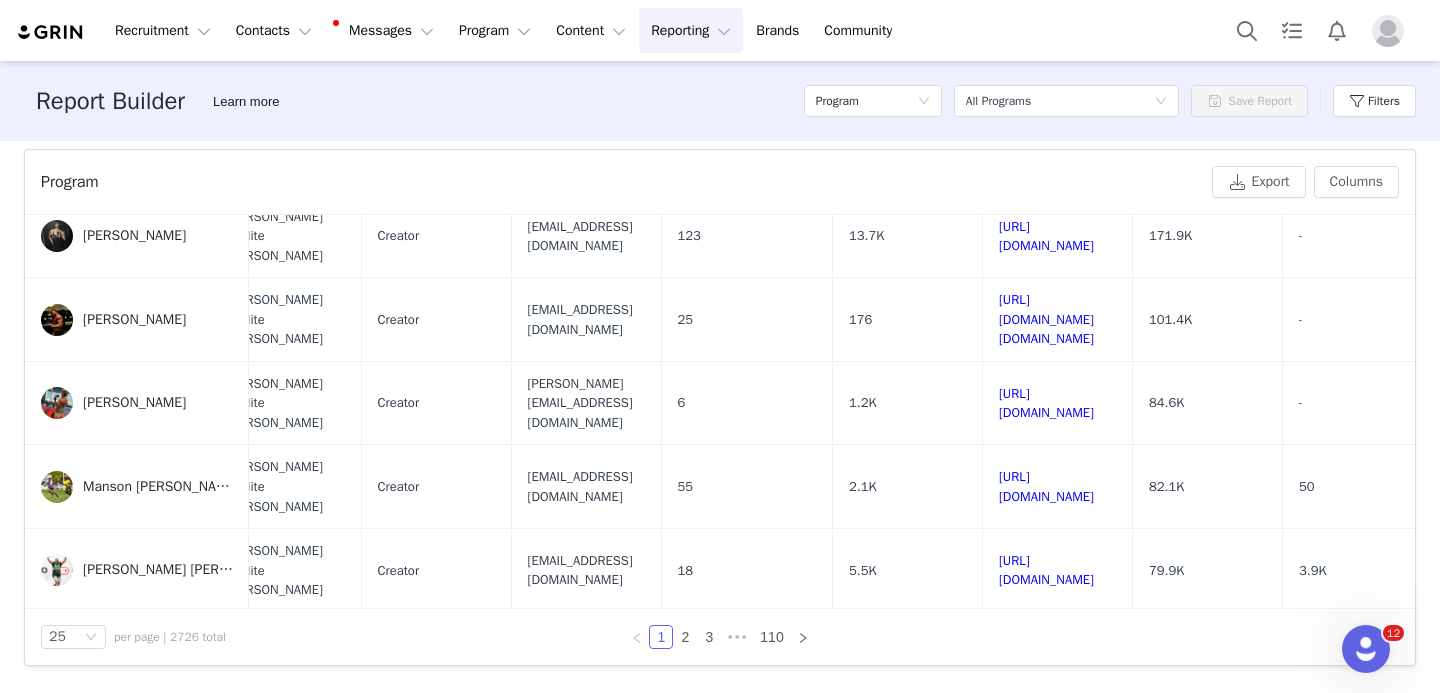 click on "https://www.instagram.com/capewell92" at bounding box center [1046, 747] 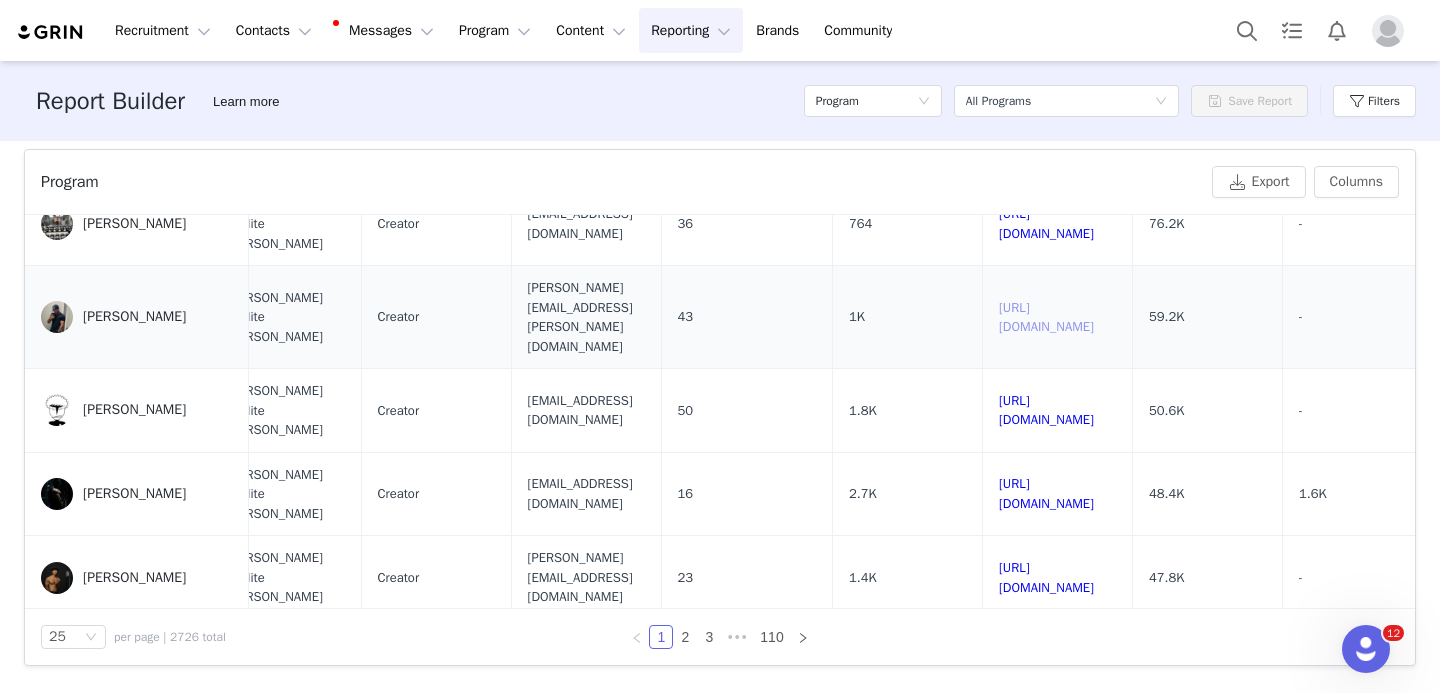 scroll, scrollTop: 1085, scrollLeft: 38, axis: both 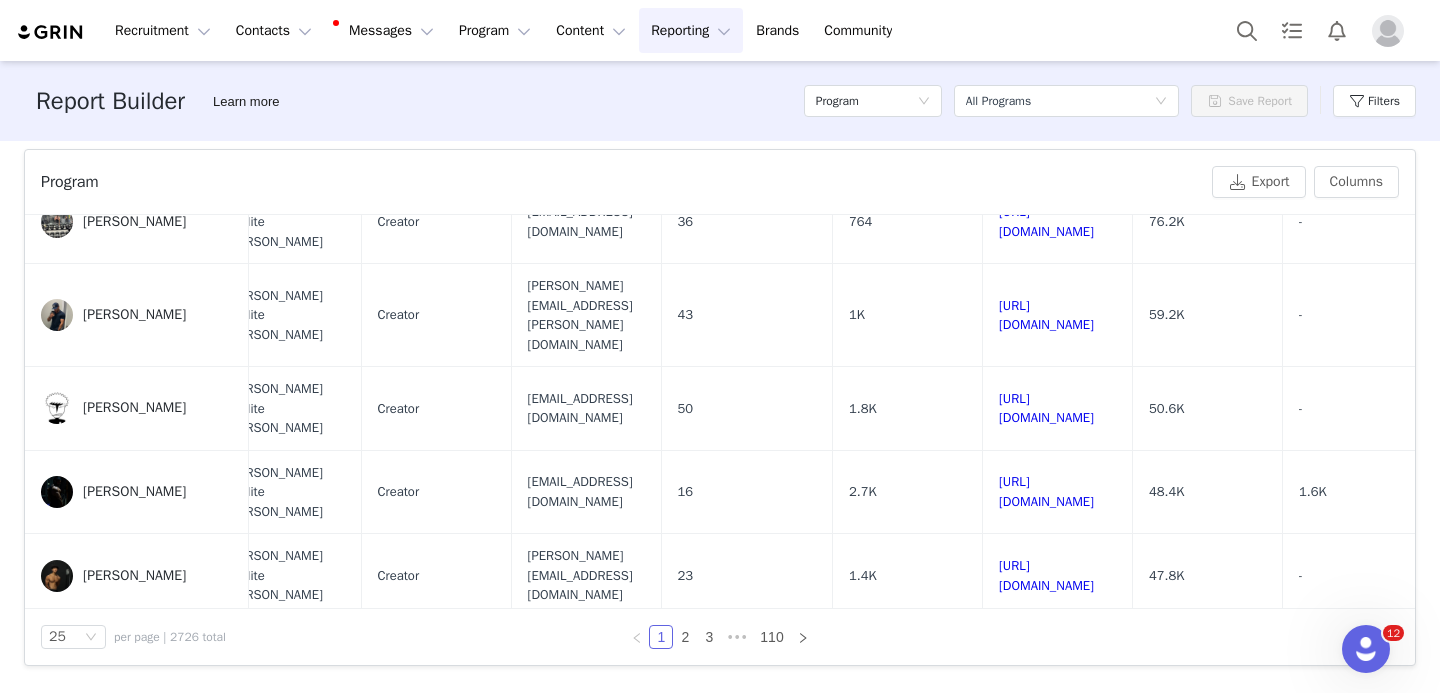 click on "https://www.instagram.com/gymjadey" at bounding box center [1046, 742] 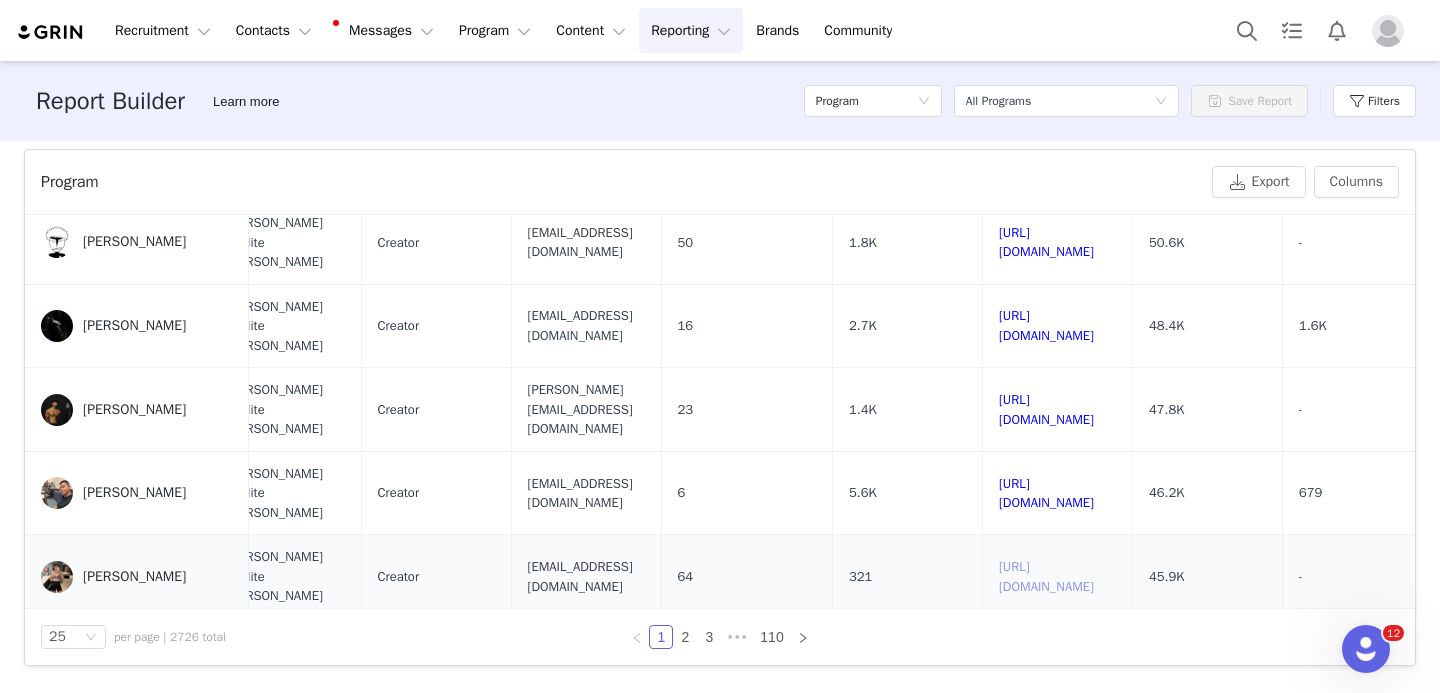 scroll, scrollTop: 1254, scrollLeft: 38, axis: both 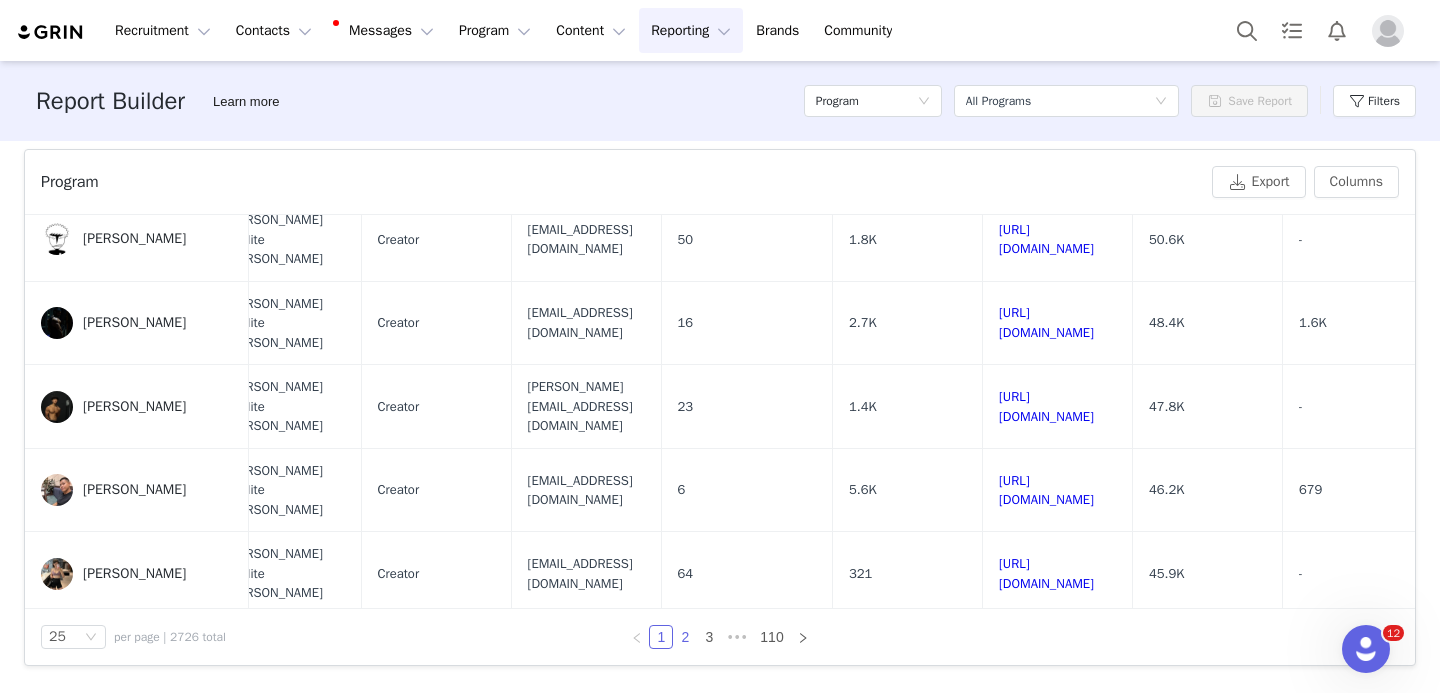 click on "2" at bounding box center [685, 637] 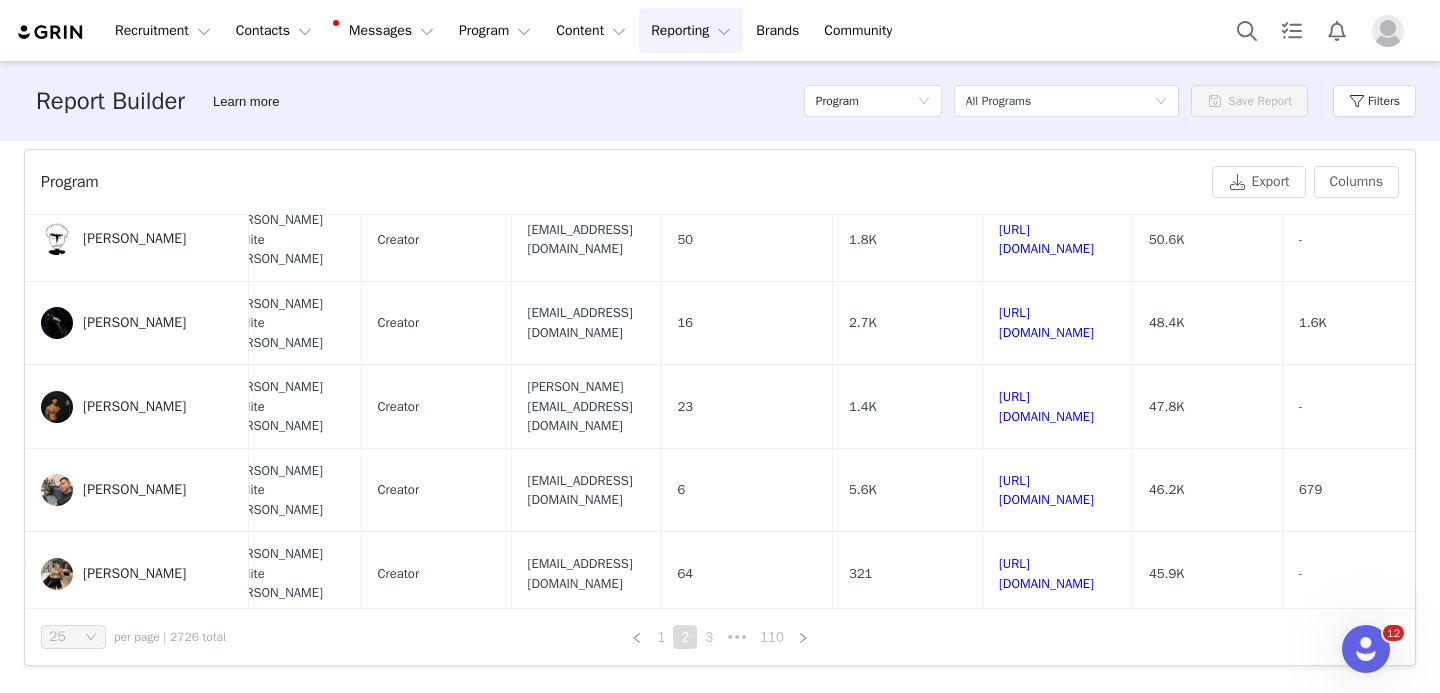 scroll, scrollTop: 0, scrollLeft: 0, axis: both 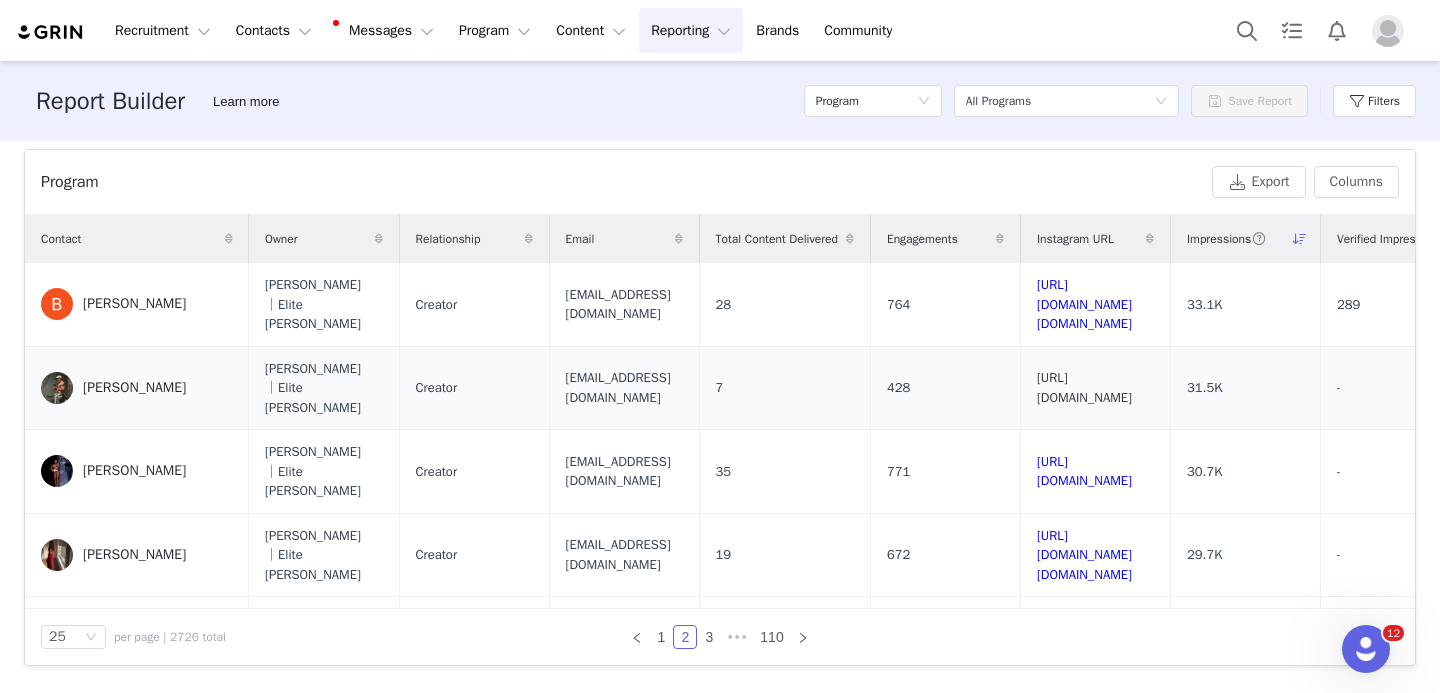 click on "https://www.instagram.com/skuseylifts" at bounding box center [1084, 387] 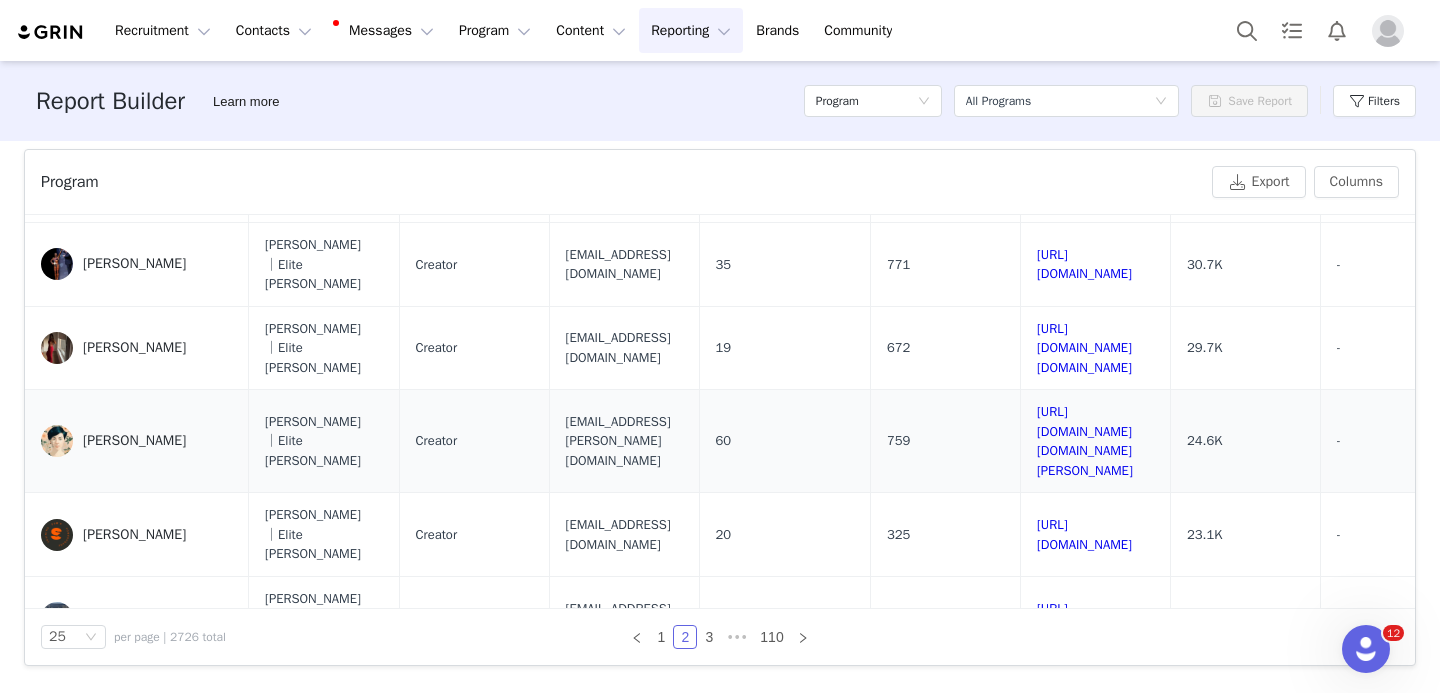 scroll, scrollTop: 212, scrollLeft: 0, axis: vertical 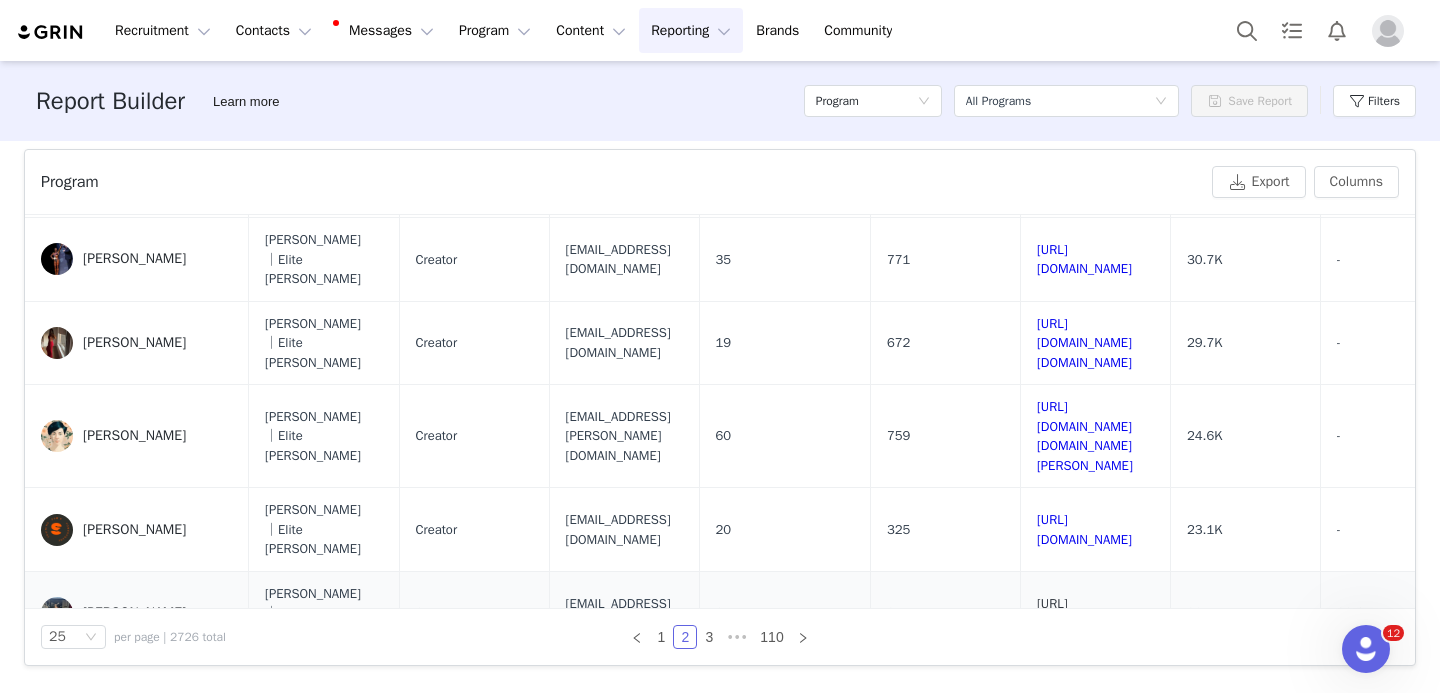 click on "https://www.instagram.com/hanhealthandfit/" at bounding box center (1084, 613) 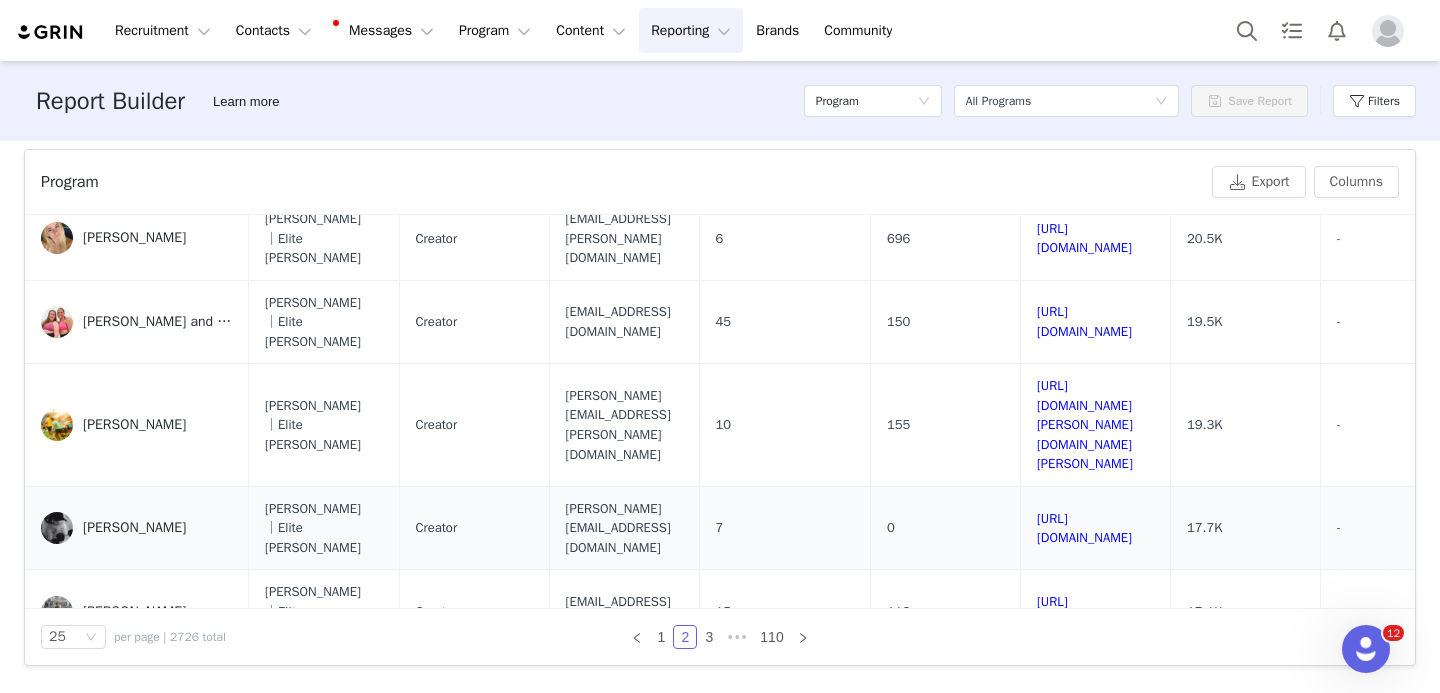 scroll, scrollTop: 1254, scrollLeft: 0, axis: vertical 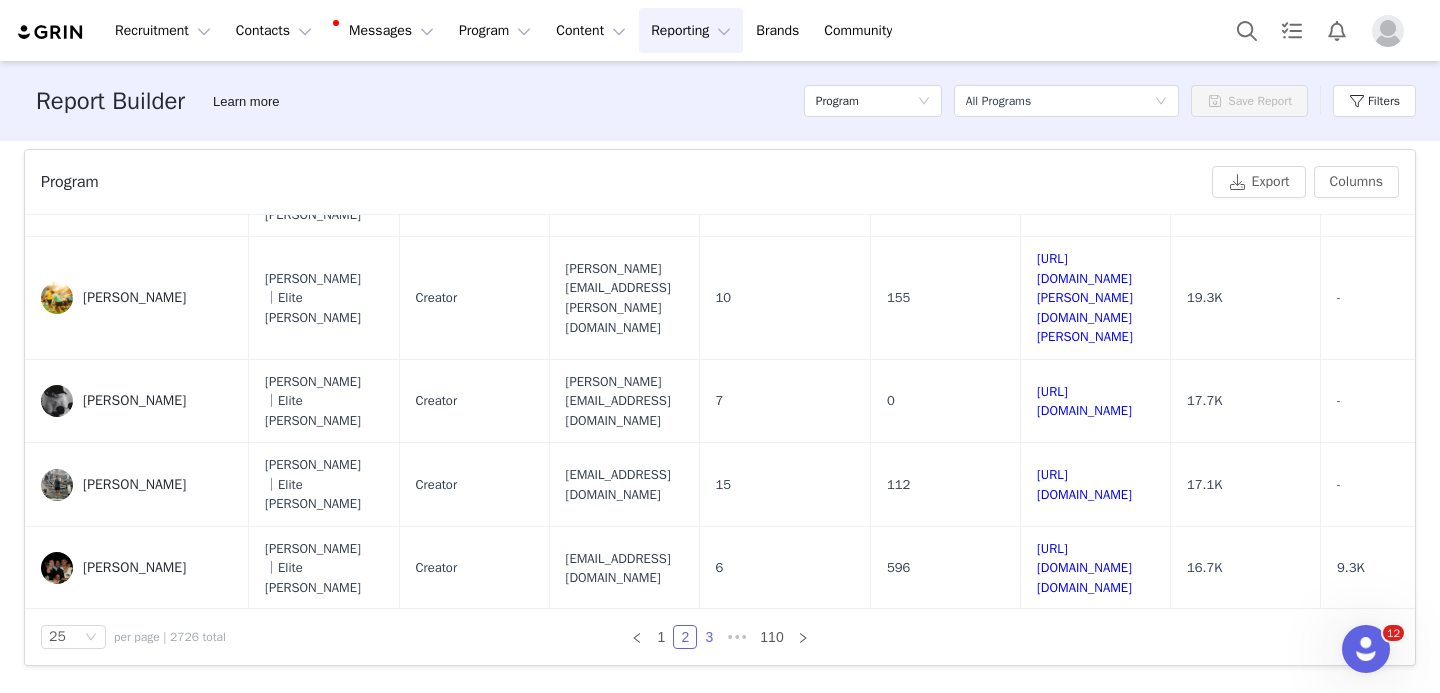 click on "3" at bounding box center [709, 637] 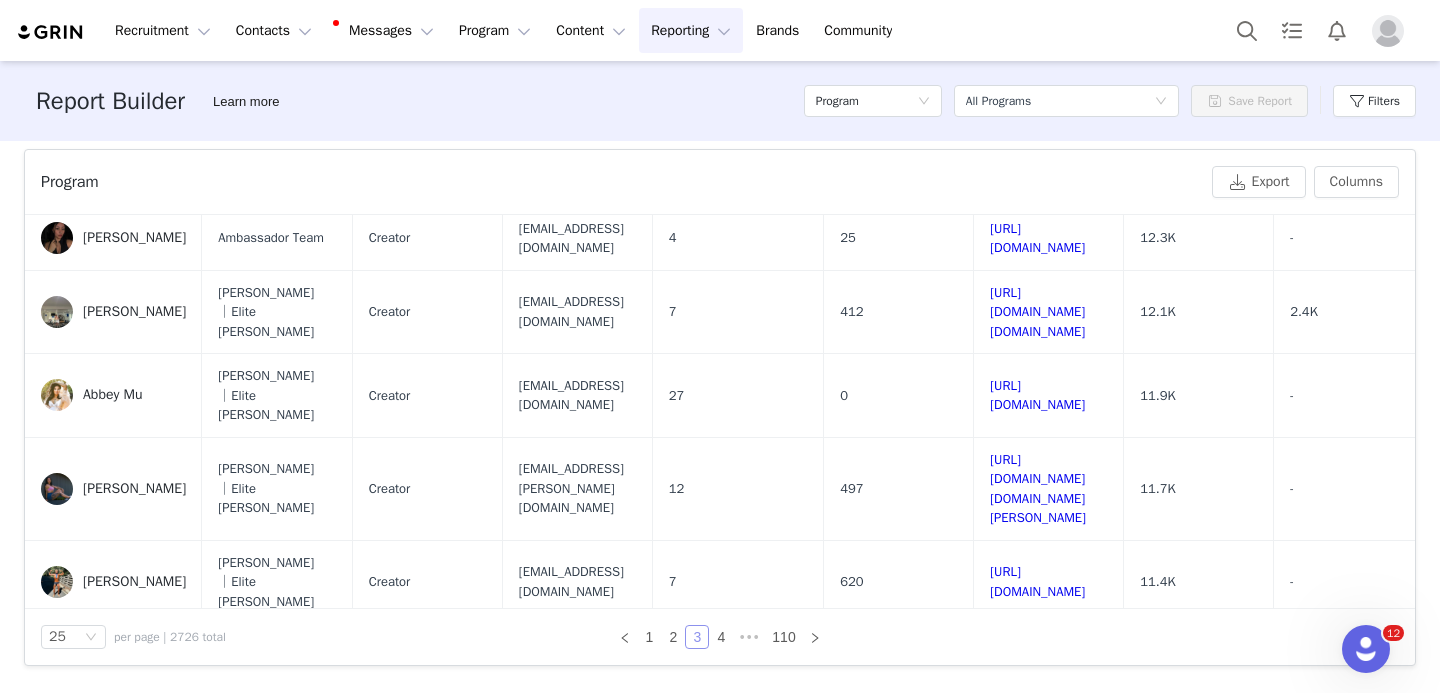 scroll, scrollTop: 130, scrollLeft: 0, axis: vertical 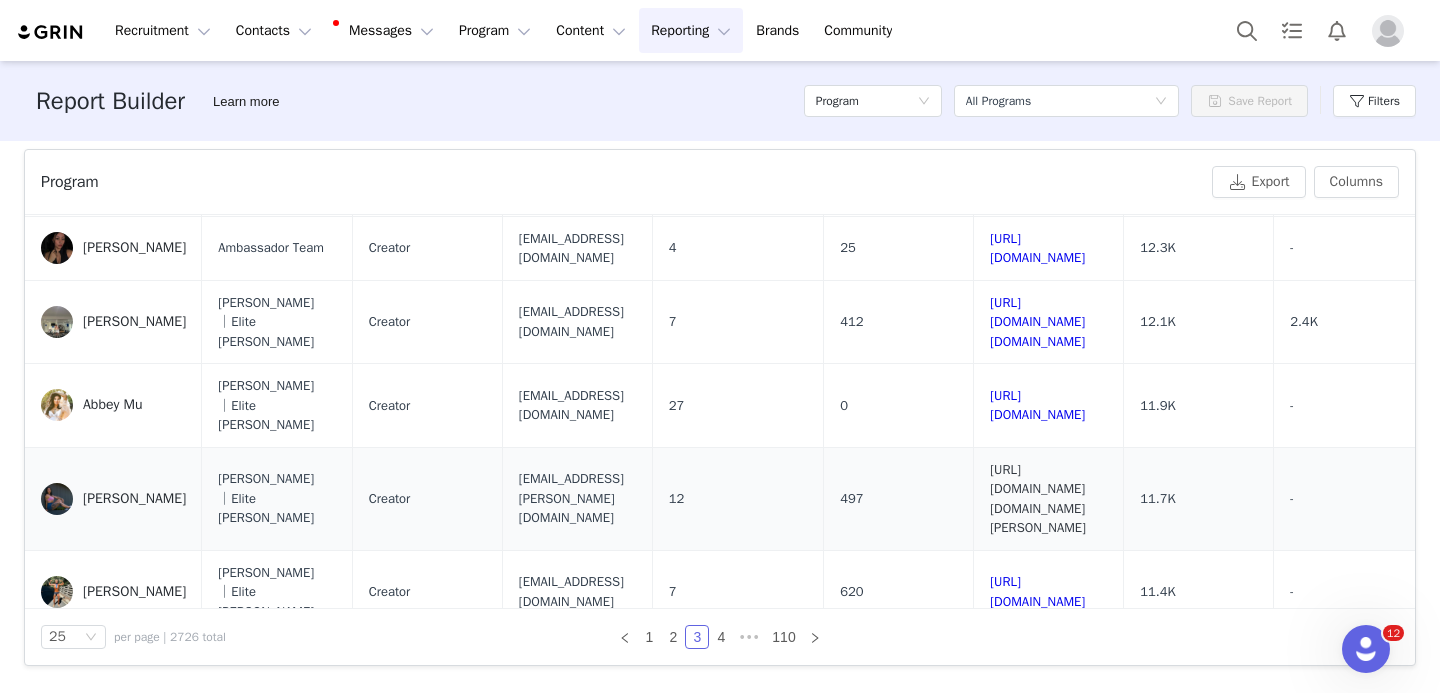 click on "https://www.instagram.com/fanny.fluhr" at bounding box center [1038, 499] 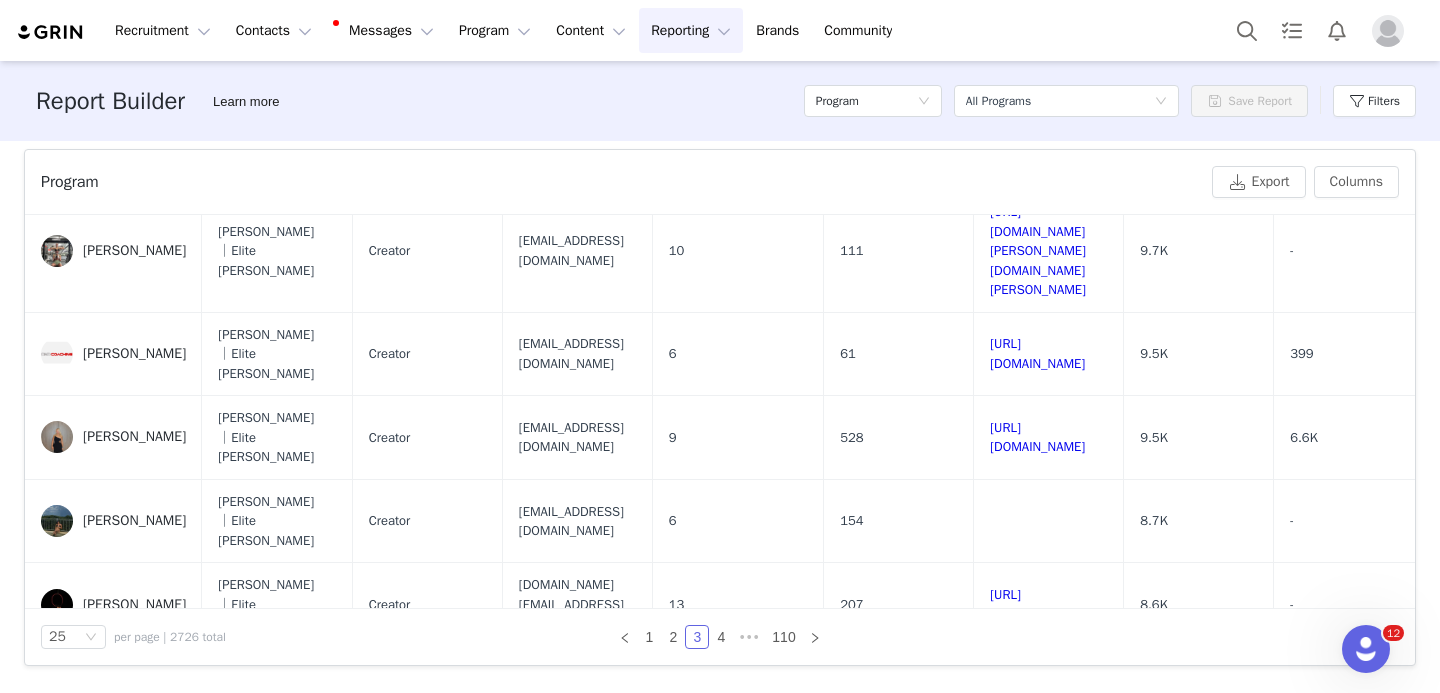 scroll, scrollTop: 1247, scrollLeft: 0, axis: vertical 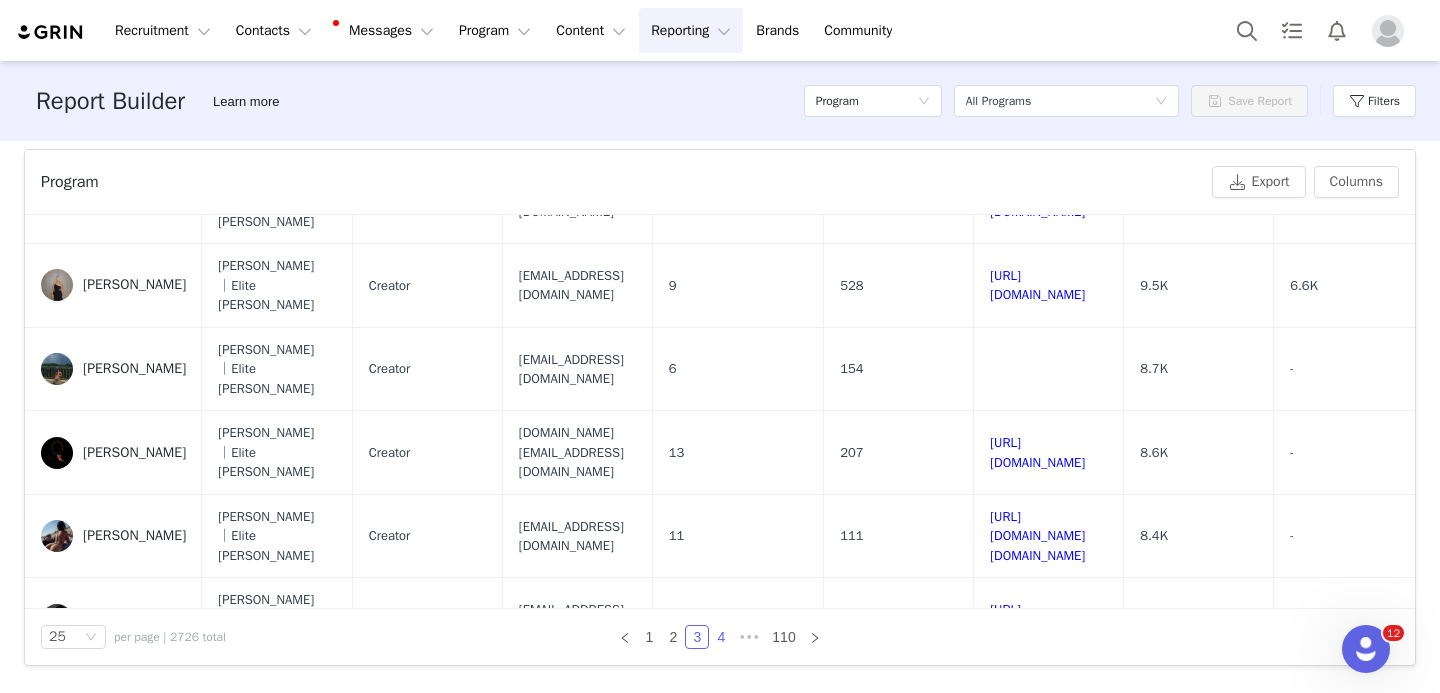 click on "4" at bounding box center [721, 637] 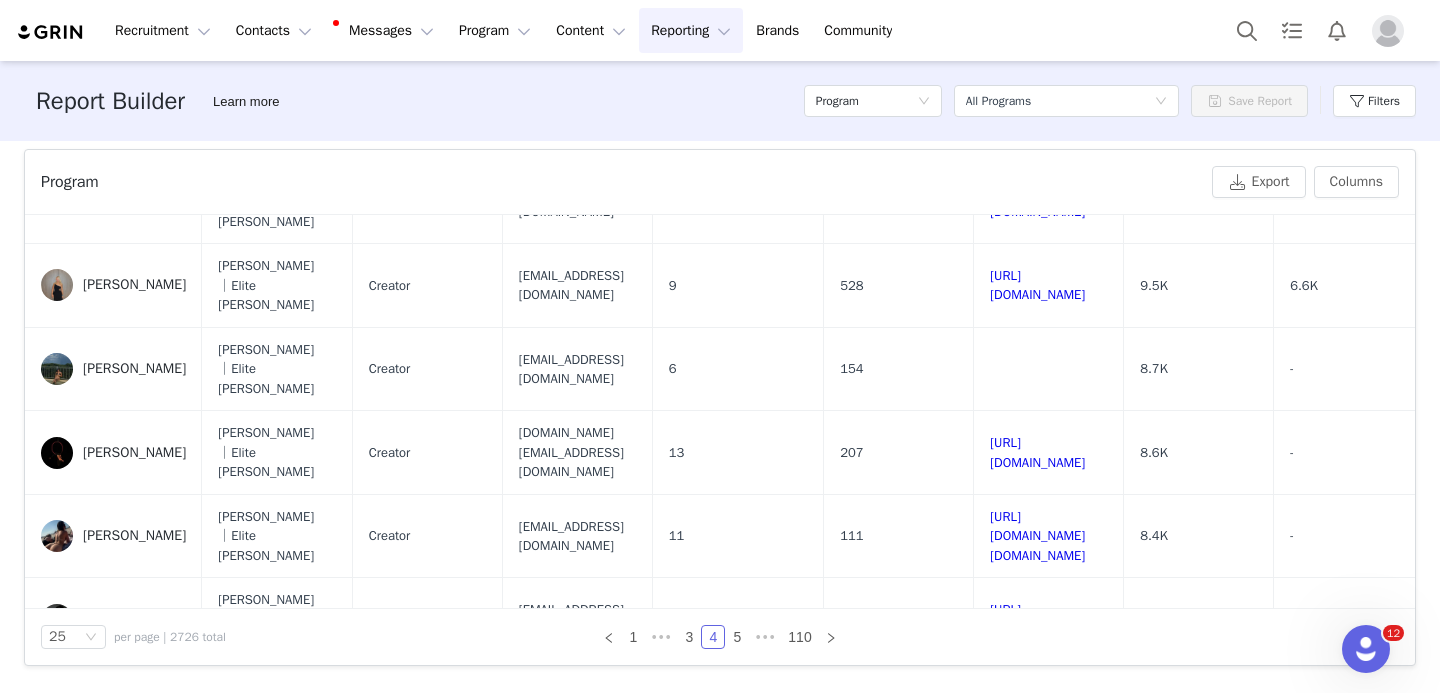 scroll, scrollTop: 0, scrollLeft: 0, axis: both 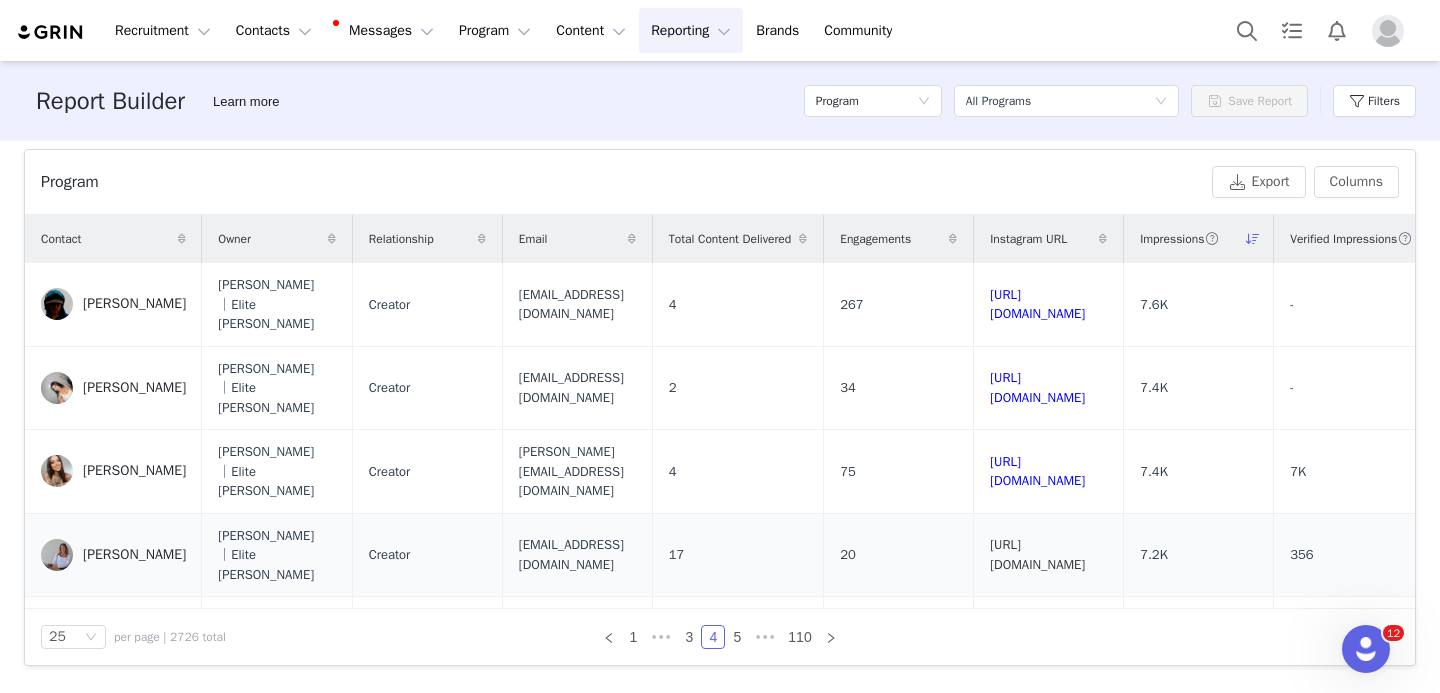click on "https://www.instagram.com/fitby_jen" at bounding box center (1037, 554) 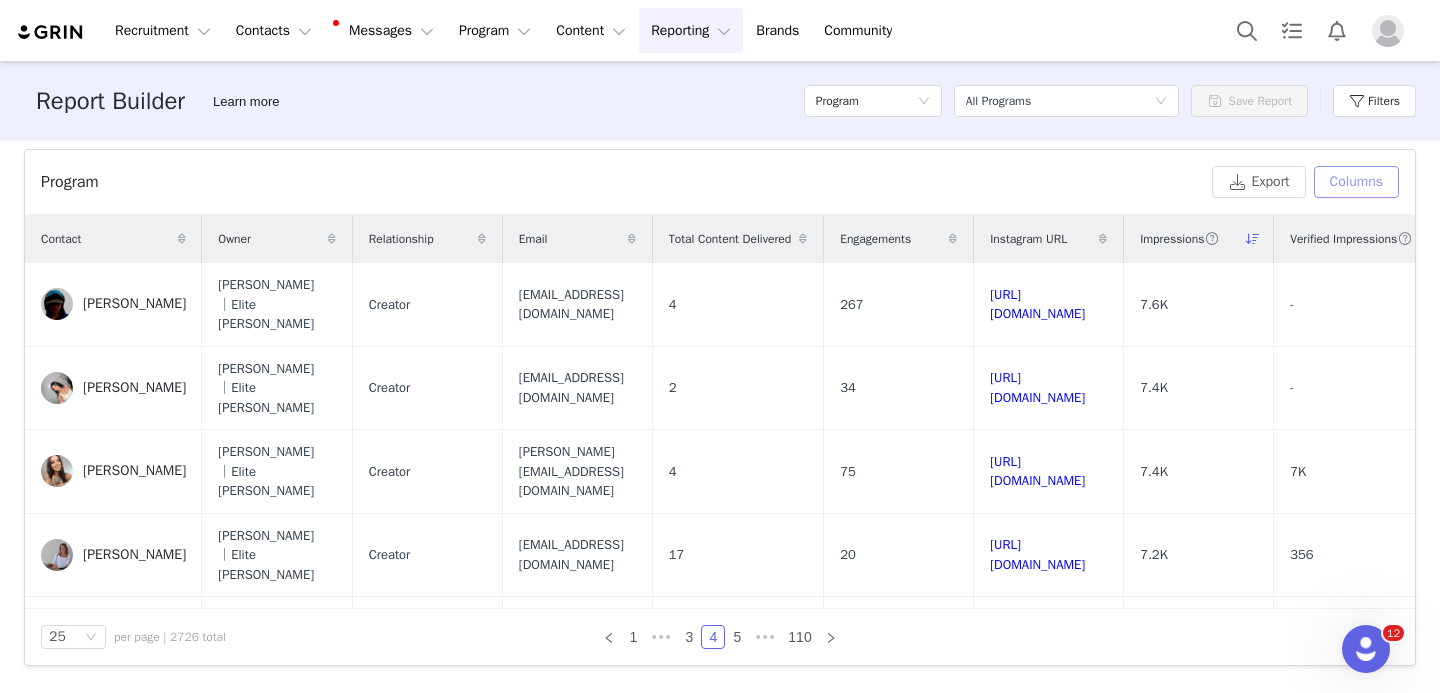 click on "Columns" at bounding box center (1356, 182) 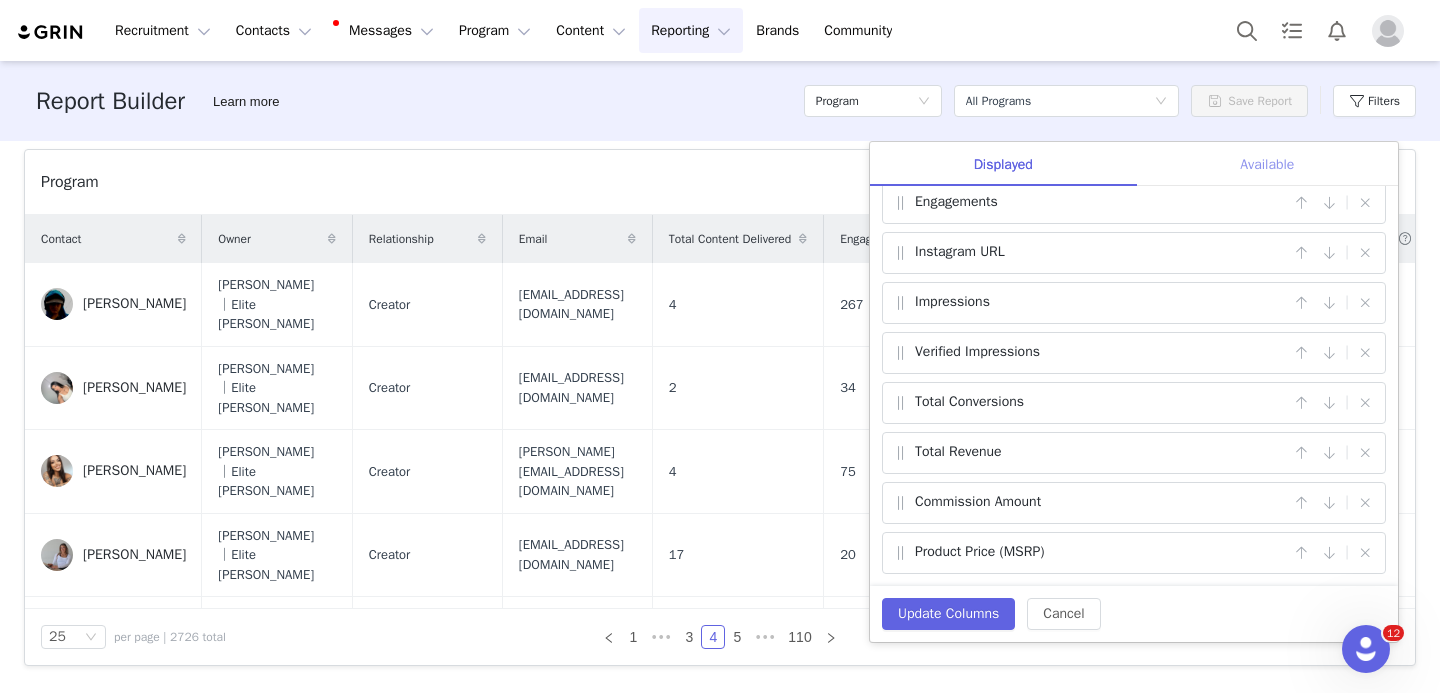 click on "Available" at bounding box center [1267, 164] 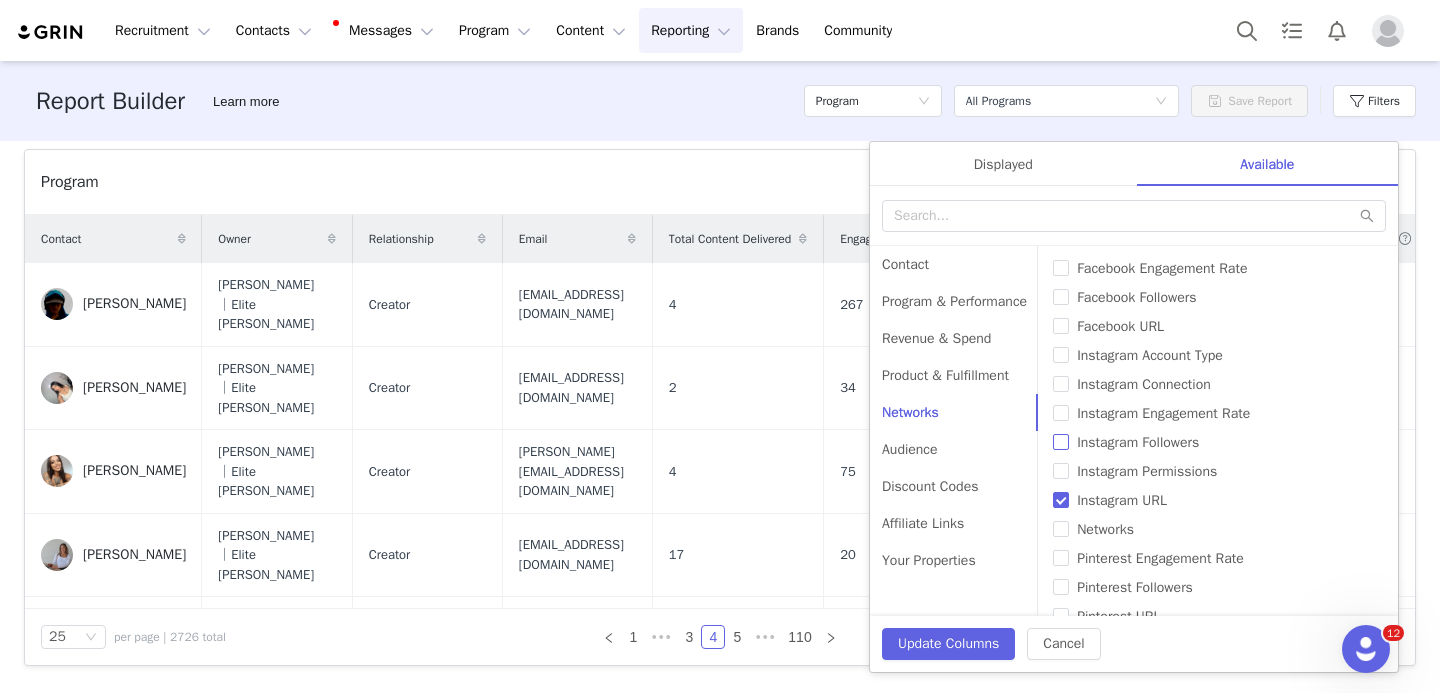 click on "Instagram Followers" at bounding box center (1061, 442) 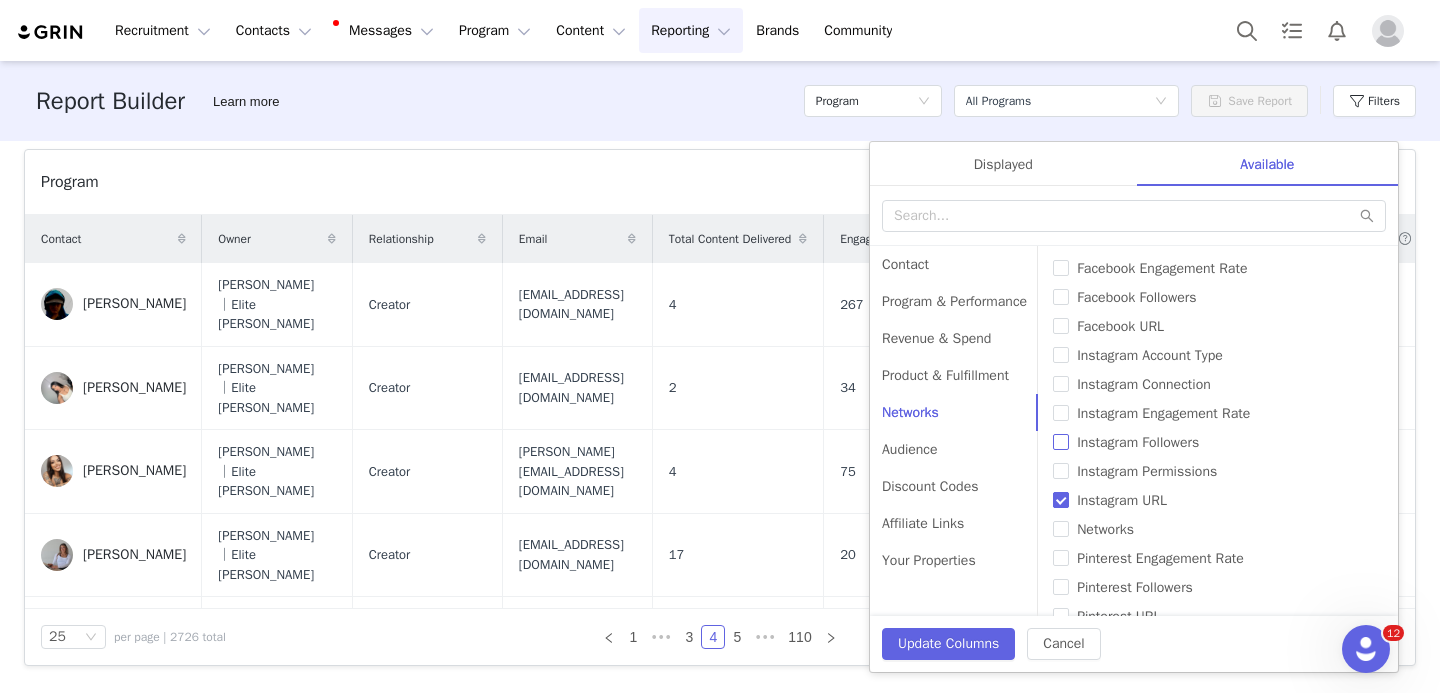 checkbox on "true" 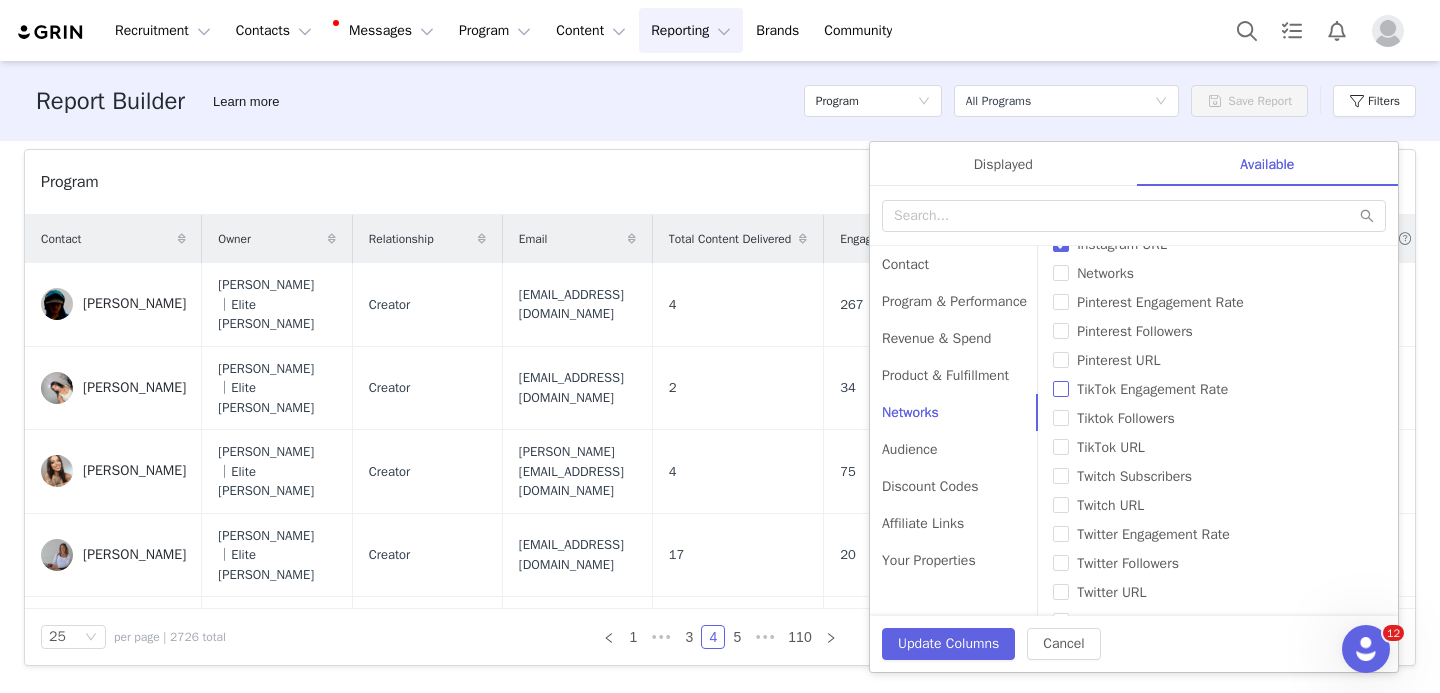 scroll, scrollTop: 313, scrollLeft: 0, axis: vertical 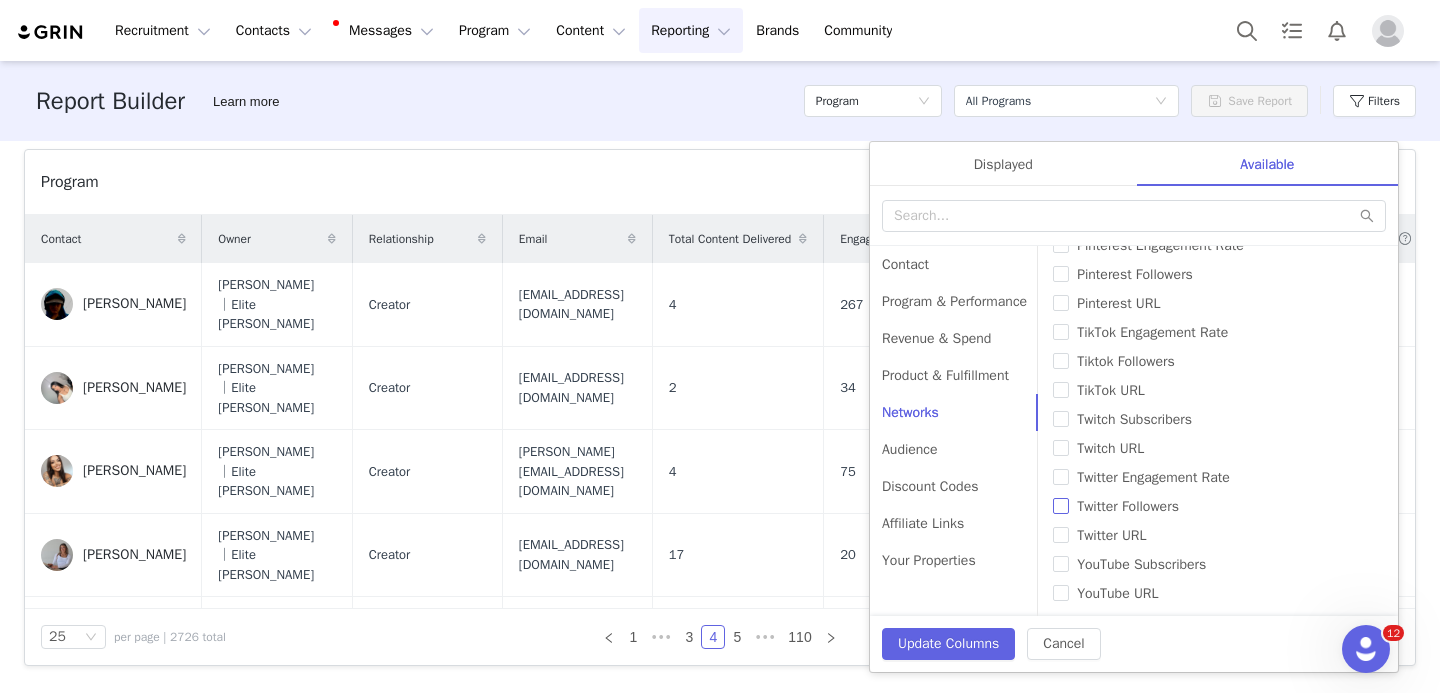 click on "Twitter Followers" at bounding box center (1061, 506) 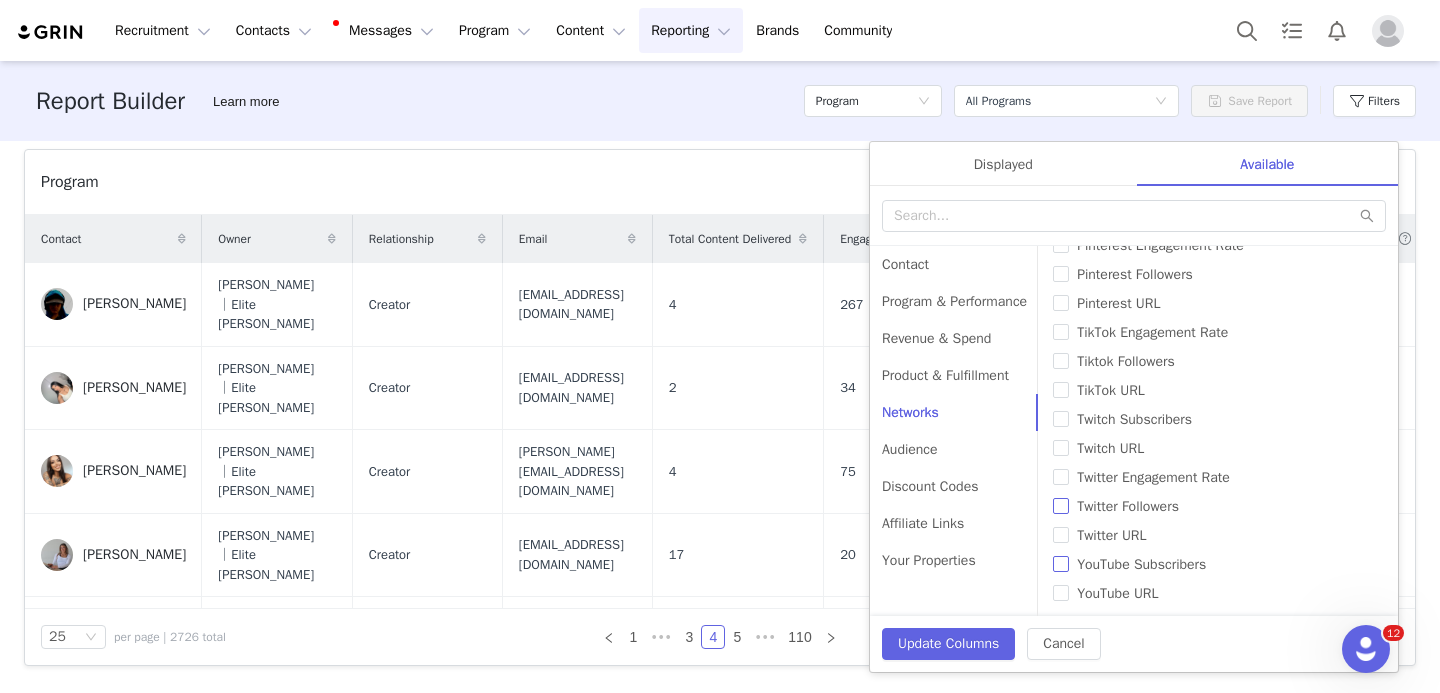 checkbox on "true" 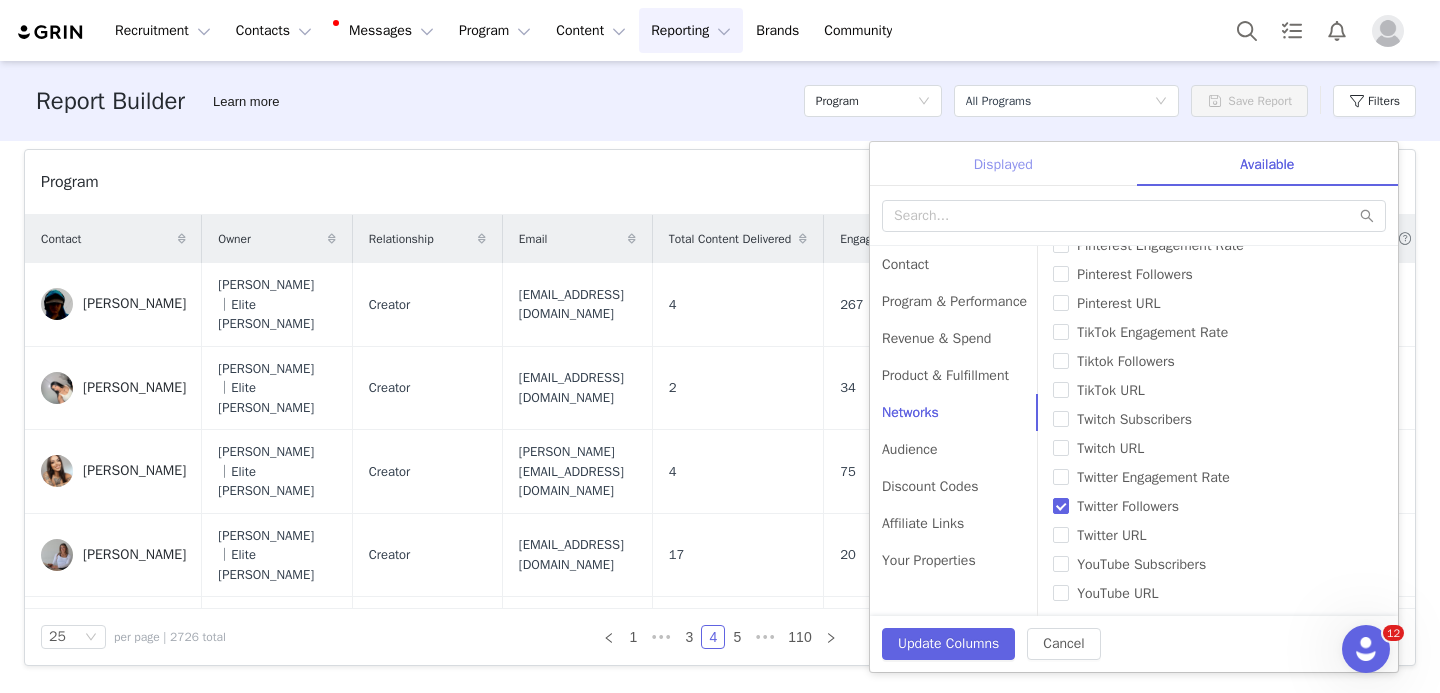 click on "Displayed" at bounding box center (1003, 164) 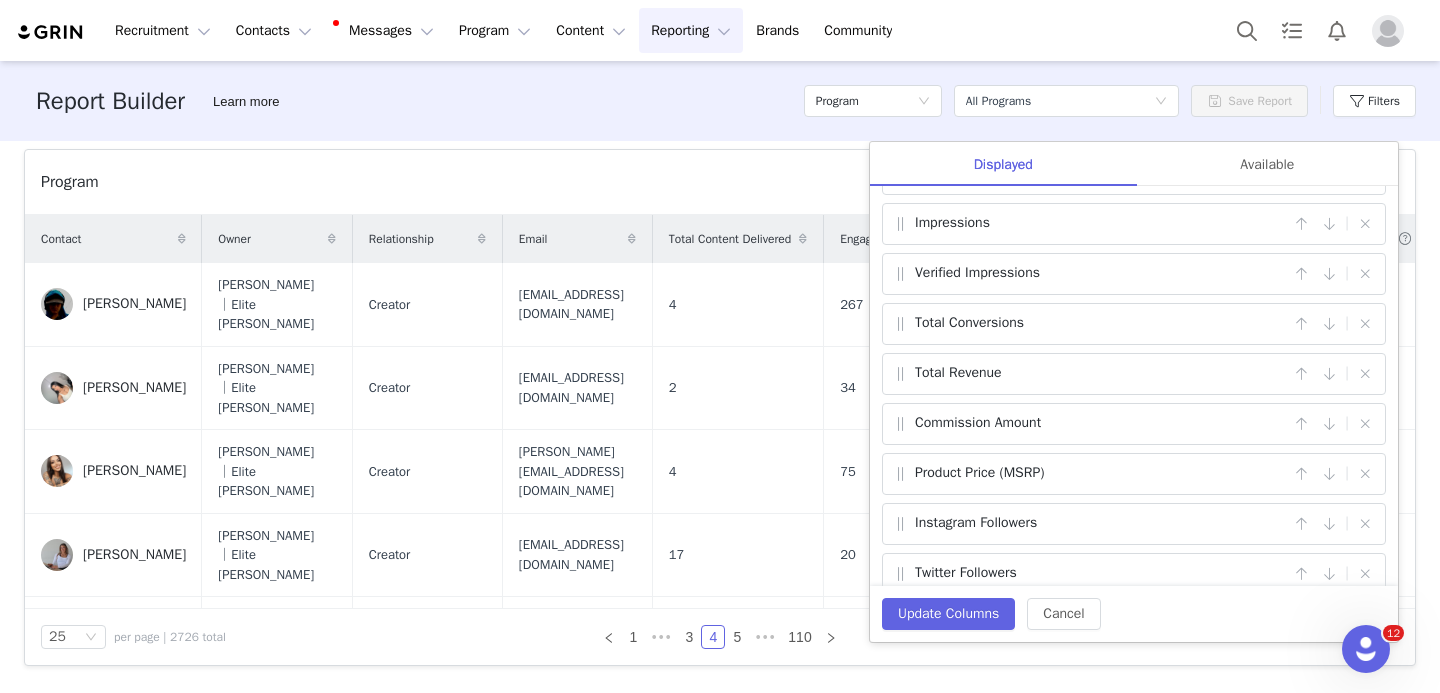 scroll, scrollTop: 366, scrollLeft: 0, axis: vertical 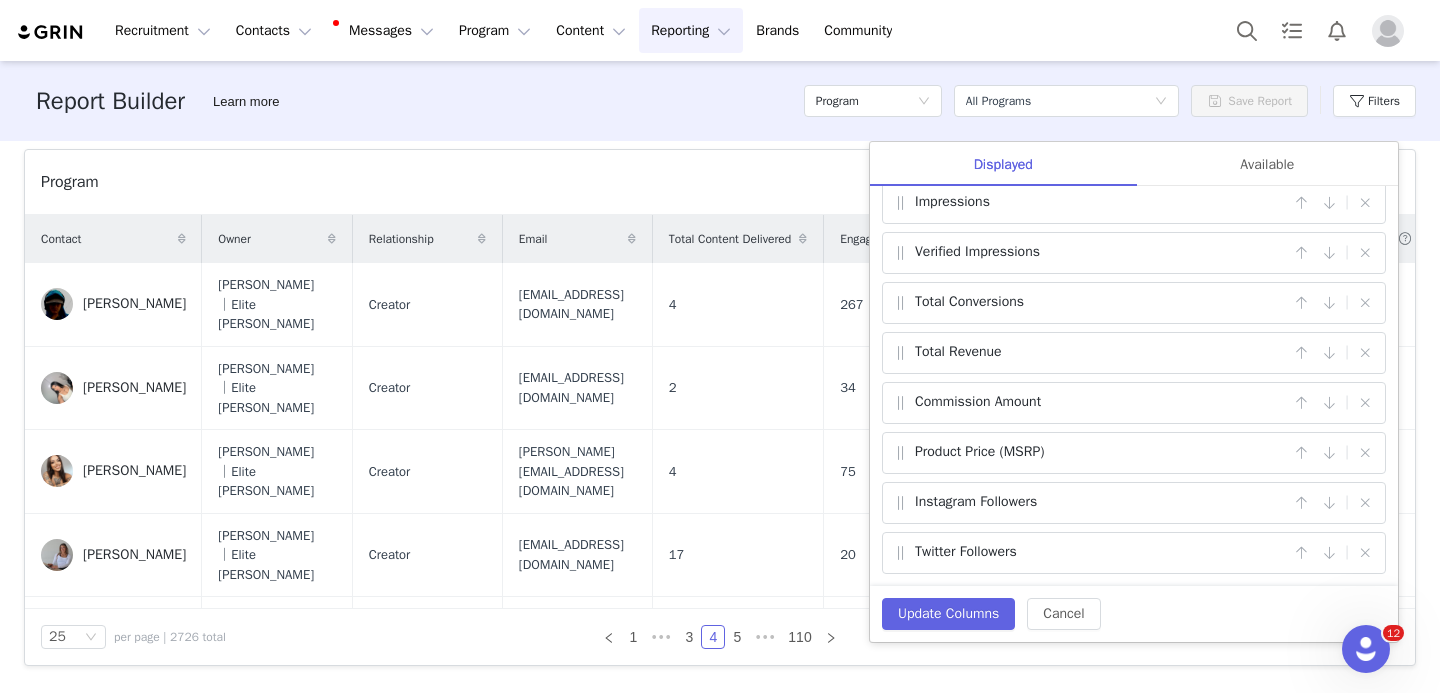 type 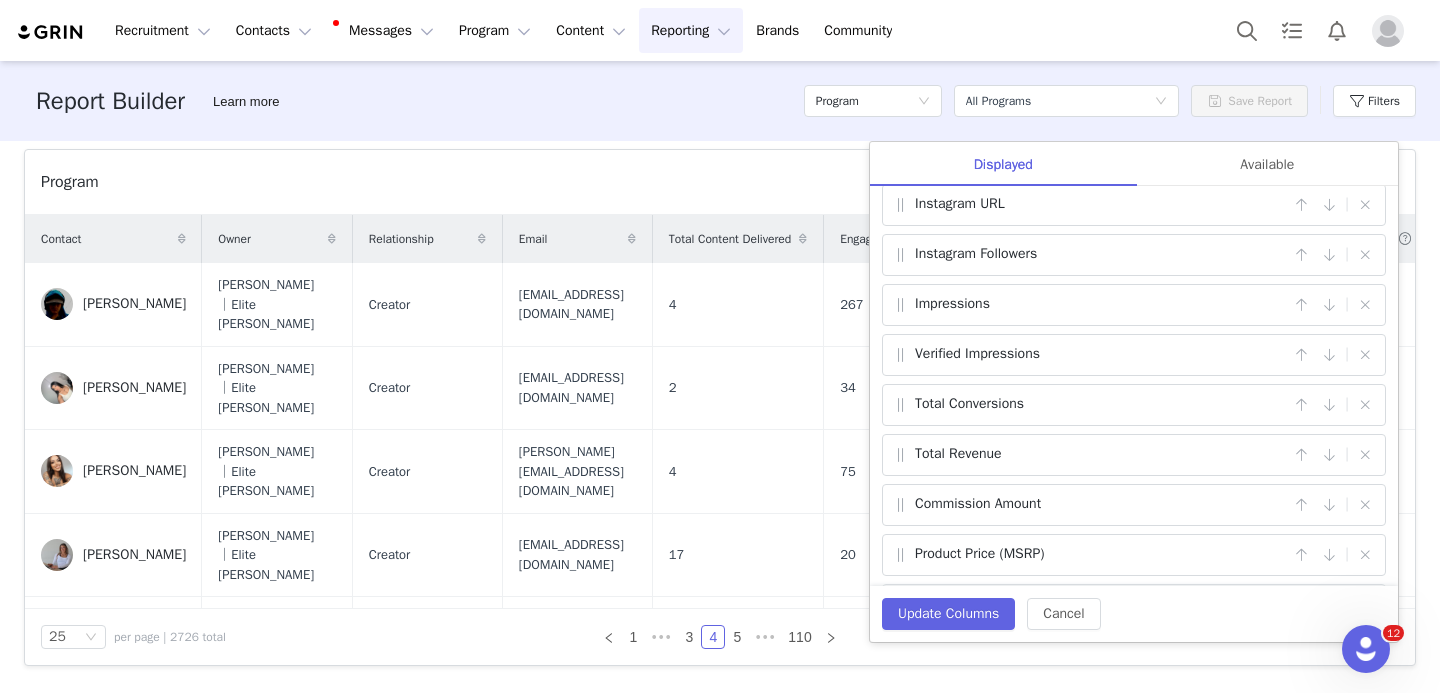 scroll, scrollTop: 366, scrollLeft: 0, axis: vertical 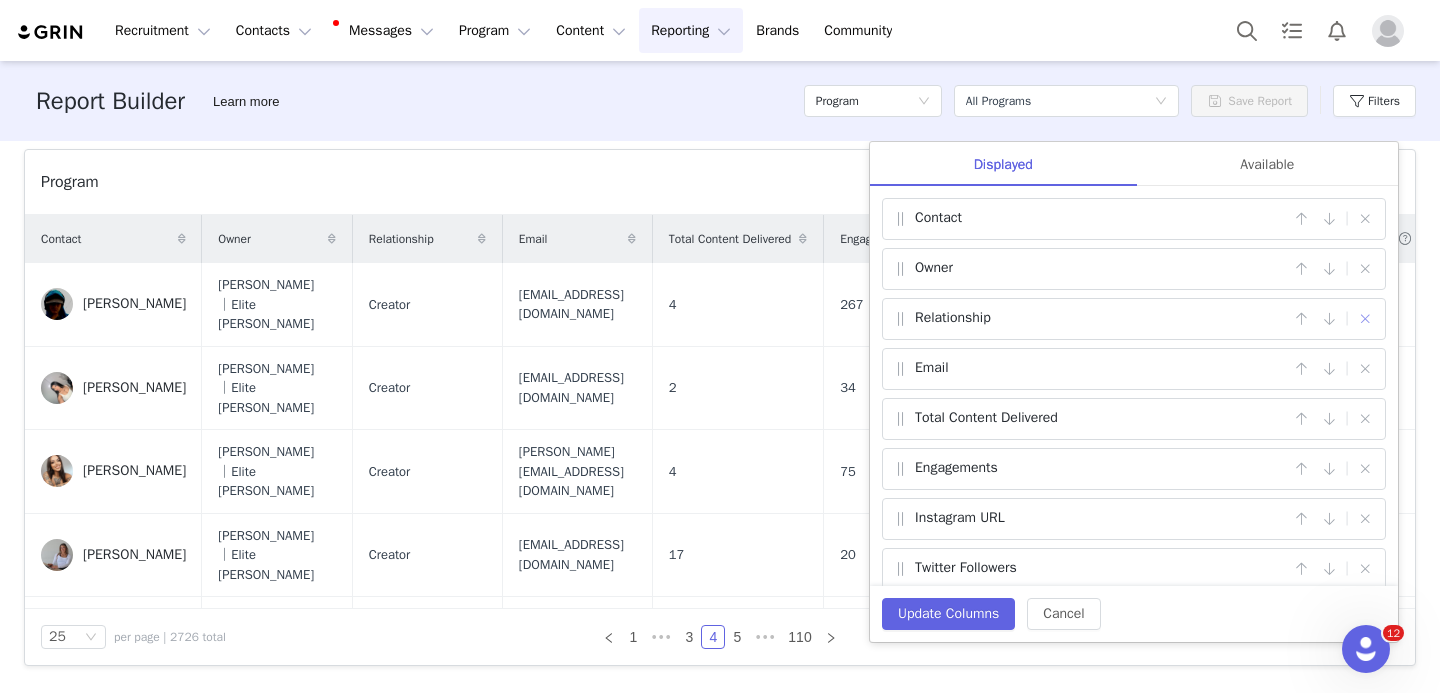 click at bounding box center [1365, 319] 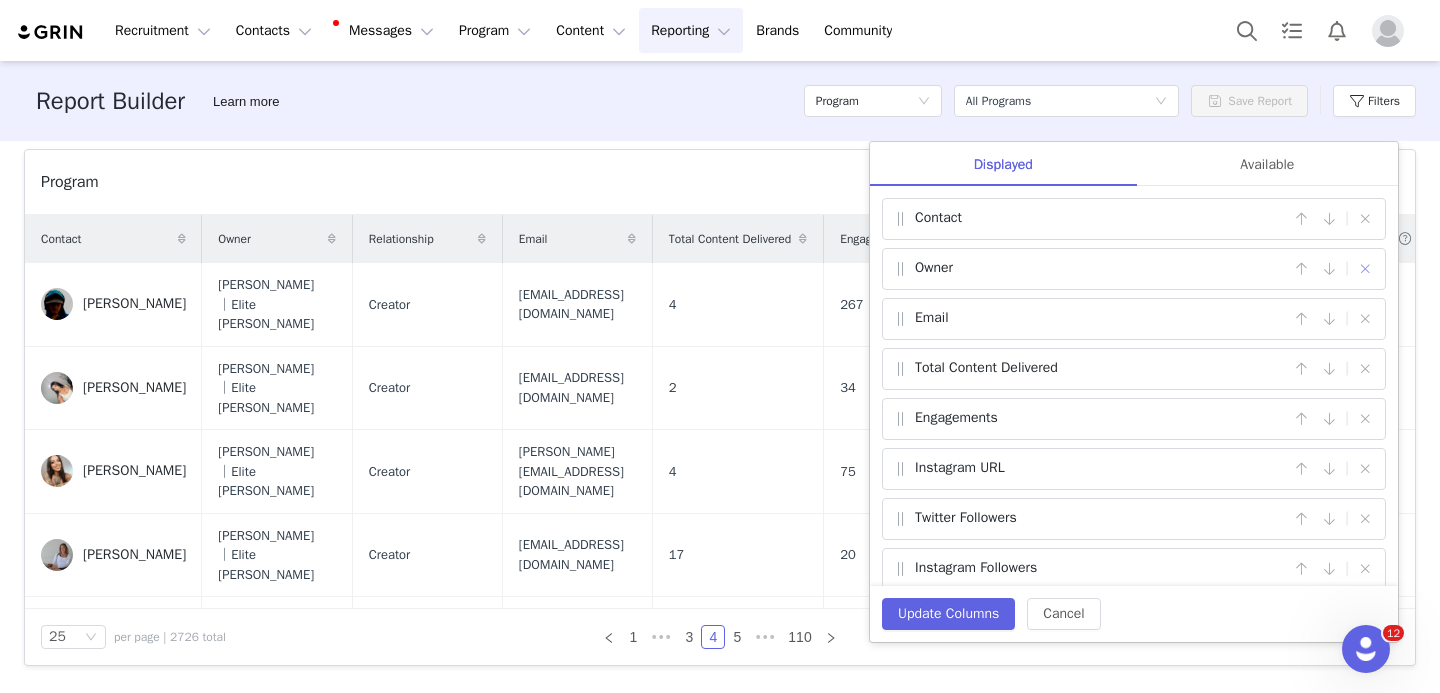 click at bounding box center (1365, 269) 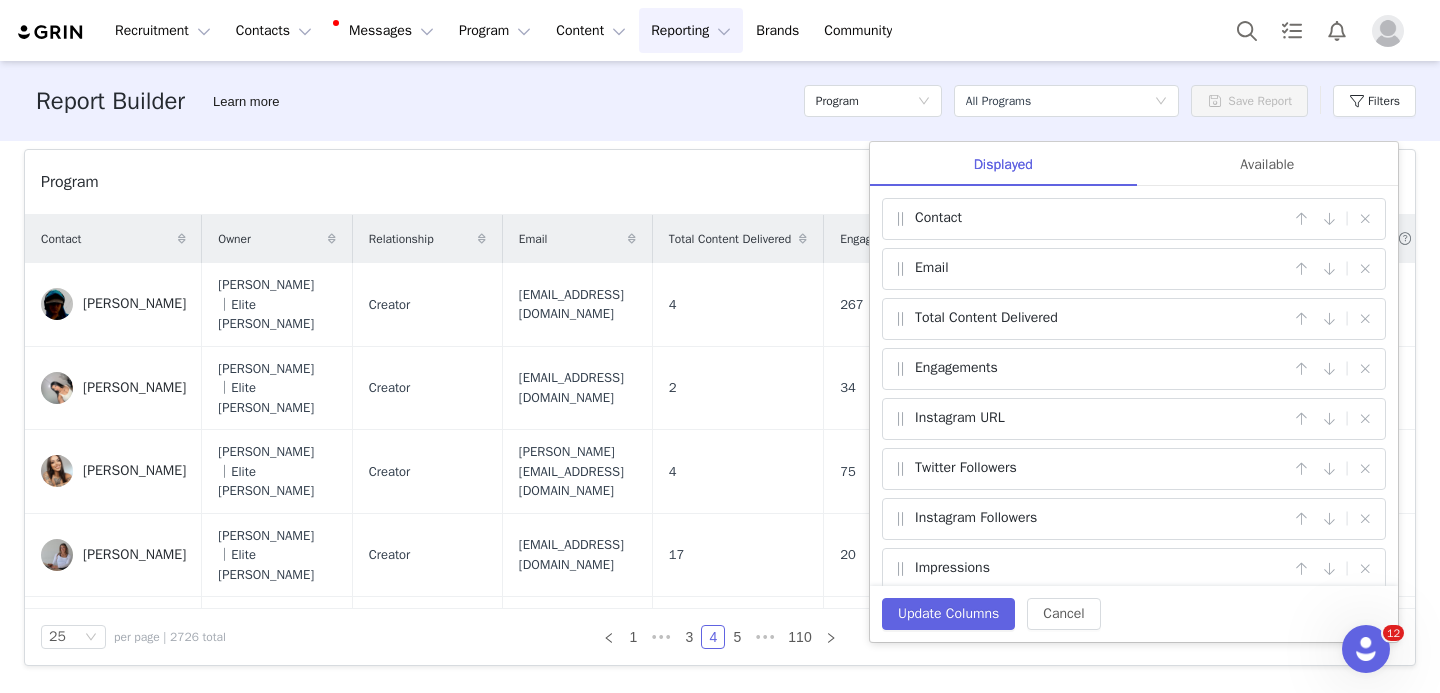 scroll, scrollTop: 10, scrollLeft: 0, axis: vertical 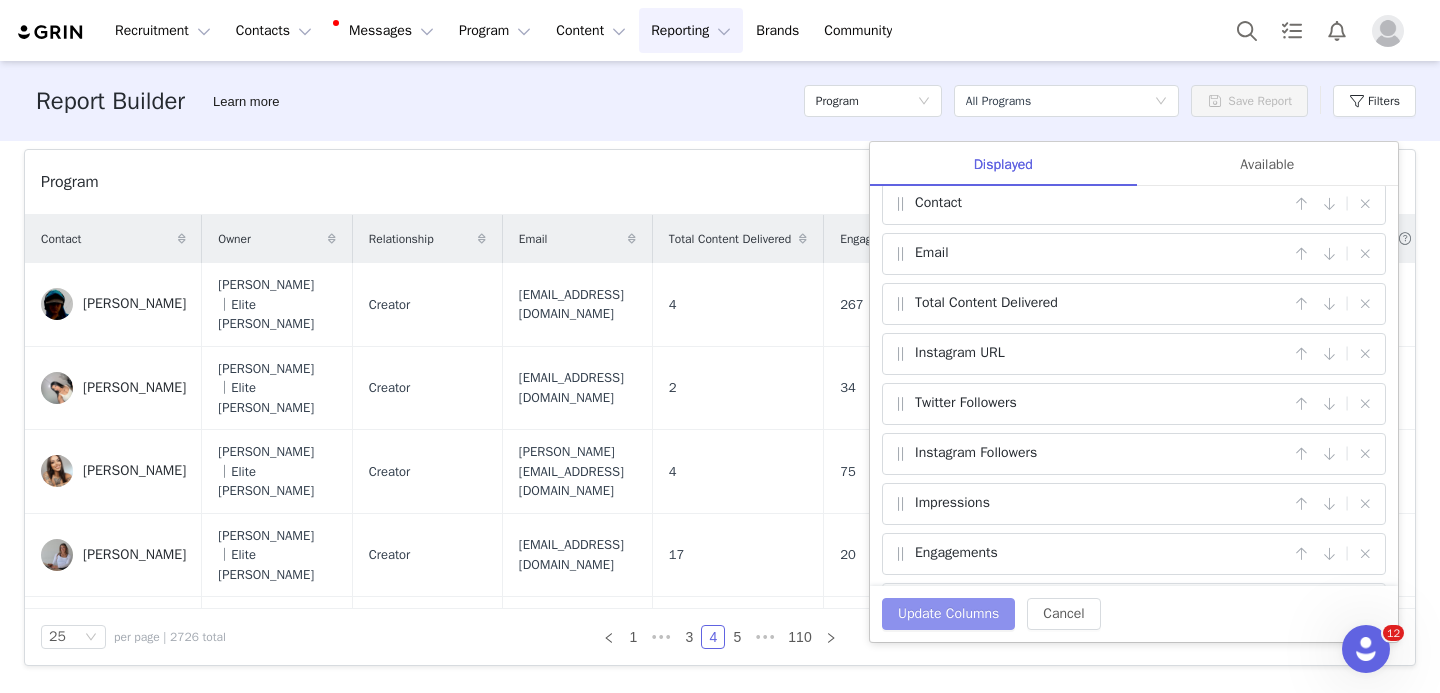 click on "Update Columns" at bounding box center (948, 614) 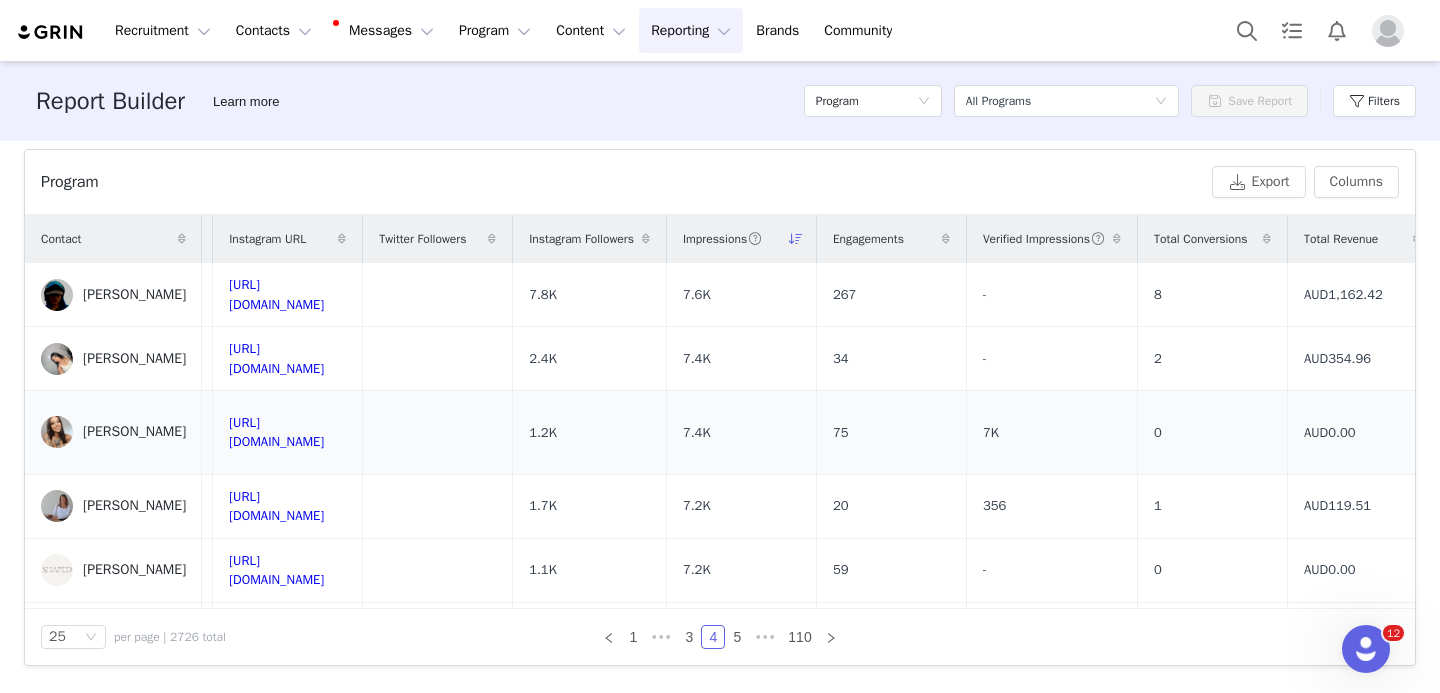 scroll, scrollTop: 0, scrollLeft: 310, axis: horizontal 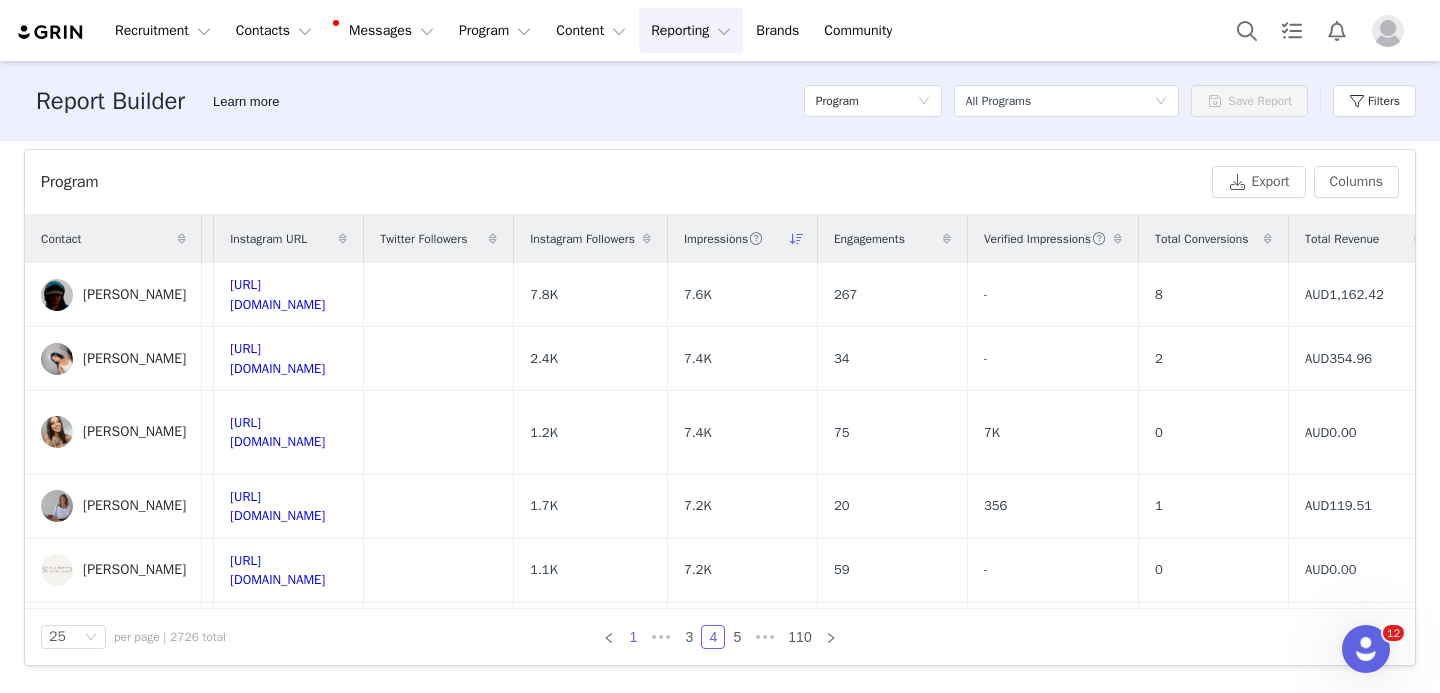click on "1" at bounding box center (633, 637) 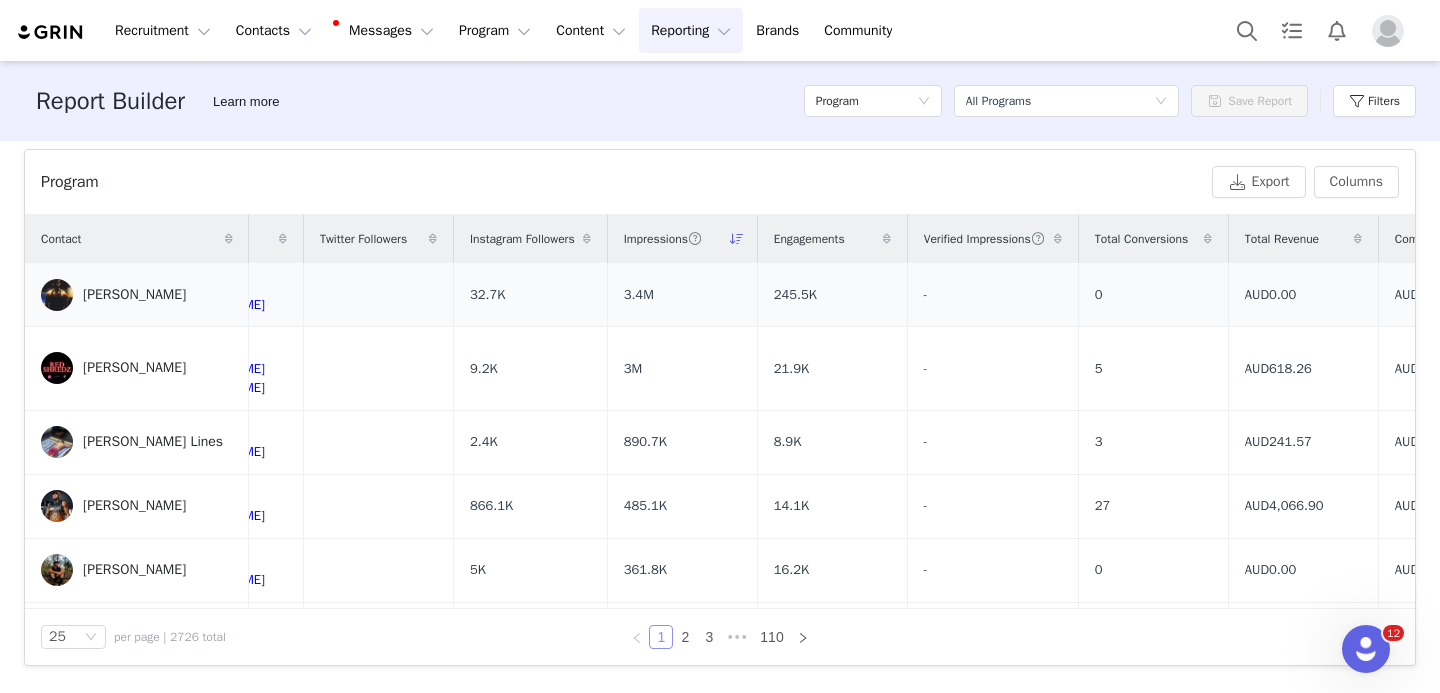 scroll, scrollTop: 0, scrollLeft: 422, axis: horizontal 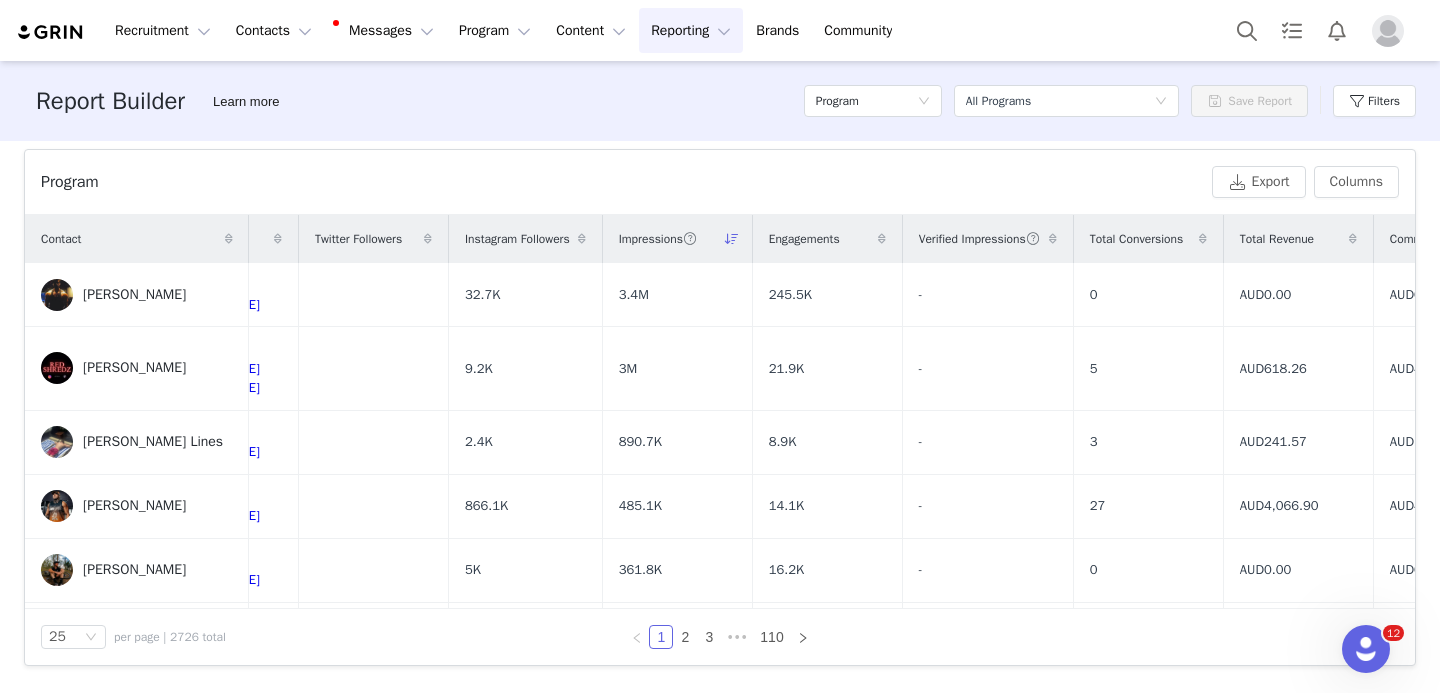 click at bounding box center [582, 239] 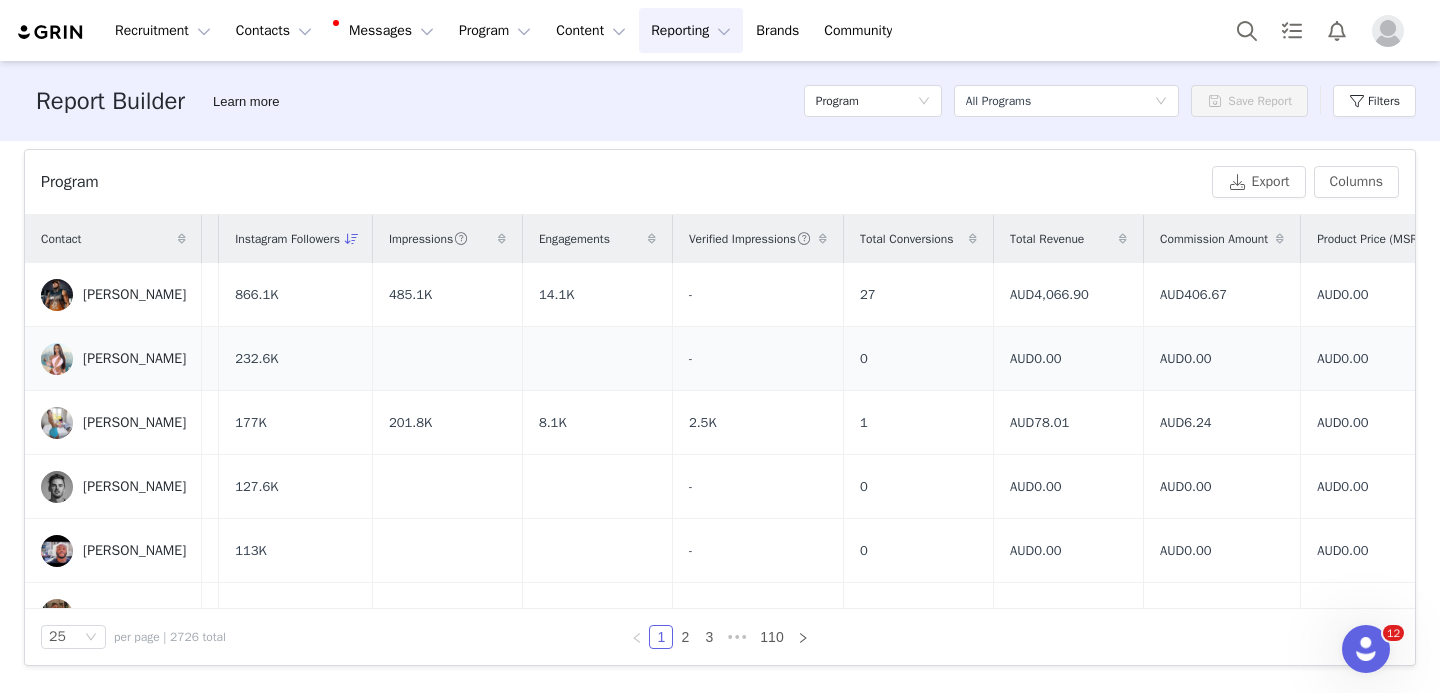 scroll, scrollTop: 0, scrollLeft: 618, axis: horizontal 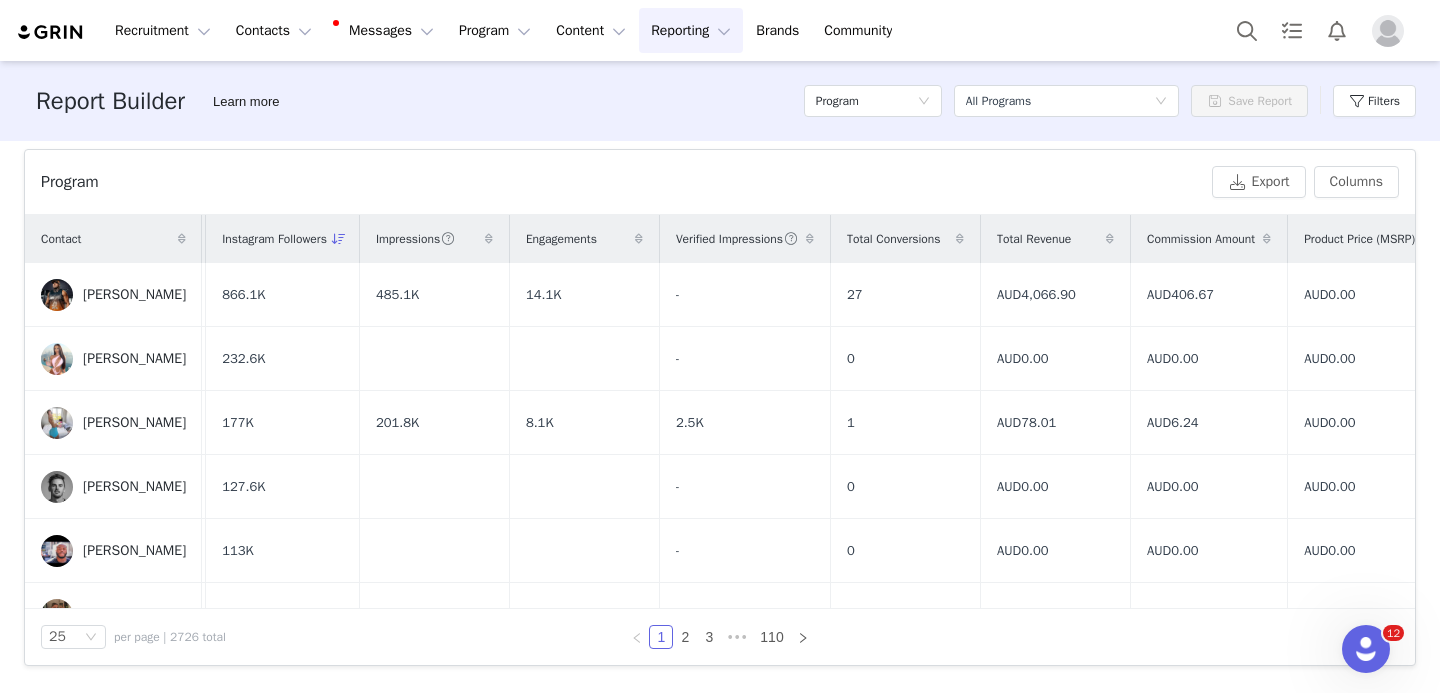 click at bounding box center [185, 239] 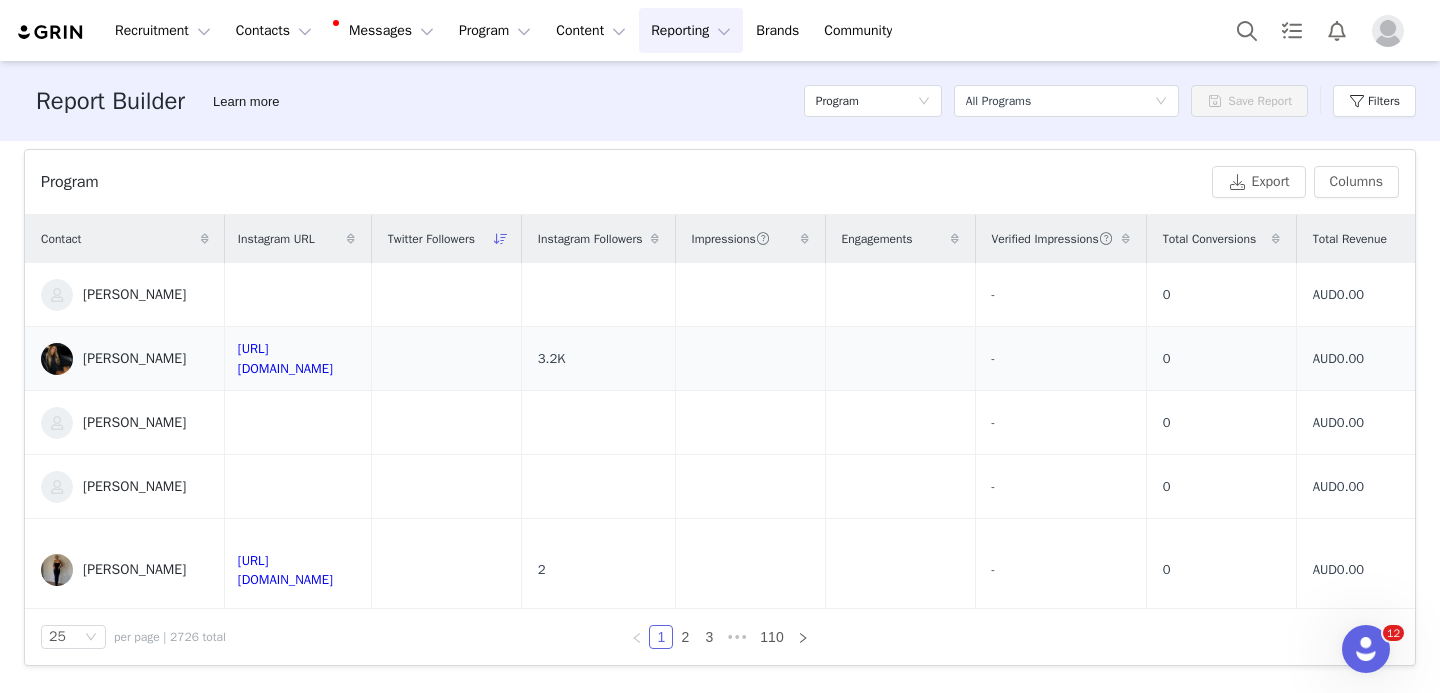 scroll, scrollTop: 0, scrollLeft: 333, axis: horizontal 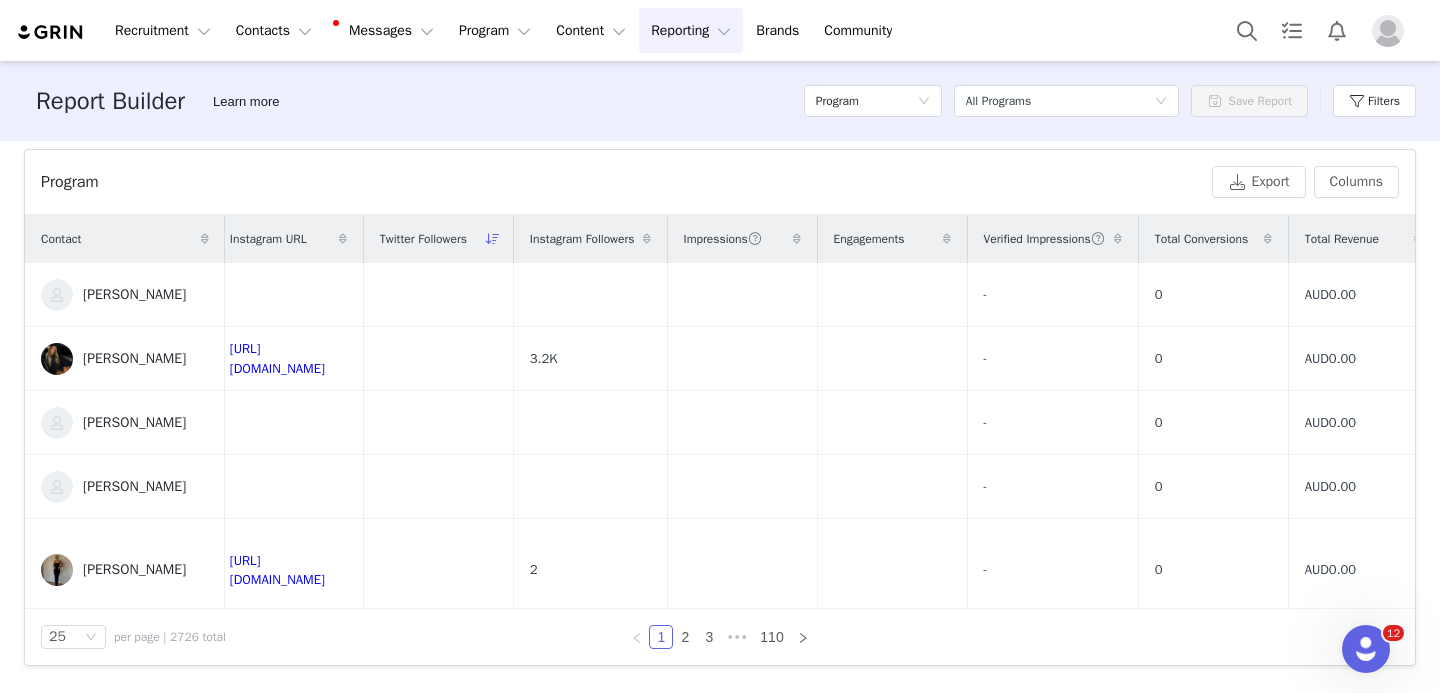 click at bounding box center [647, 239] 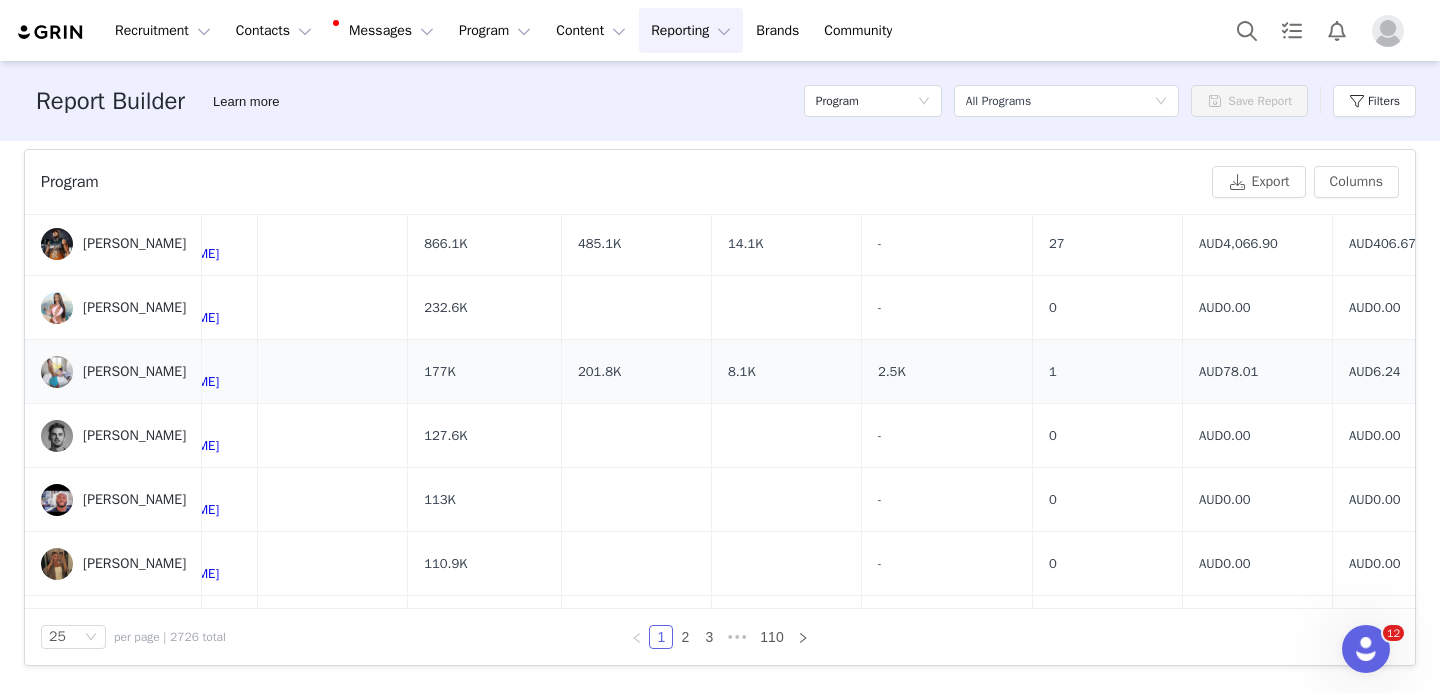 scroll, scrollTop: 57, scrollLeft: 416, axis: both 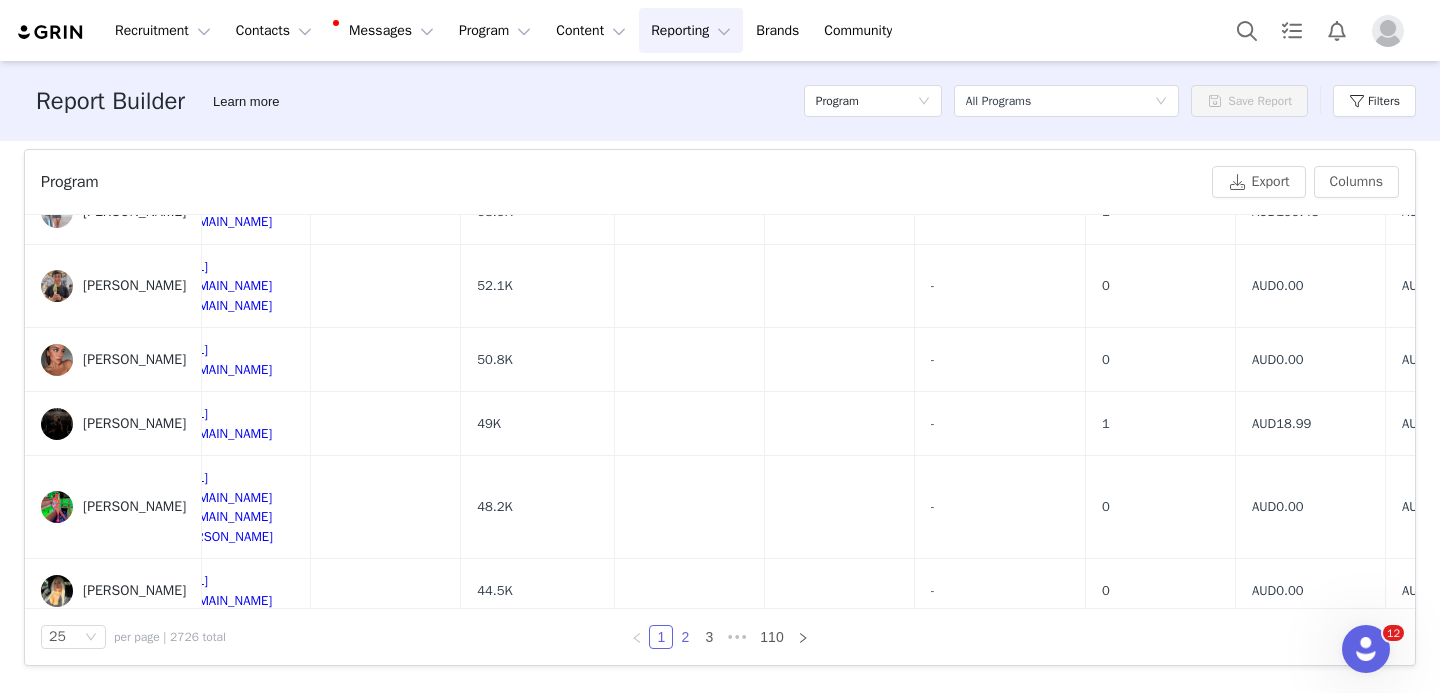 click on "2" at bounding box center (685, 637) 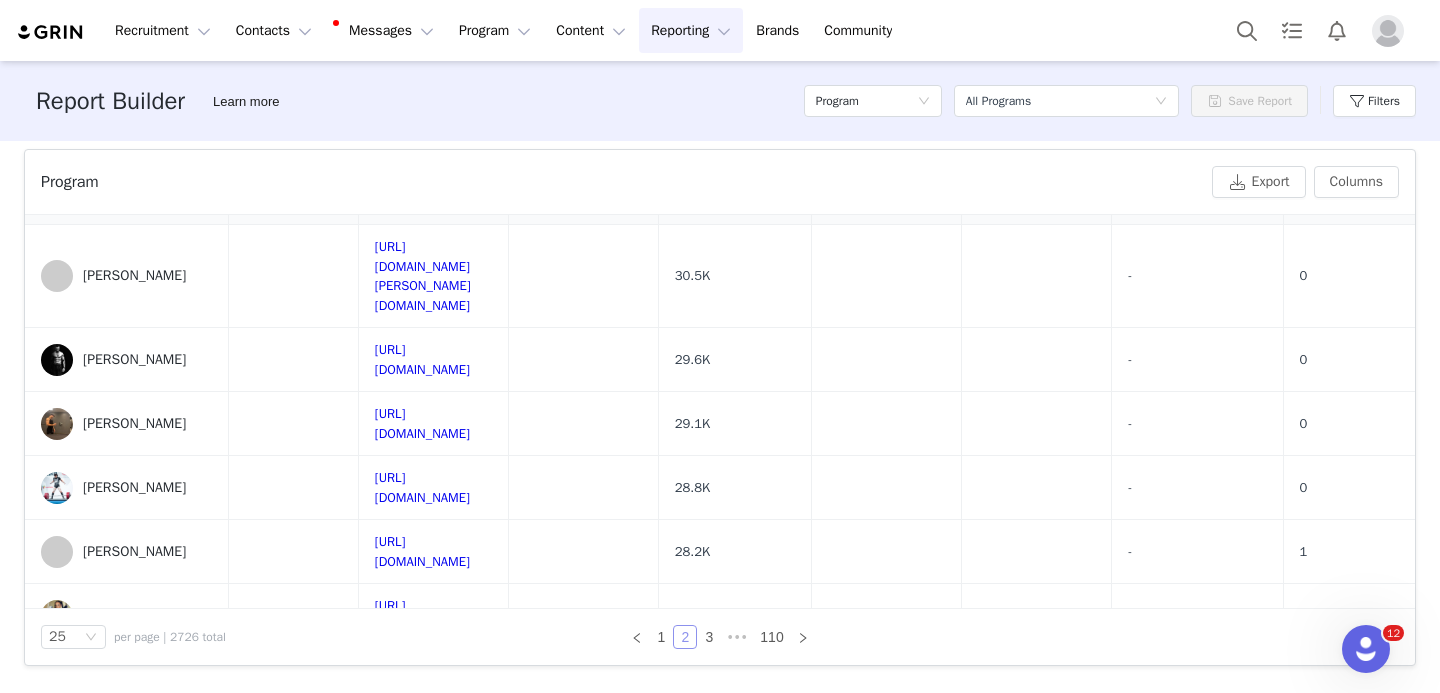 scroll, scrollTop: 367, scrollLeft: 192, axis: both 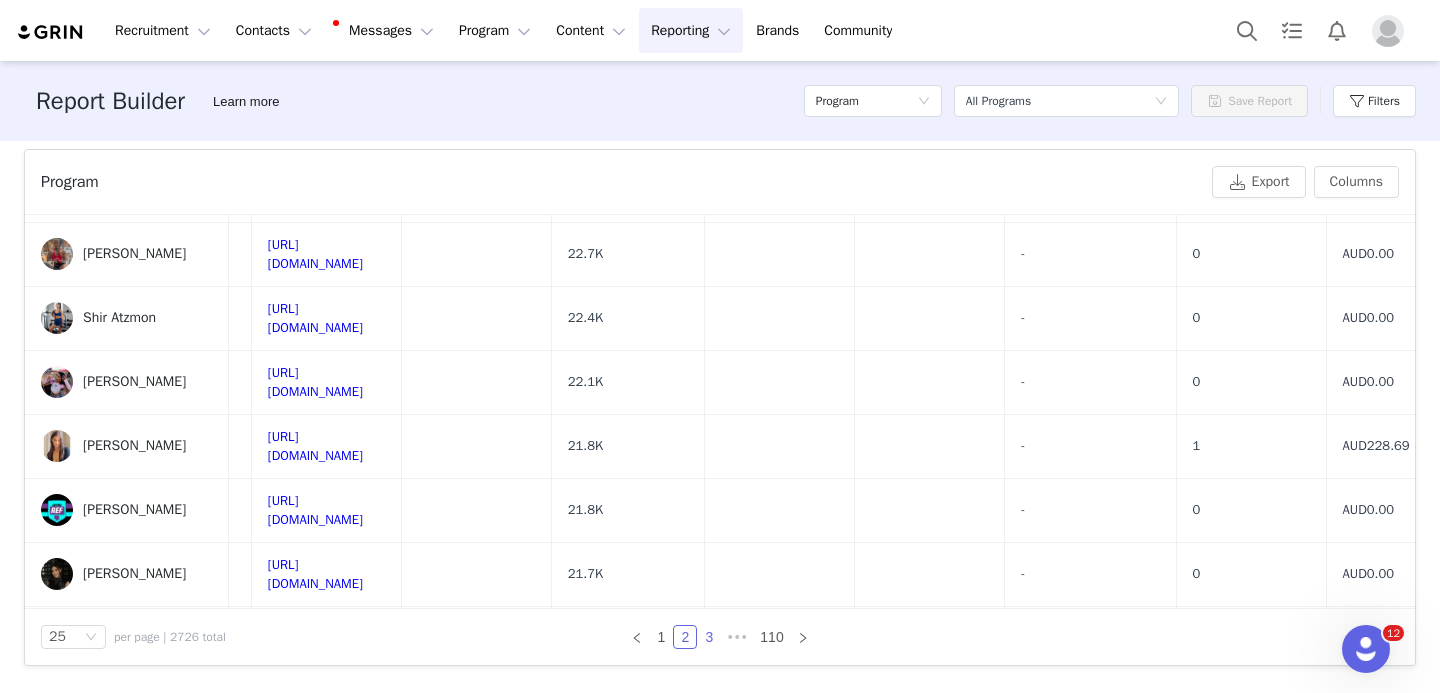click on "3" at bounding box center [709, 637] 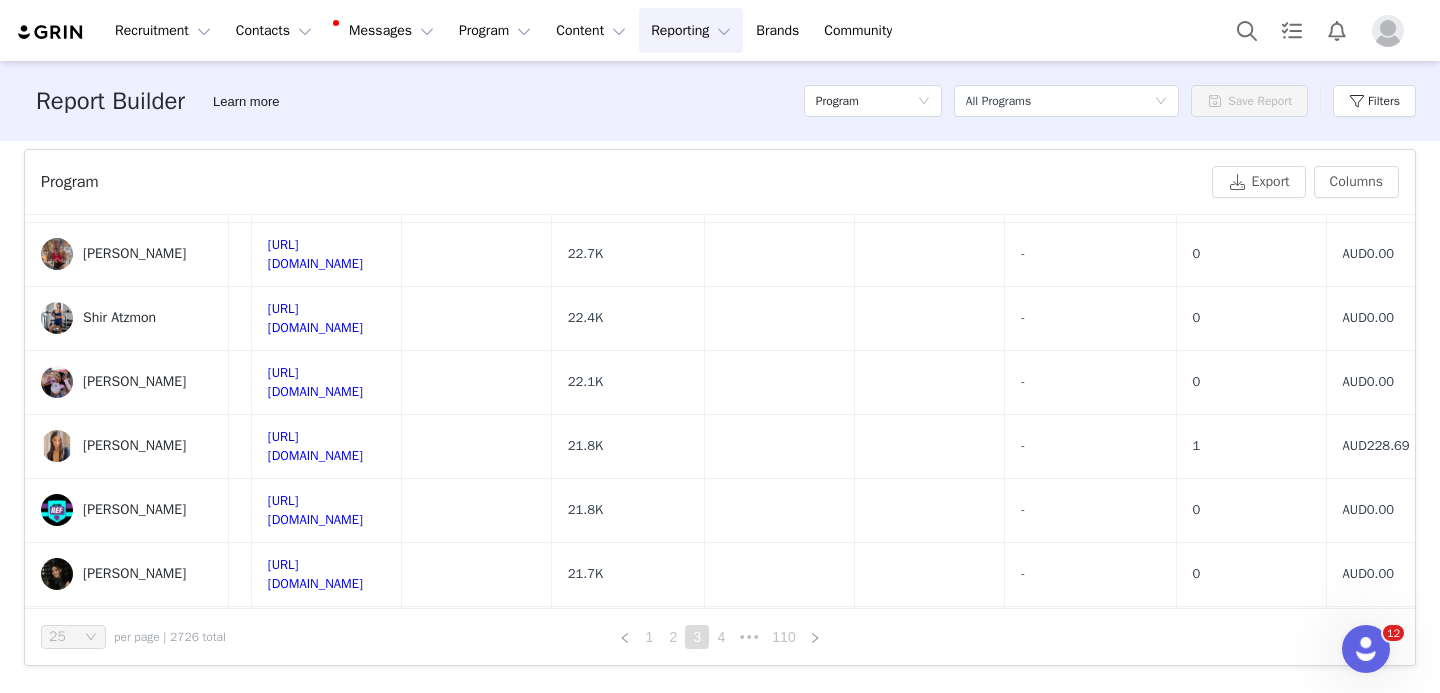 scroll, scrollTop: 0, scrollLeft: 0, axis: both 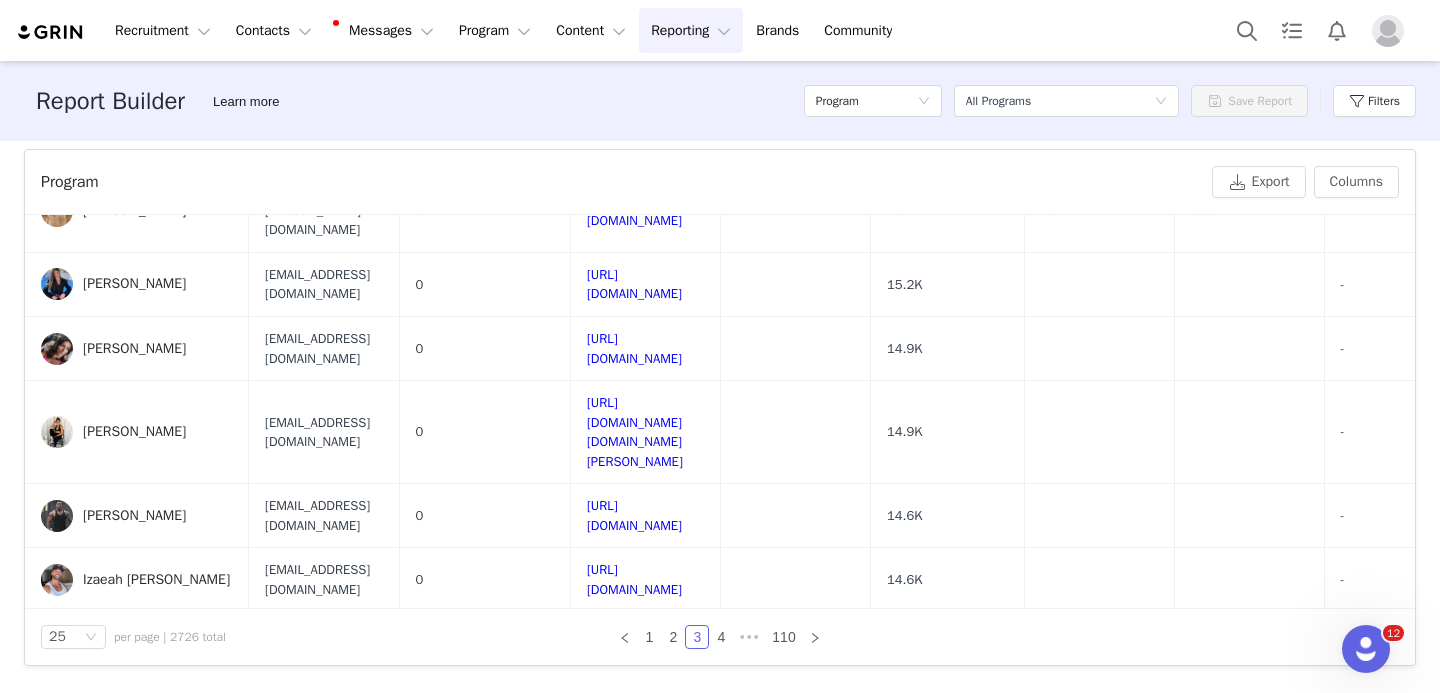 click on "https://www.instagram.com/lachiejfit" at bounding box center [634, 771] 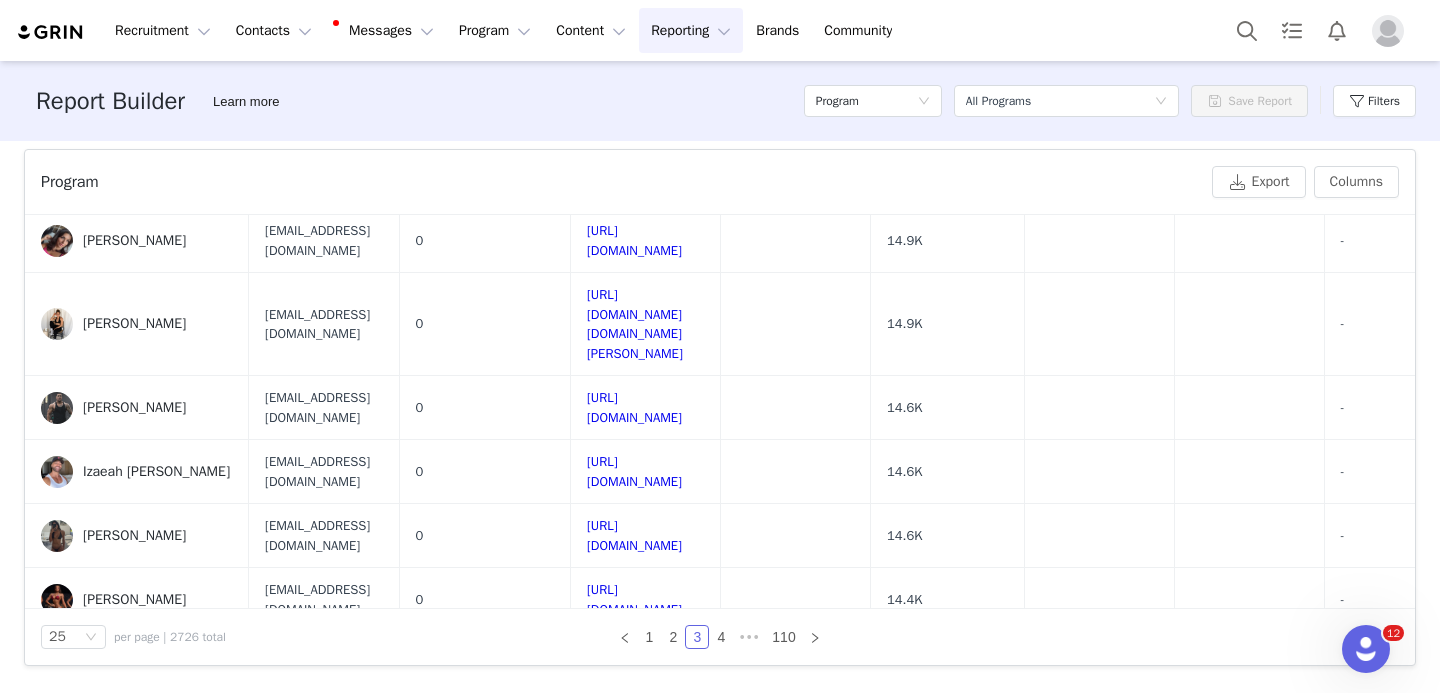 scroll, scrollTop: 1079, scrollLeft: 0, axis: vertical 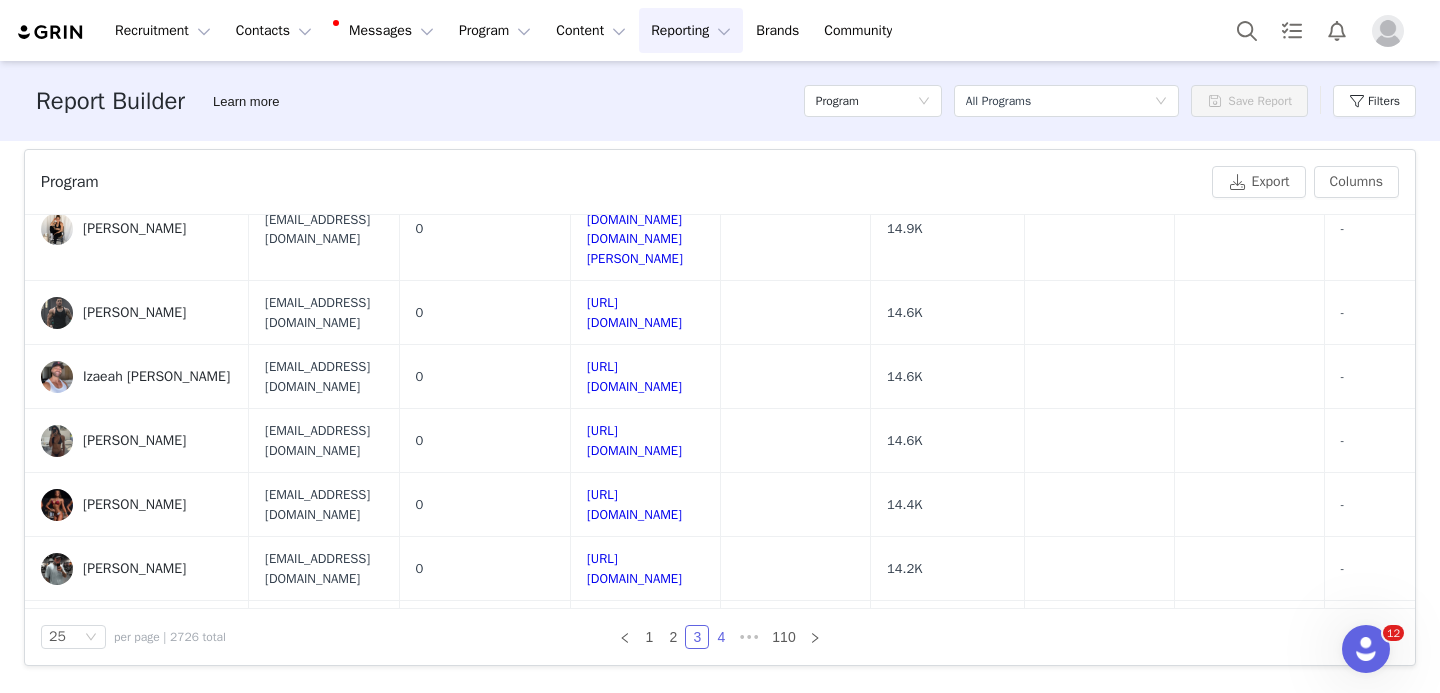 click on "4" at bounding box center [721, 637] 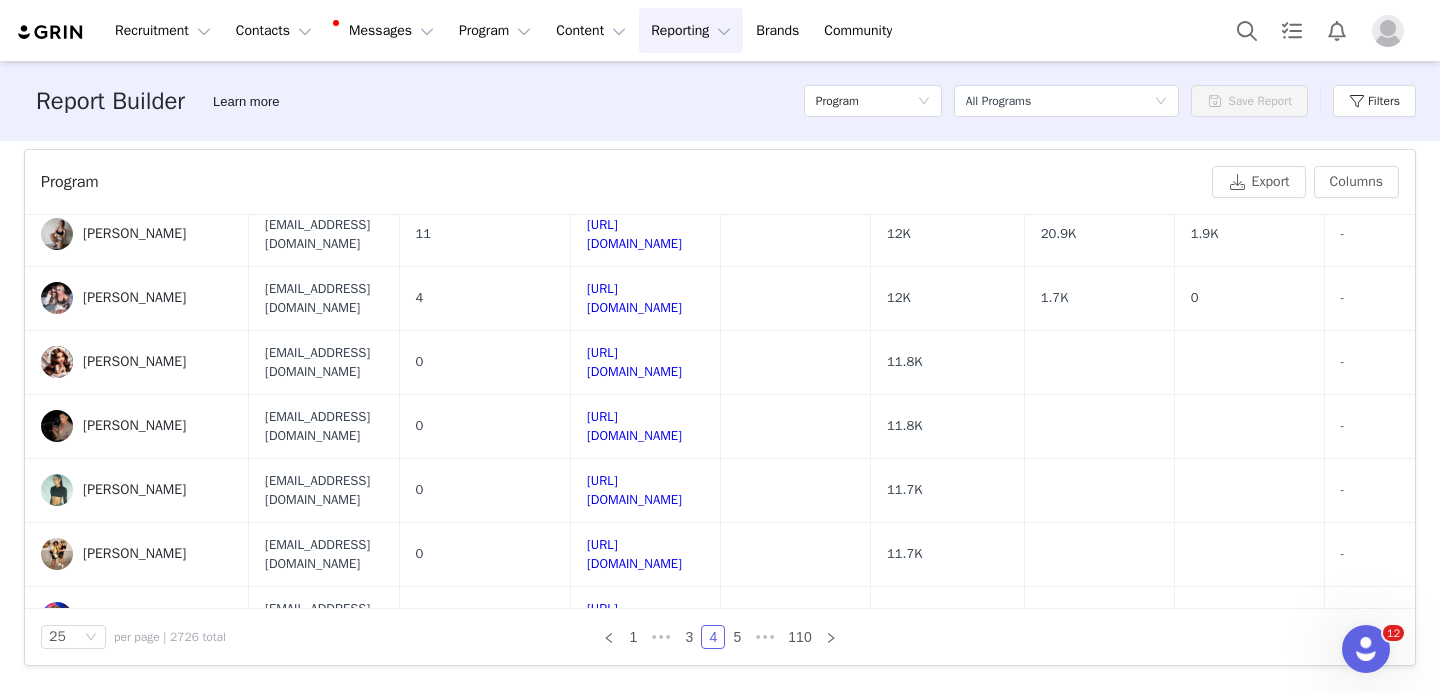 scroll, scrollTop: 1079, scrollLeft: 0, axis: vertical 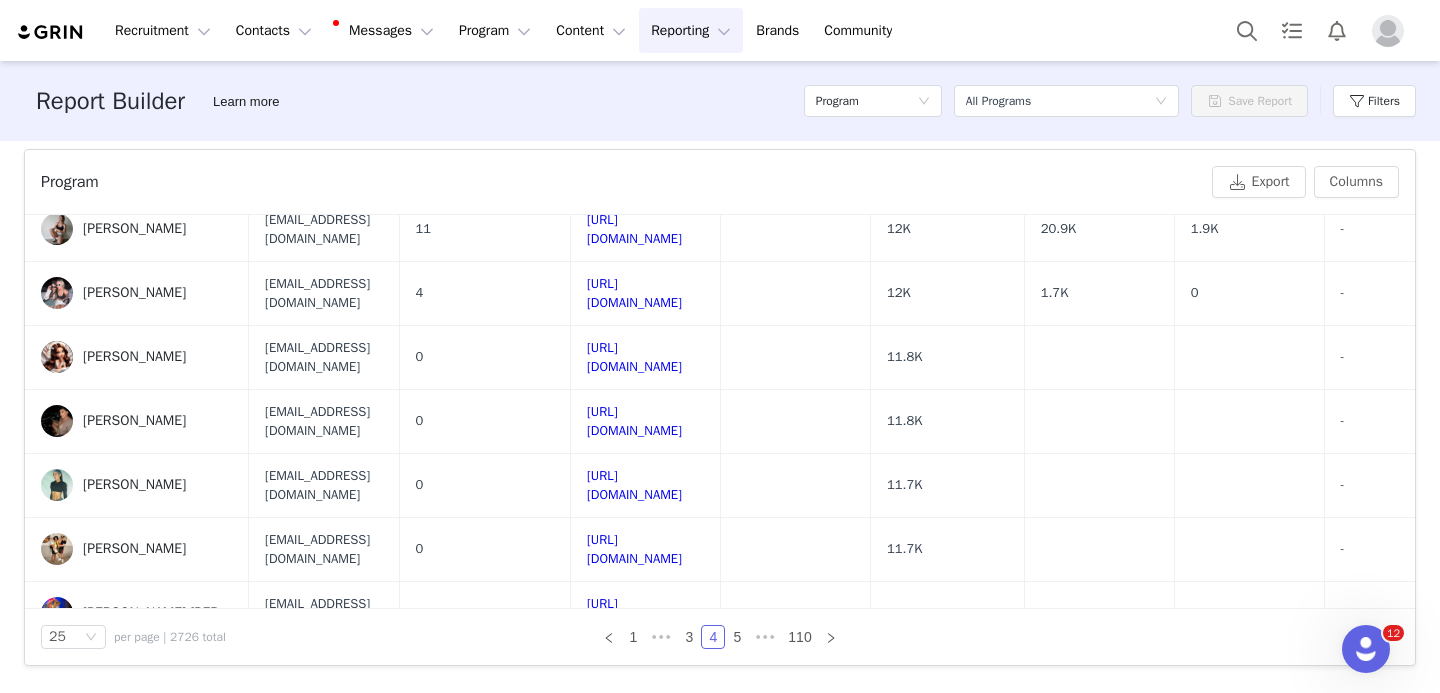 click on "https://www.instagram.com/taylortarnawskyj" at bounding box center (634, 805) 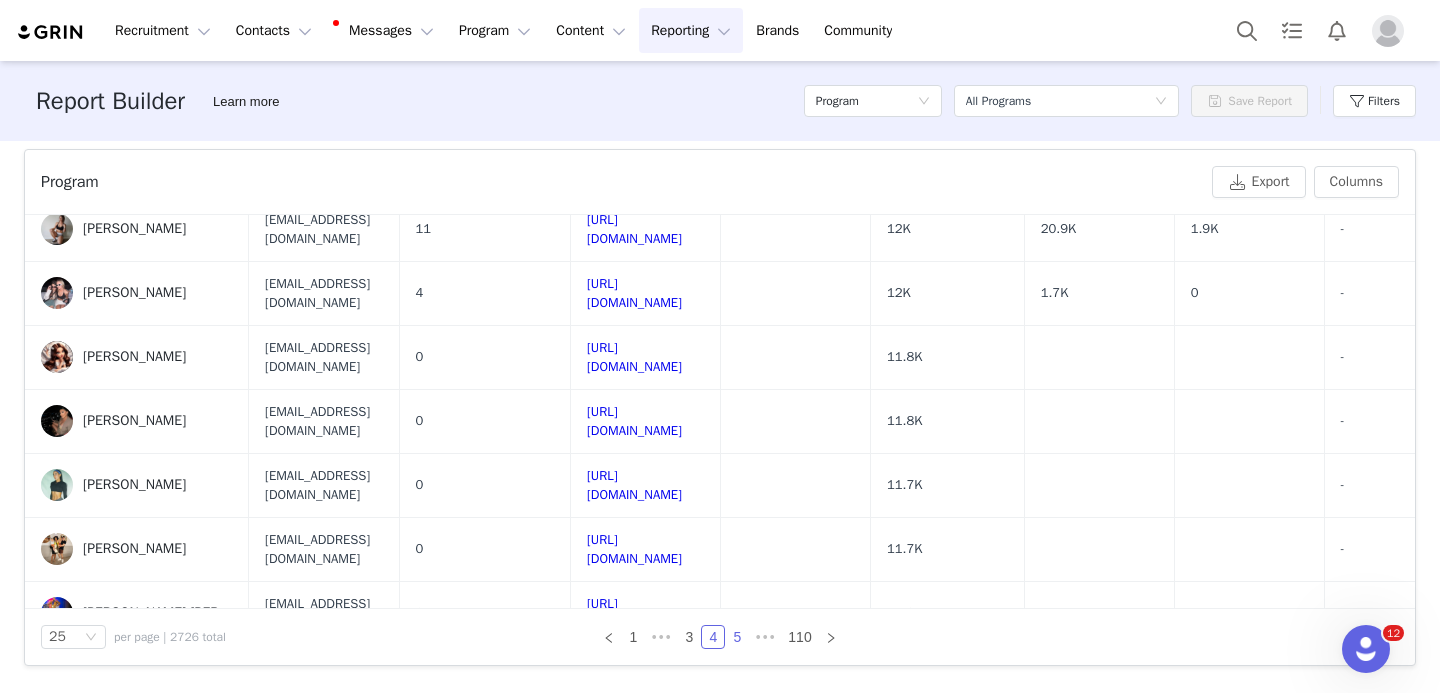 click on "5" at bounding box center [737, 637] 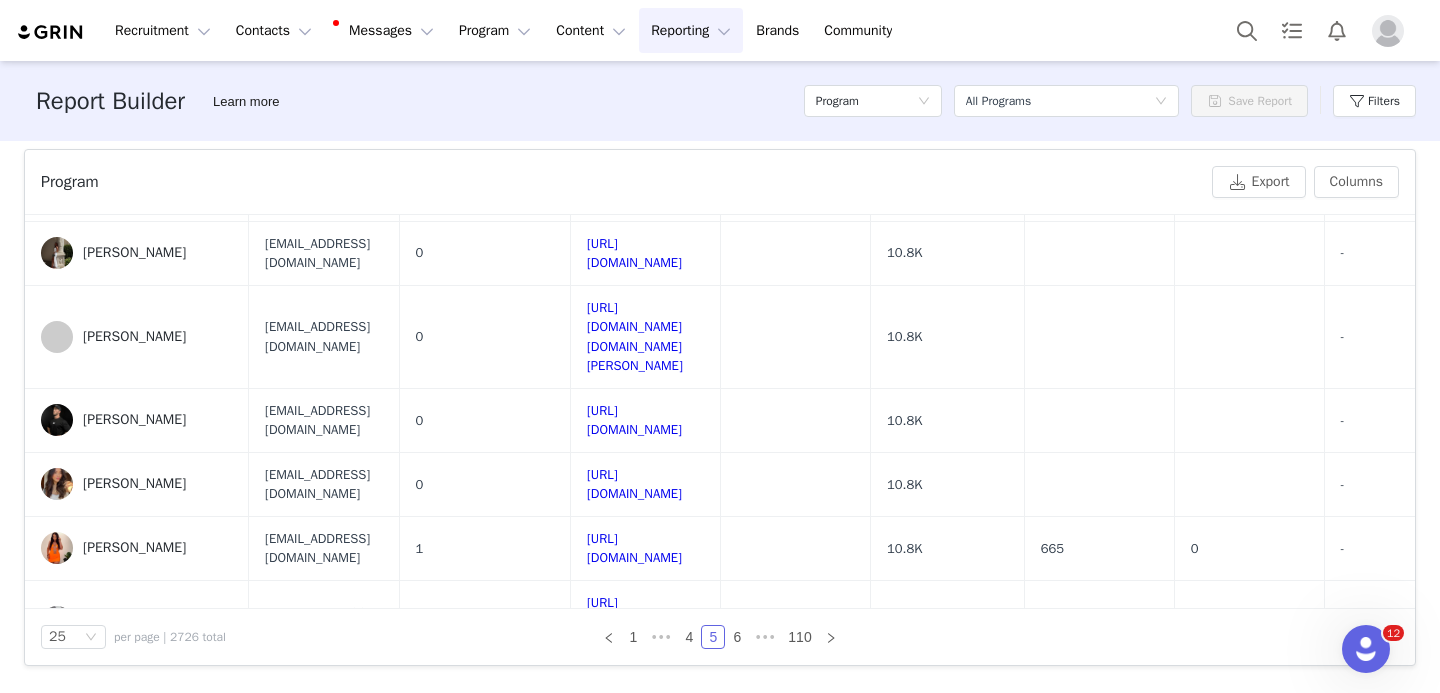 scroll, scrollTop: 449, scrollLeft: 0, axis: vertical 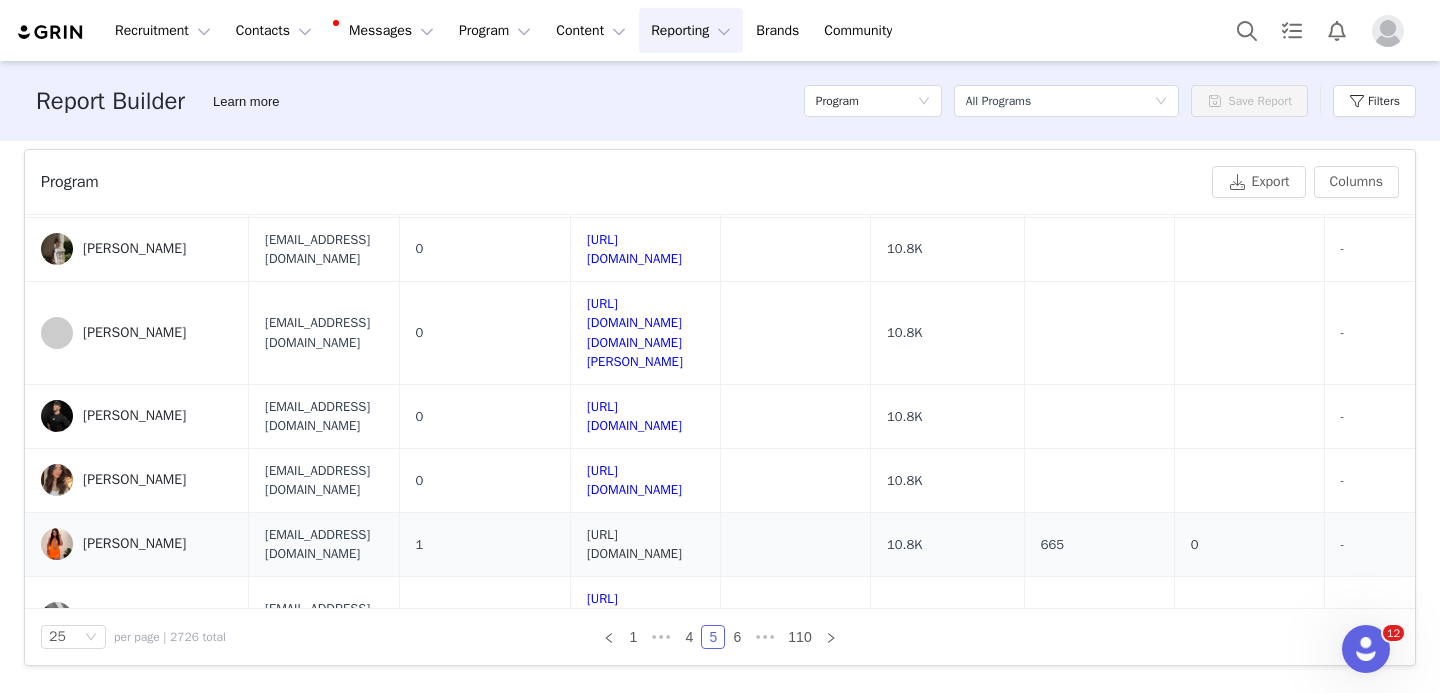 click on "https://www.instagram.com/abbykirkham_" at bounding box center [634, 544] 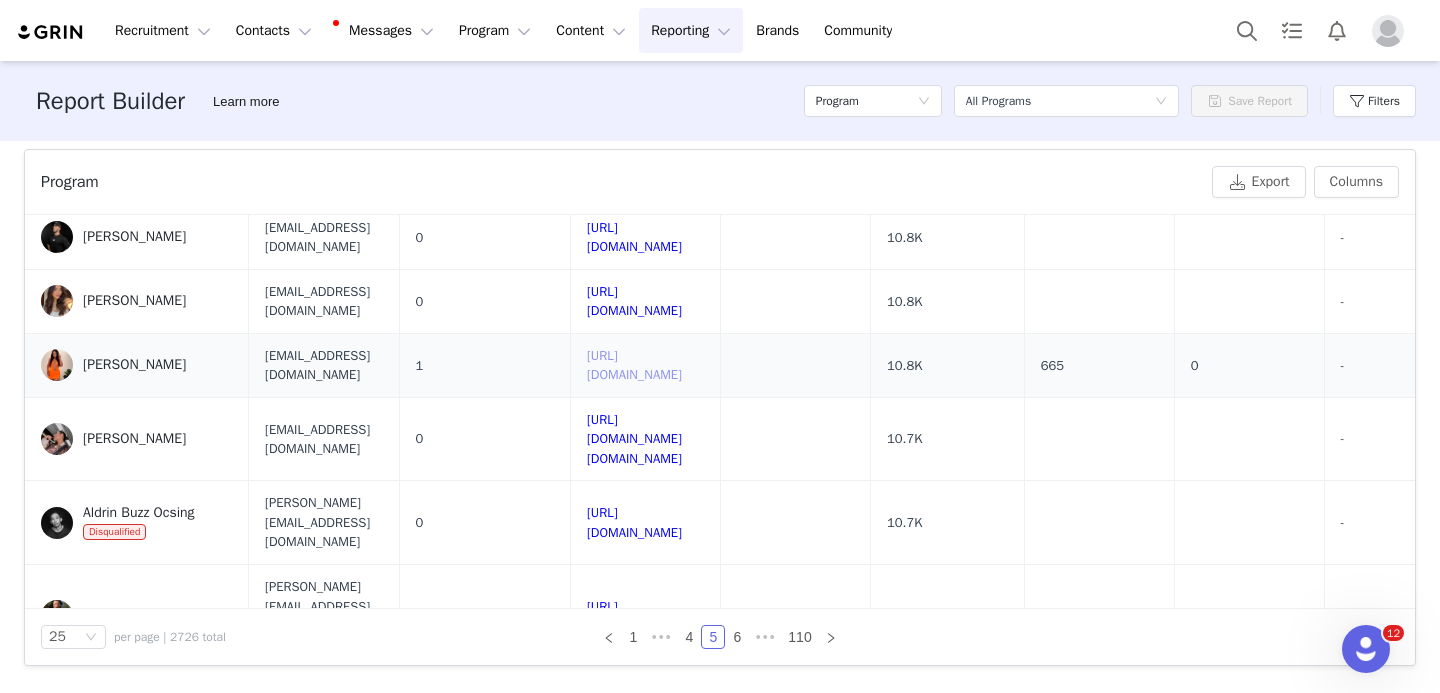 scroll, scrollTop: 633, scrollLeft: 0, axis: vertical 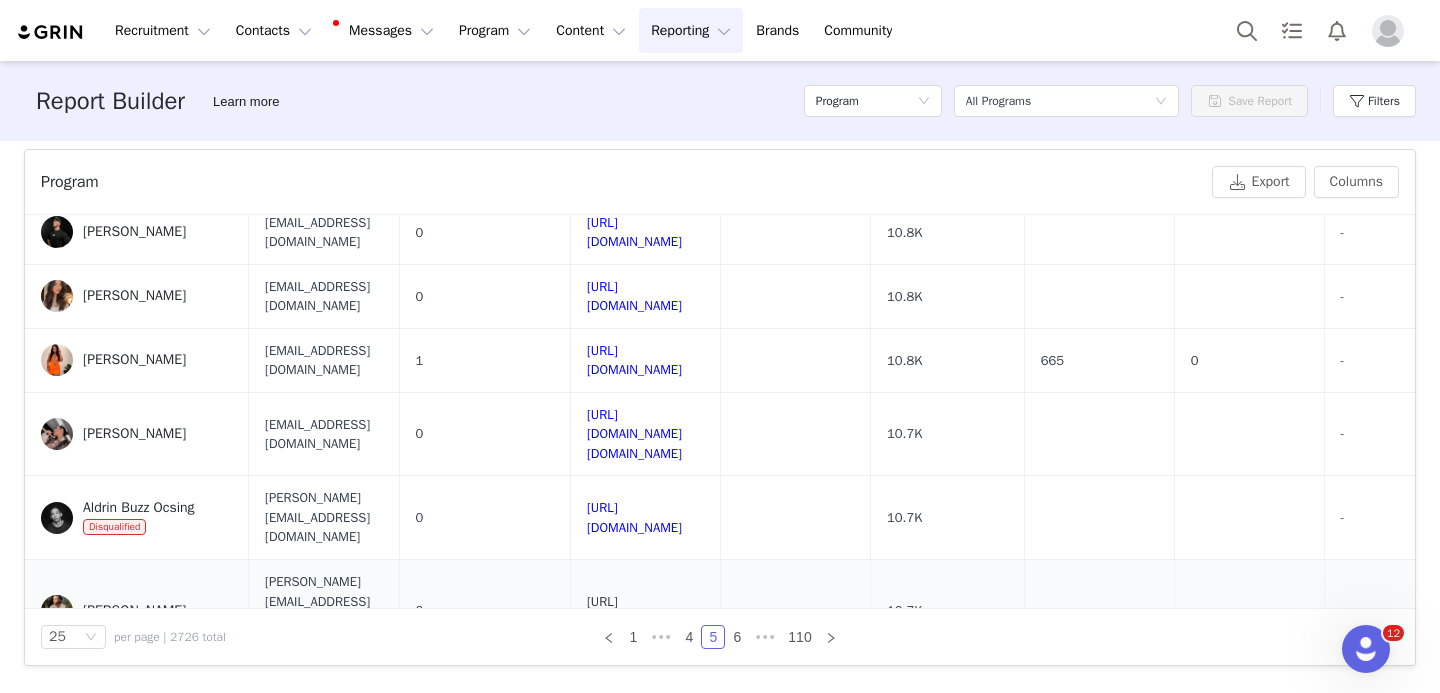 click on "https://www.instagram.com/realnickcostanzo" at bounding box center (634, 611) 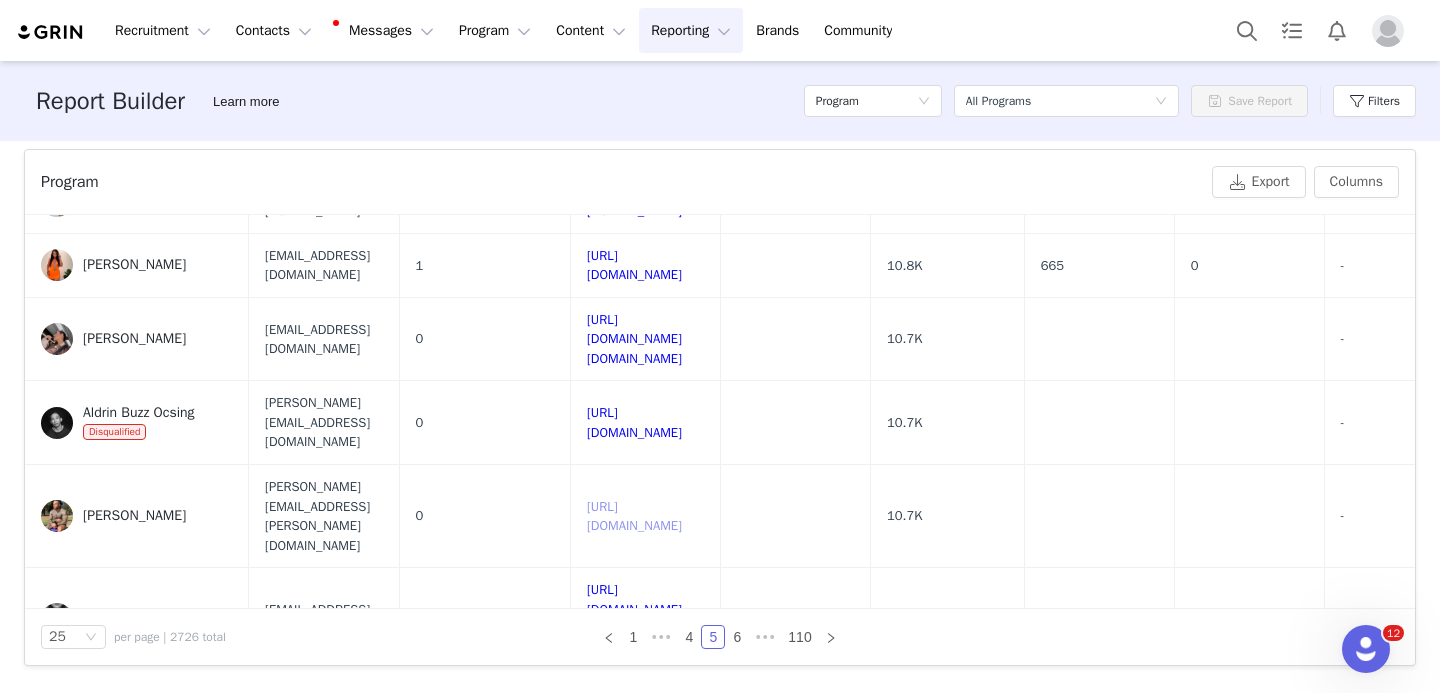 scroll, scrollTop: 742, scrollLeft: 0, axis: vertical 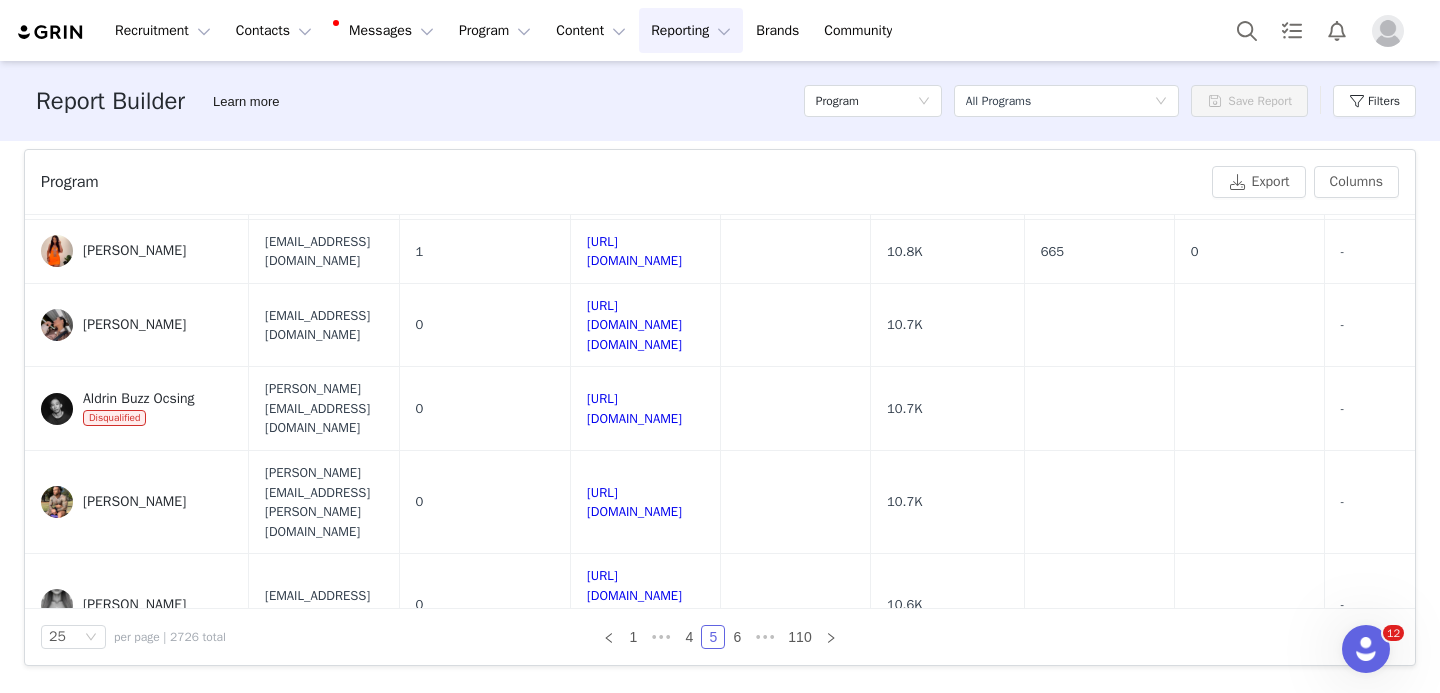 click on "https://www.instagram.com/jordyashe" at bounding box center [634, 801] 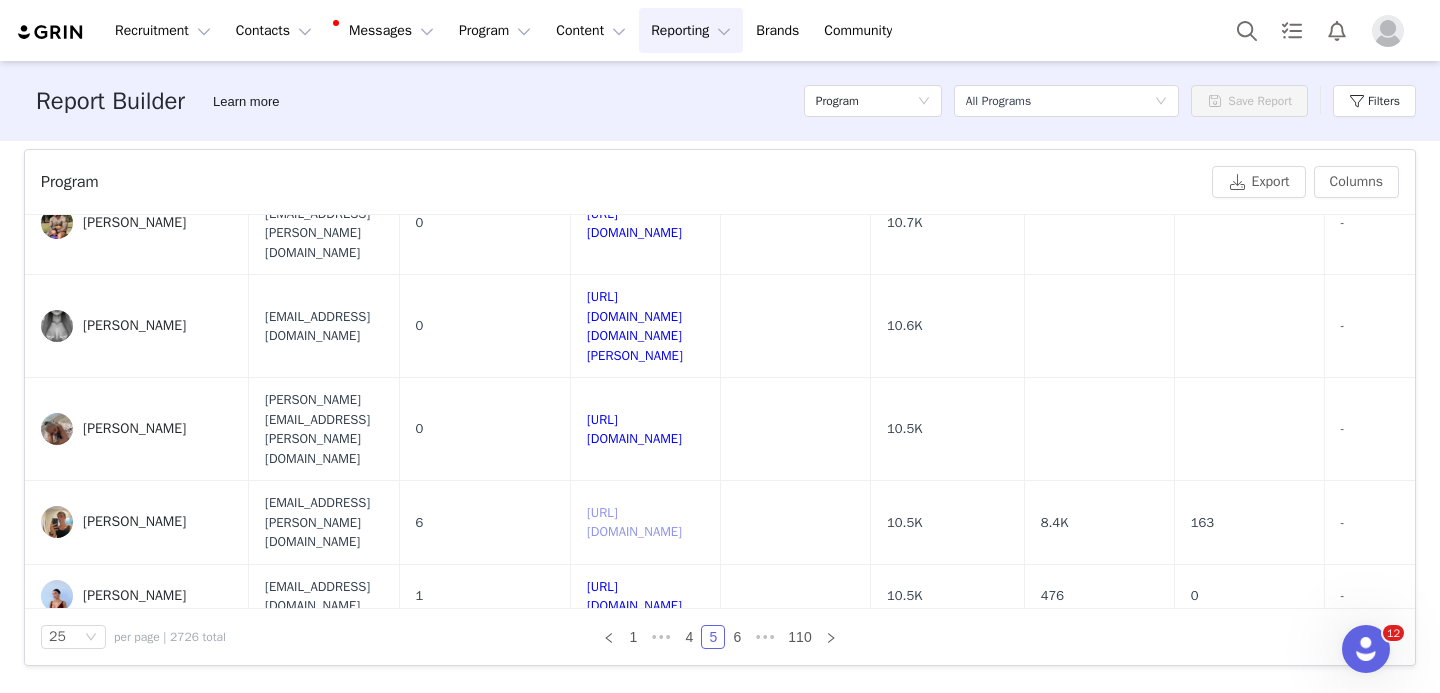 scroll, scrollTop: 1033, scrollLeft: 0, axis: vertical 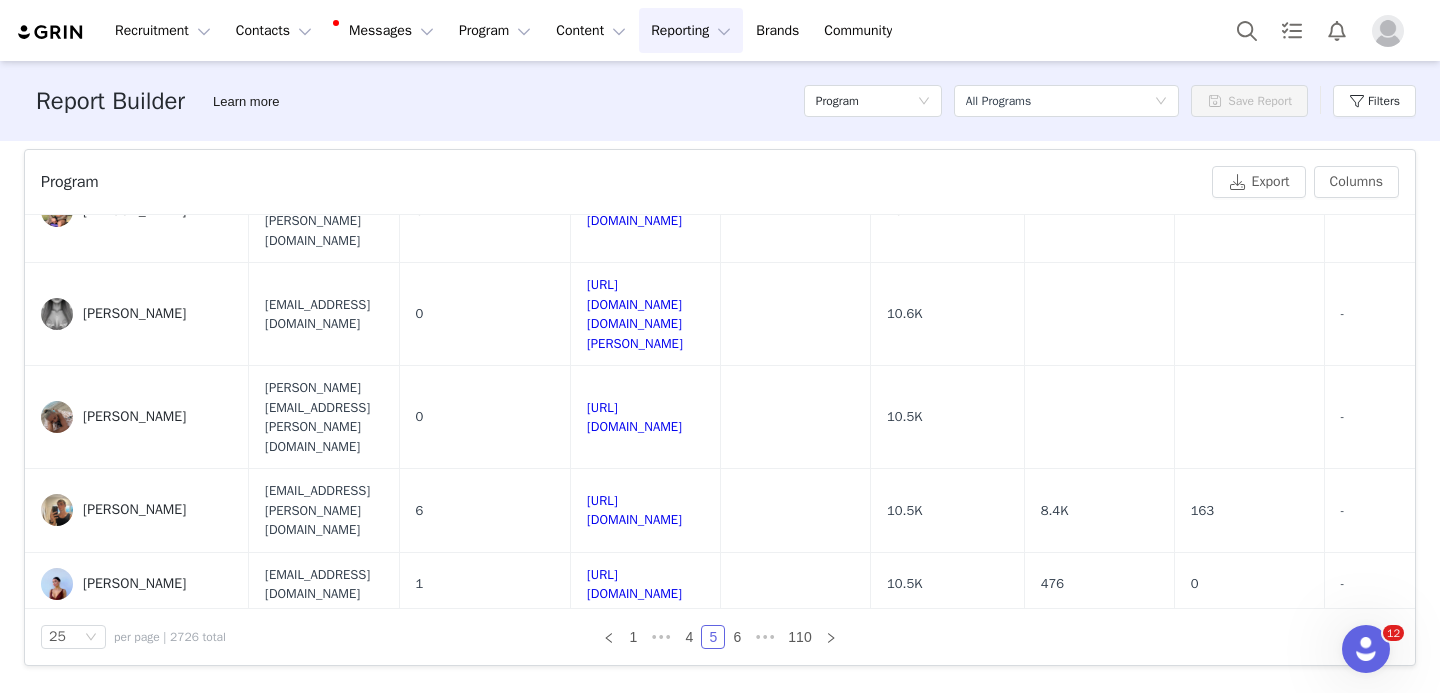 click on "https://www.instagram.com/mattsummershall" at bounding box center (634, 1001) 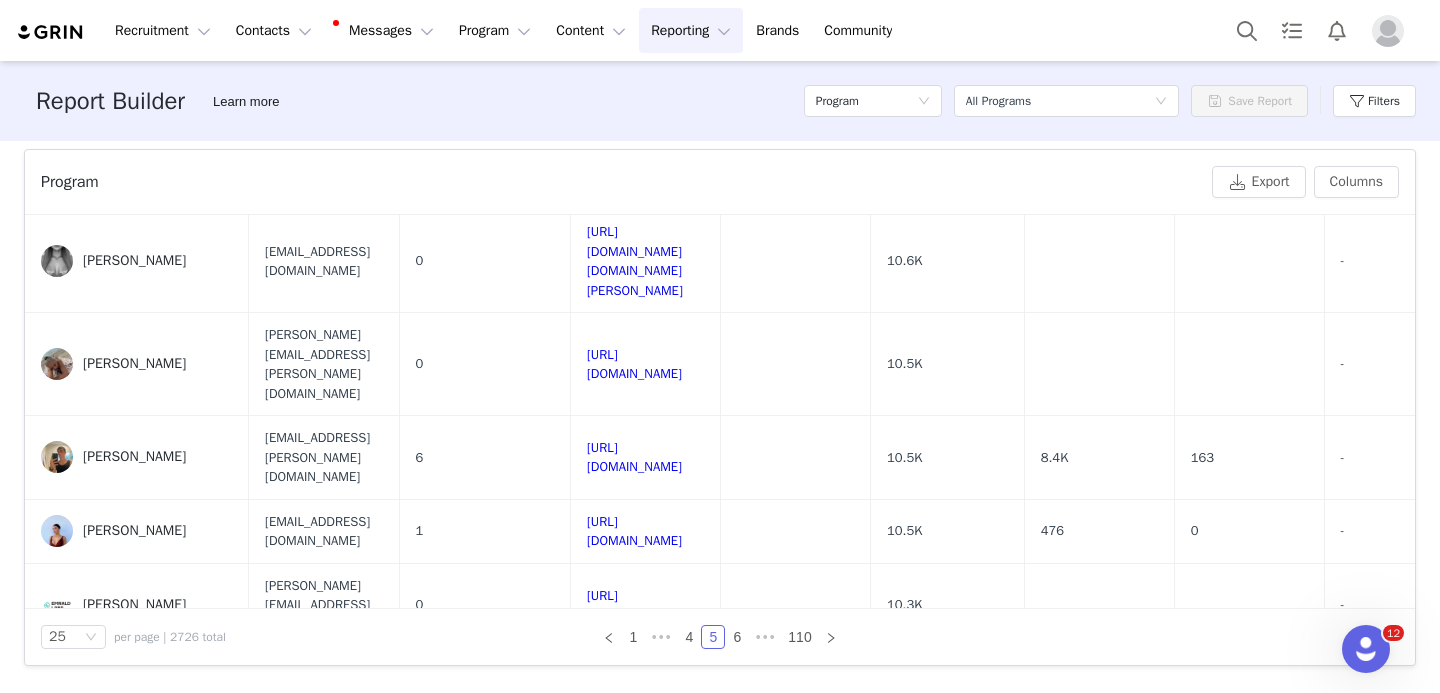 click on "https://www.instagram.com/christianlevannais" at bounding box center (634, 1096) 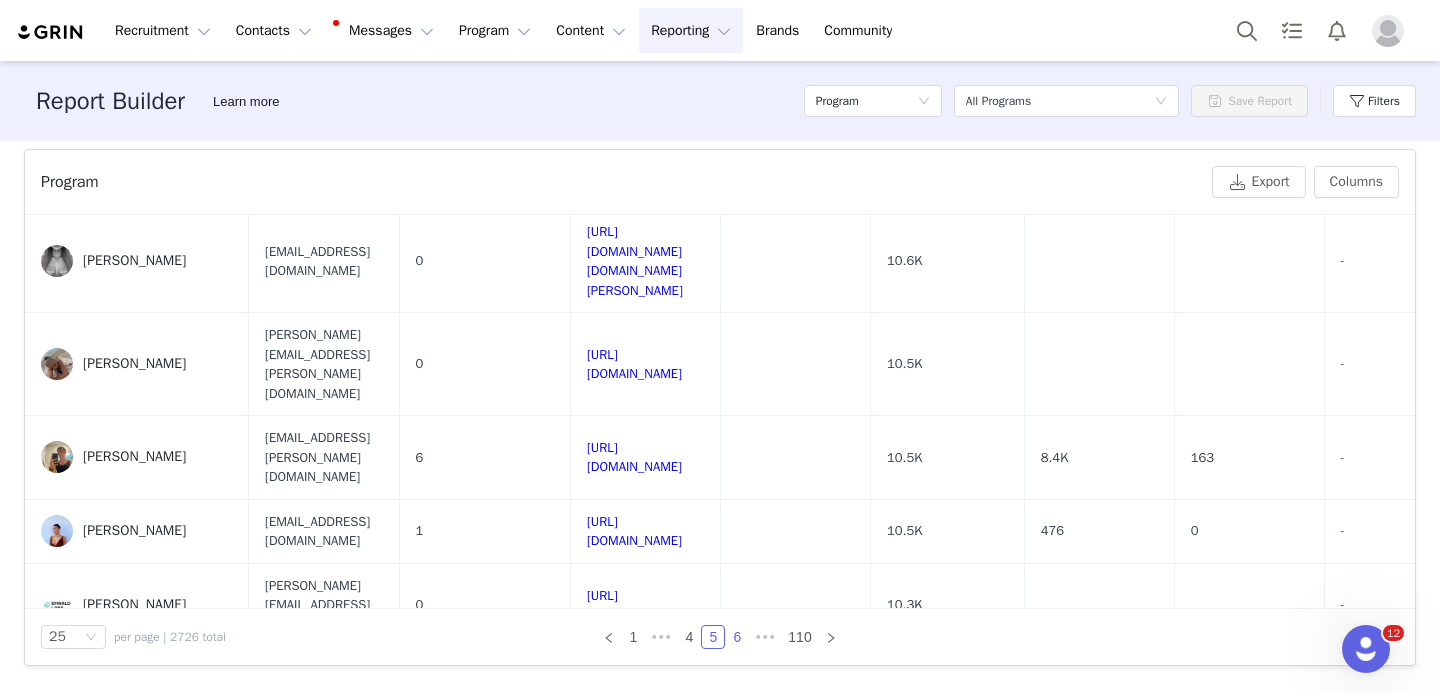 click on "6" at bounding box center (737, 637) 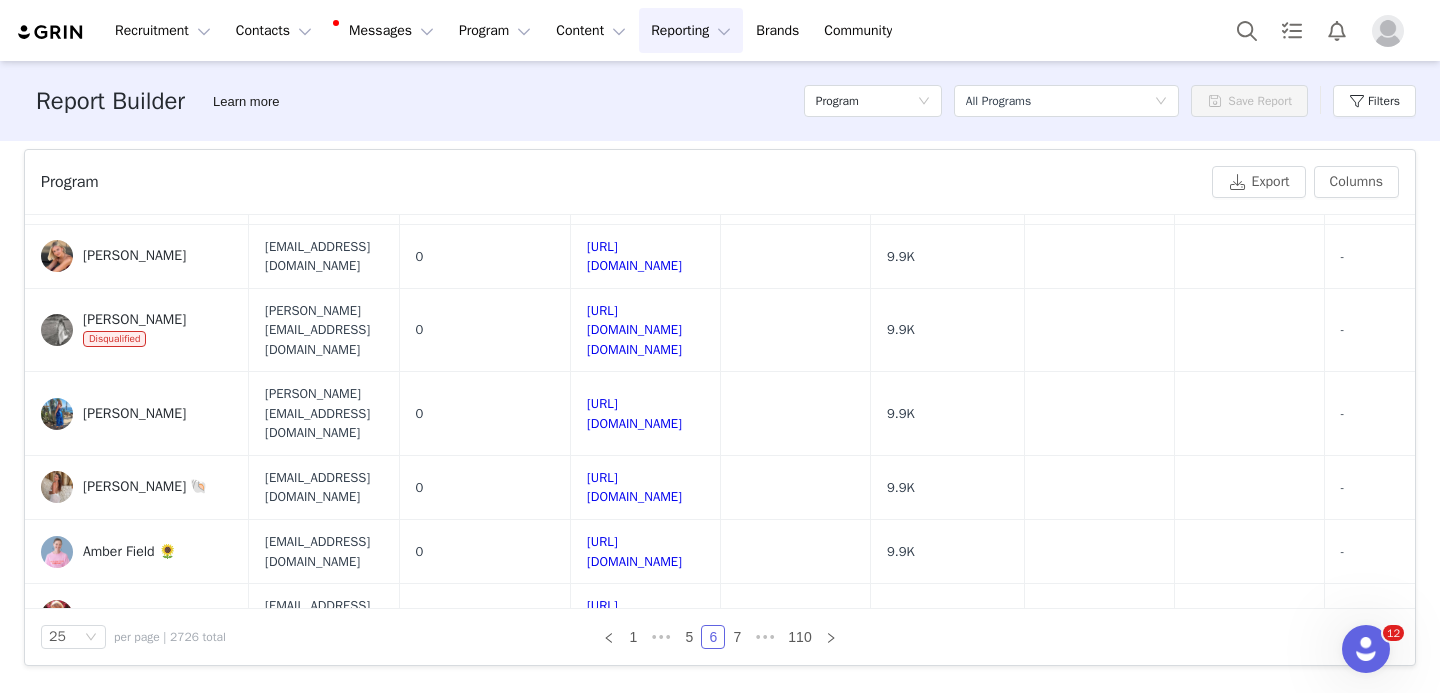 scroll, scrollTop: 682, scrollLeft: 0, axis: vertical 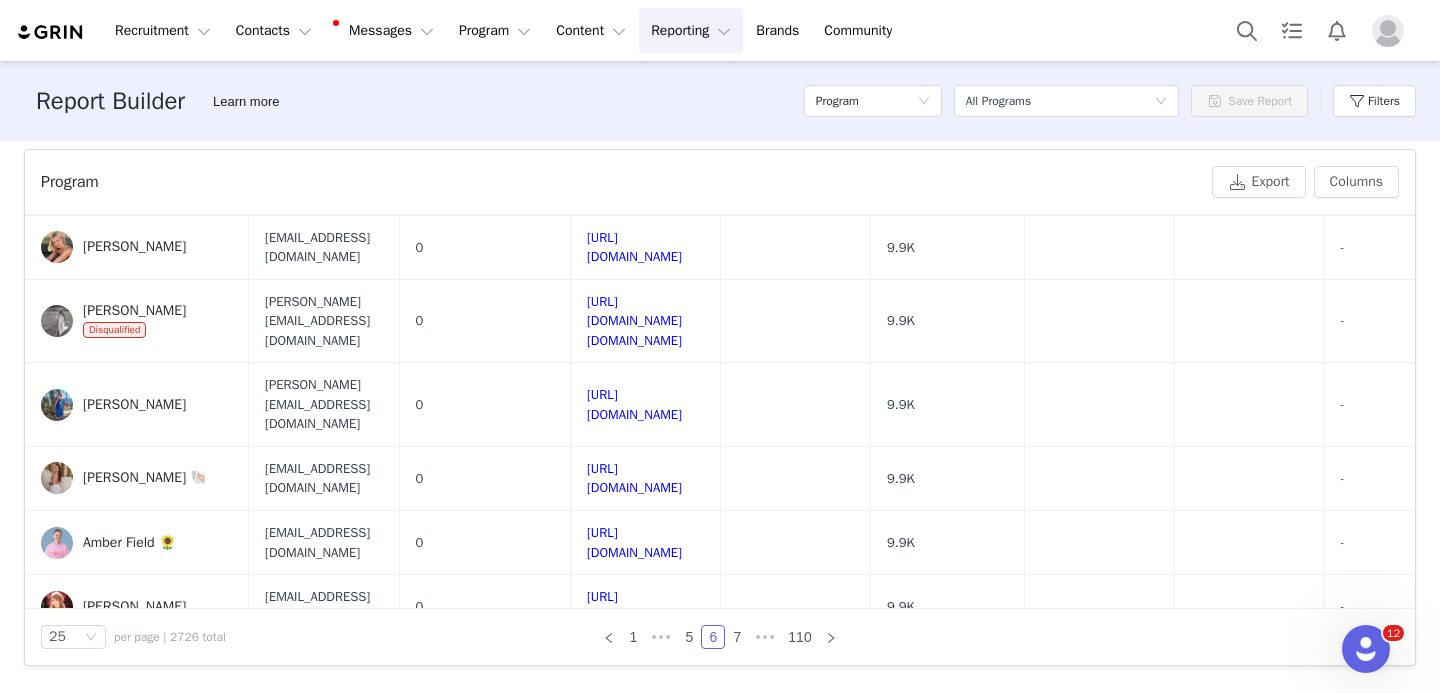 click on "https://www.instagram.com/elizafbaker" at bounding box center [634, 670] 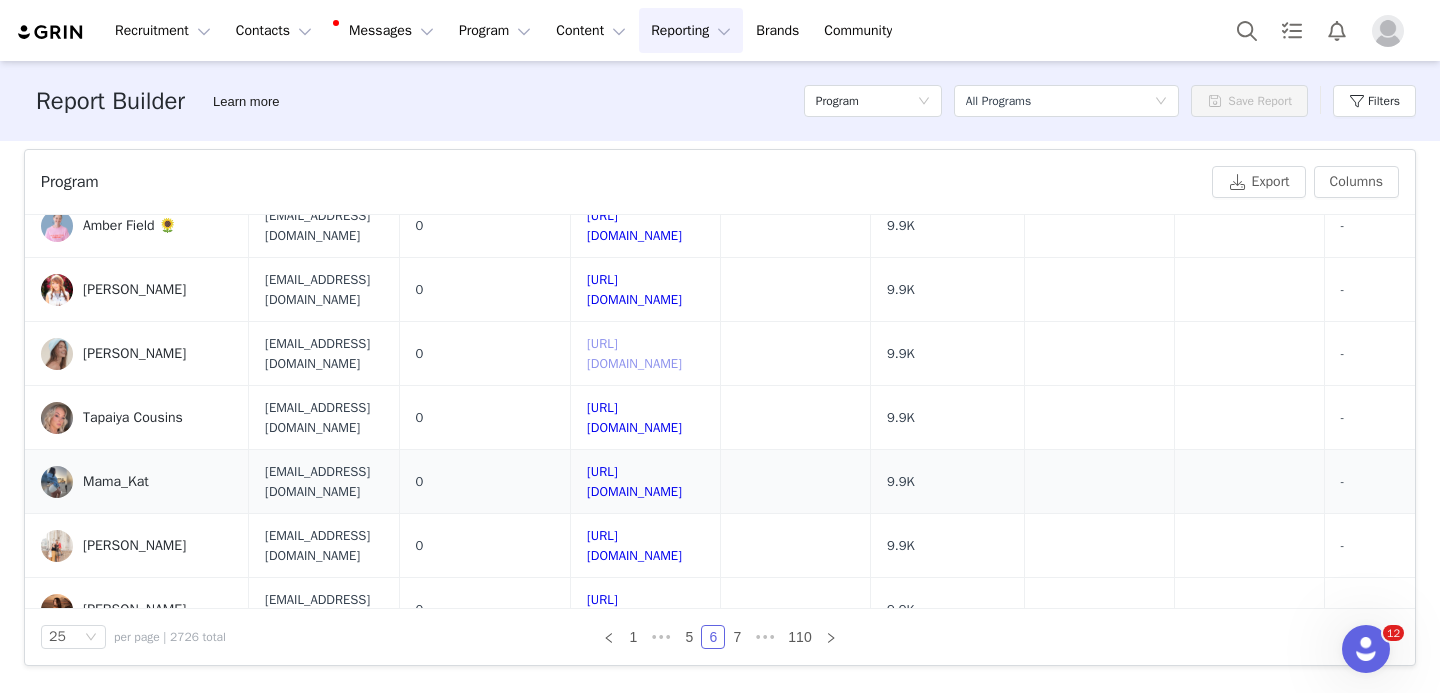 scroll, scrollTop: 1103, scrollLeft: 0, axis: vertical 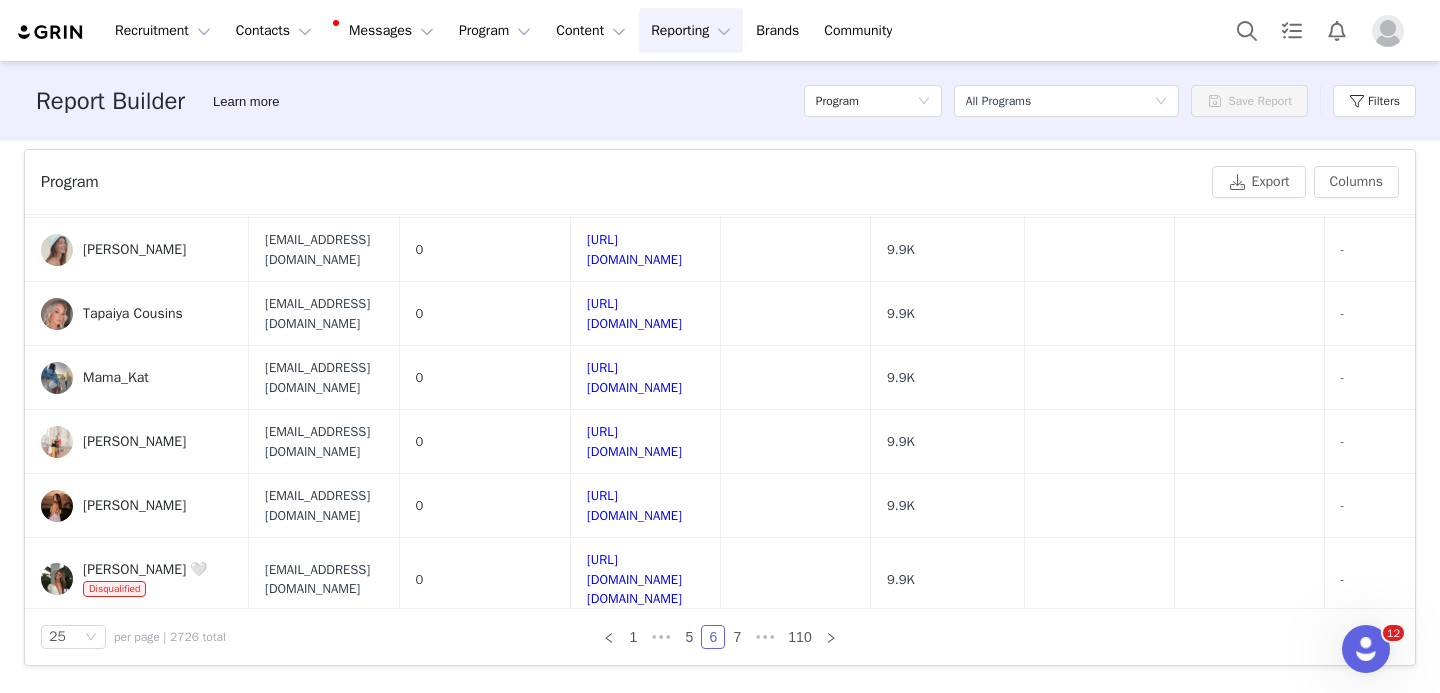 click on "https://www.instagram.com/bethy_saracino" at bounding box center [634, 781] 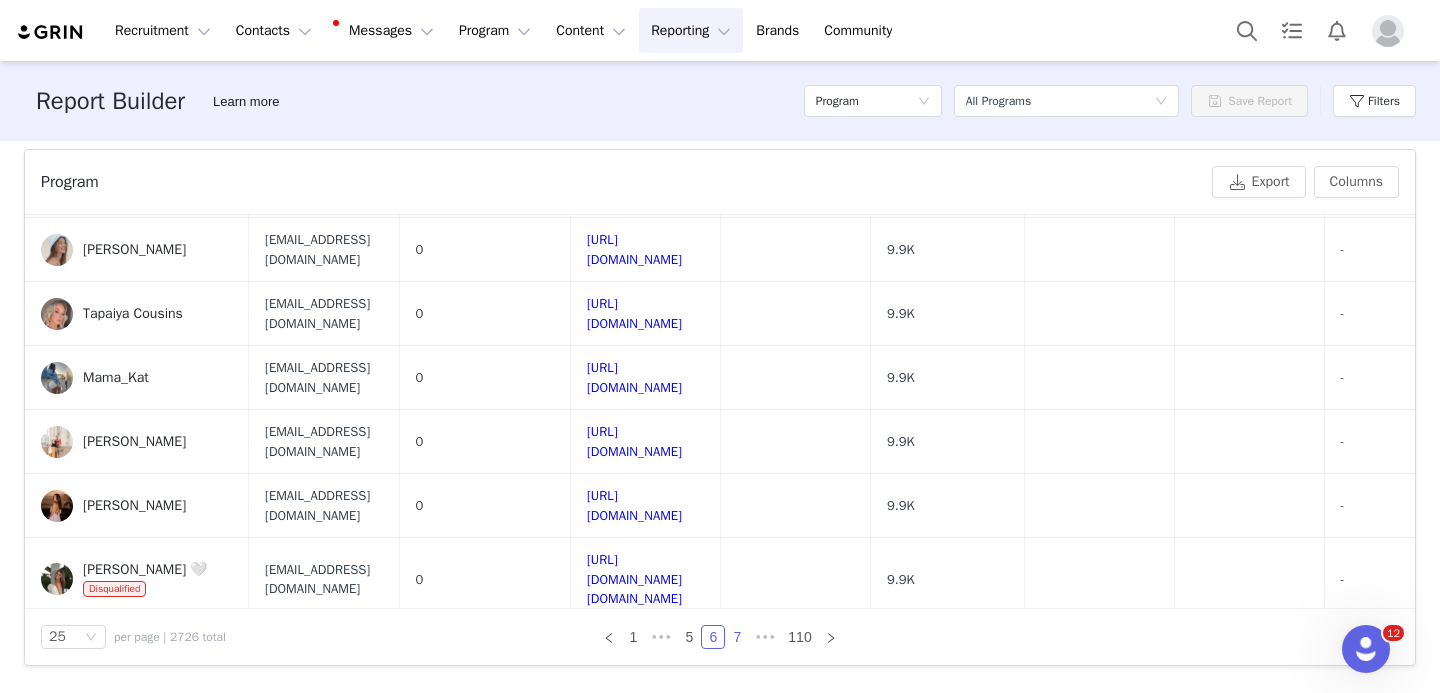 click on "7" at bounding box center (737, 637) 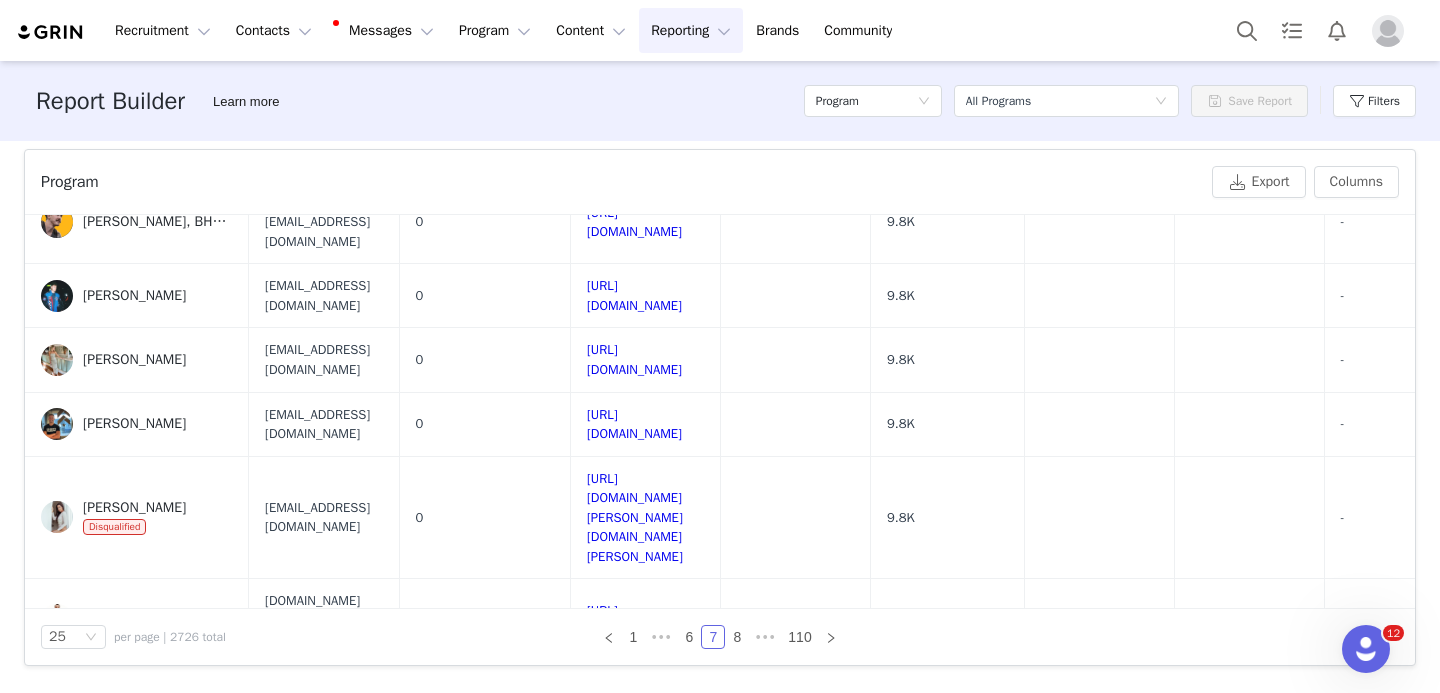 scroll, scrollTop: 835, scrollLeft: 0, axis: vertical 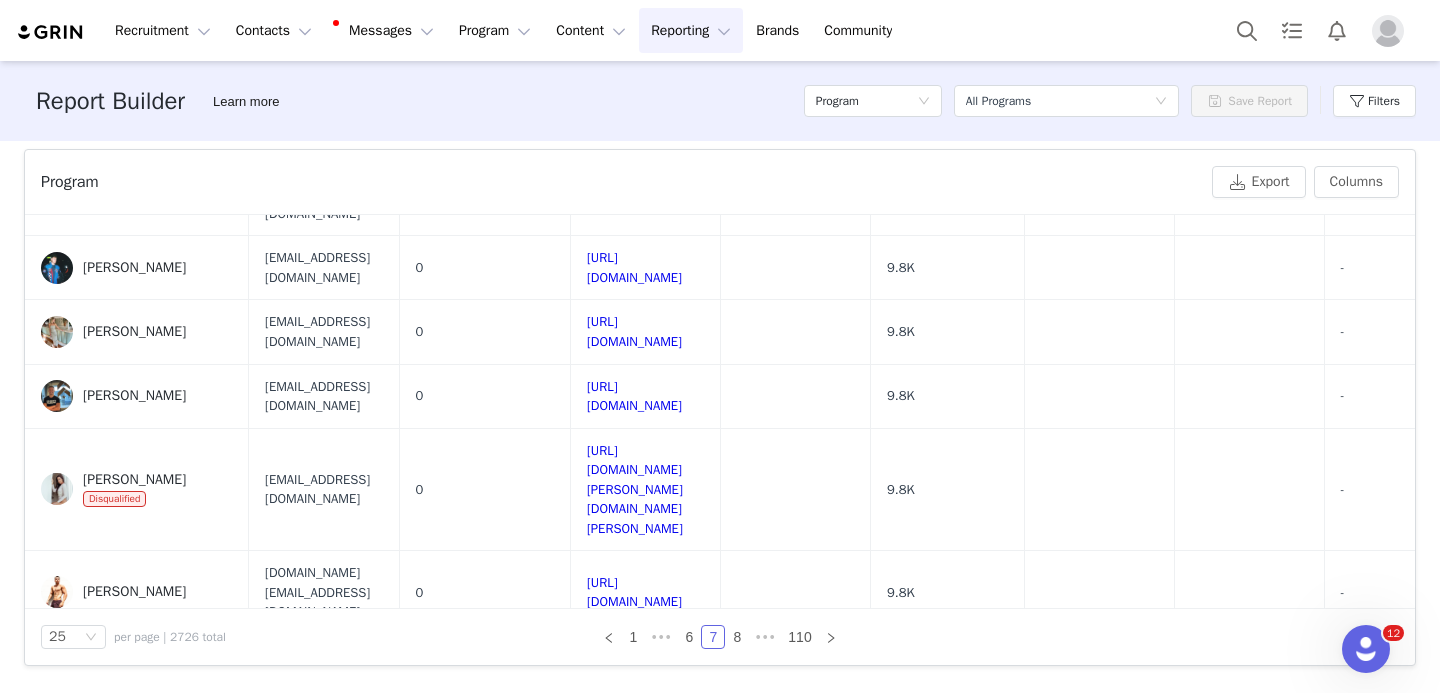 click on "https://www.instagram.com/philip.salloum" at bounding box center [645, 823] 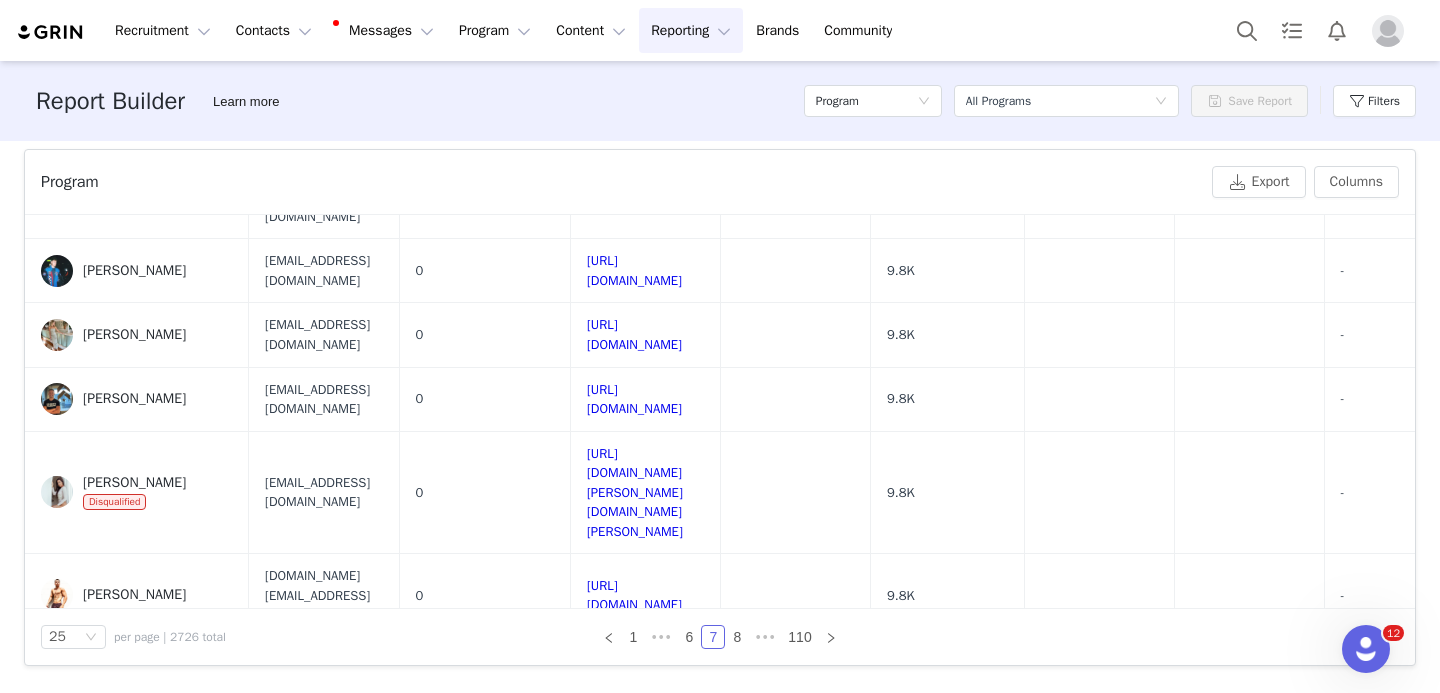 click on "https://www.instagram.com/philip.salloum" at bounding box center [635, 826] 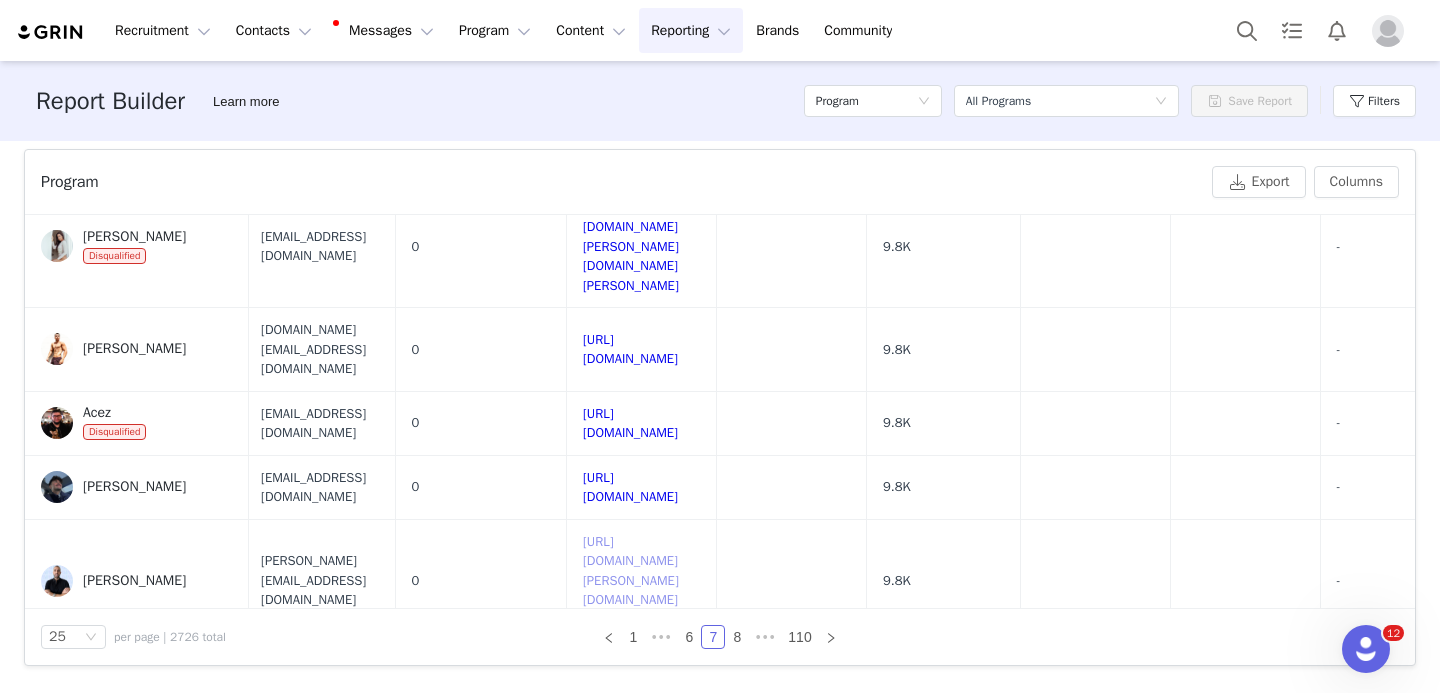 scroll, scrollTop: 1094, scrollLeft: 4, axis: both 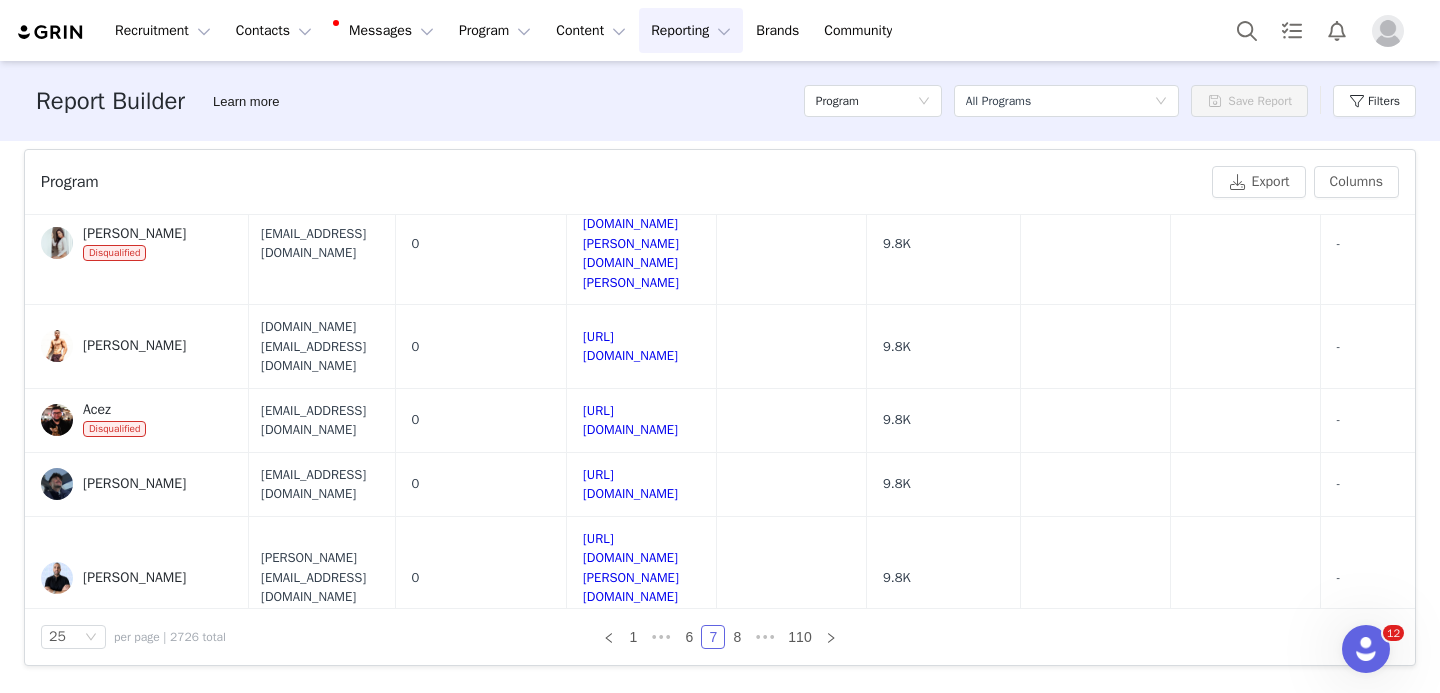 click on "https://www.instagram.com/hollywhiite" at bounding box center (630, 744) 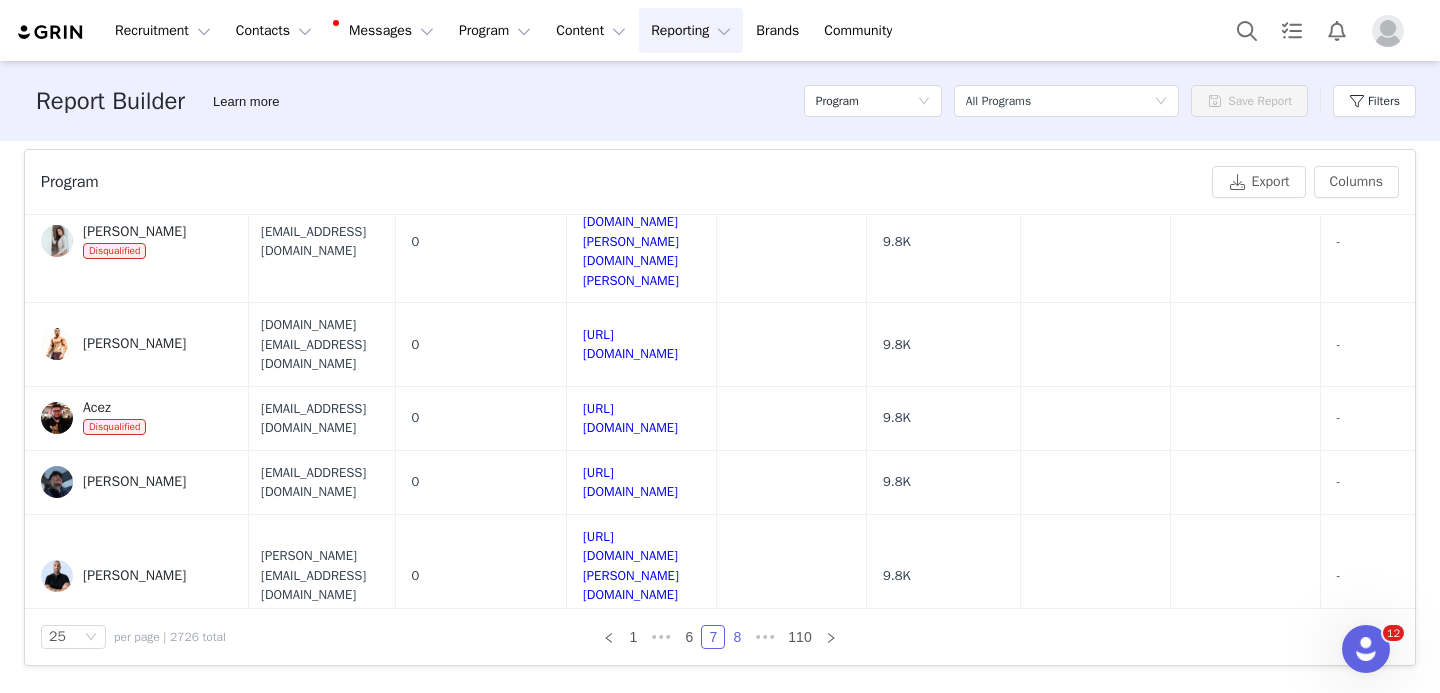 click on "8" at bounding box center [737, 637] 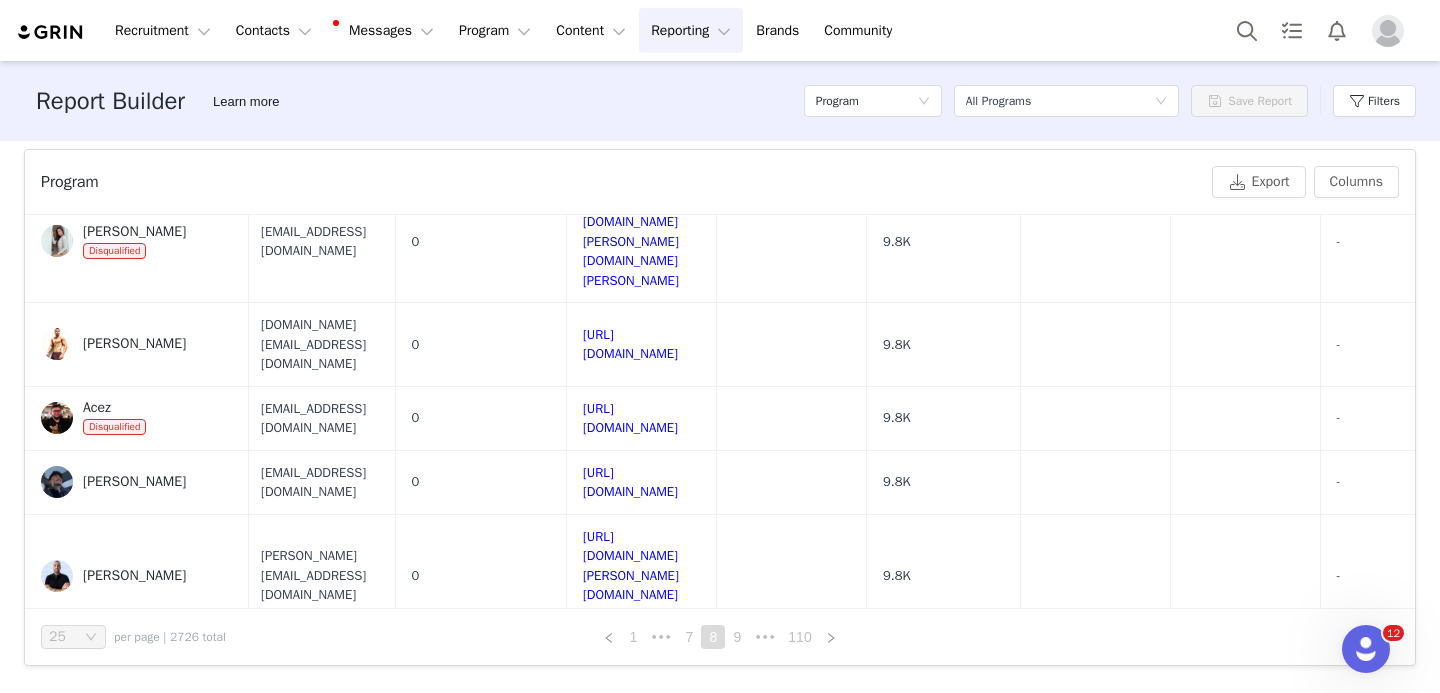 scroll, scrollTop: 0, scrollLeft: 0, axis: both 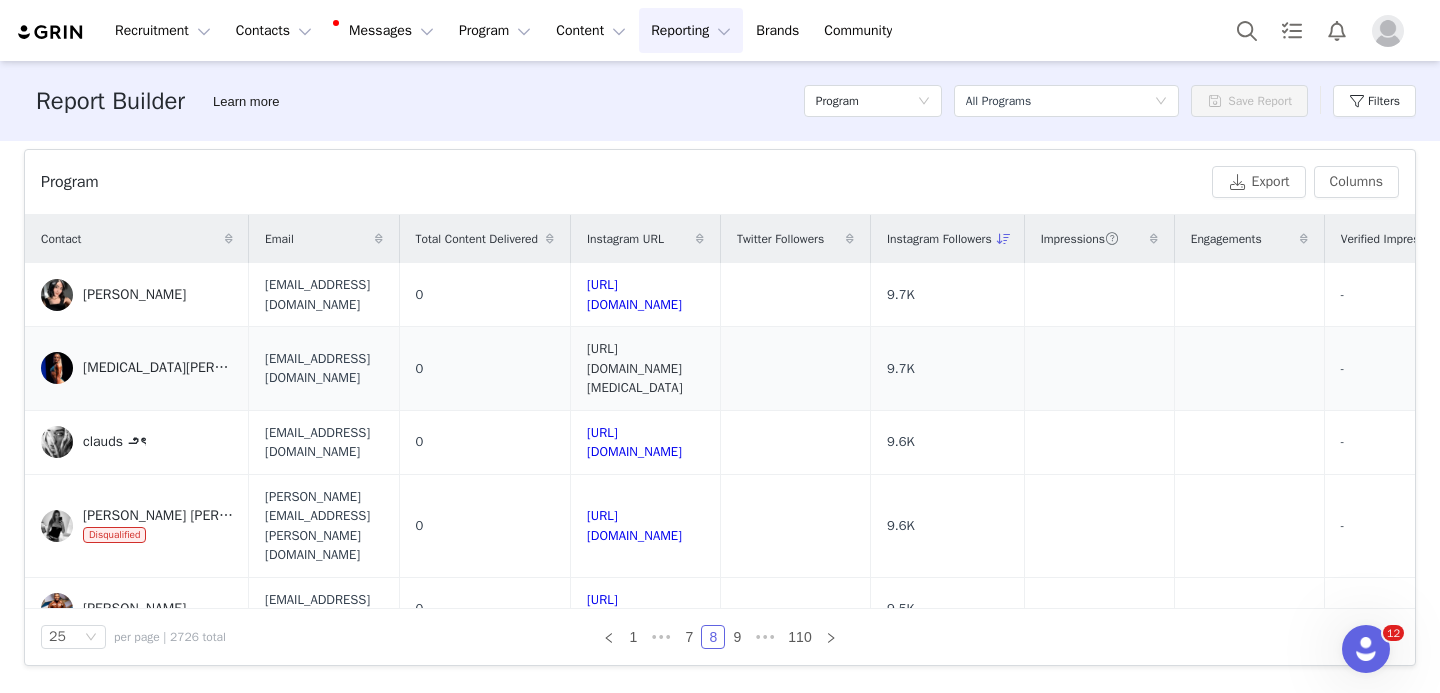 click on "https://www.instagram.com/_nikita" at bounding box center (635, 368) 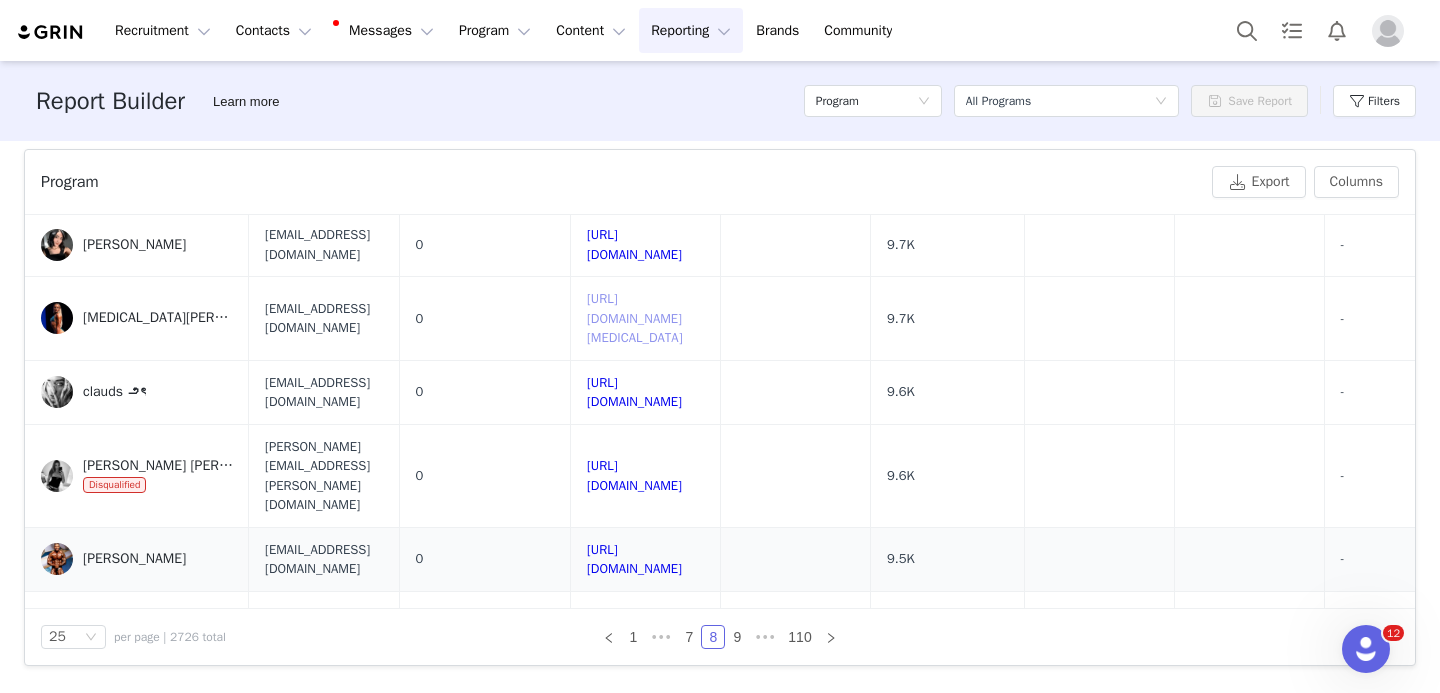 scroll, scrollTop: 52, scrollLeft: 0, axis: vertical 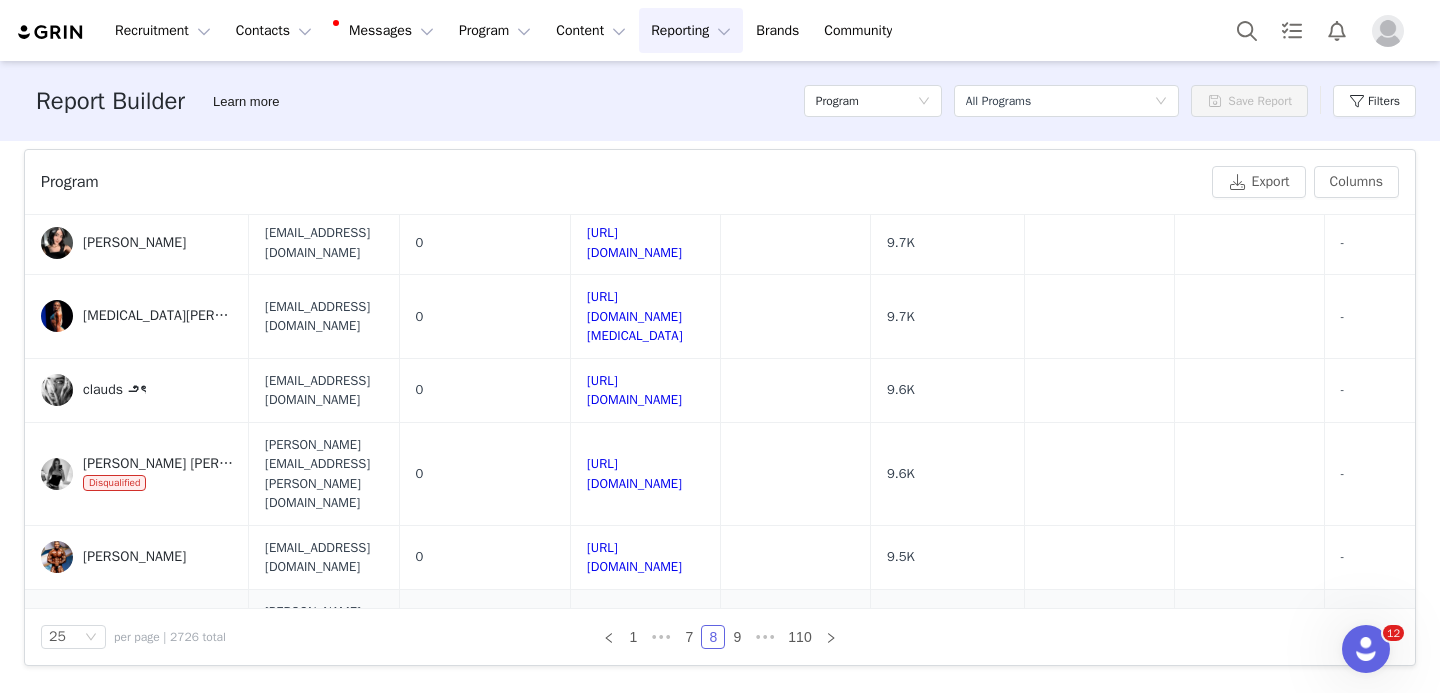click on "https://www.instagram.com/emilydenic" at bounding box center (634, 630) 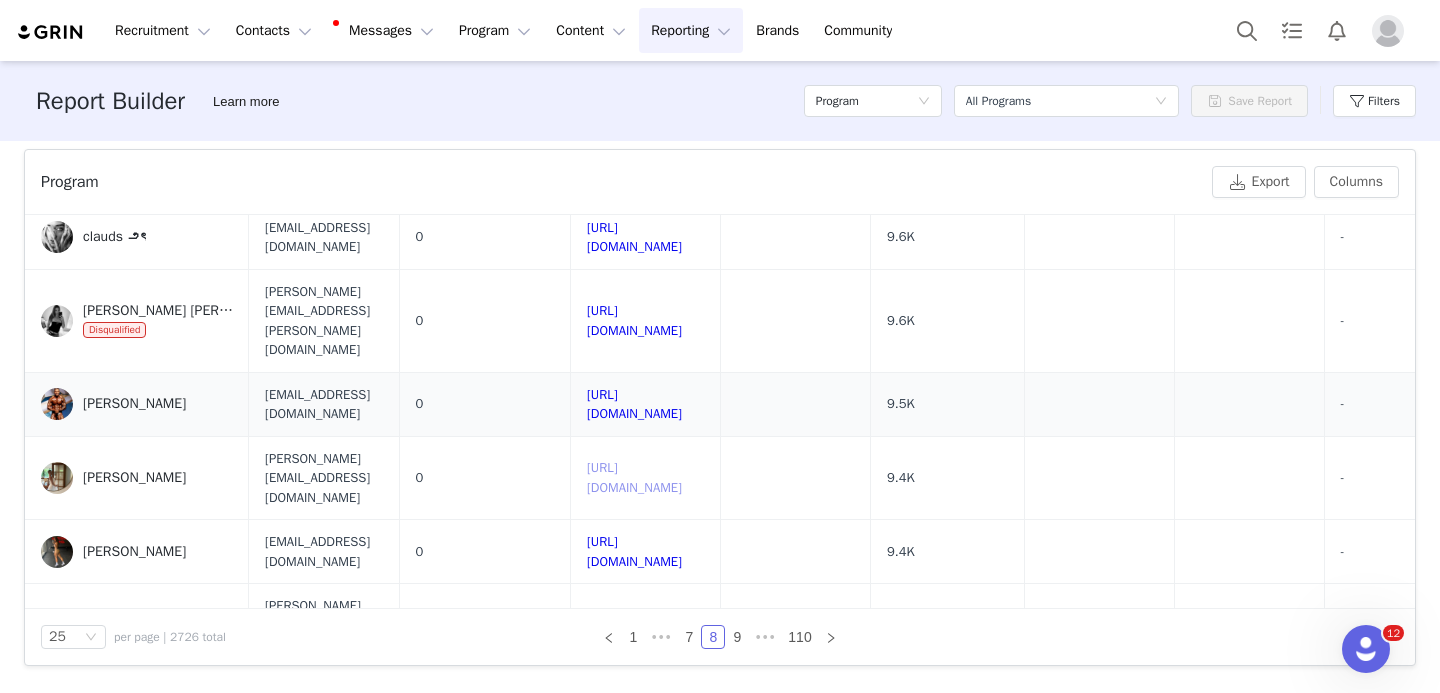 scroll, scrollTop: 226, scrollLeft: 0, axis: vertical 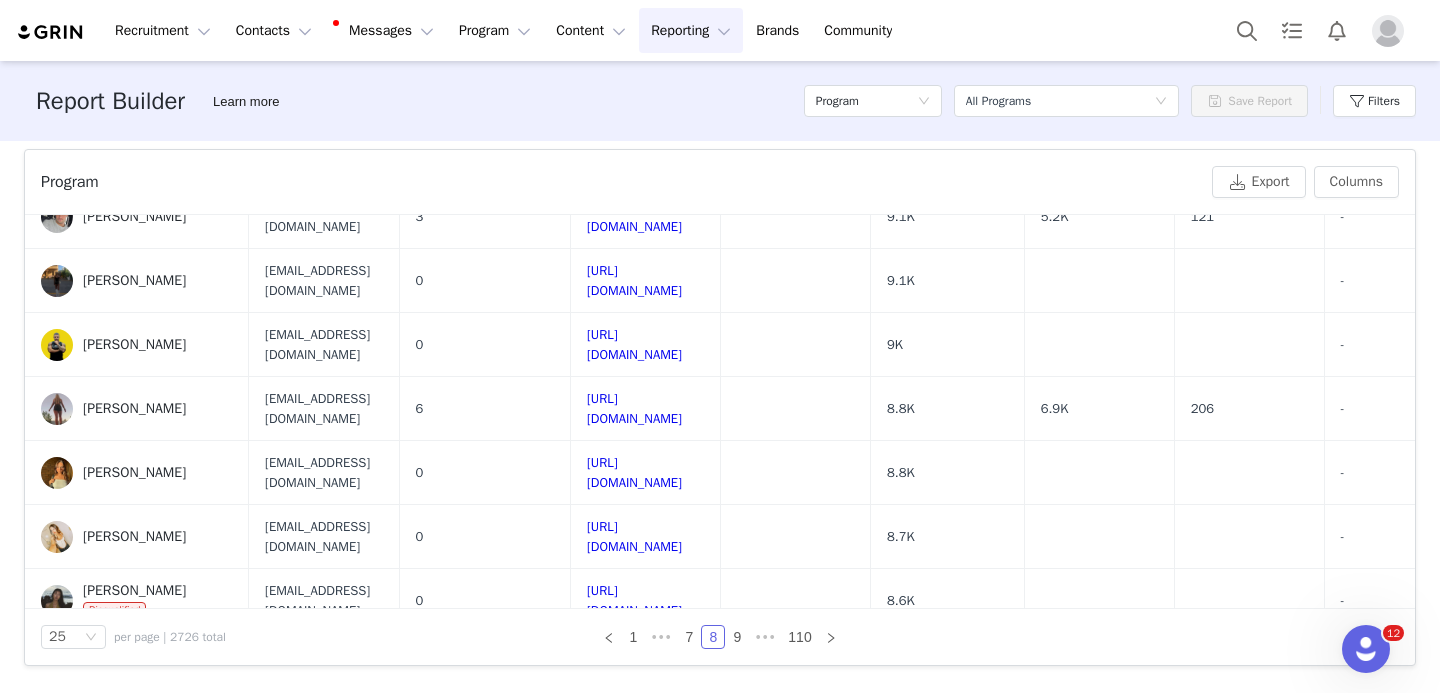 click at bounding box center (57, 665) 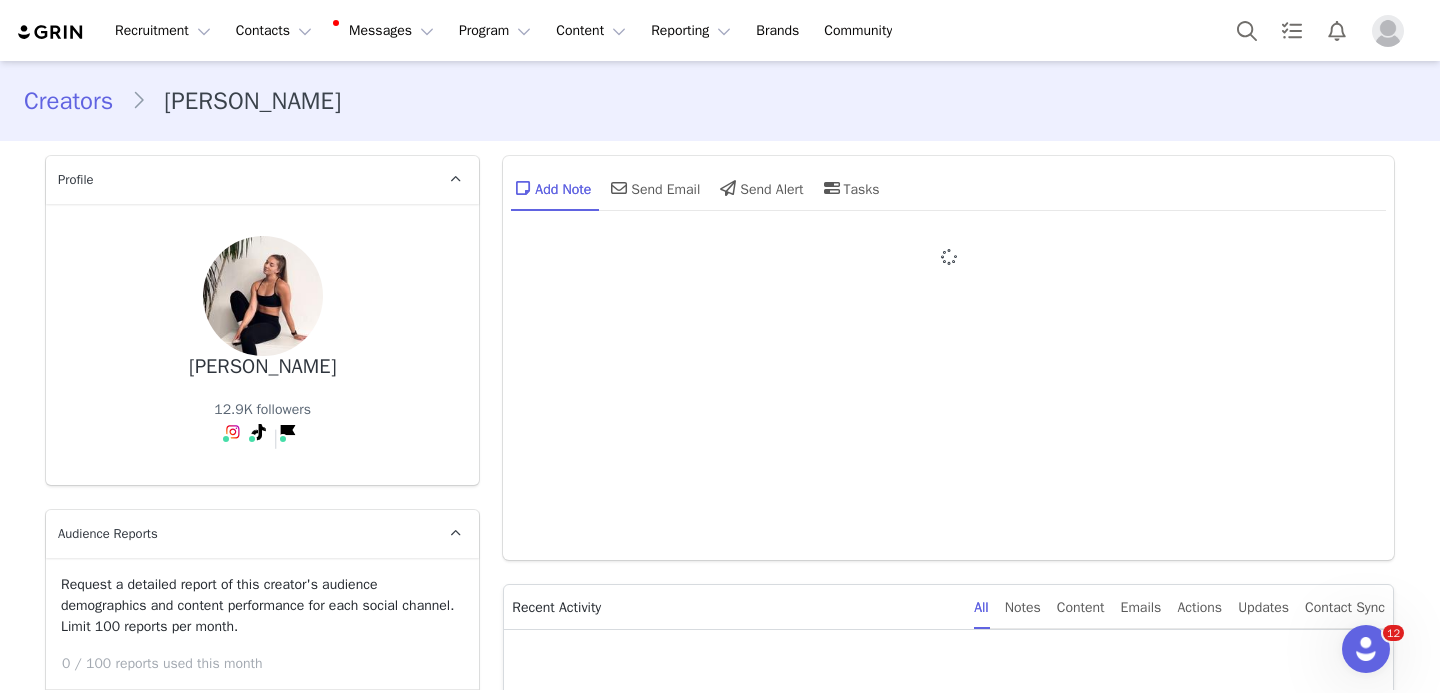 type on "+61 (Australia)" 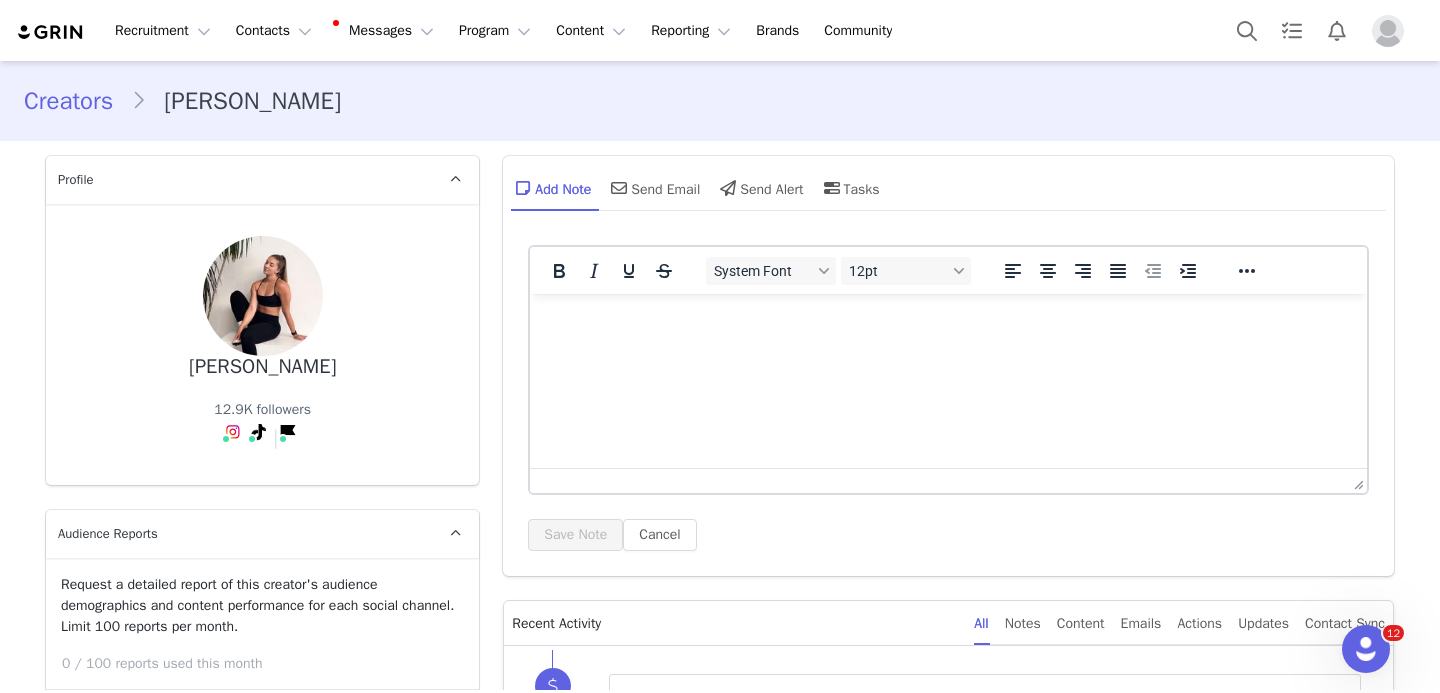 scroll, scrollTop: 0, scrollLeft: 0, axis: both 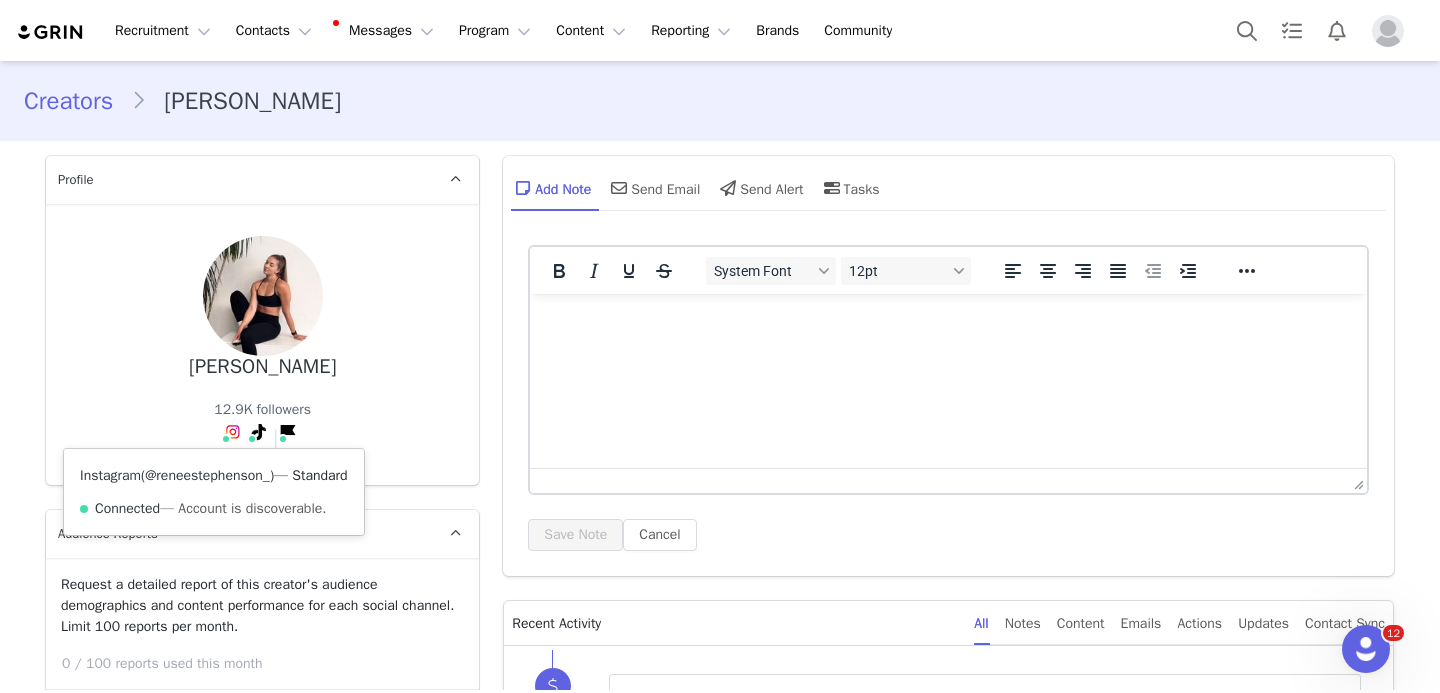click on "@reneestephenson_" at bounding box center [207, 475] 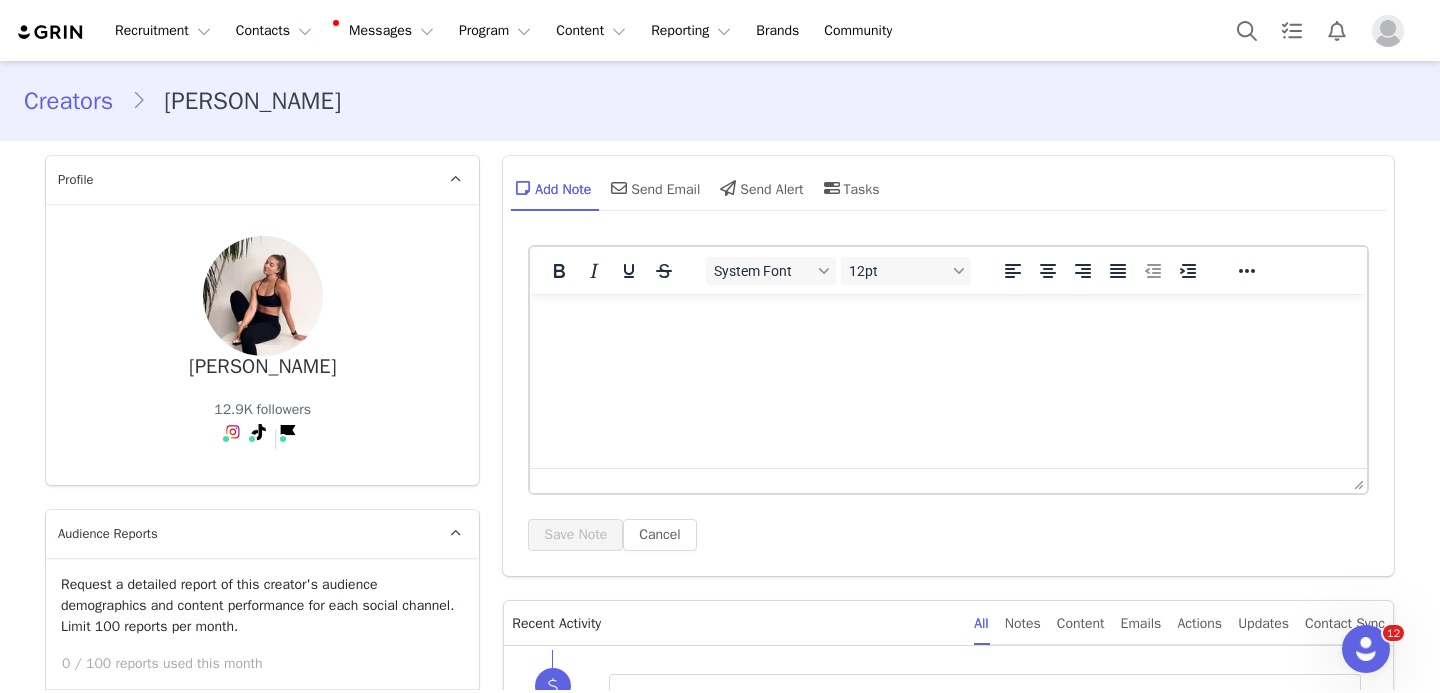 click at bounding box center (51, 32) 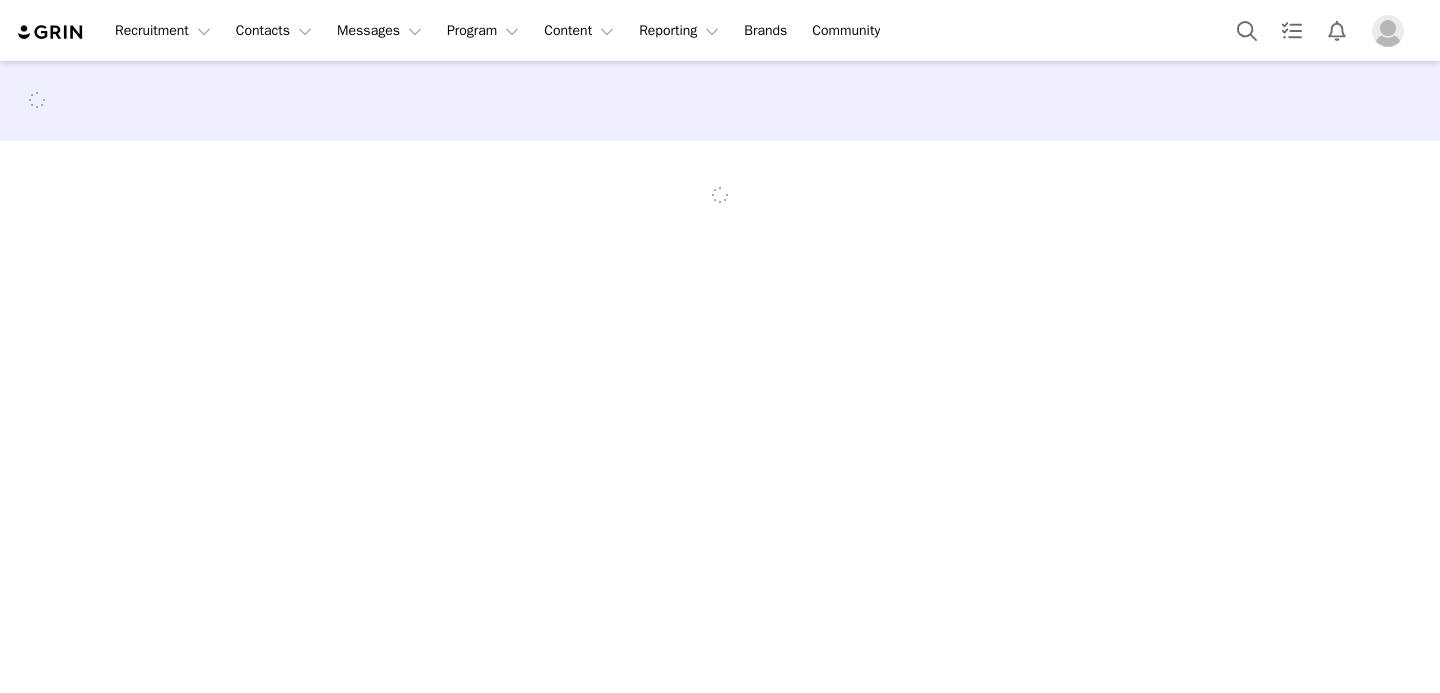 scroll, scrollTop: 0, scrollLeft: 0, axis: both 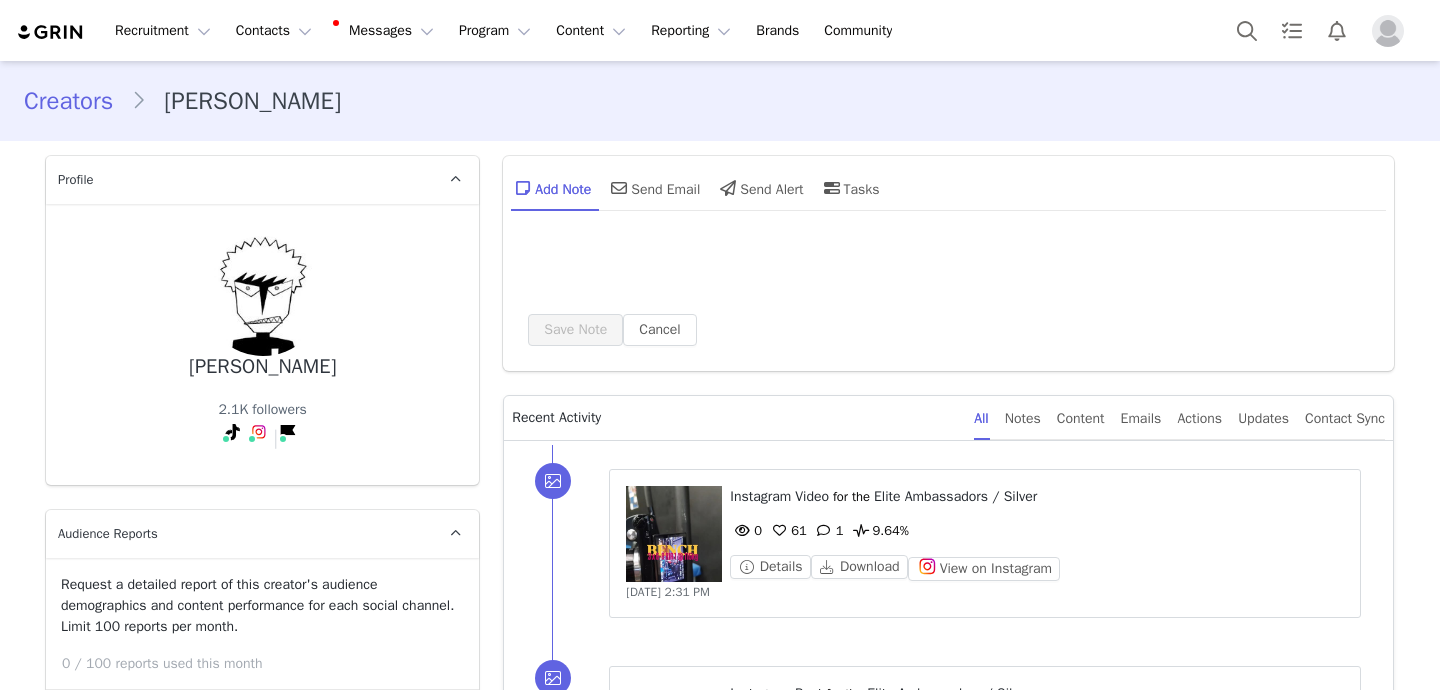type on "+61 ([GEOGRAPHIC_DATA])" 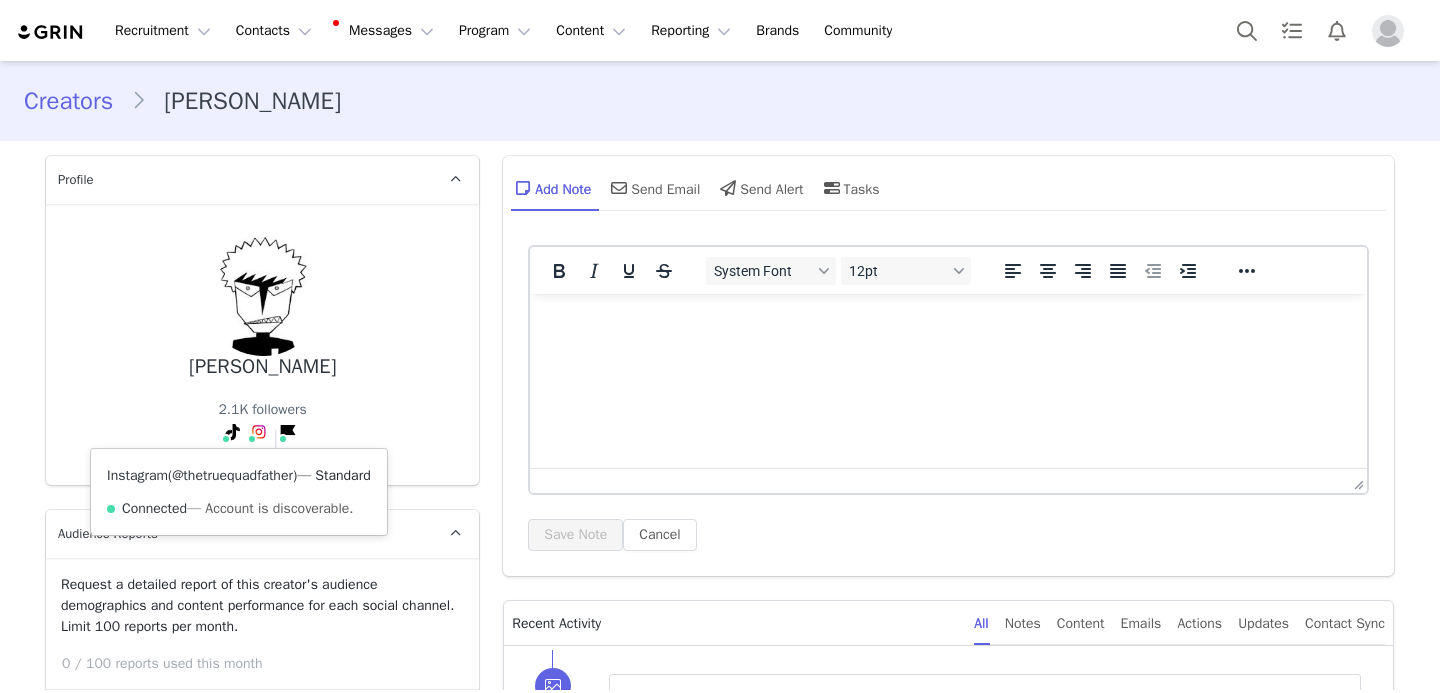 scroll, scrollTop: 0, scrollLeft: 0, axis: both 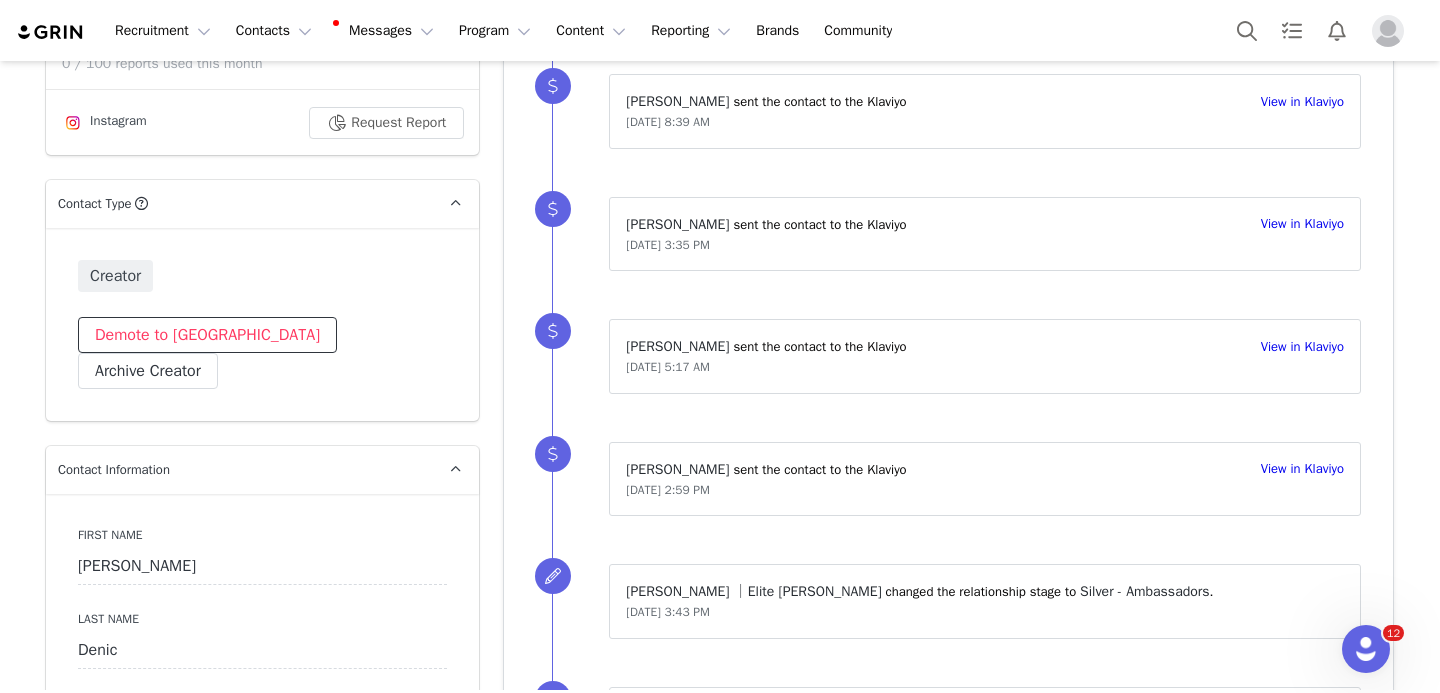 click on "Demote to [GEOGRAPHIC_DATA]" at bounding box center [207, 335] 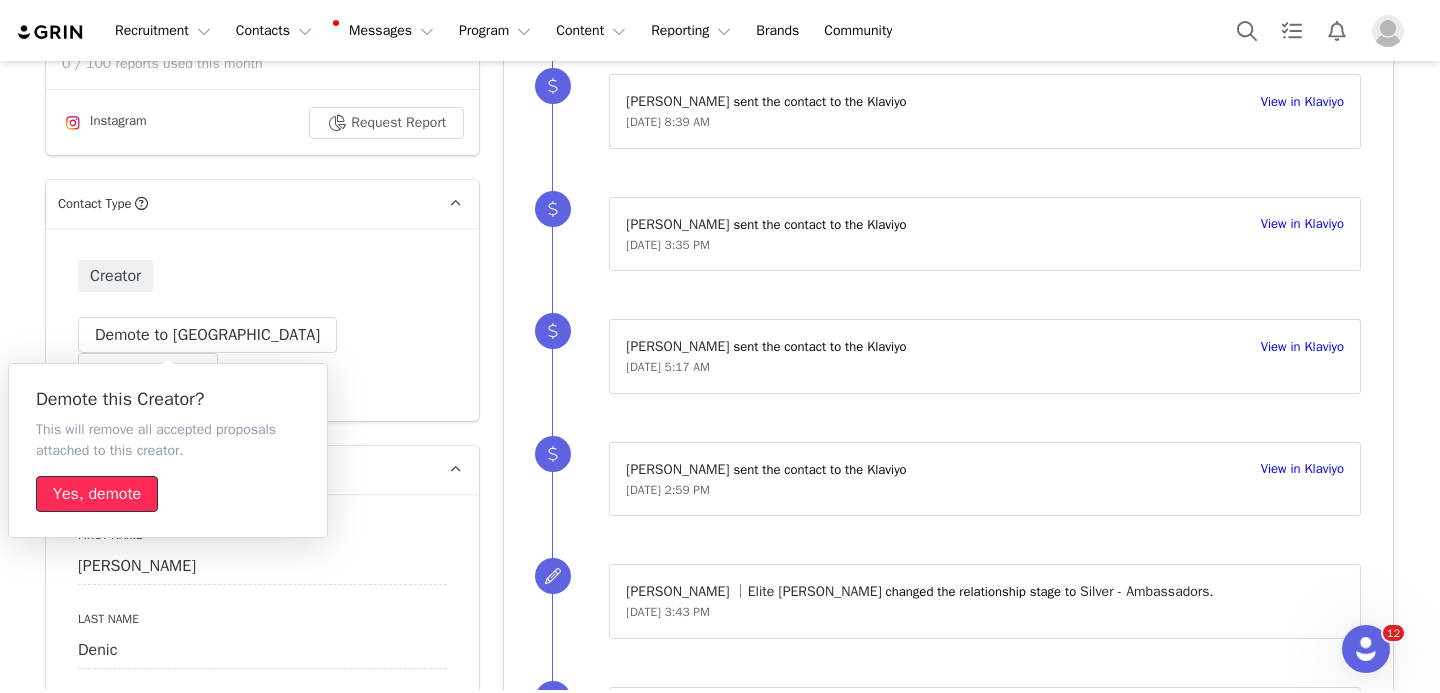 click on "Yes, demote" at bounding box center [97, 494] 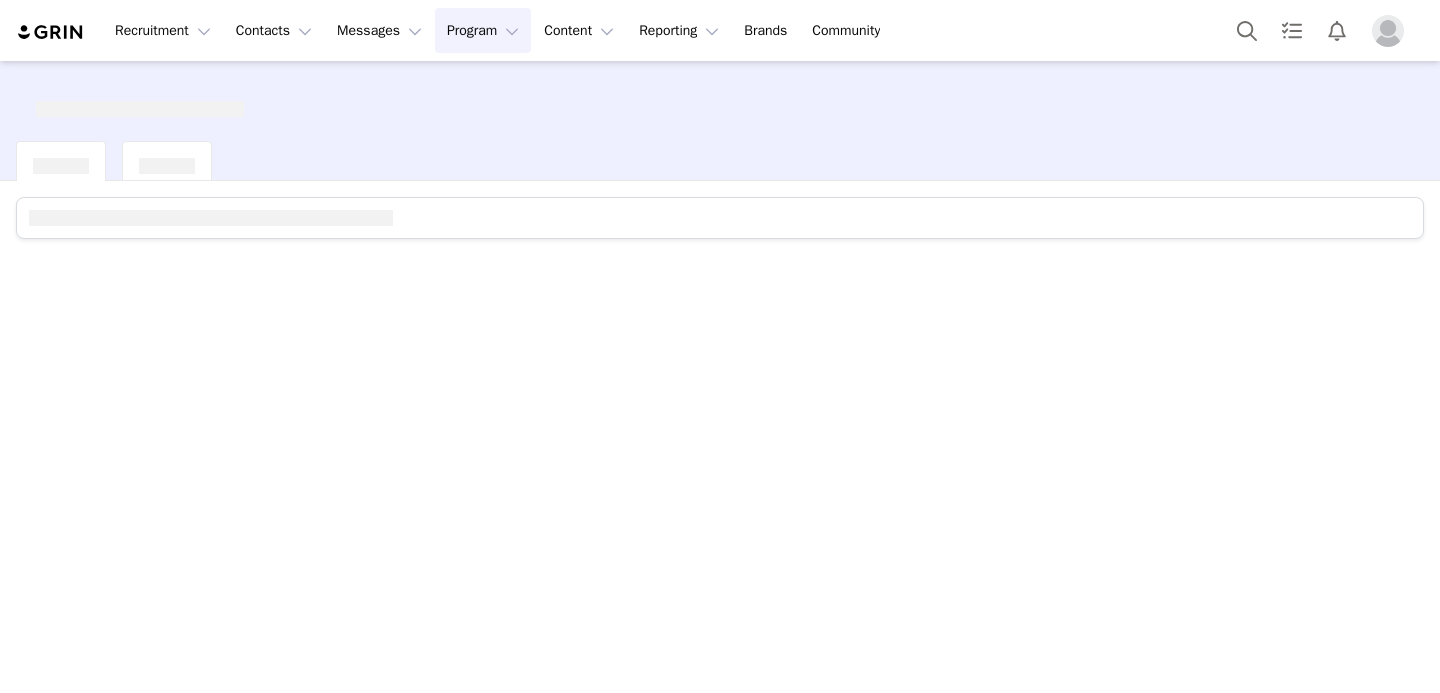 scroll, scrollTop: 0, scrollLeft: 0, axis: both 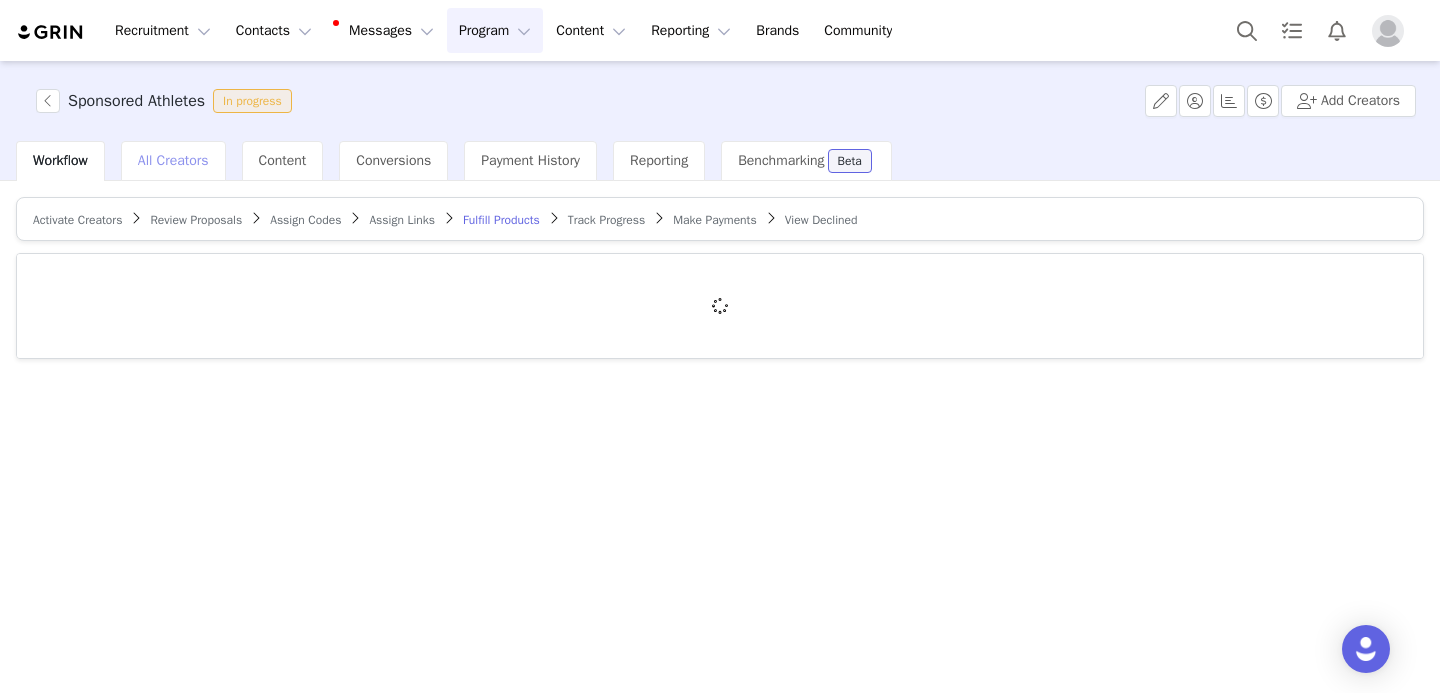 click on "All Creators" at bounding box center [173, 161] 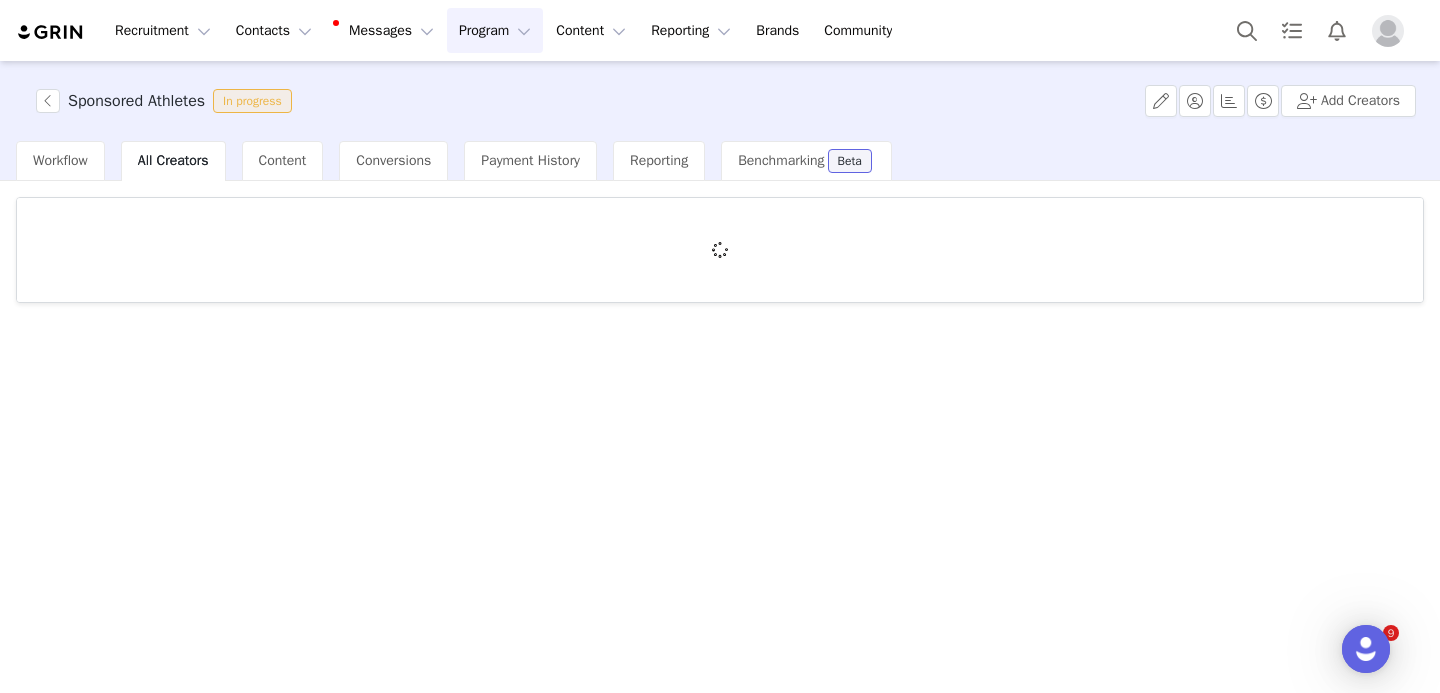 scroll, scrollTop: 0, scrollLeft: 0, axis: both 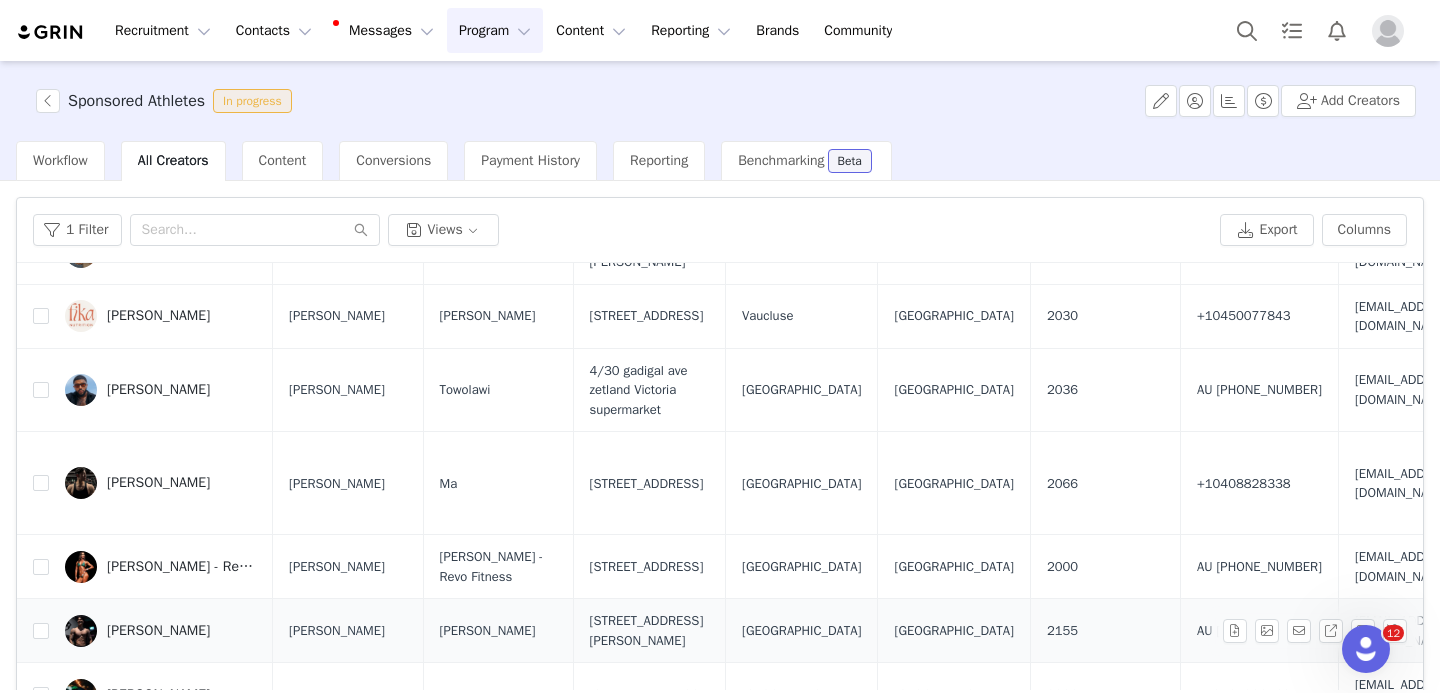 click at bounding box center (81, 631) 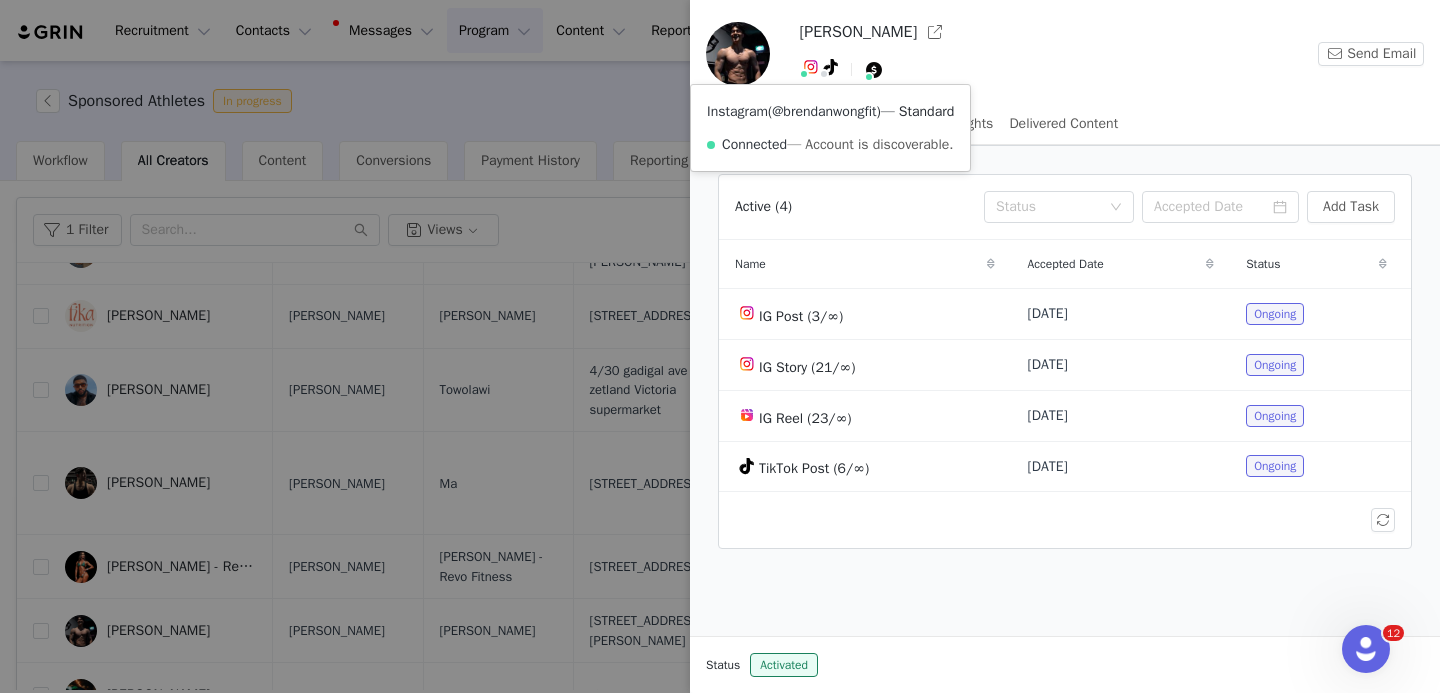 click on "@brendanwongfit" at bounding box center [824, 111] 